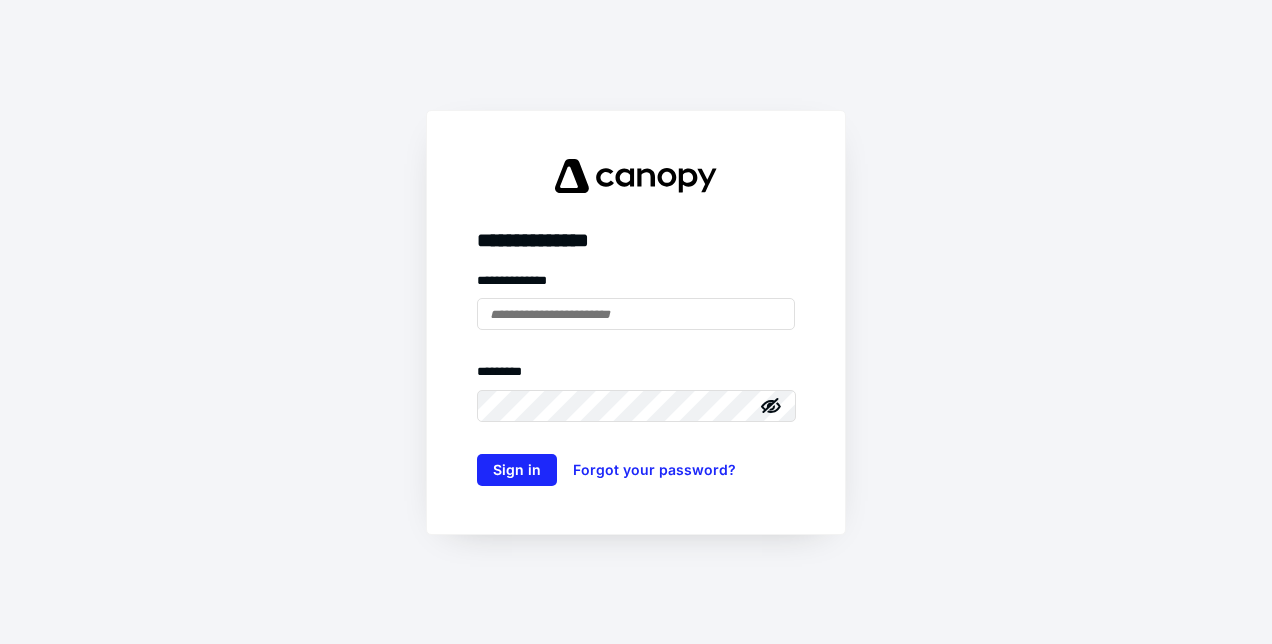 scroll, scrollTop: 0, scrollLeft: 0, axis: both 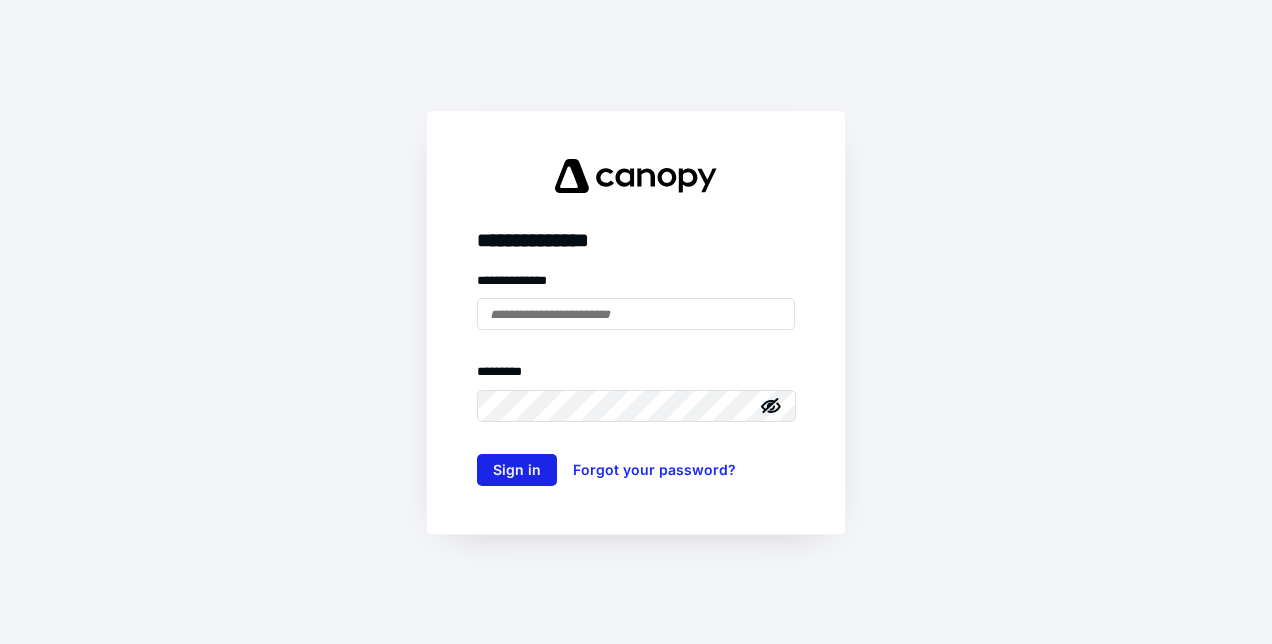 type on "**********" 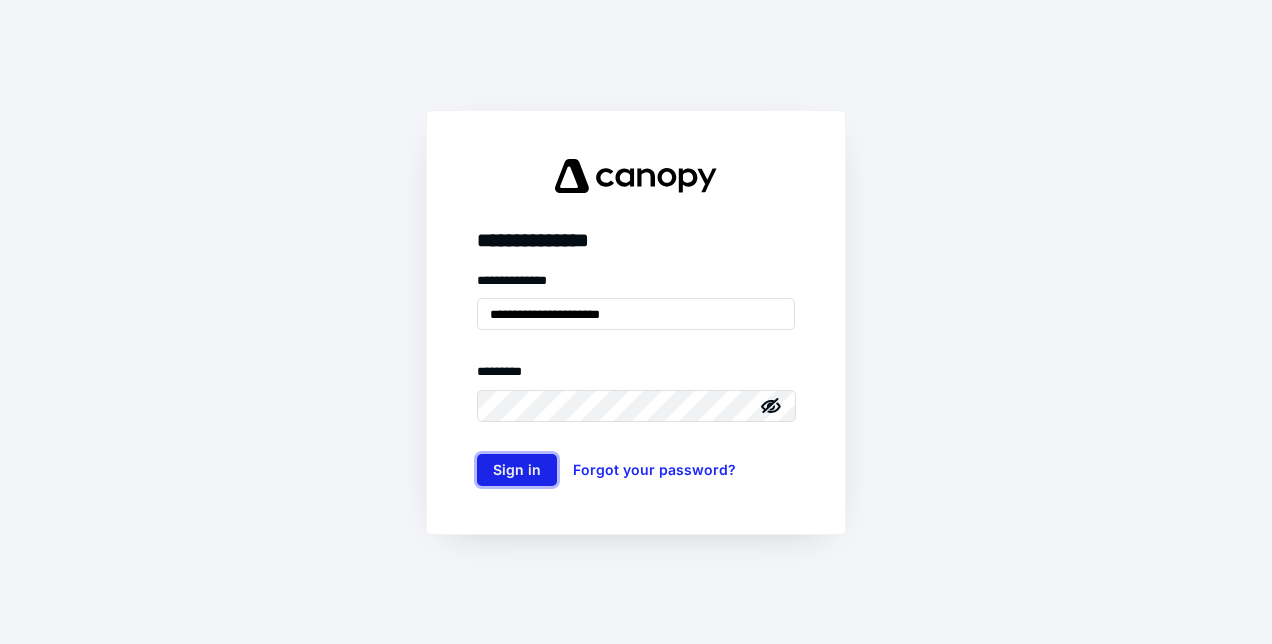 click on "Sign in" at bounding box center [517, 470] 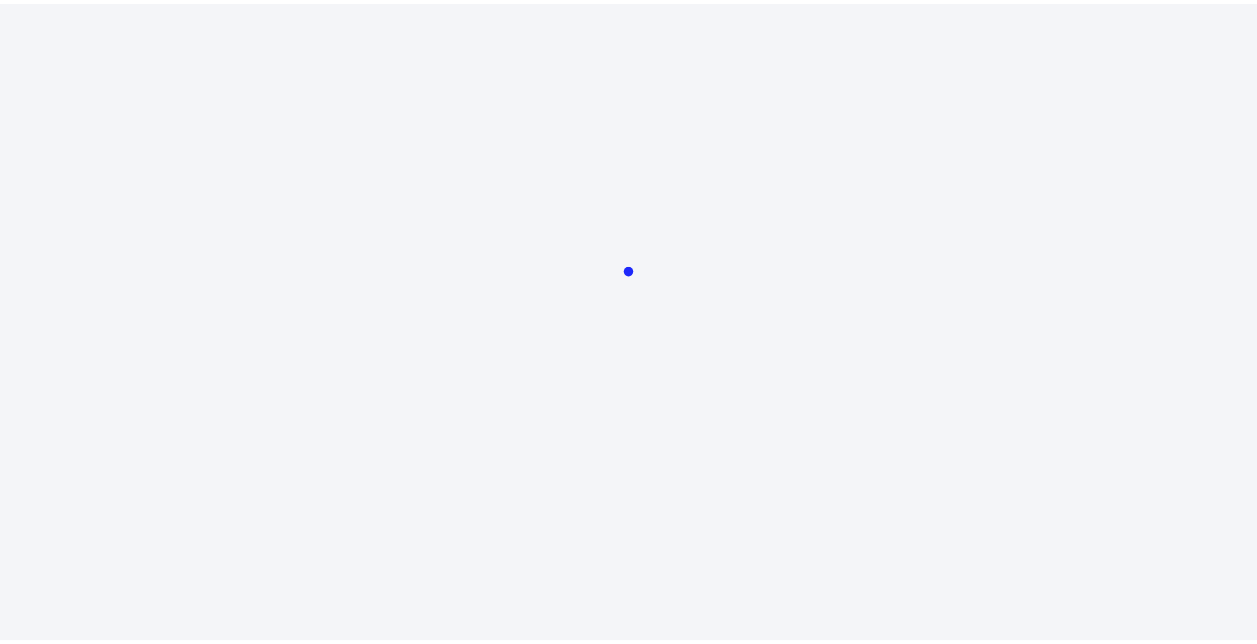 scroll, scrollTop: 0, scrollLeft: 0, axis: both 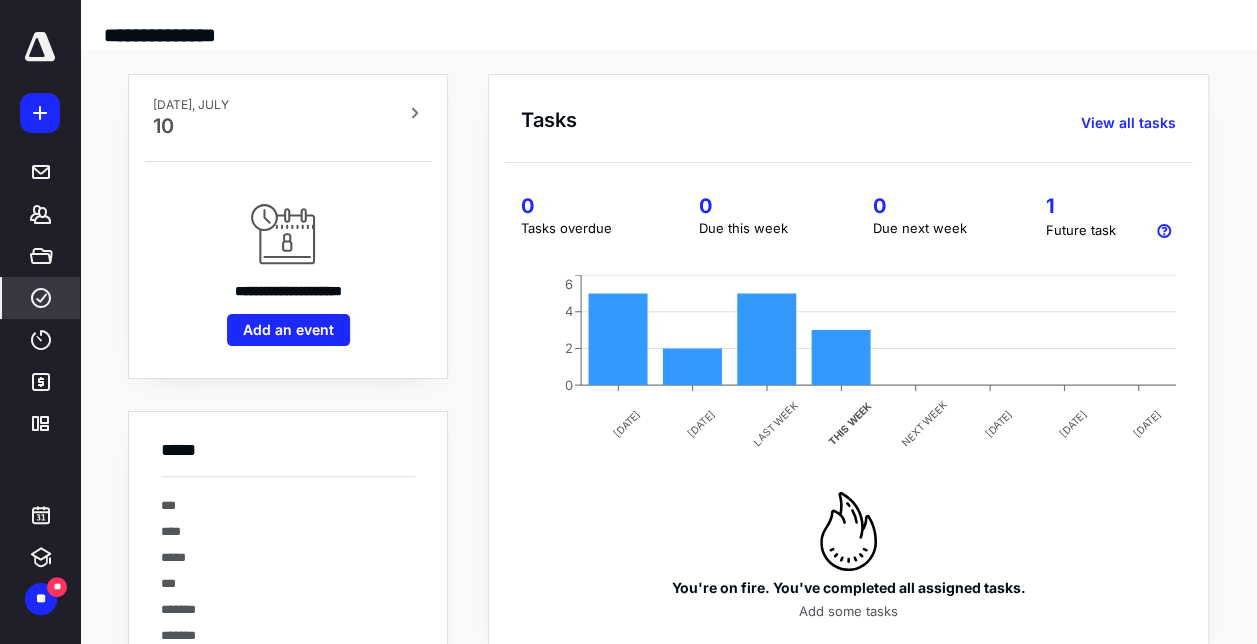 click 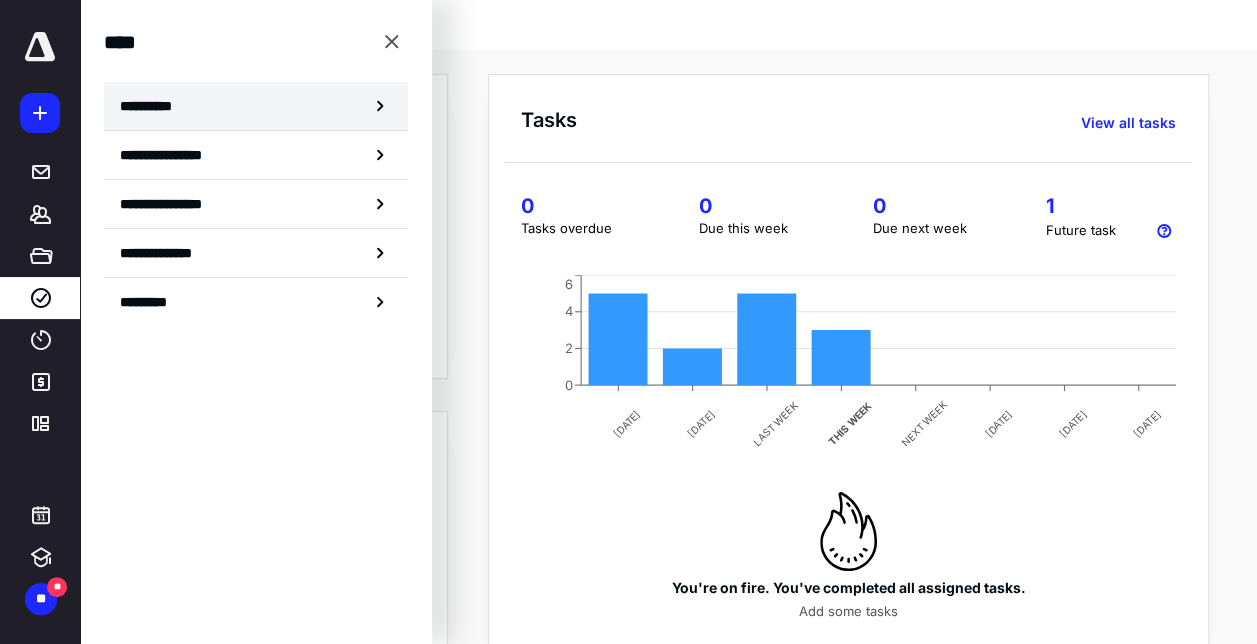click on "**********" at bounding box center (256, 106) 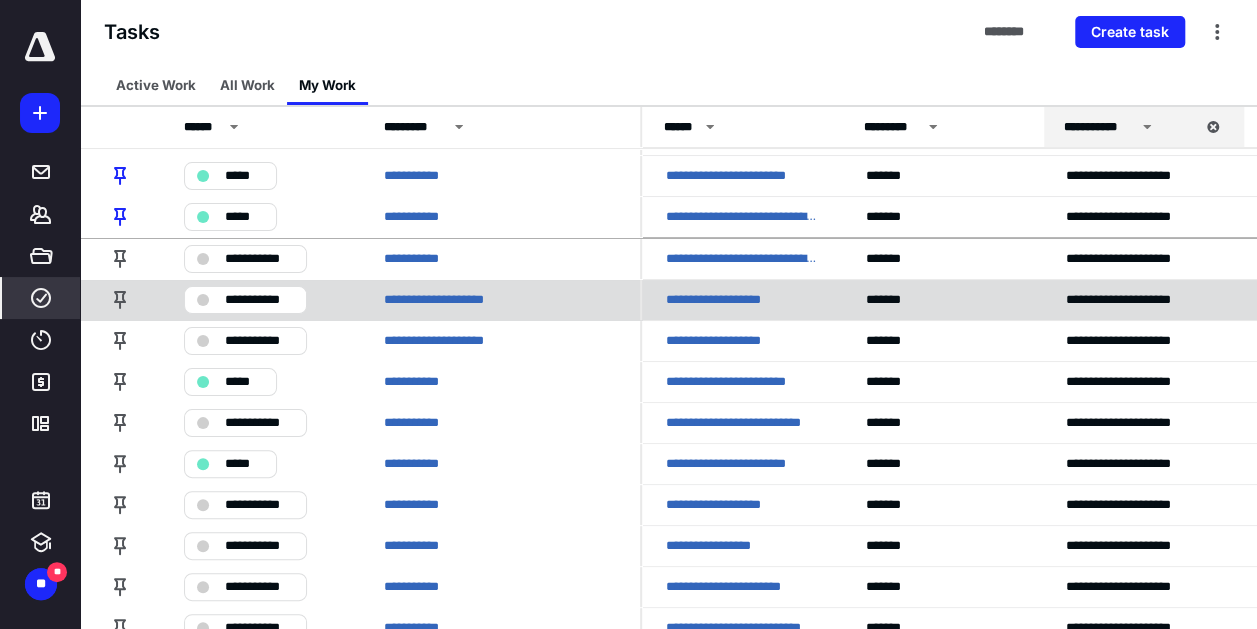 scroll, scrollTop: 74, scrollLeft: 0, axis: vertical 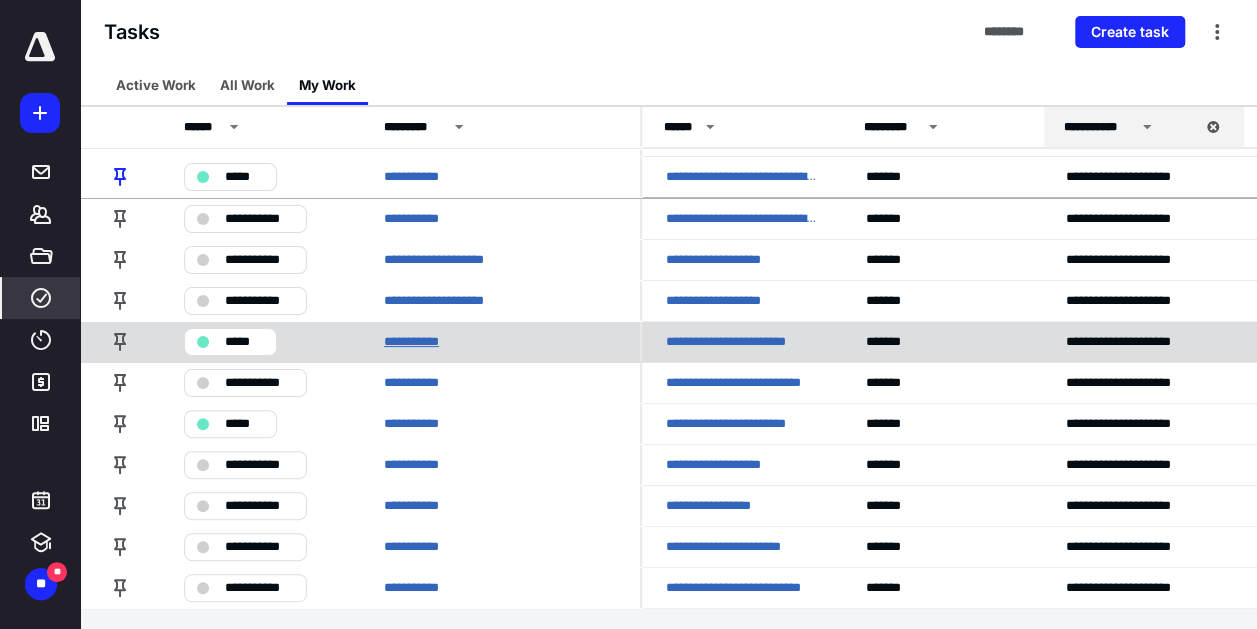 click on "**********" at bounding box center (419, 342) 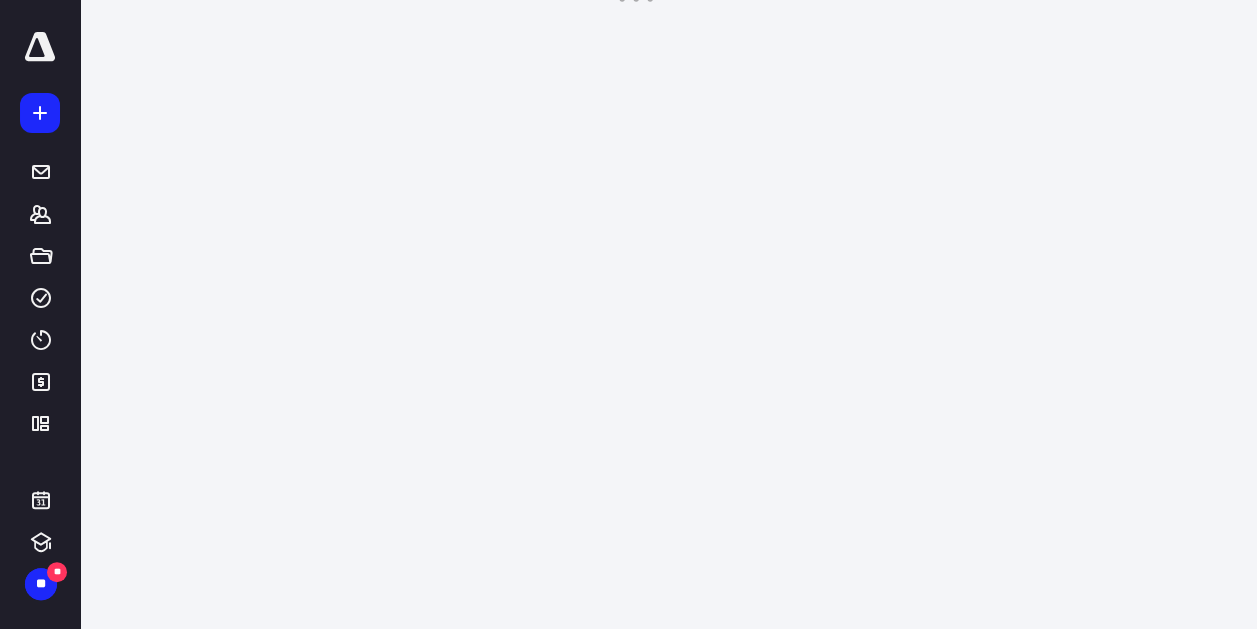 scroll, scrollTop: 0, scrollLeft: 0, axis: both 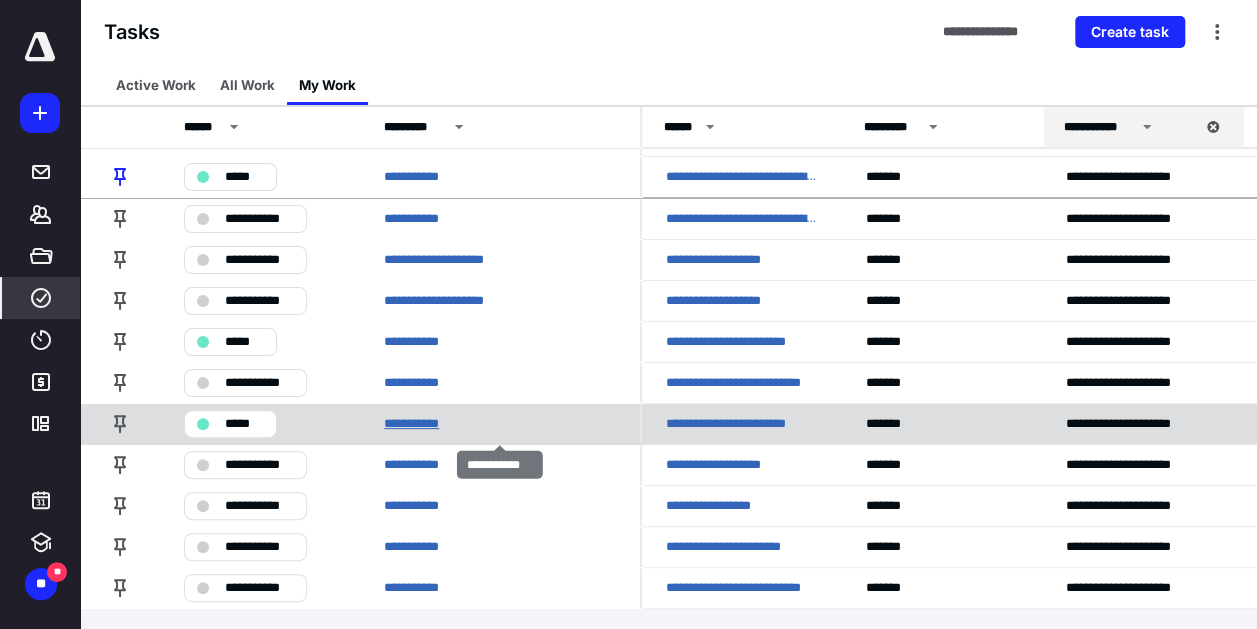 click on "**********" at bounding box center (419, 424) 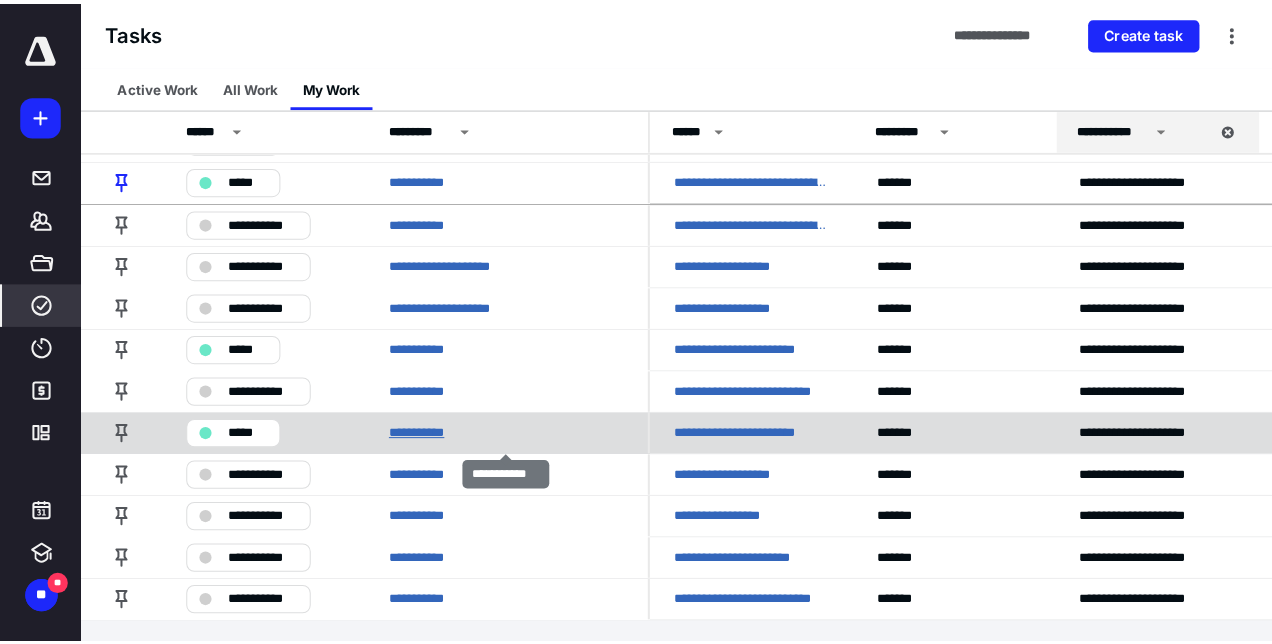 scroll, scrollTop: 0, scrollLeft: 0, axis: both 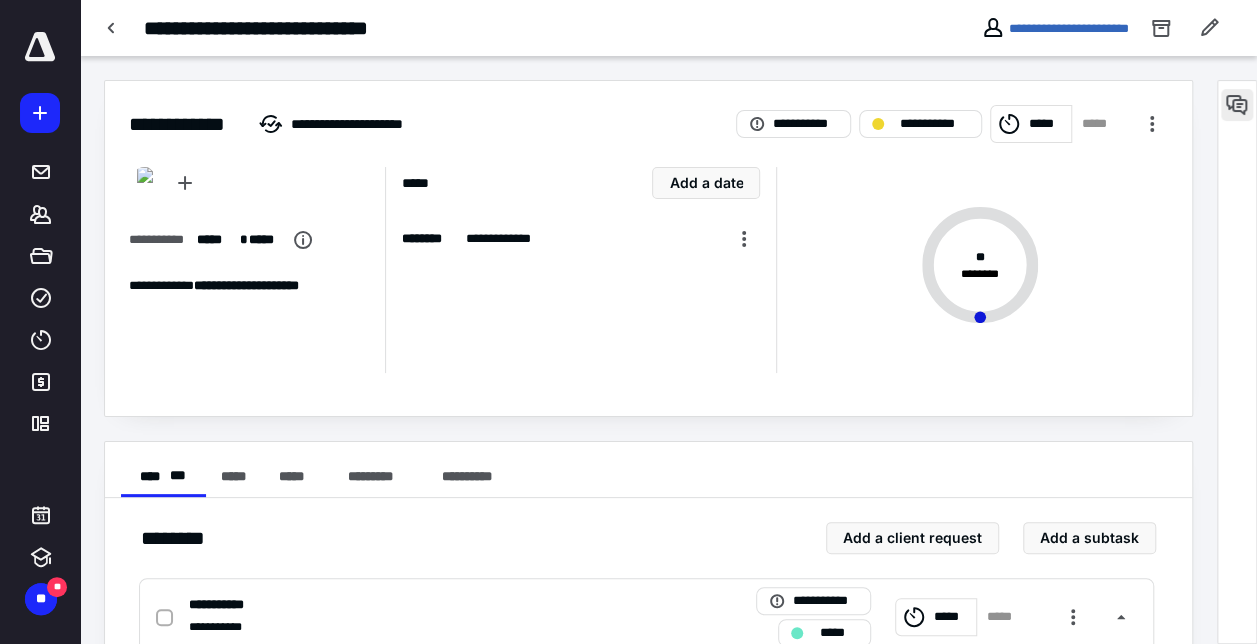 click at bounding box center [1237, 105] 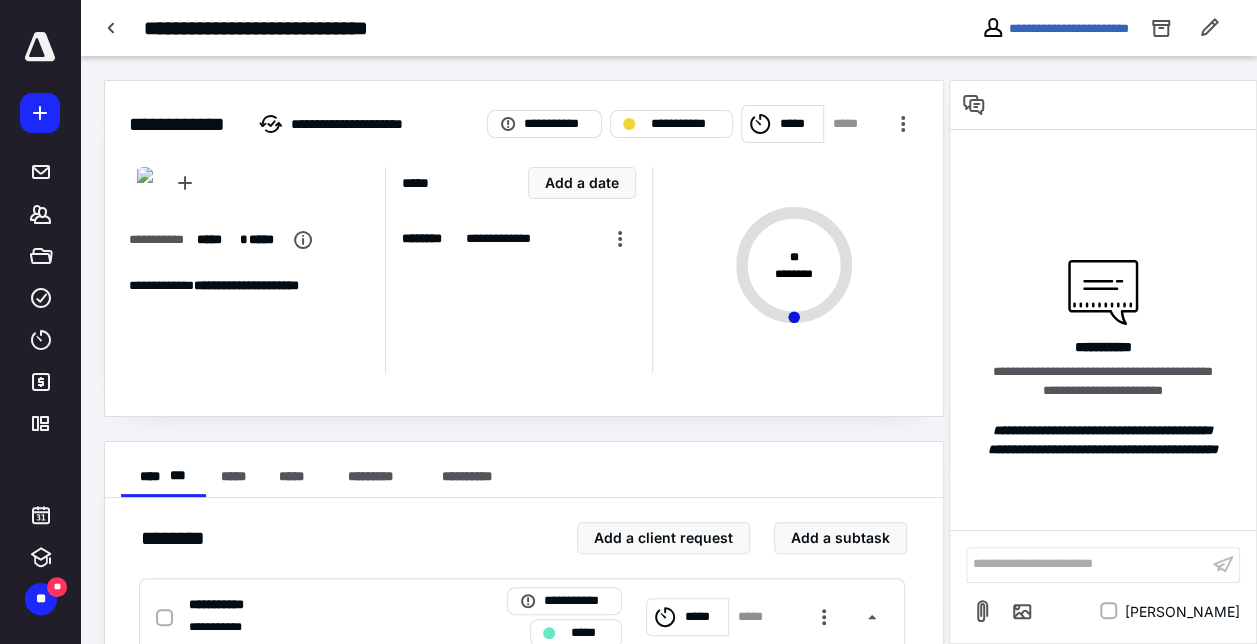 click at bounding box center [974, 105] 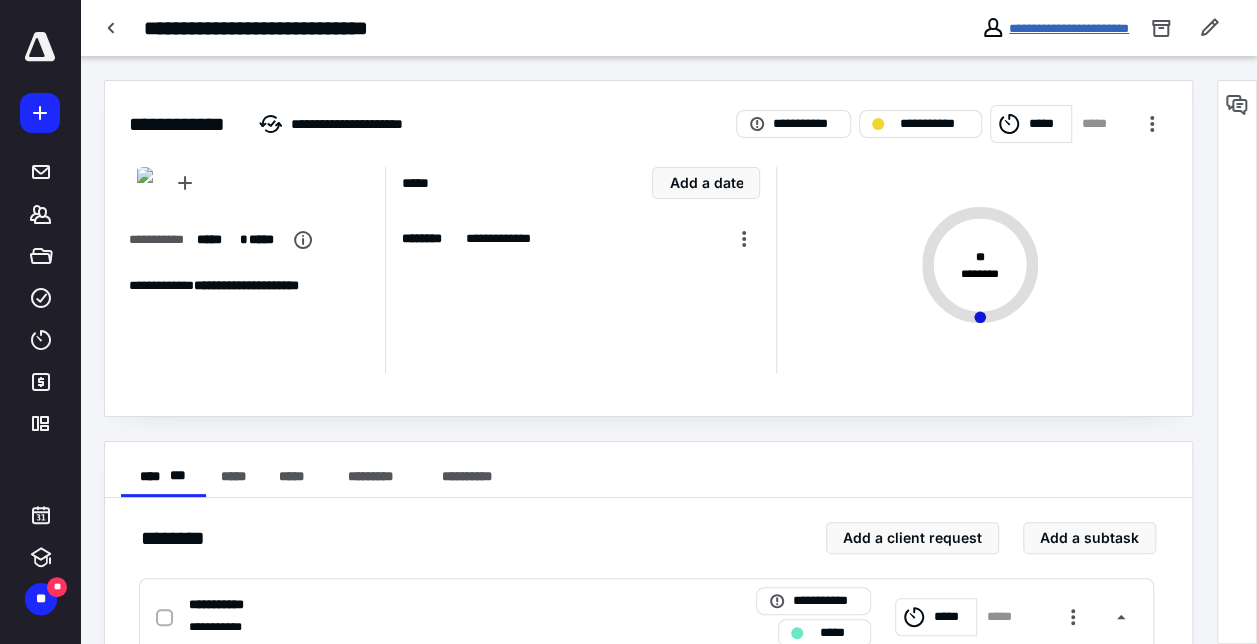 click on "**********" at bounding box center [1069, 28] 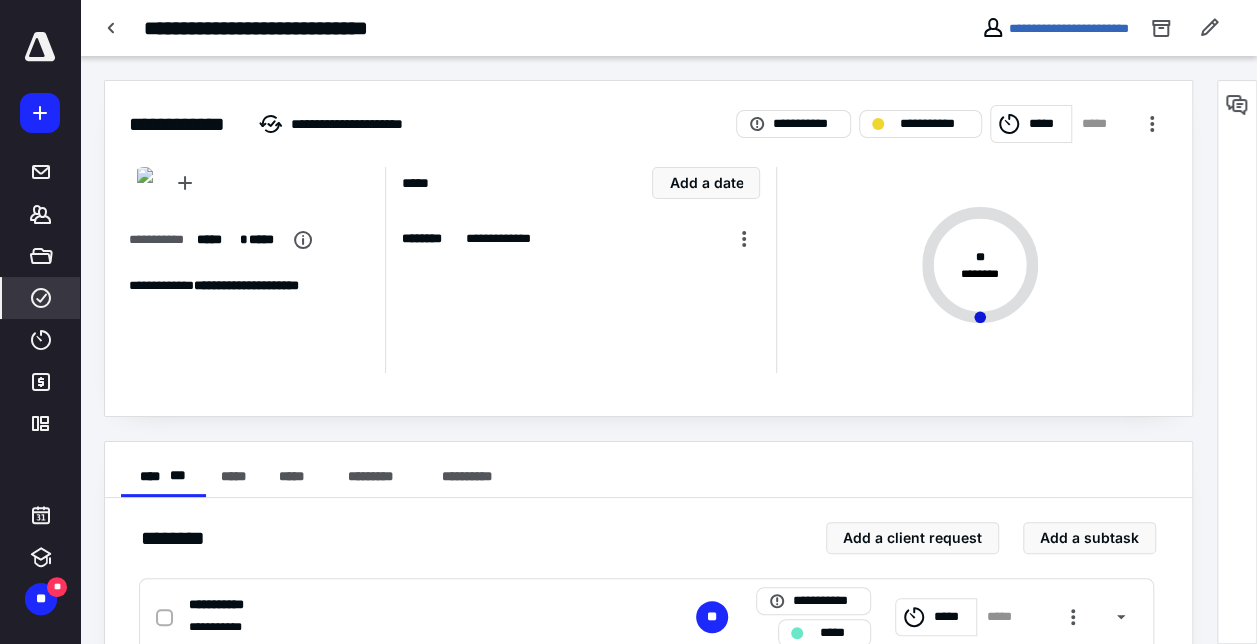 click 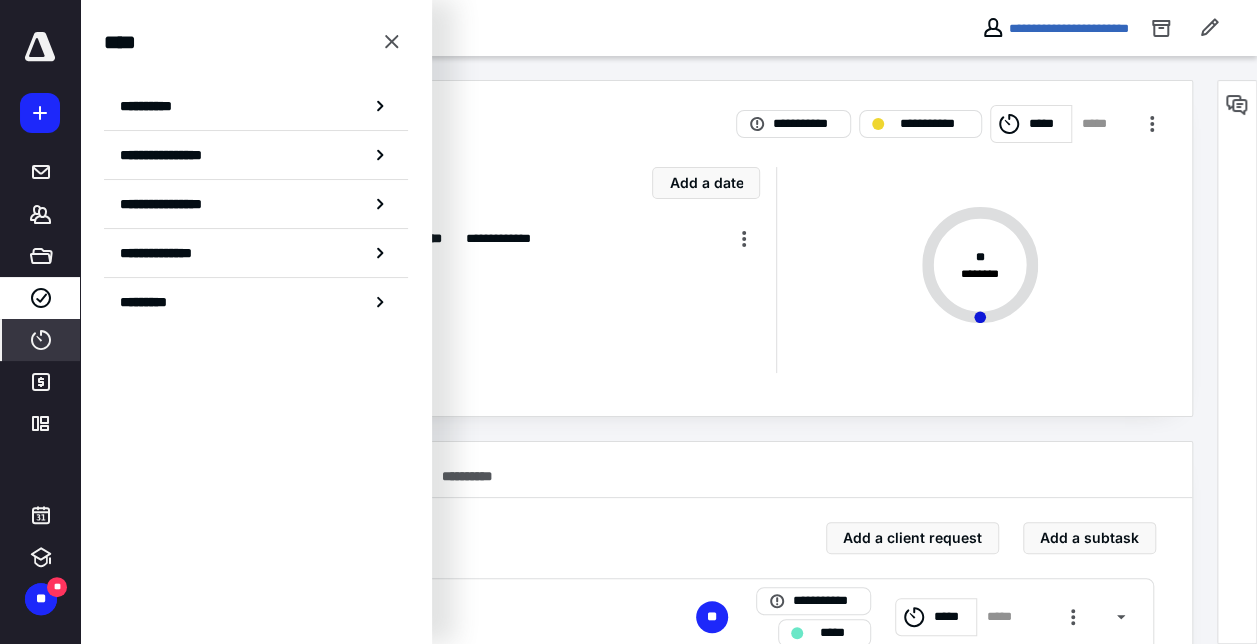 click 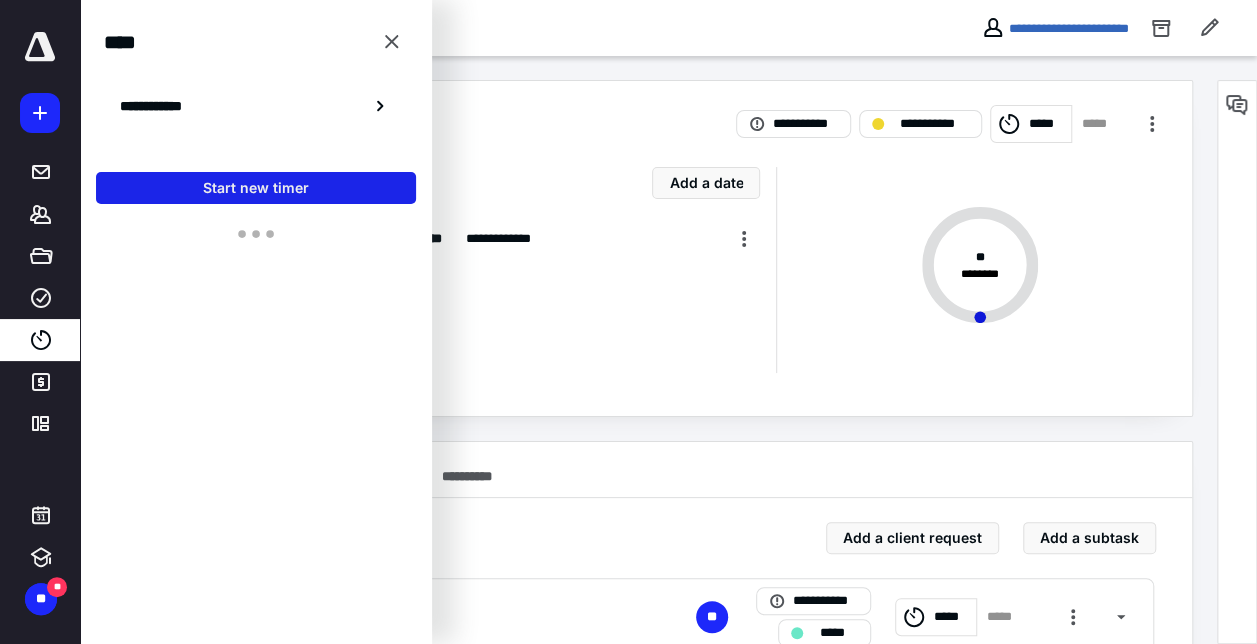 click on "Start new timer" at bounding box center [256, 188] 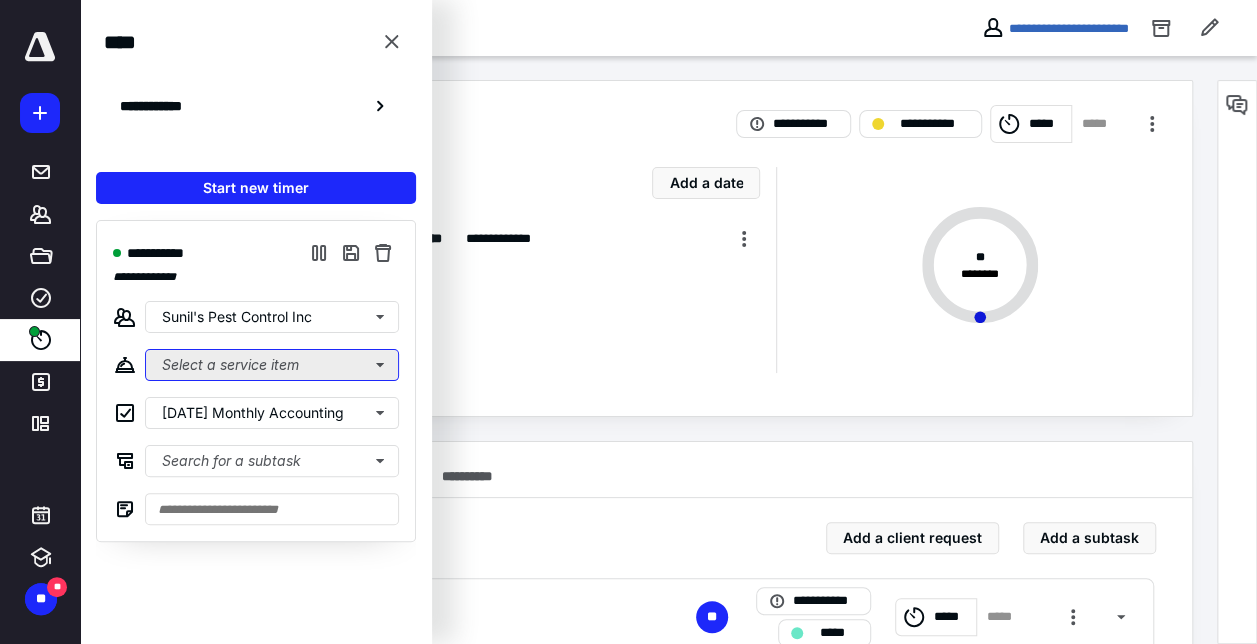 click on "Select a service item" at bounding box center (272, 365) 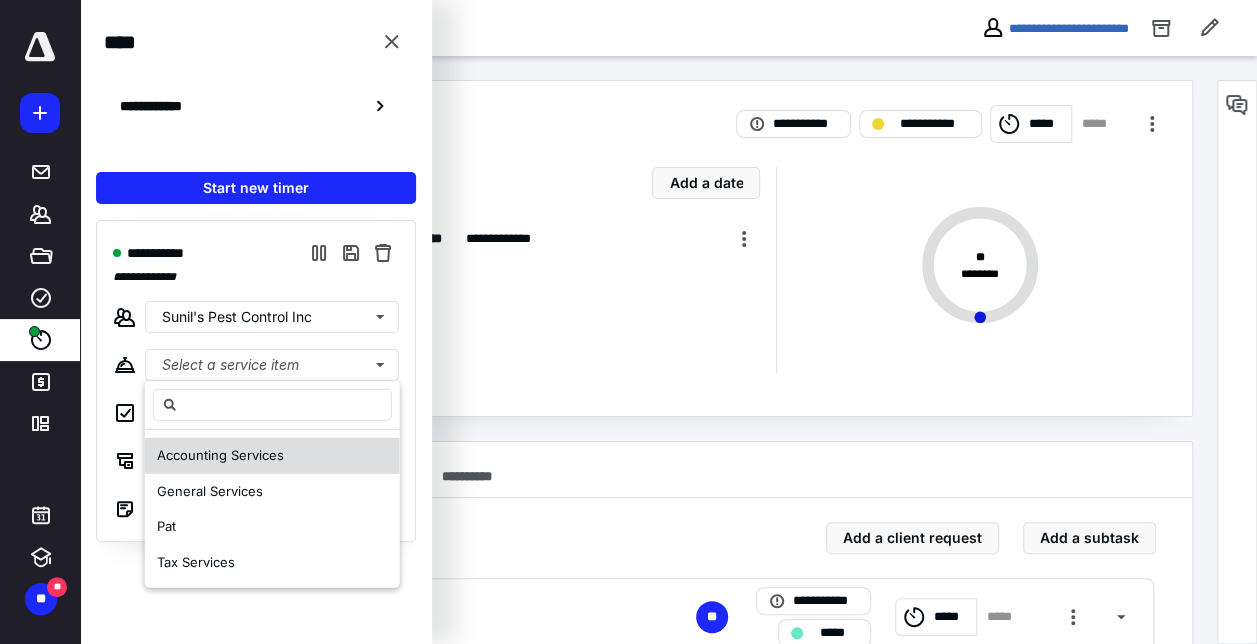 click on "Accounting Services" at bounding box center (220, 455) 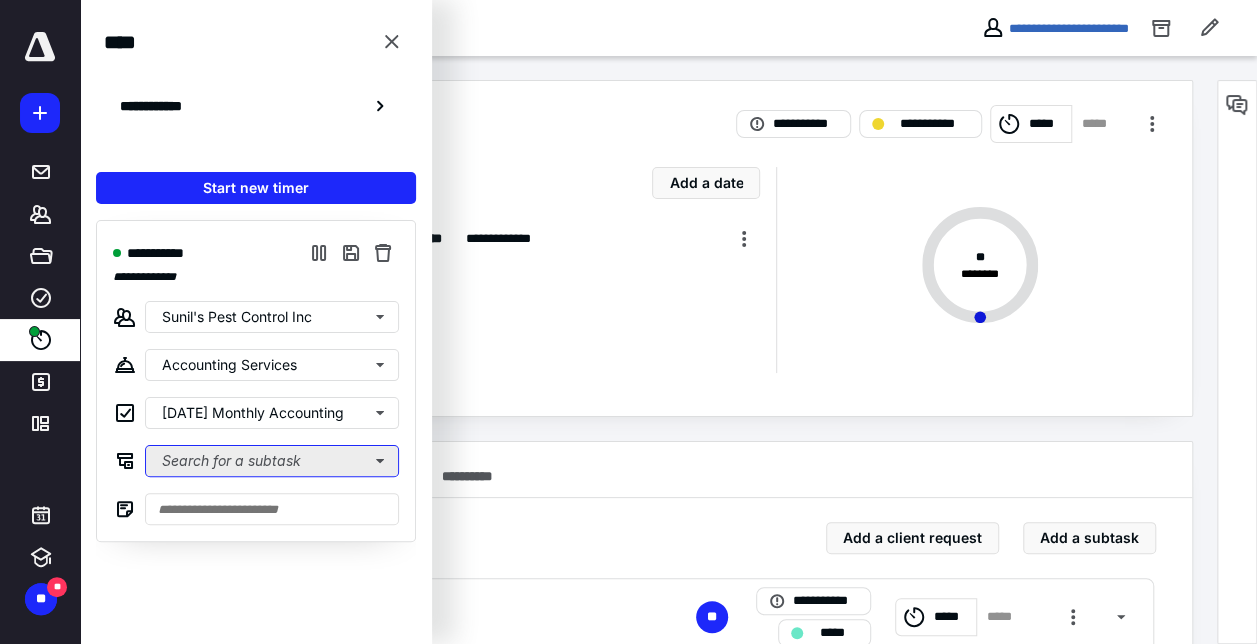 click on "Search for a subtask" at bounding box center [272, 461] 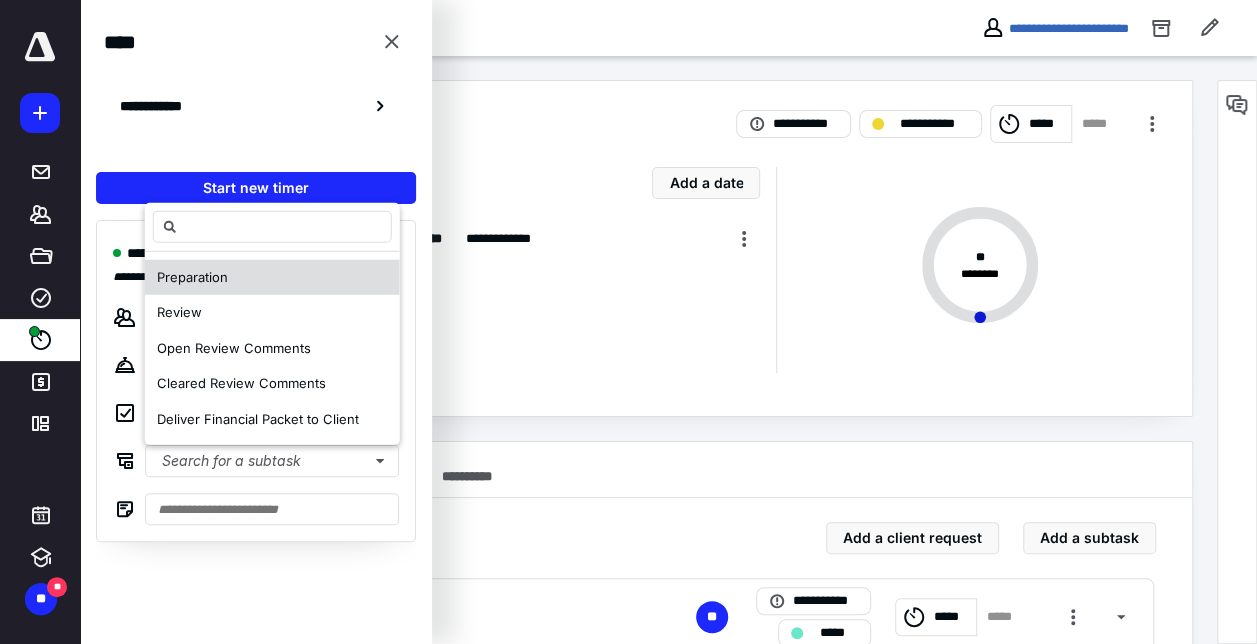 click on "Preparation" at bounding box center [272, 277] 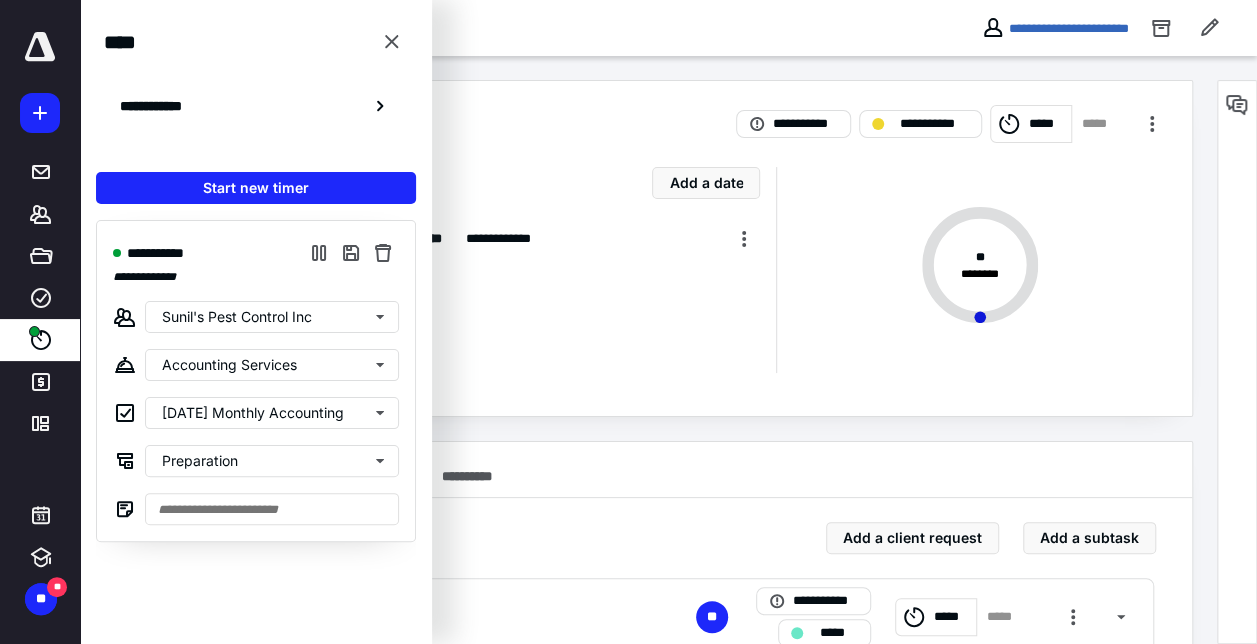 click on "**********" at bounding box center [648, 568] 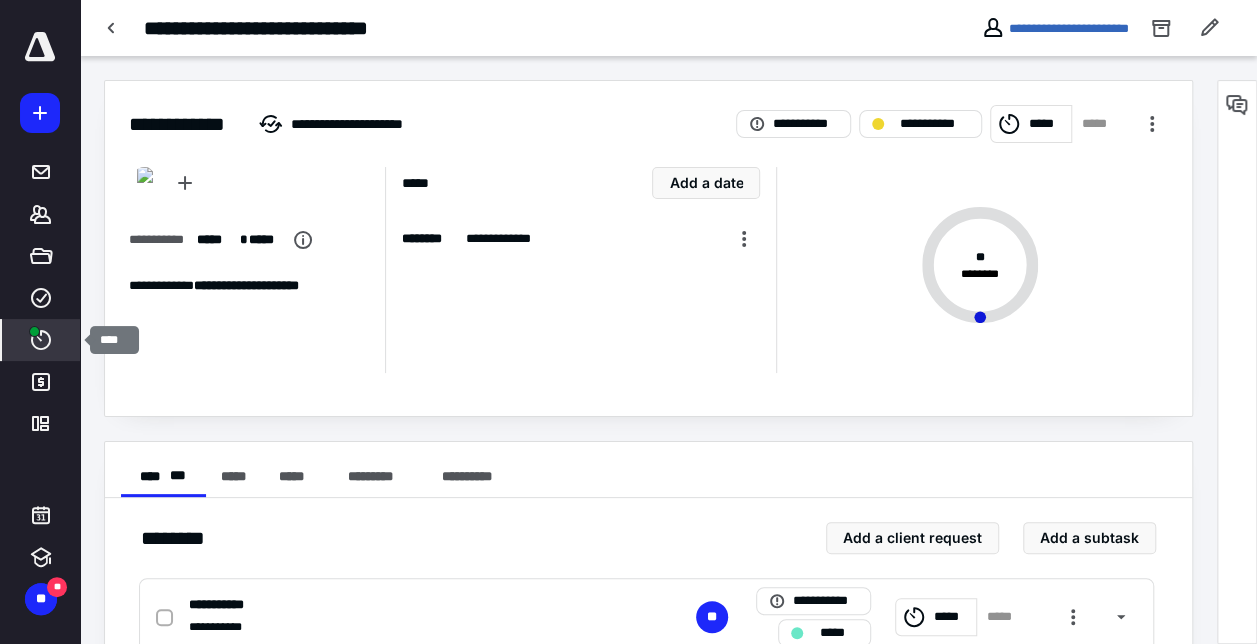 click on "****" at bounding box center (41, 340) 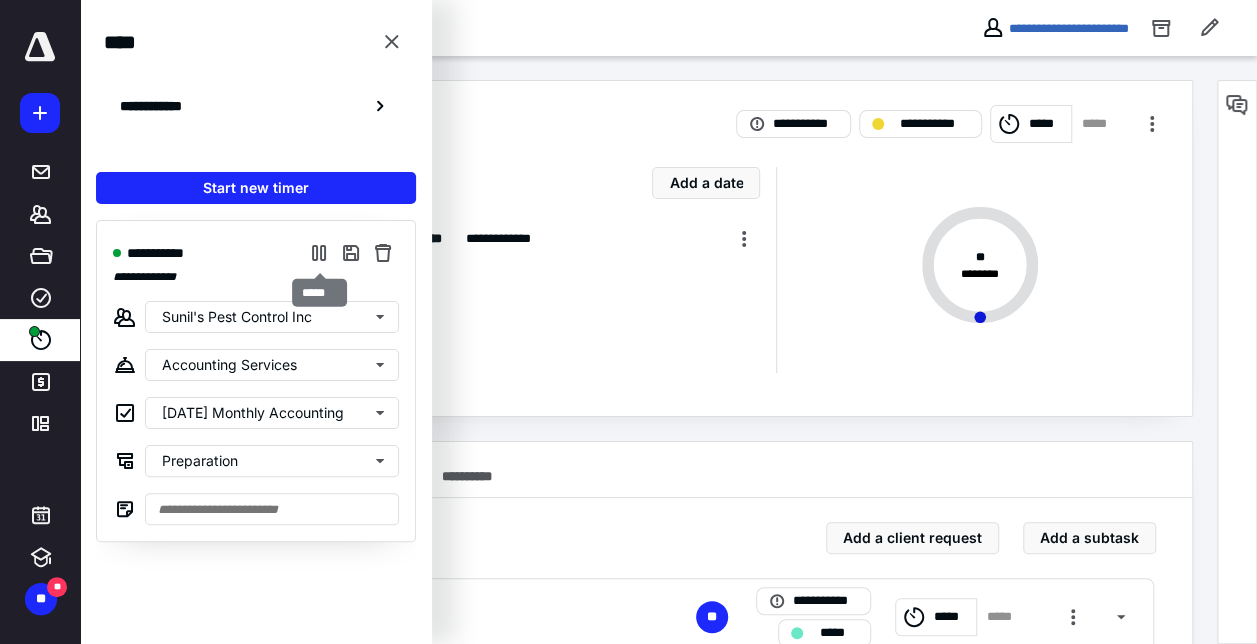 click at bounding box center [319, 253] 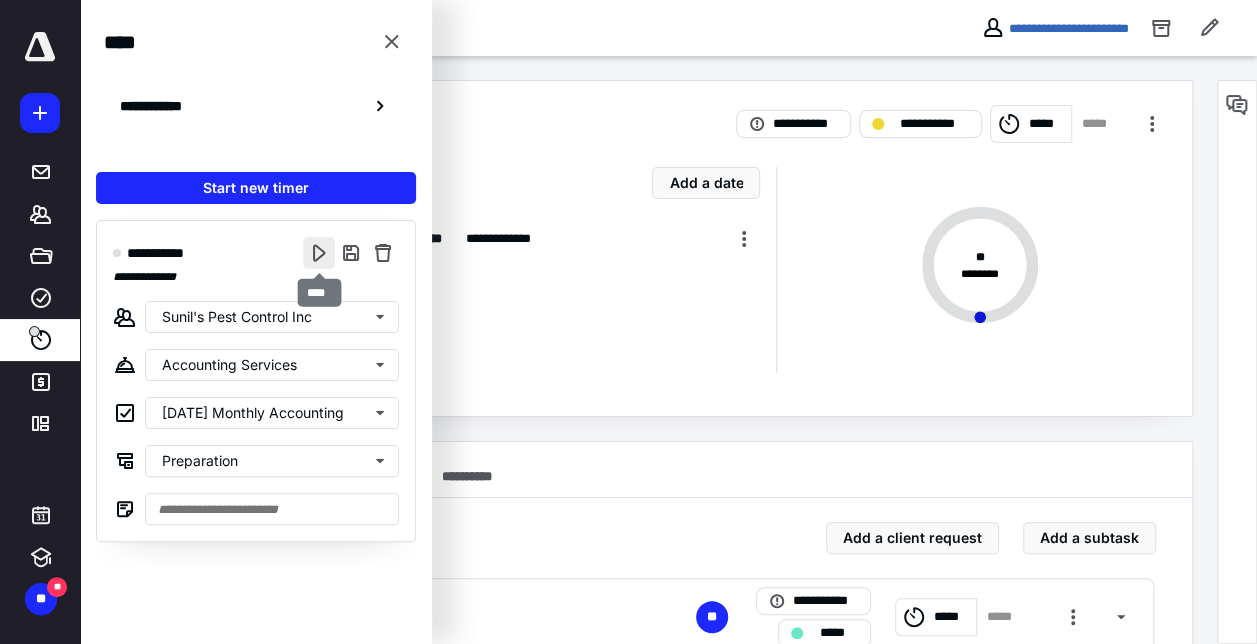 click at bounding box center [319, 253] 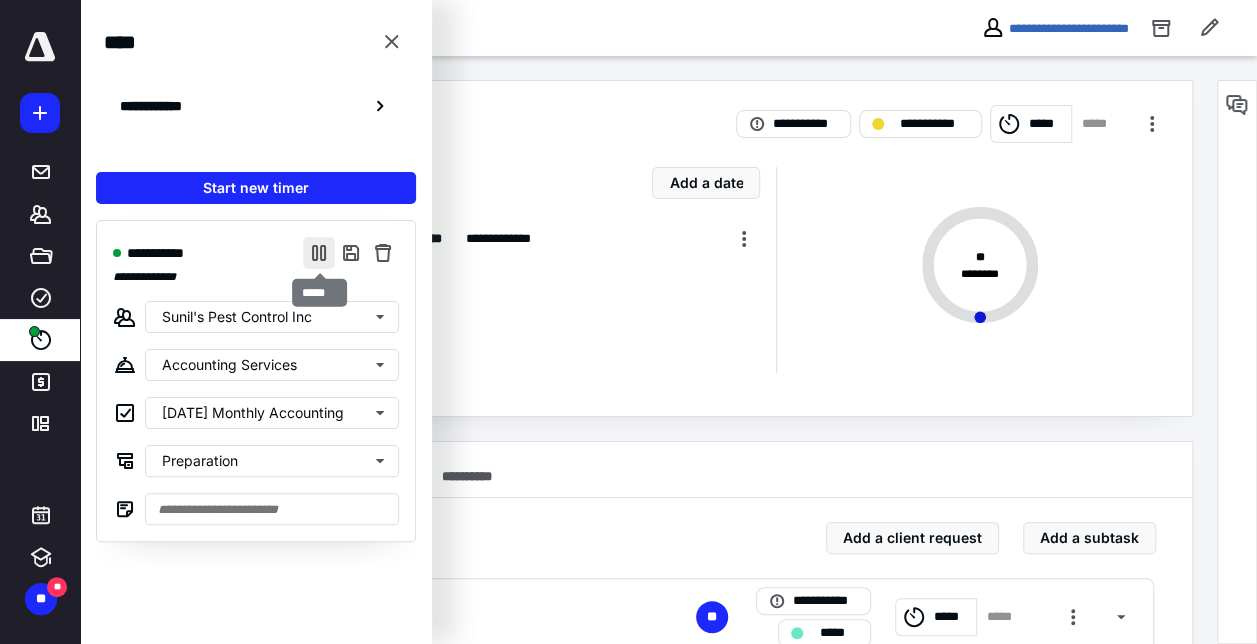 click at bounding box center [319, 253] 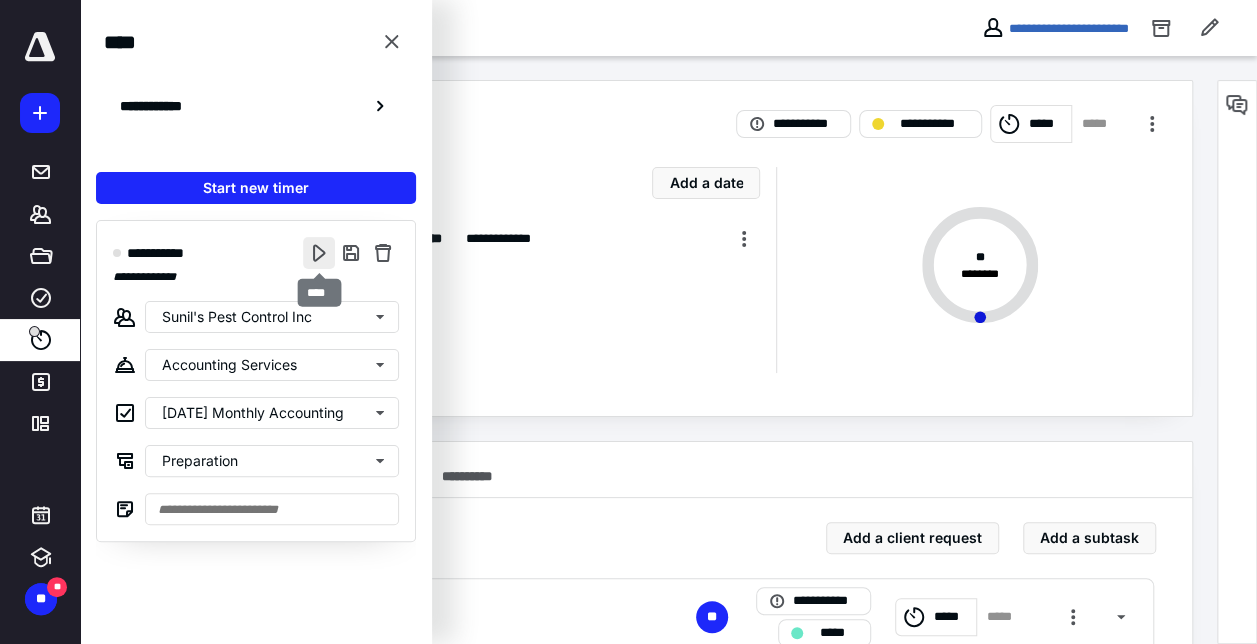 click at bounding box center [319, 253] 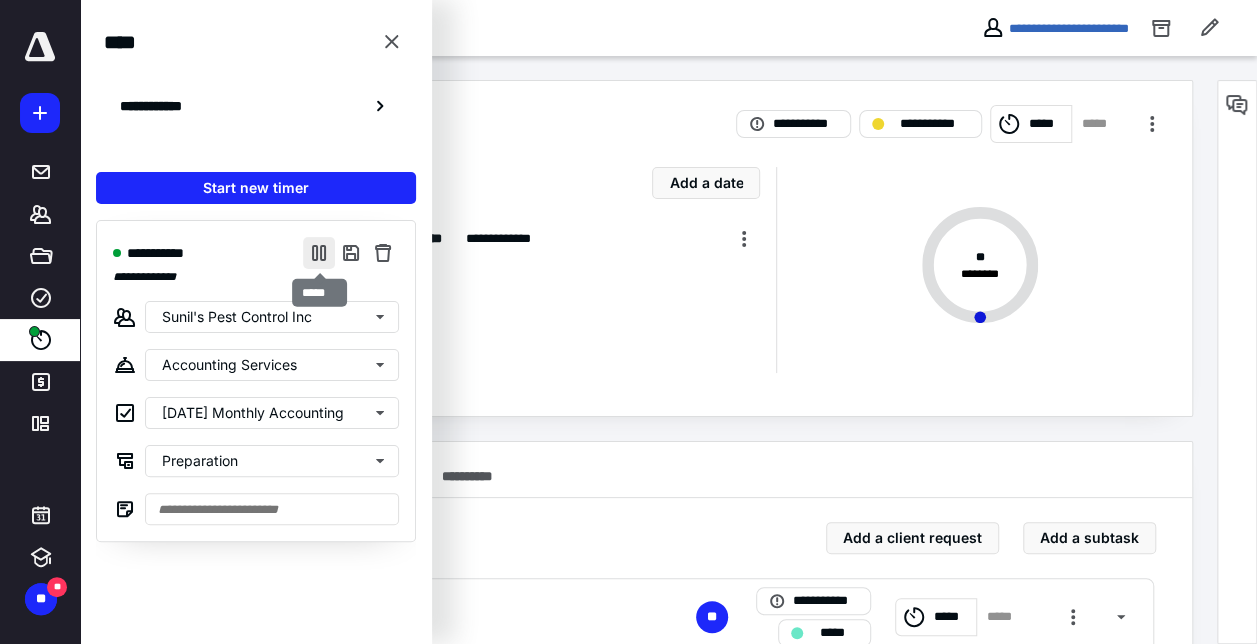 click at bounding box center (319, 253) 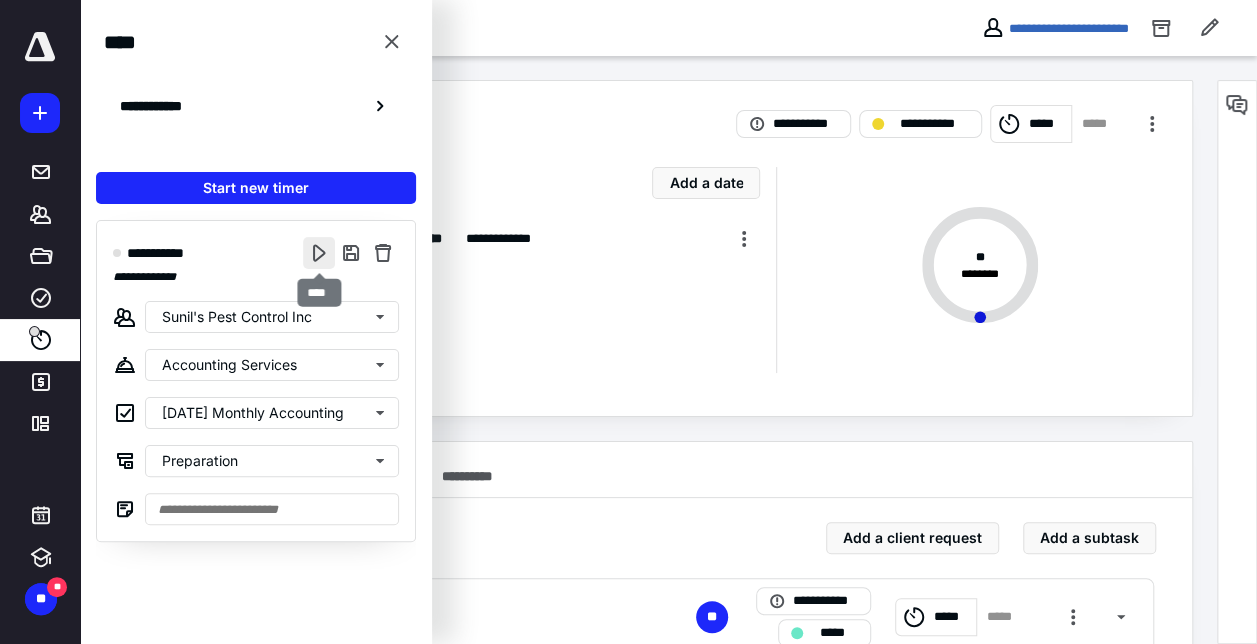 click at bounding box center (319, 253) 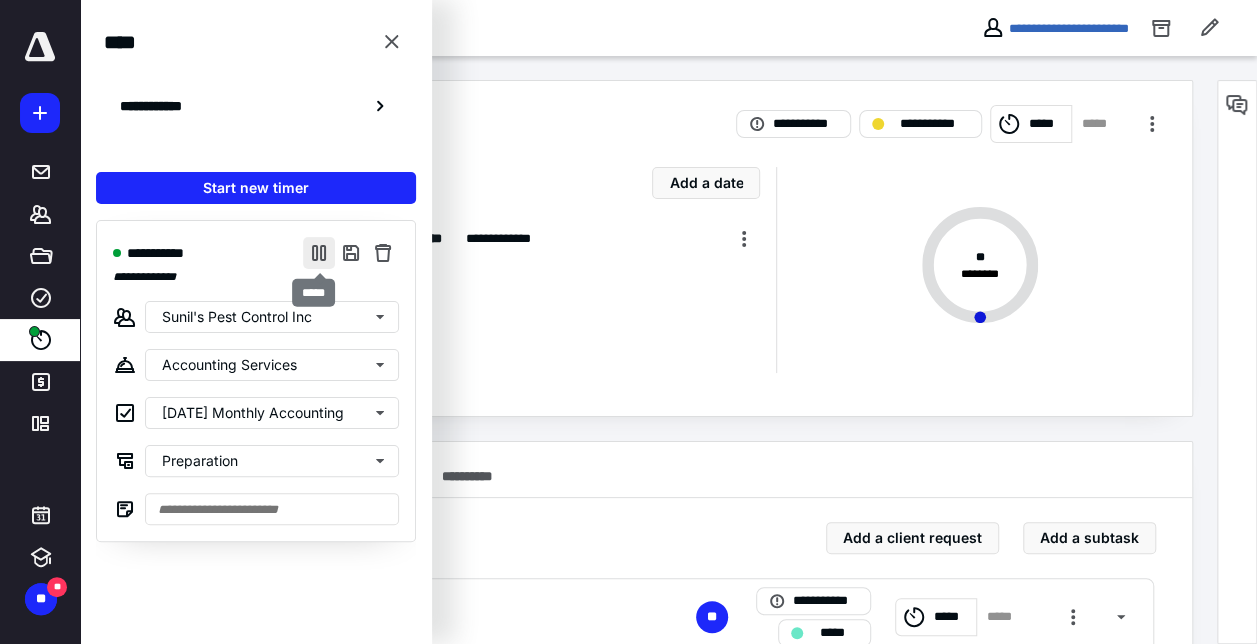 click at bounding box center (319, 253) 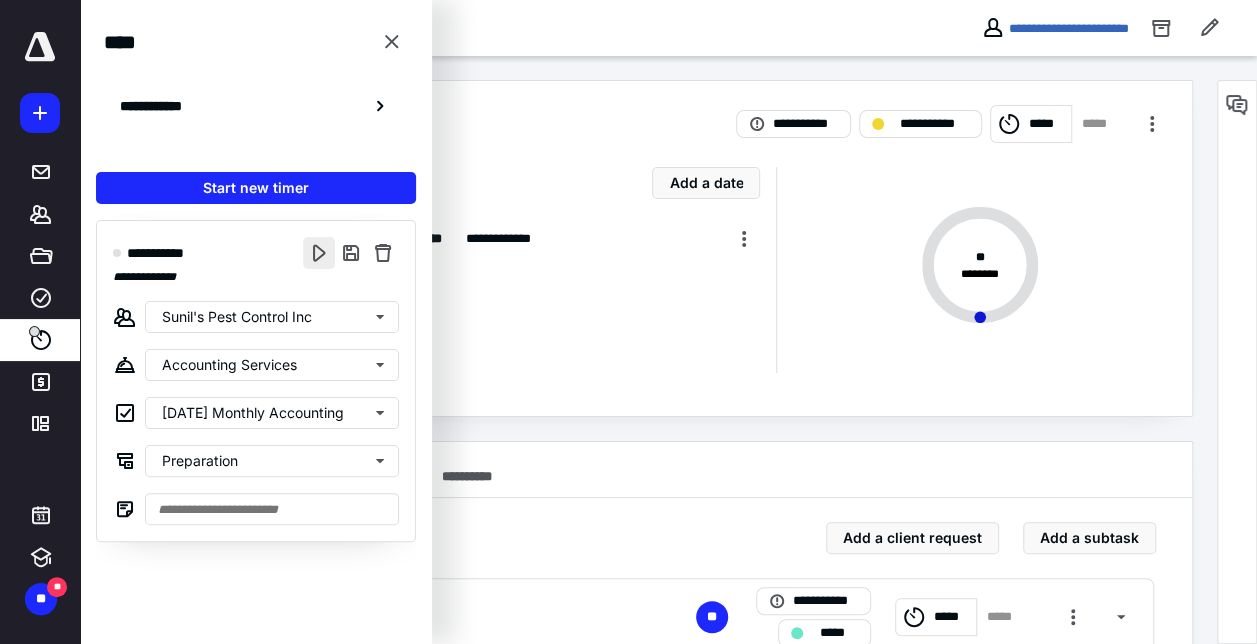 click at bounding box center (319, 253) 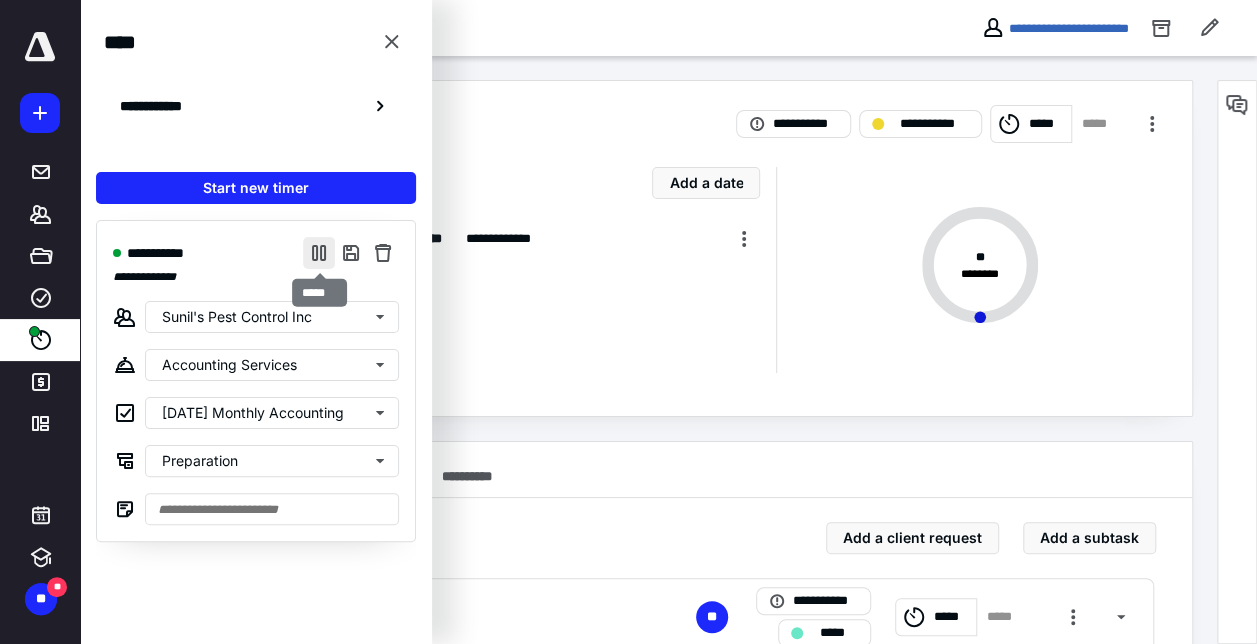 click at bounding box center [319, 253] 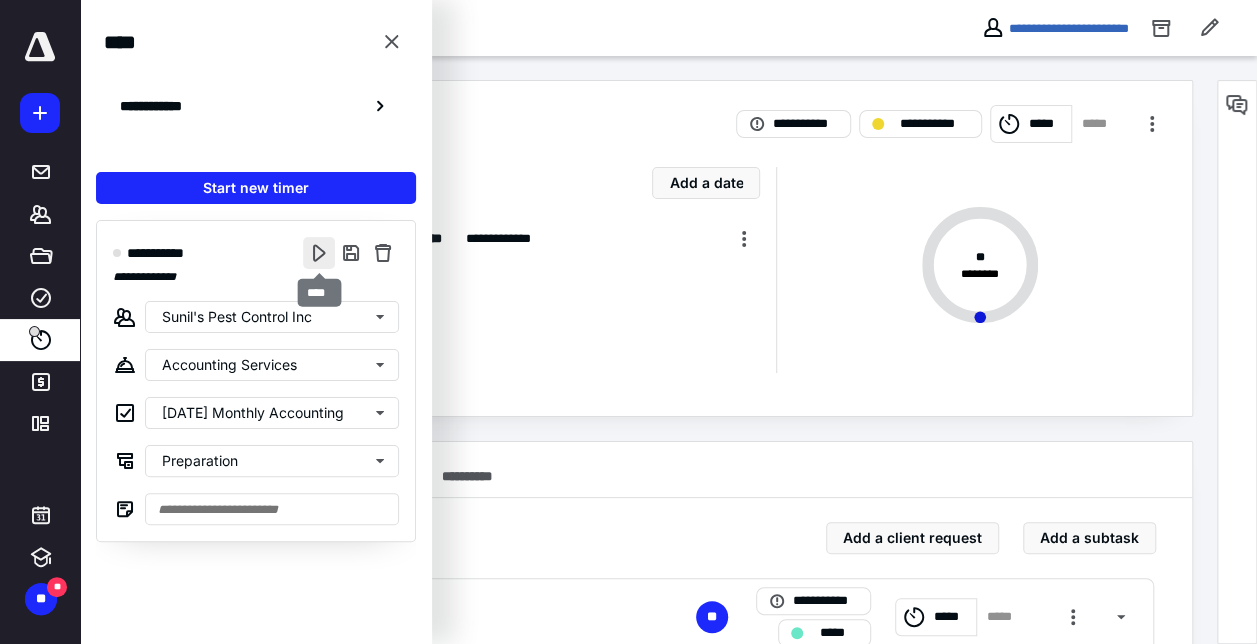 click at bounding box center (319, 253) 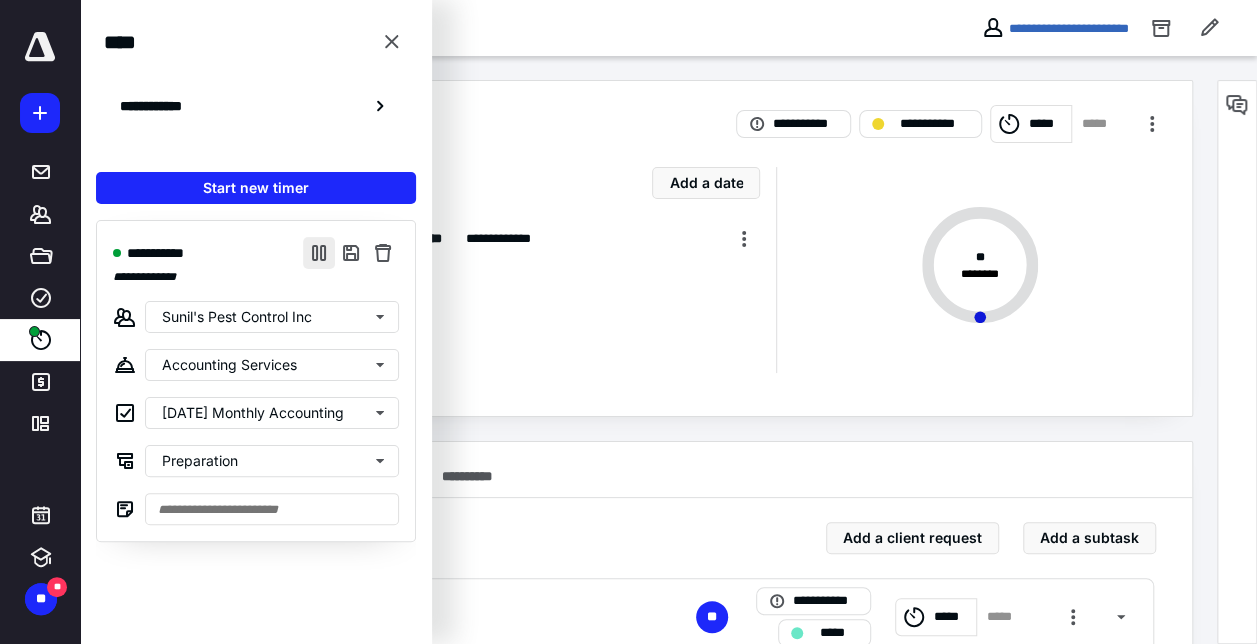 click at bounding box center [319, 253] 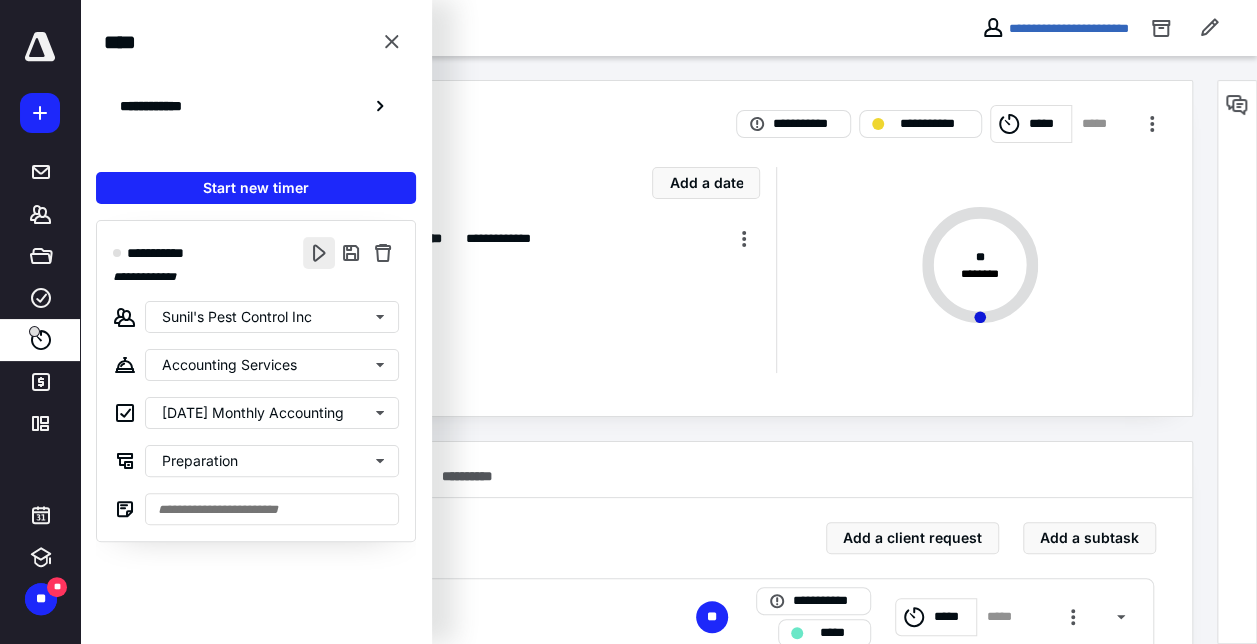 click at bounding box center [319, 253] 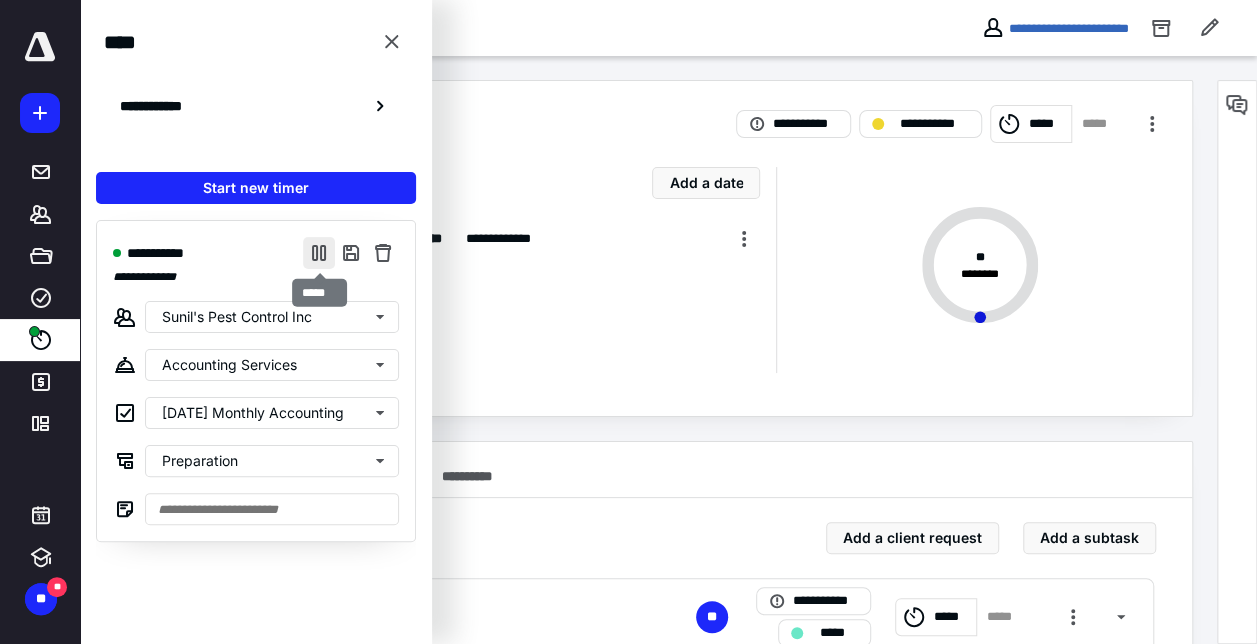 click at bounding box center [319, 253] 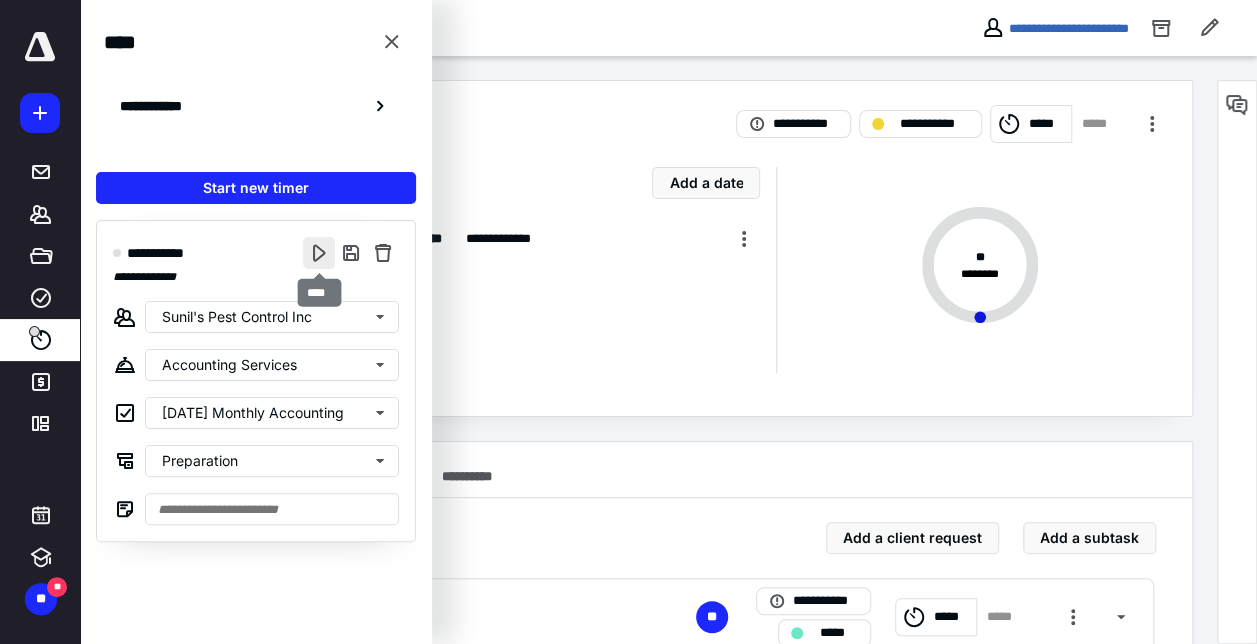 click at bounding box center [319, 253] 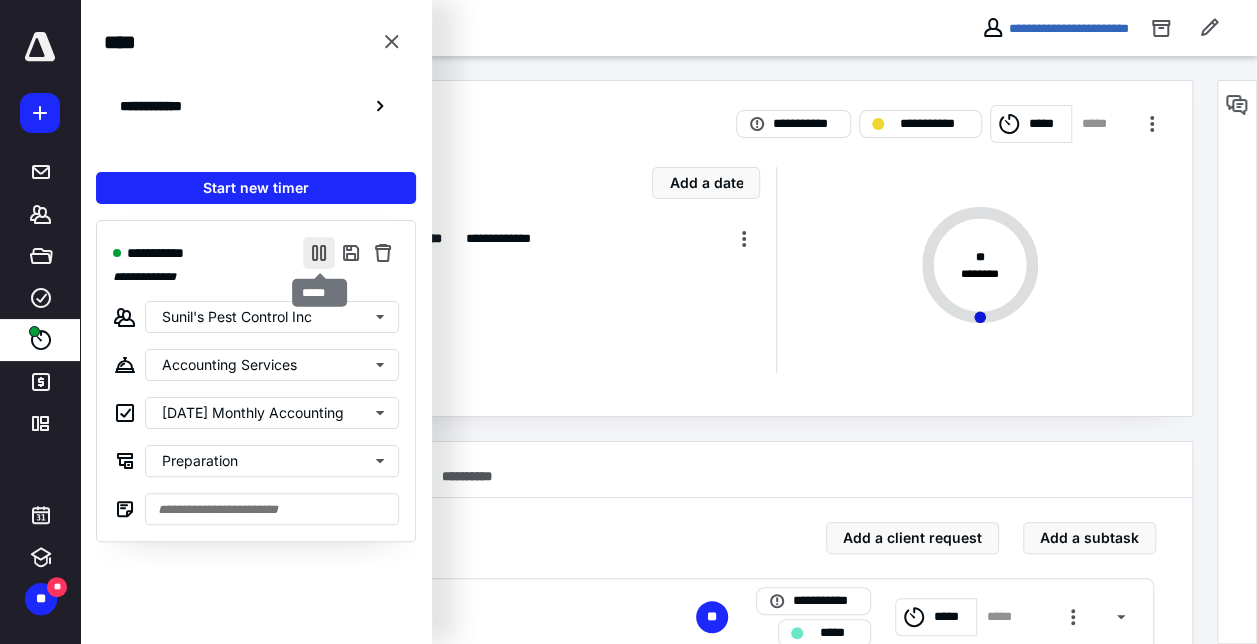 click at bounding box center [319, 253] 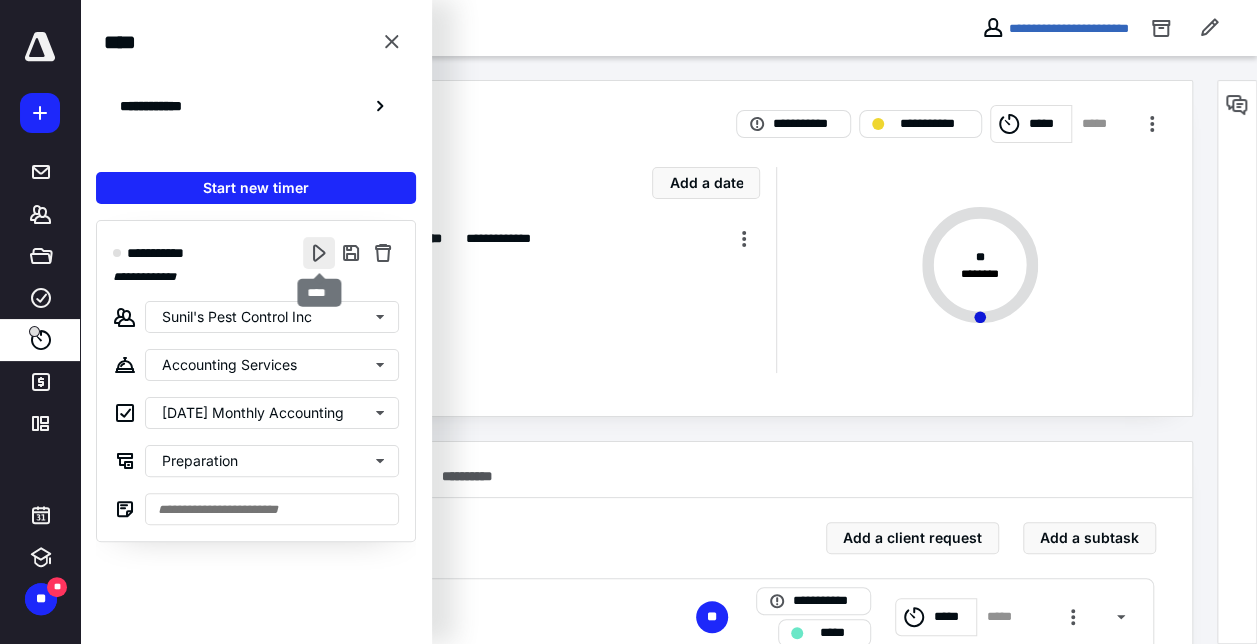 click at bounding box center (319, 253) 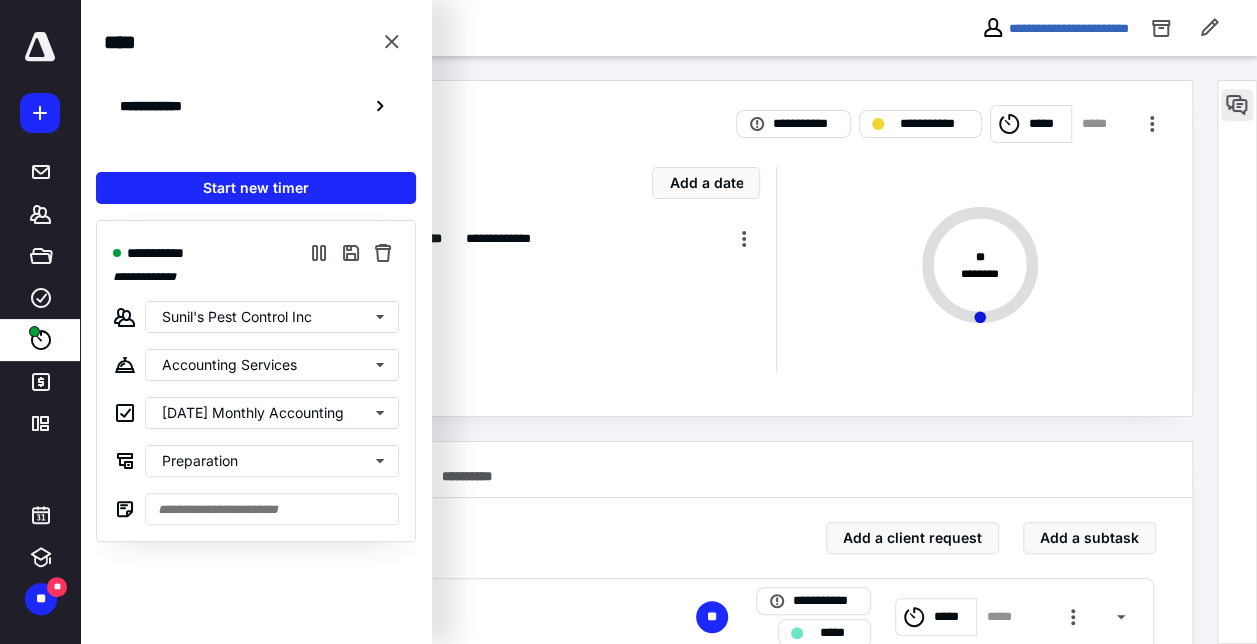 click at bounding box center (1237, 105) 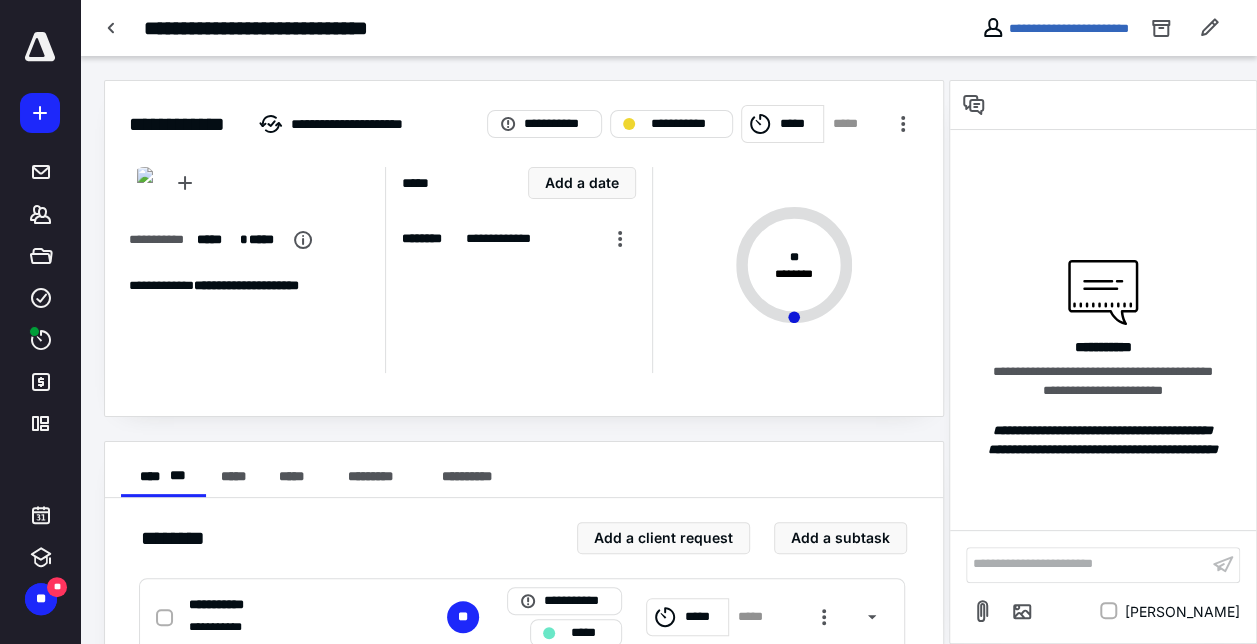 click on "**********" at bounding box center (1087, 564) 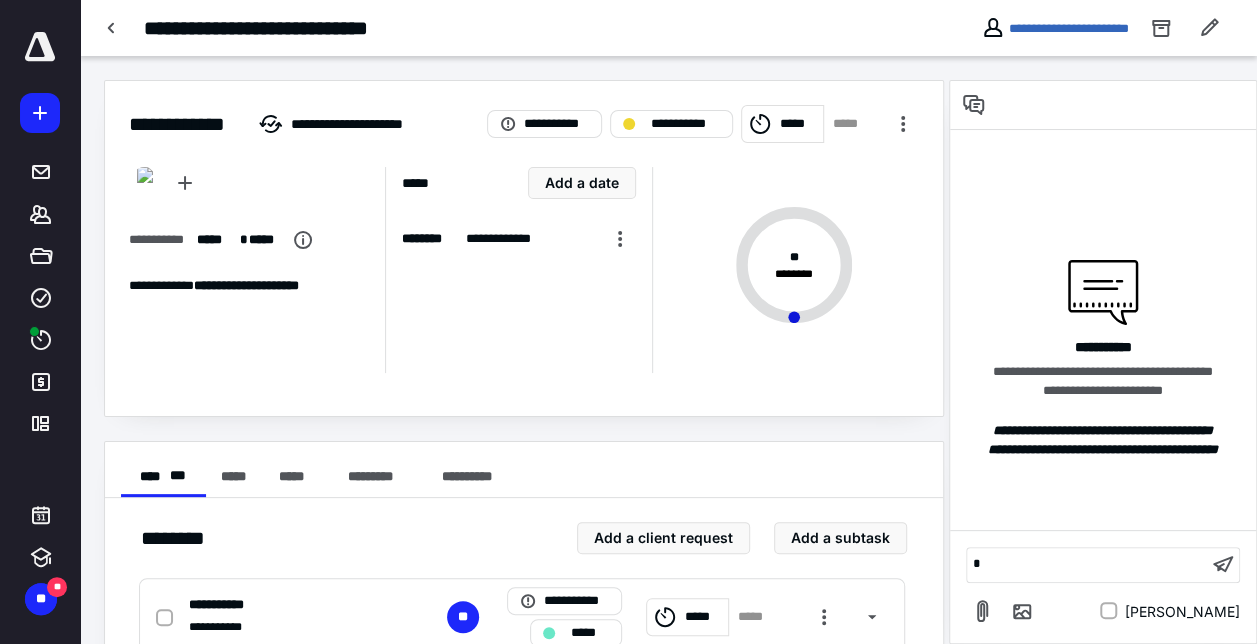 type 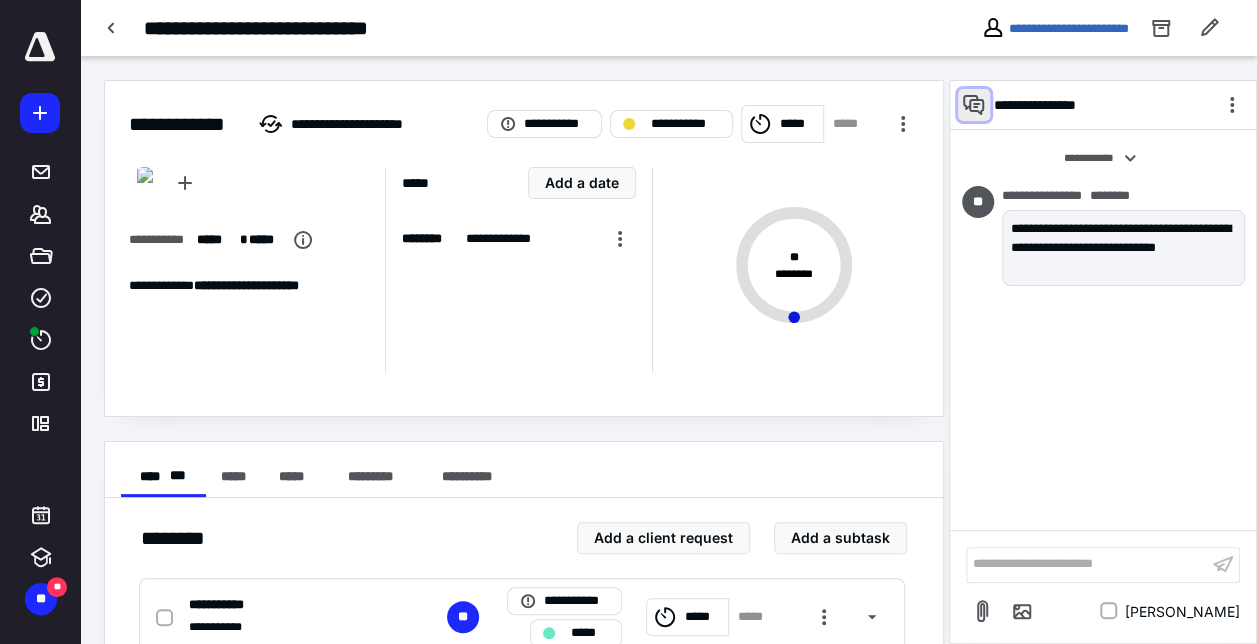 click at bounding box center [974, 105] 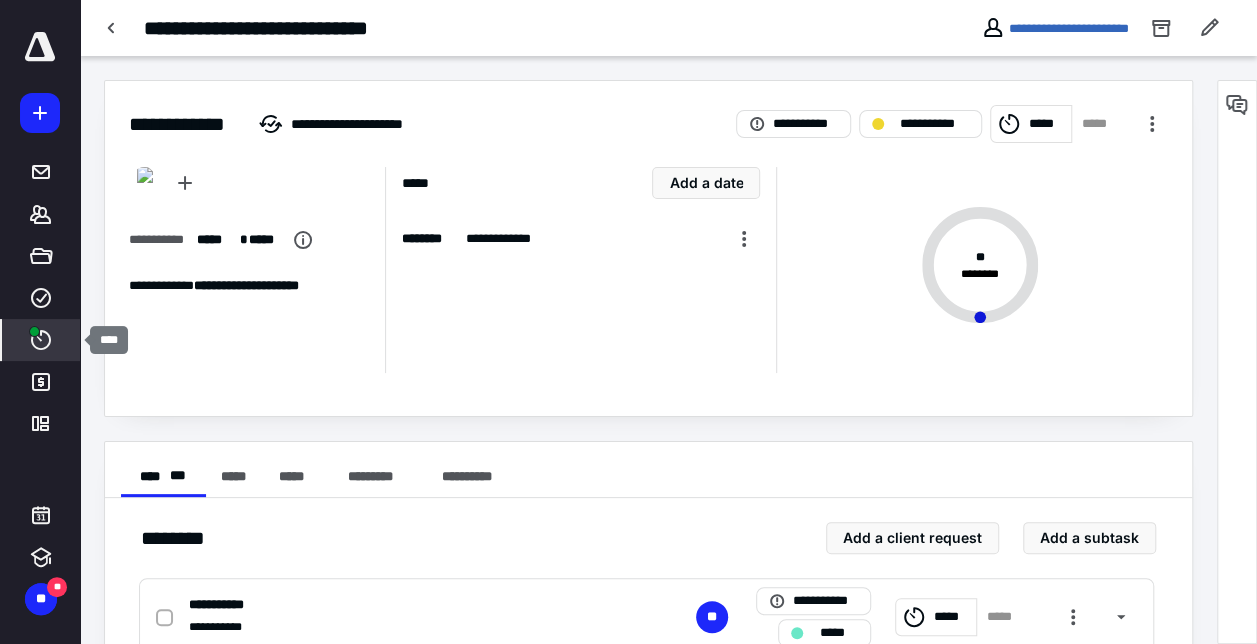 click at bounding box center [34, 331] 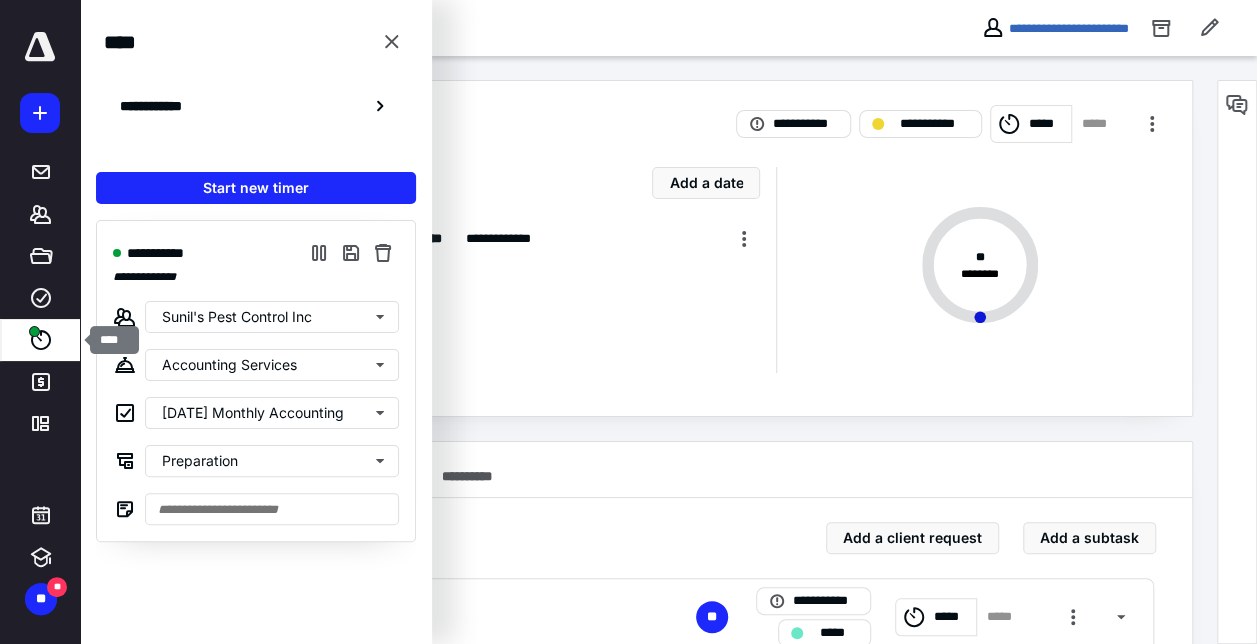 click 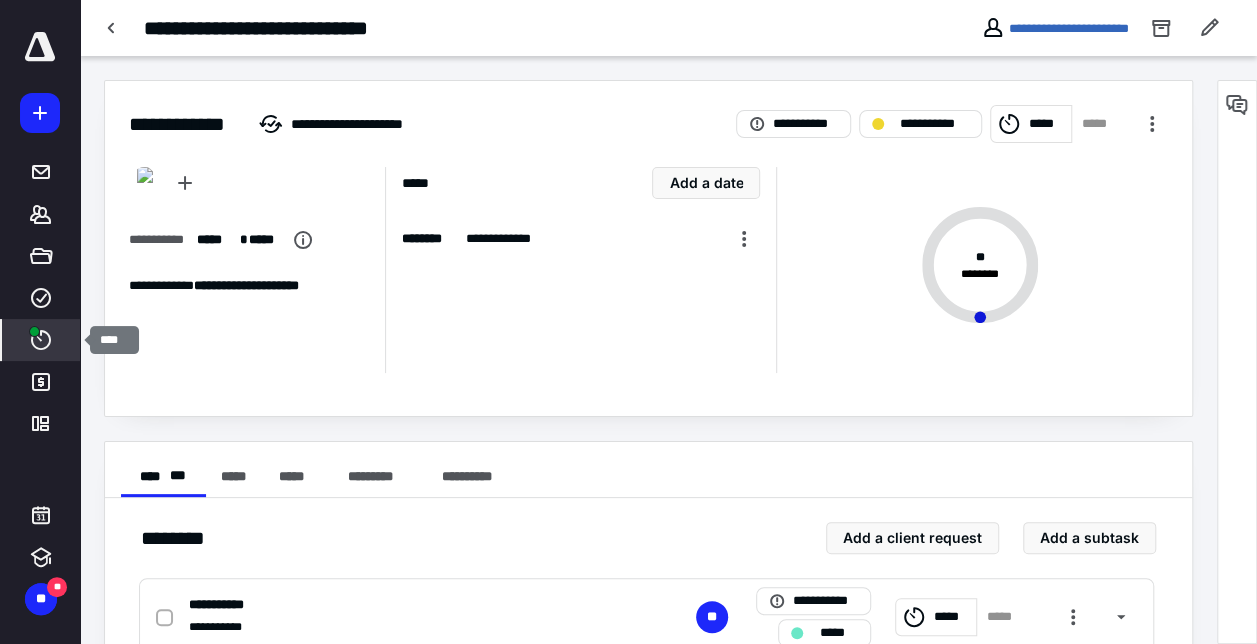 click at bounding box center [34, 331] 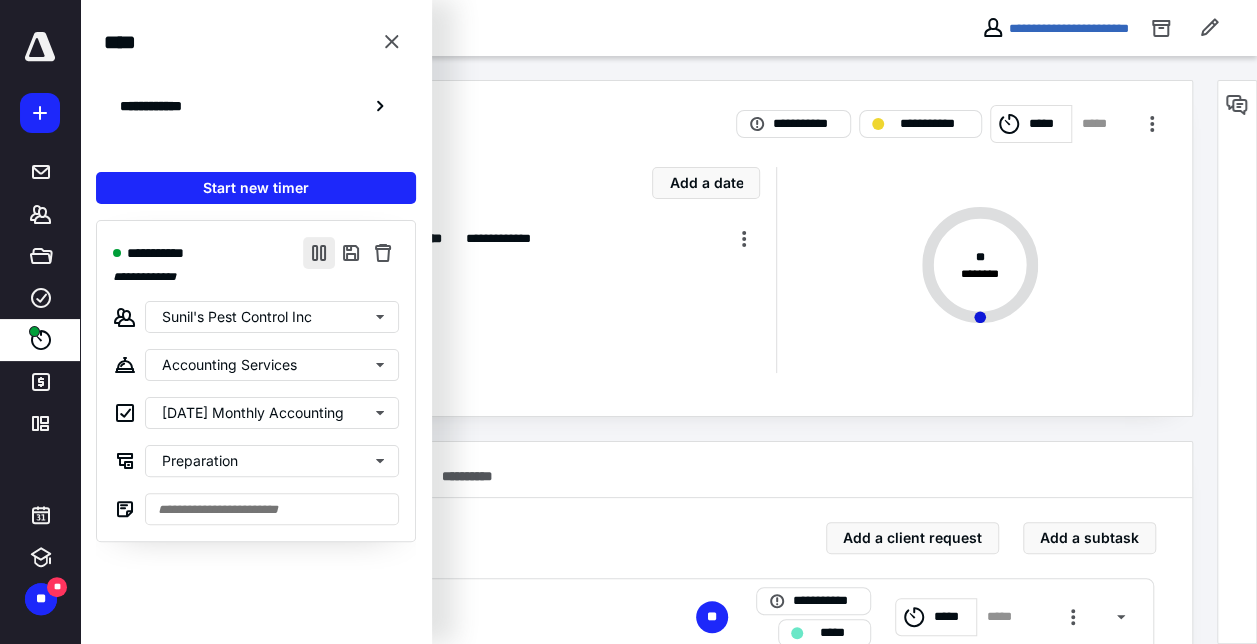 click at bounding box center [319, 253] 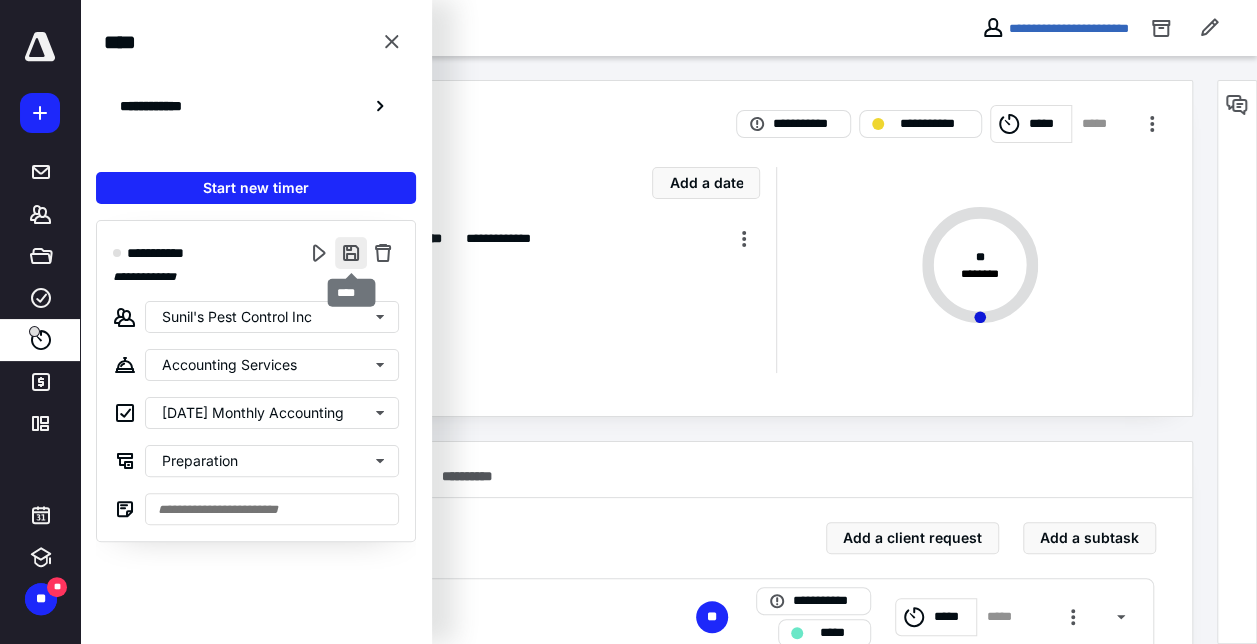 click at bounding box center (351, 253) 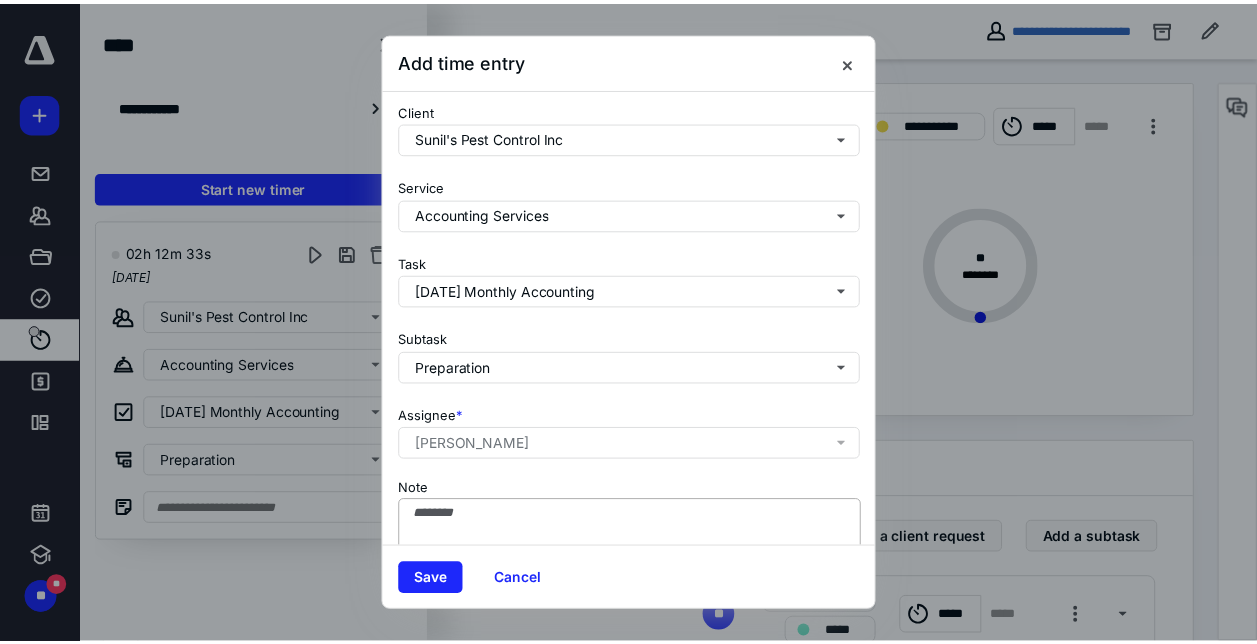 scroll, scrollTop: 256, scrollLeft: 0, axis: vertical 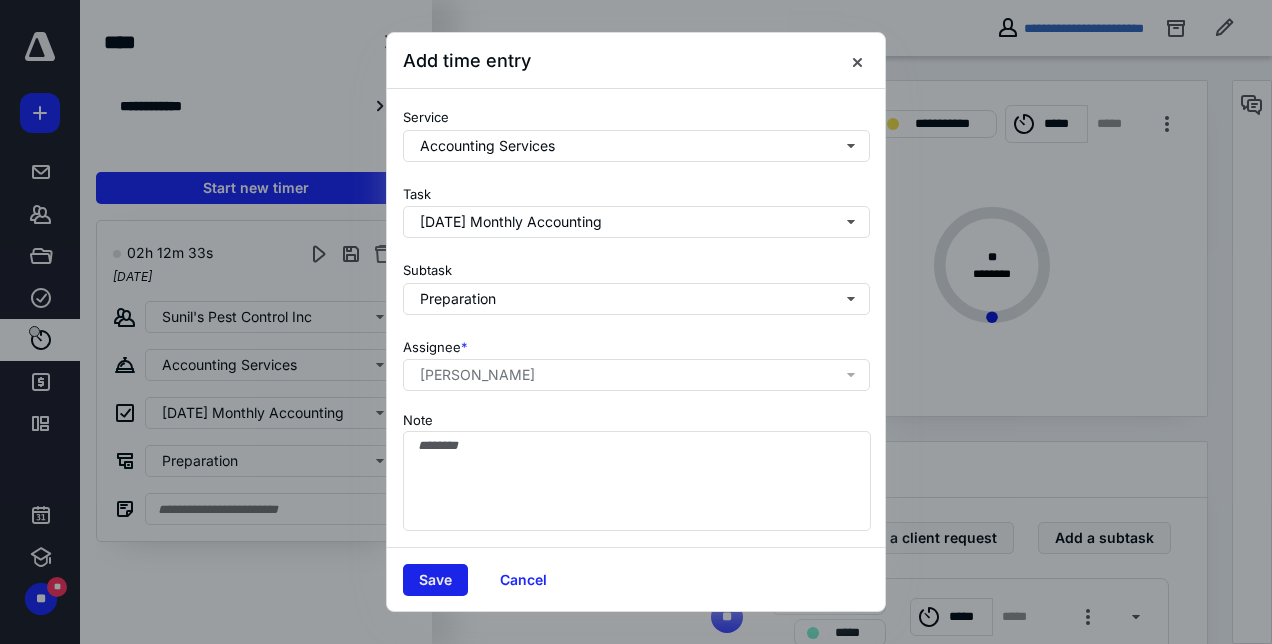 click on "Save" at bounding box center (435, 580) 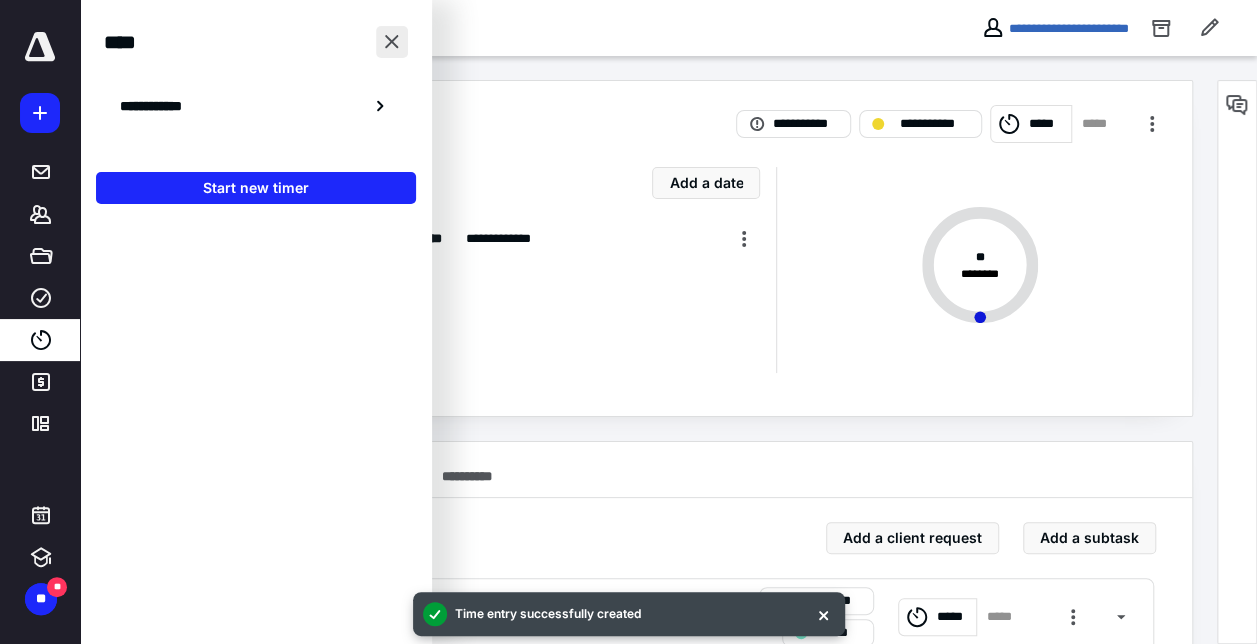 click at bounding box center (392, 42) 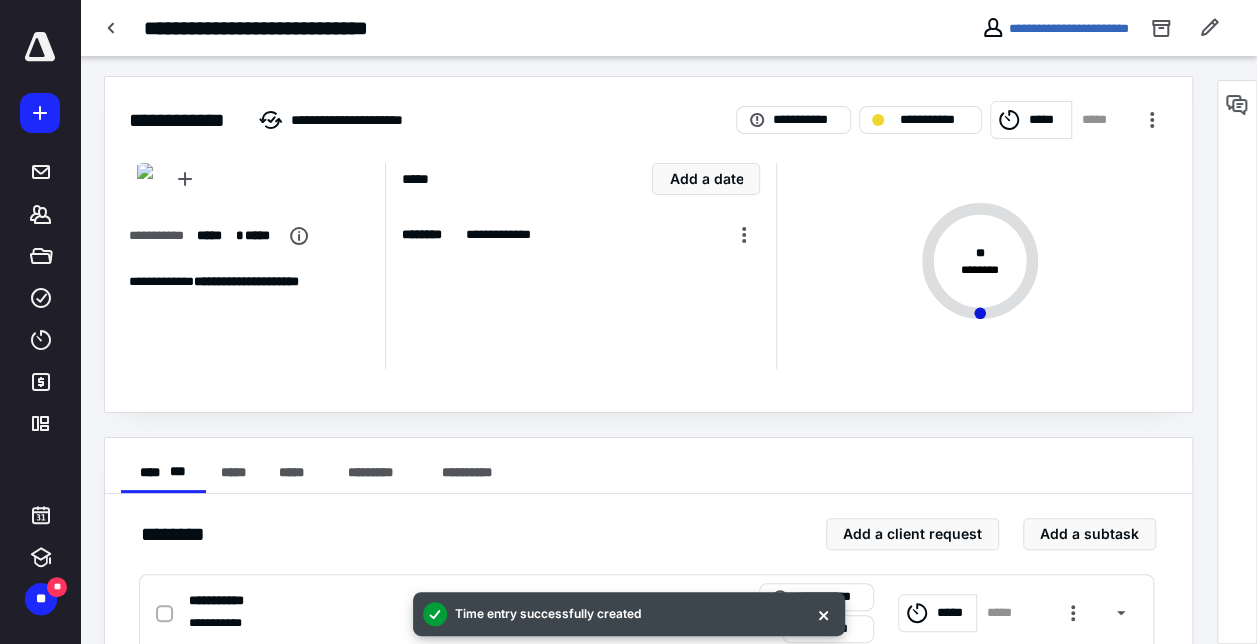 scroll, scrollTop: 436, scrollLeft: 0, axis: vertical 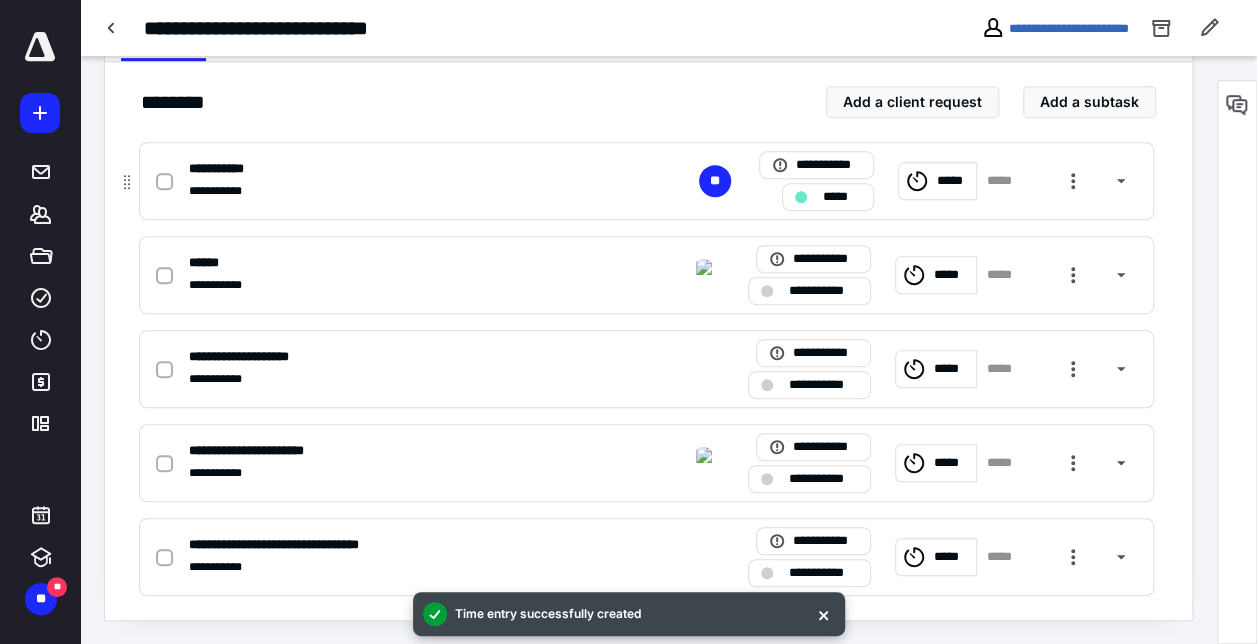 click at bounding box center [164, 182] 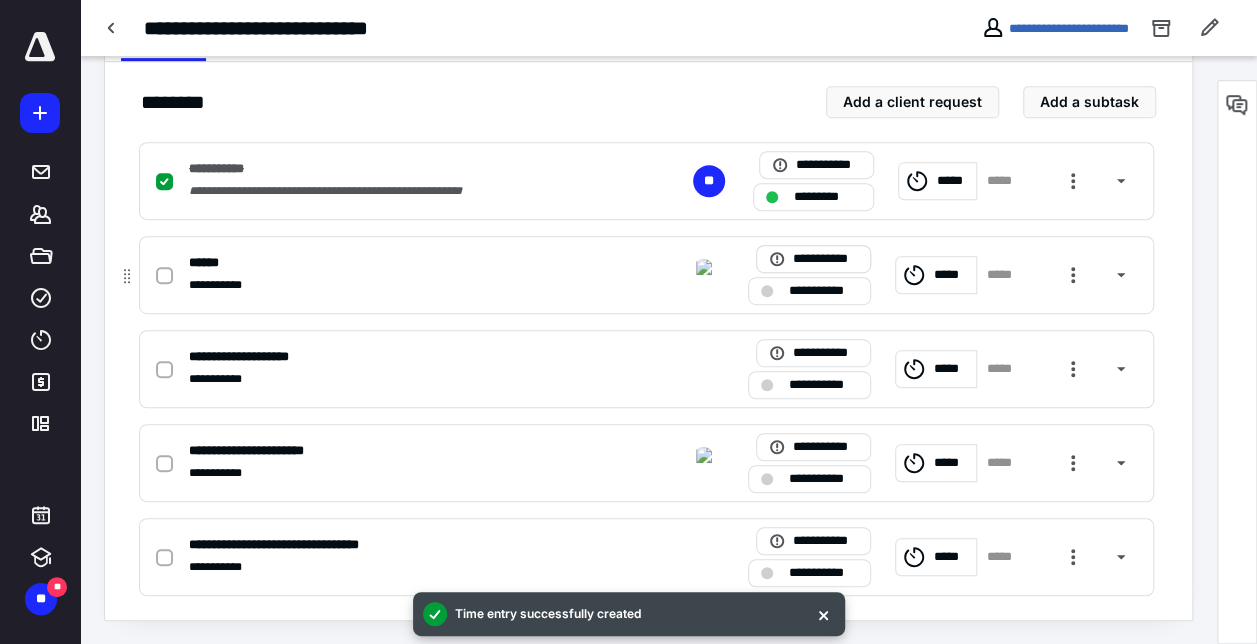 click on "**********" at bounding box center (809, 291) 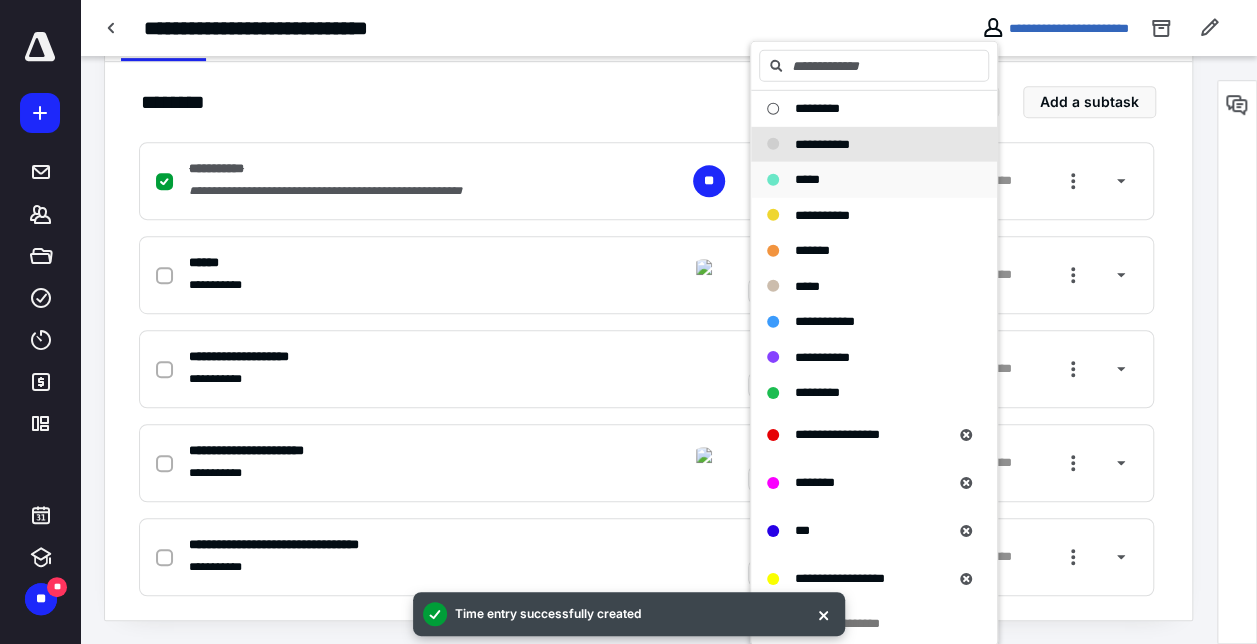 click on "*****" at bounding box center (807, 179) 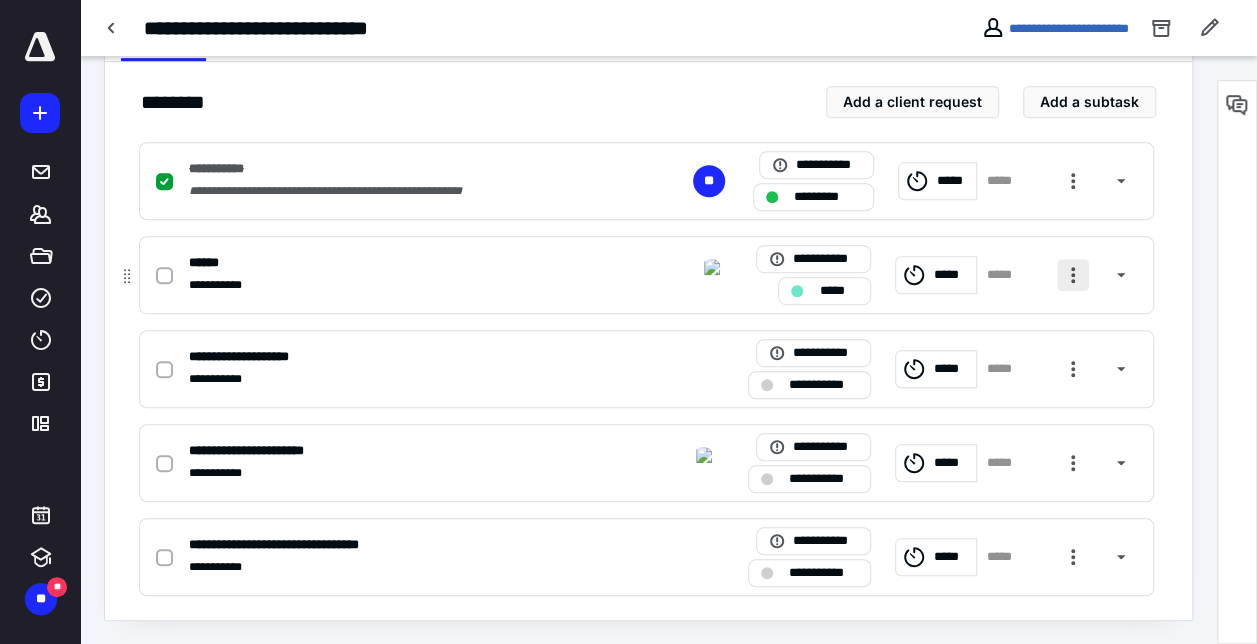 click at bounding box center [1073, 275] 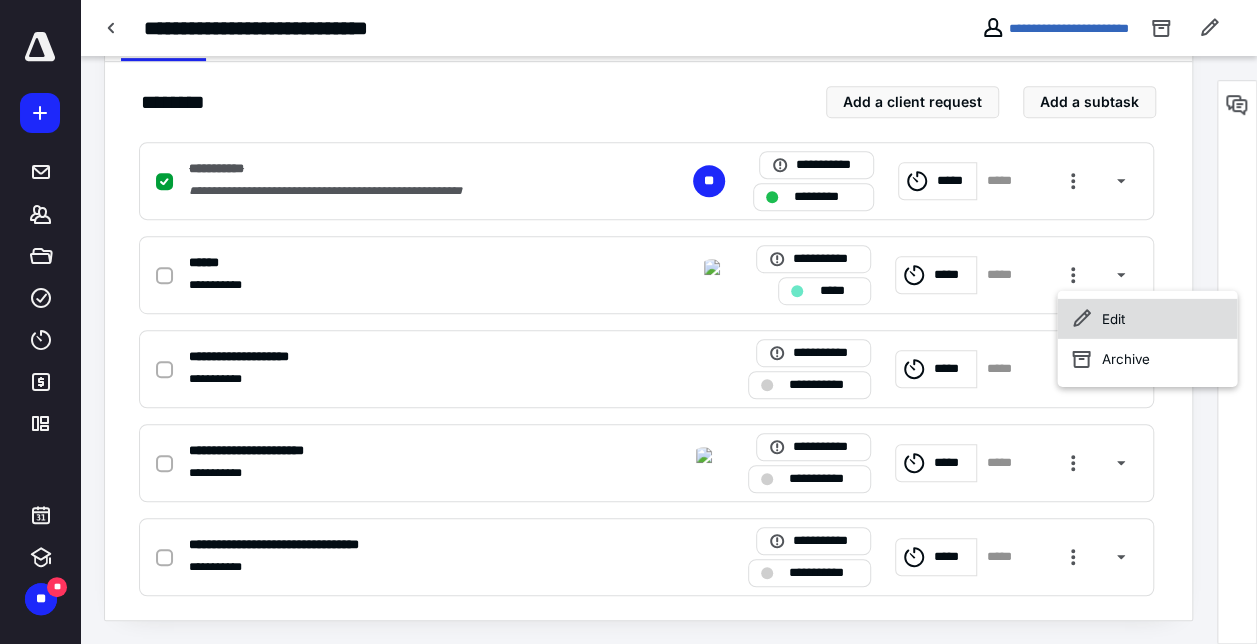 click 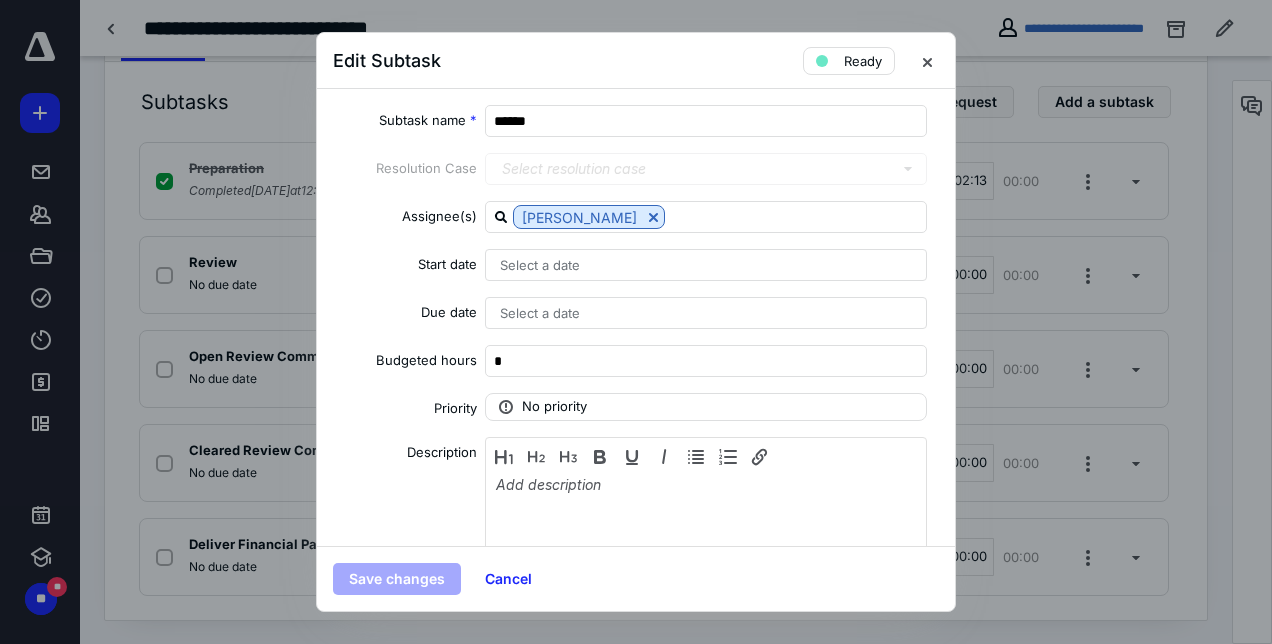 click on "Select a date" at bounding box center [706, 265] 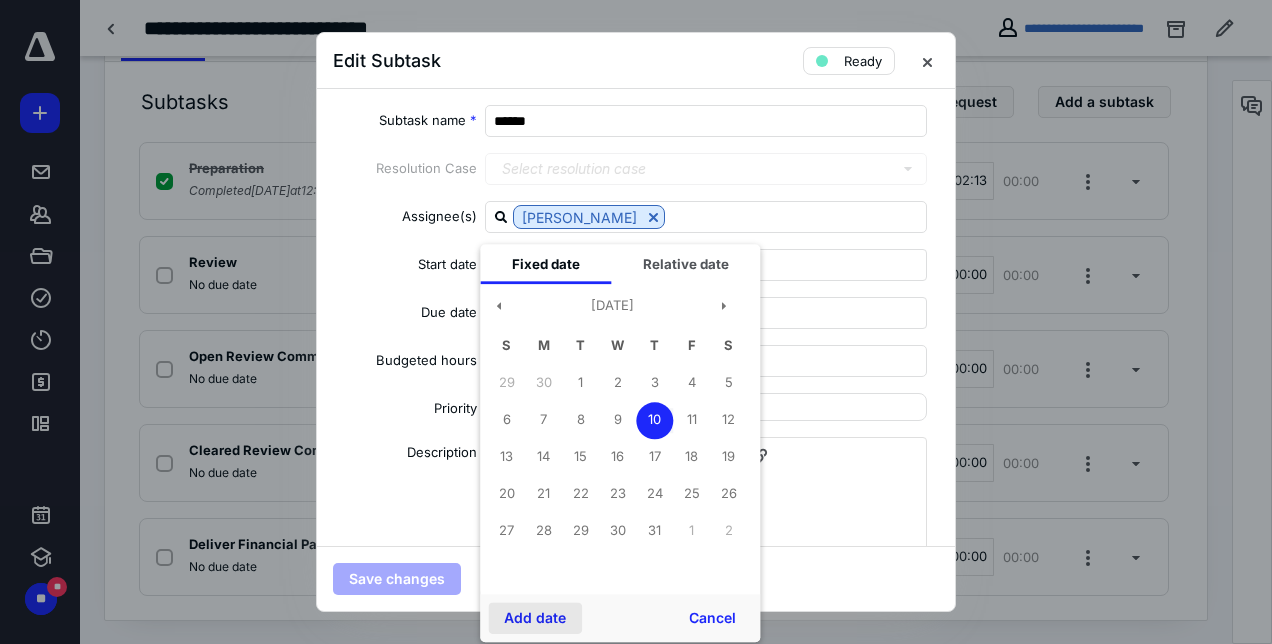 click on "Add date" at bounding box center [535, 618] 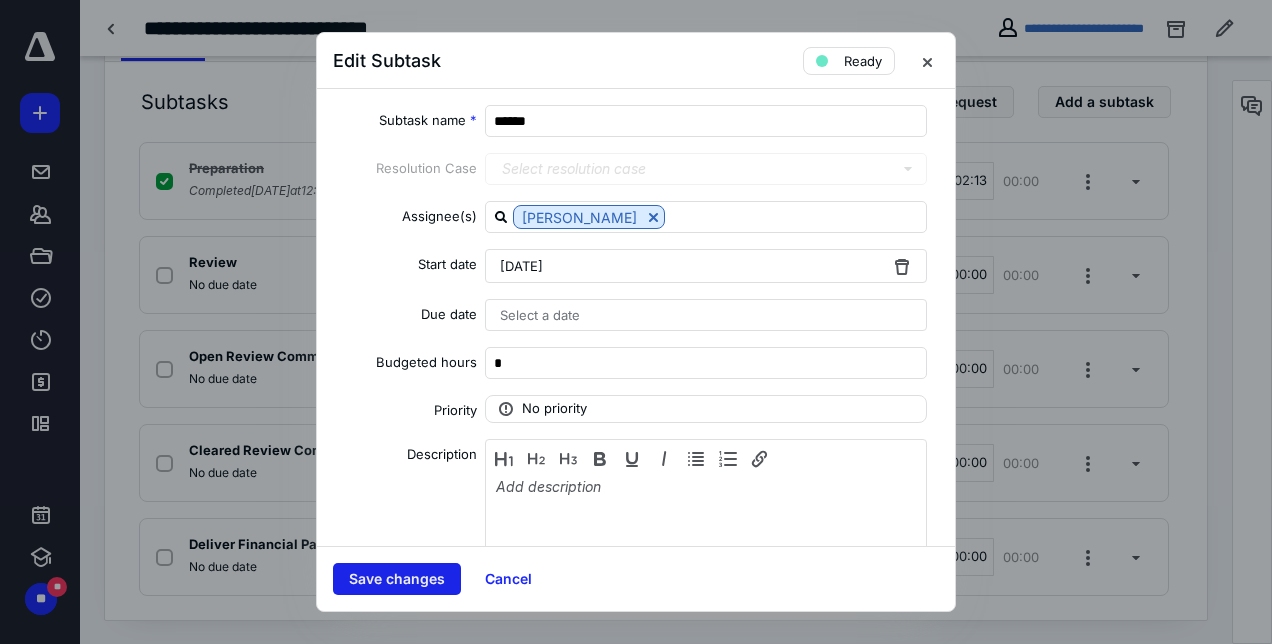 click on "Save changes" at bounding box center [397, 579] 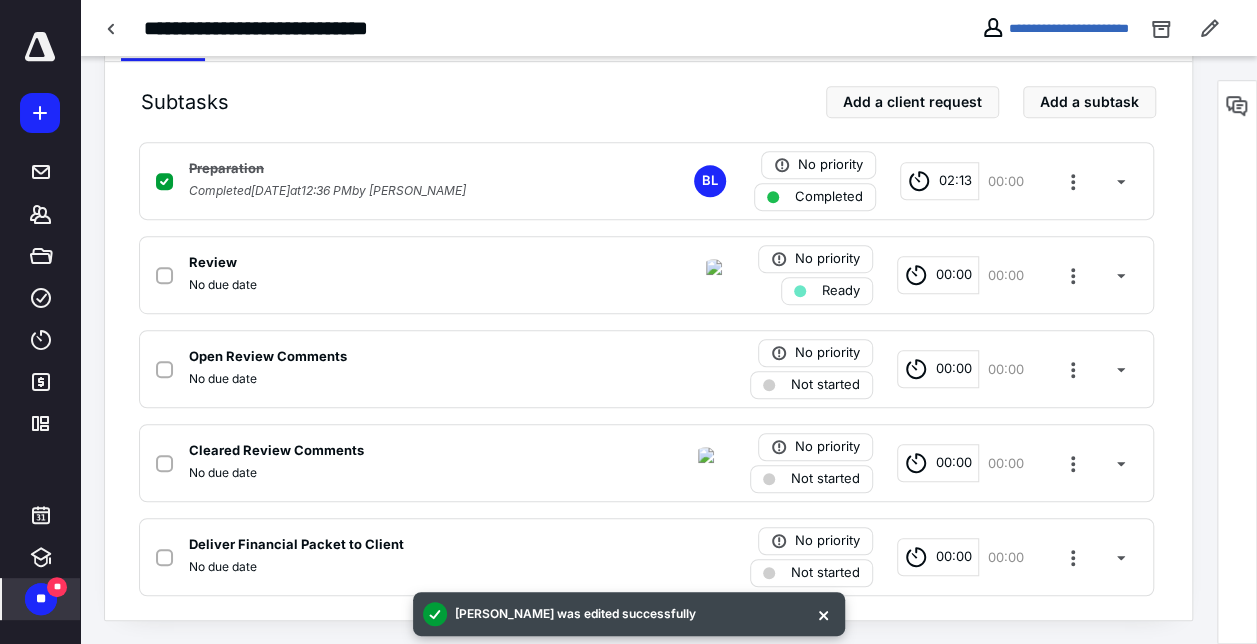 click on "** **" at bounding box center (41, 599) 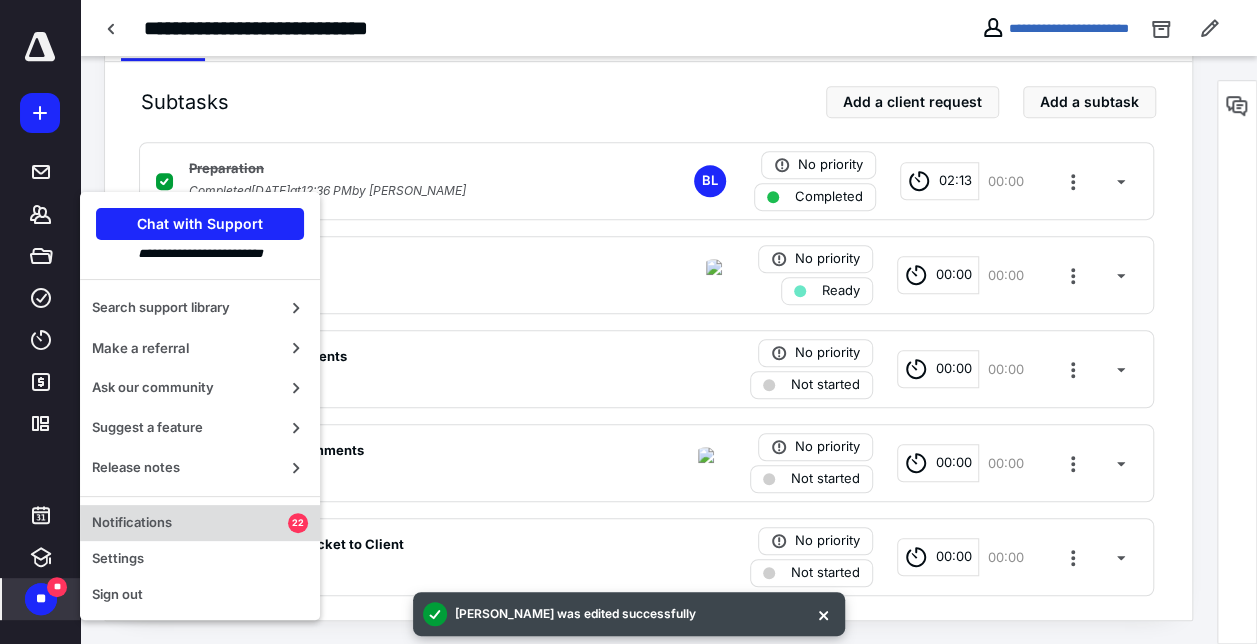 click on "Notifications" at bounding box center [190, 523] 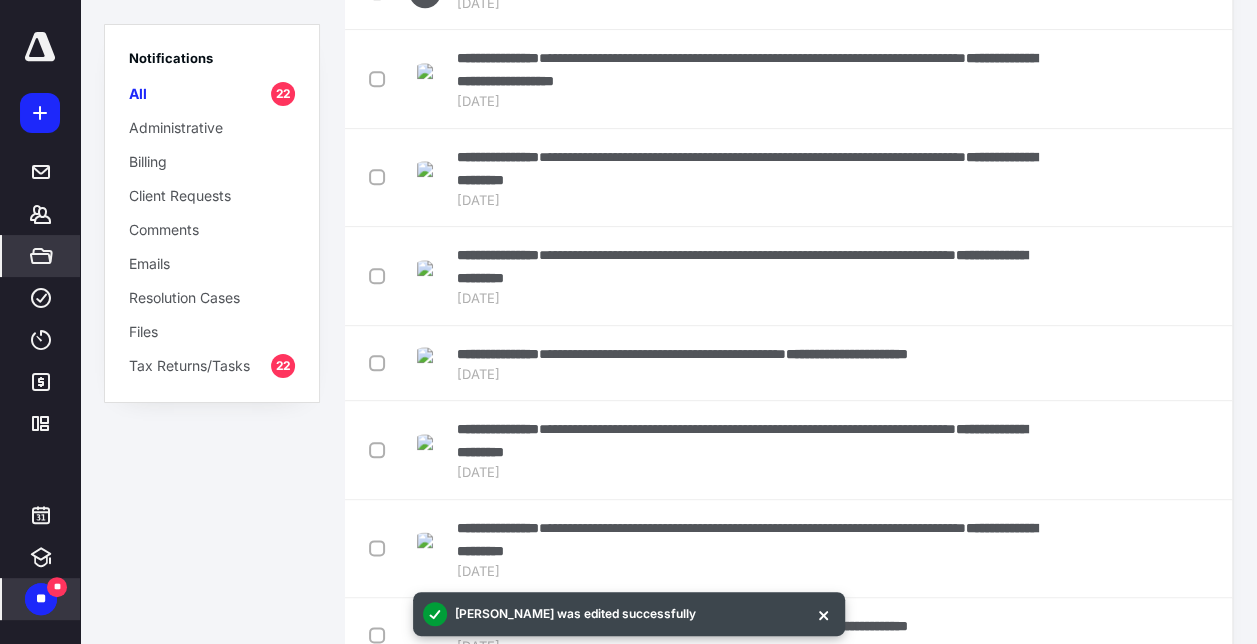 scroll, scrollTop: 830, scrollLeft: 0, axis: vertical 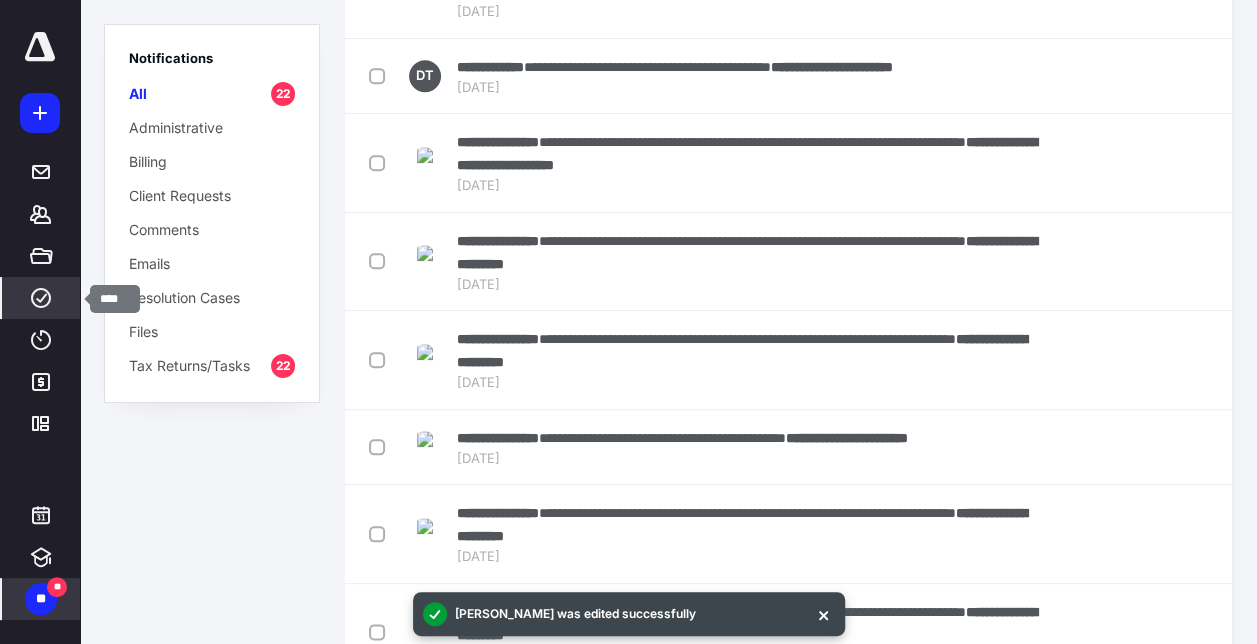 click on "****" at bounding box center [41, 298] 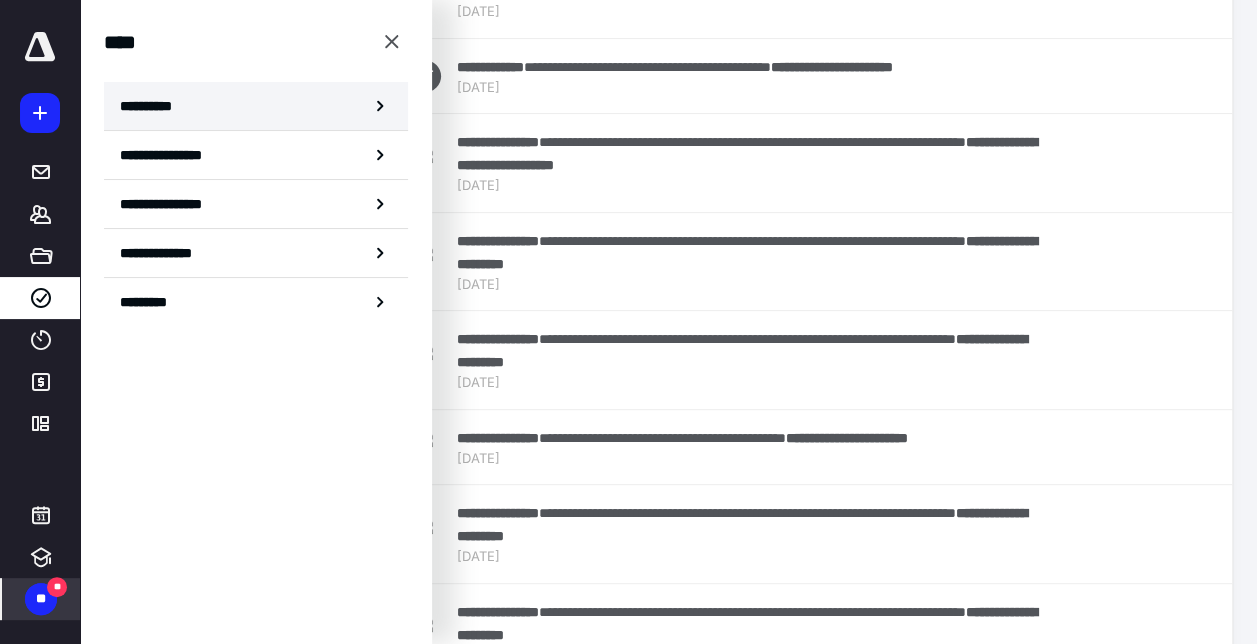 click on "**********" at bounding box center [256, 106] 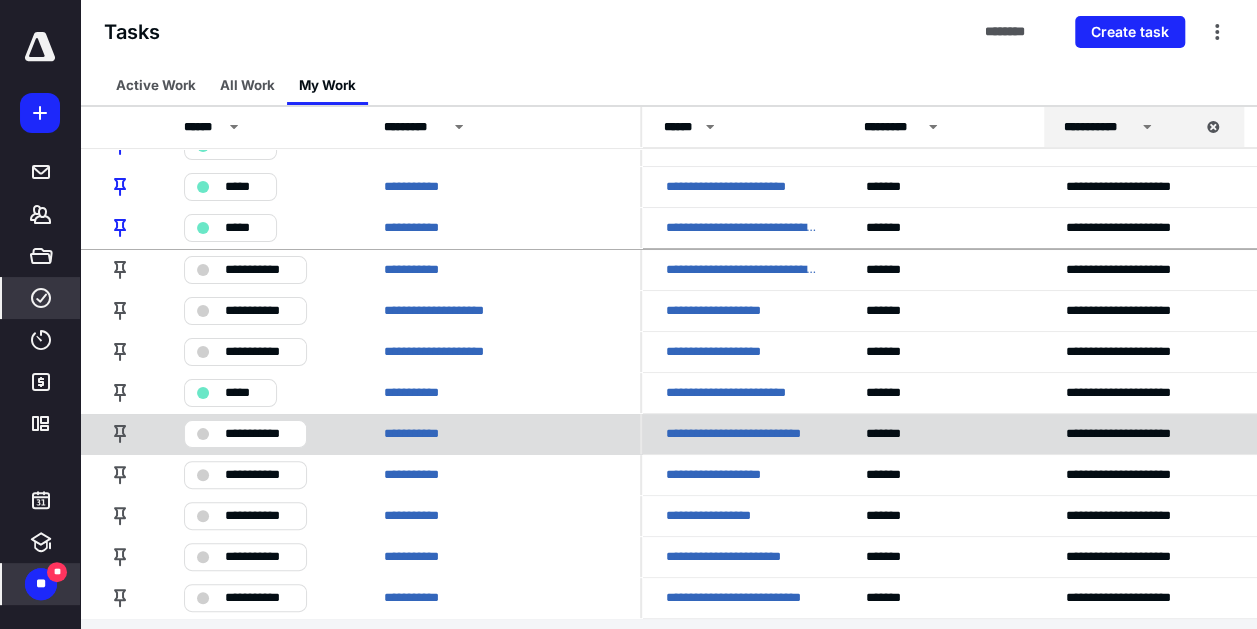 scroll, scrollTop: 34, scrollLeft: 0, axis: vertical 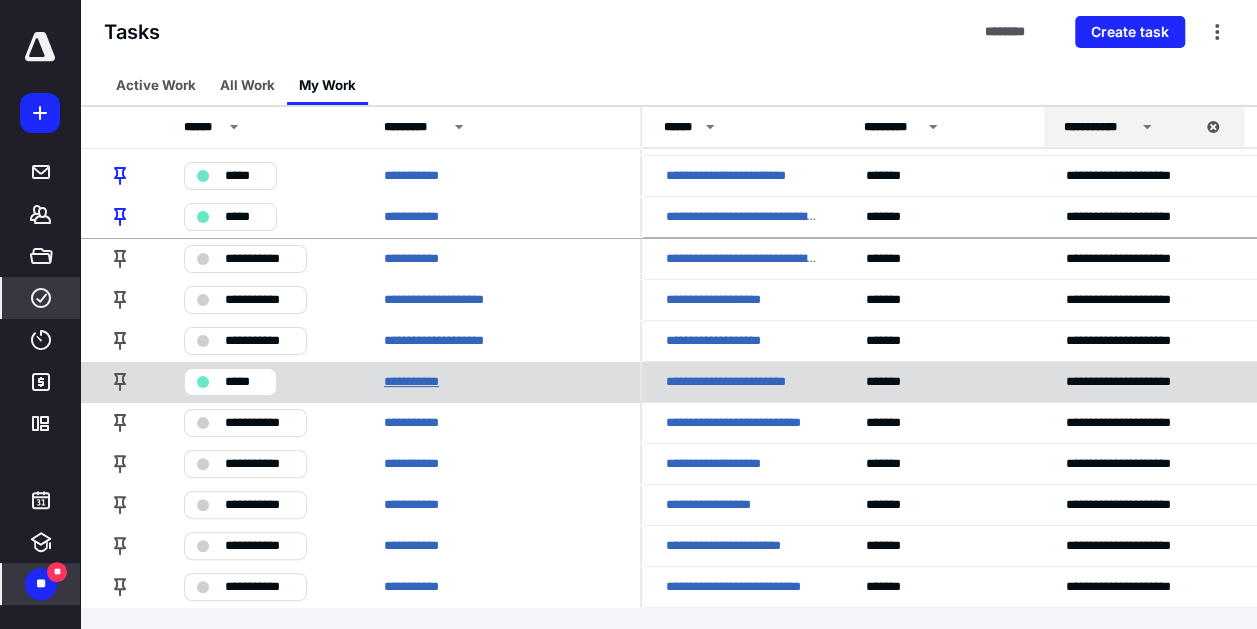 click on "**********" at bounding box center [419, 382] 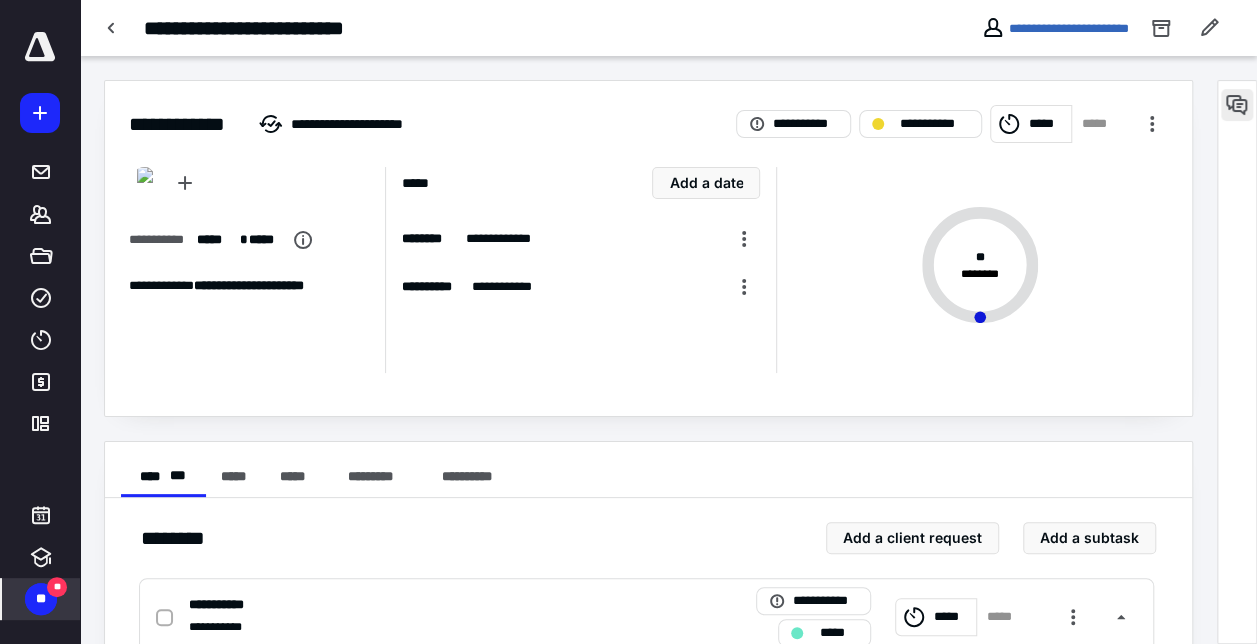 click at bounding box center [1237, 105] 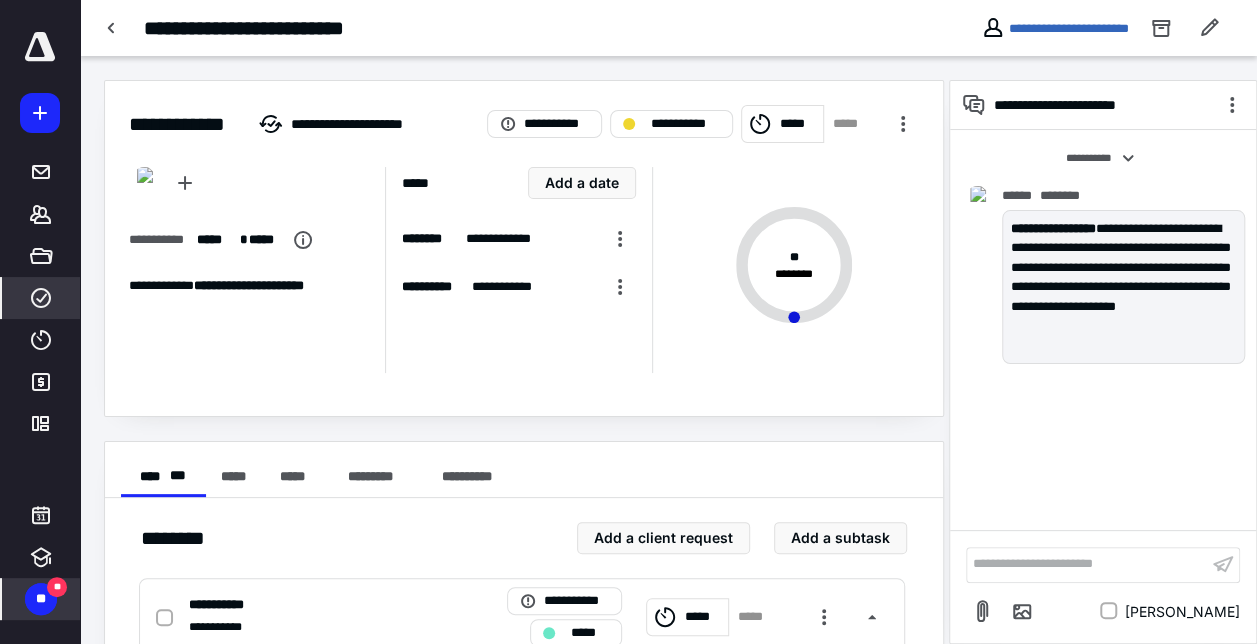 click on "****" at bounding box center [41, 298] 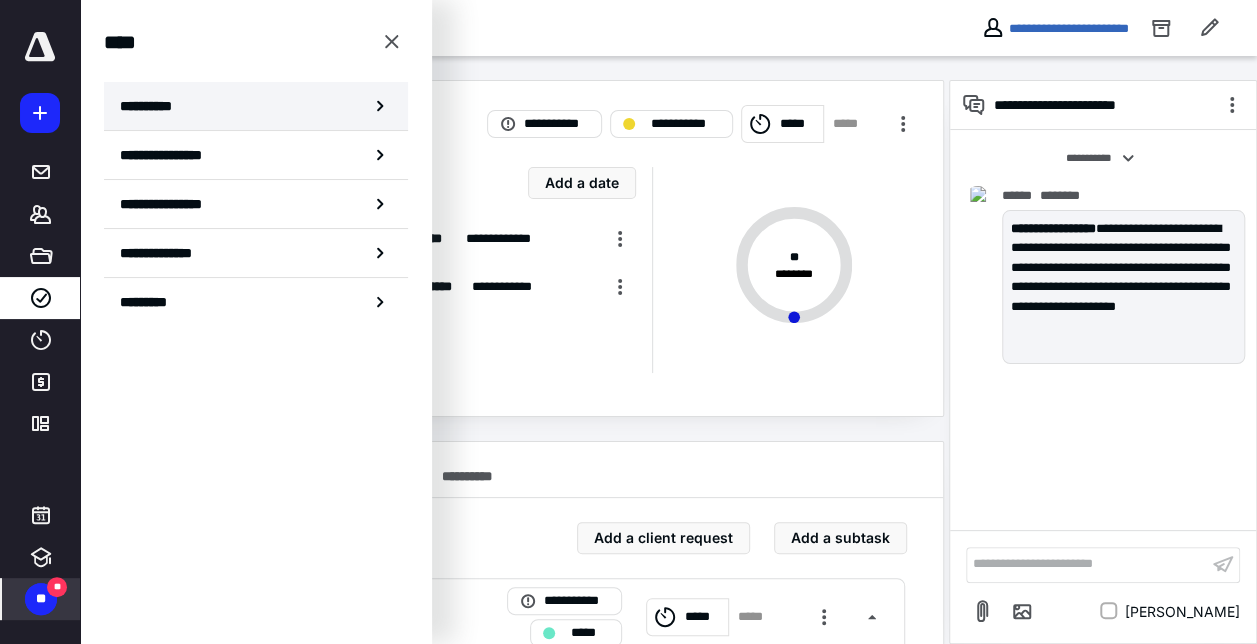 click on "**********" at bounding box center [256, 106] 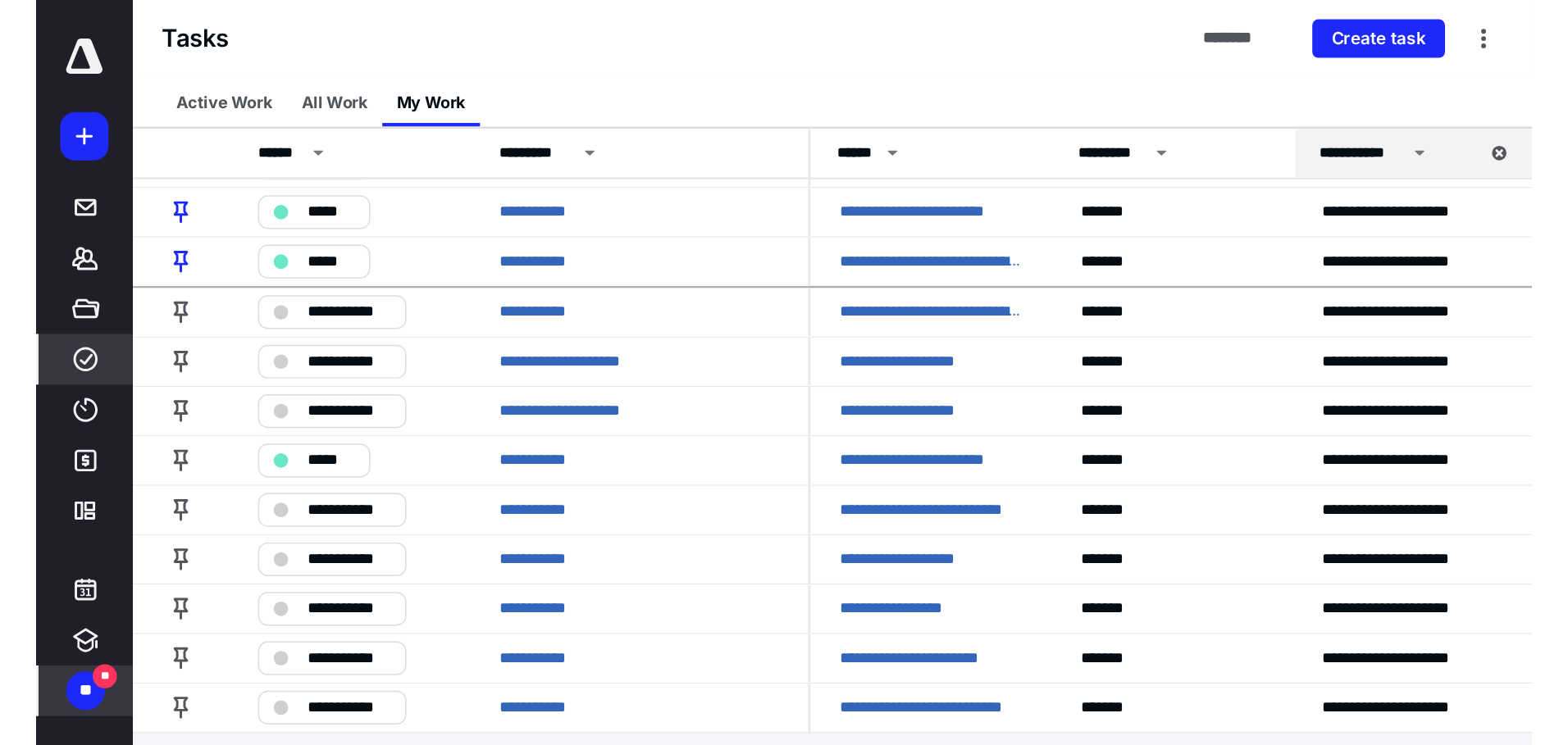 scroll, scrollTop: 0, scrollLeft: 0, axis: both 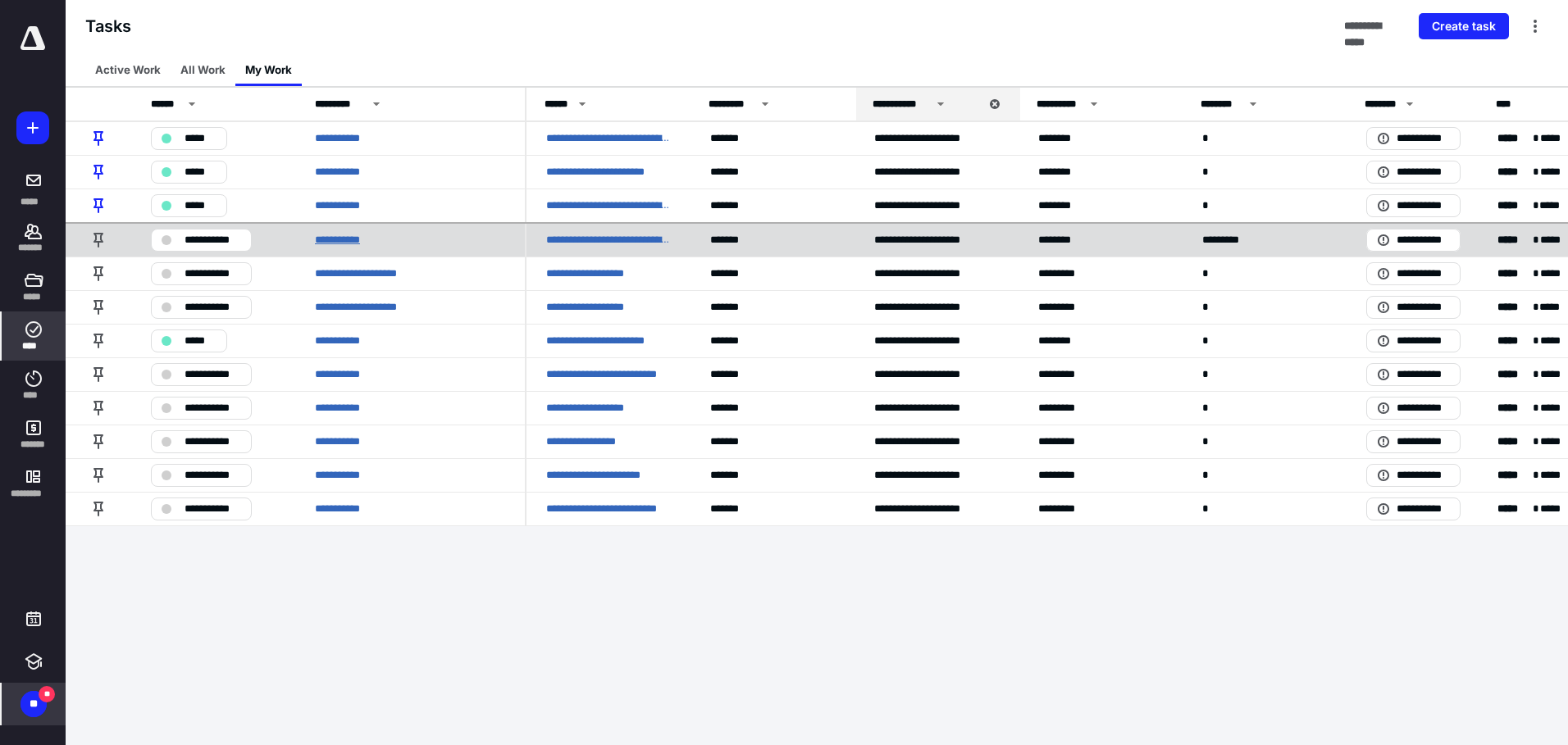click on "**********" at bounding box center (344, 240) 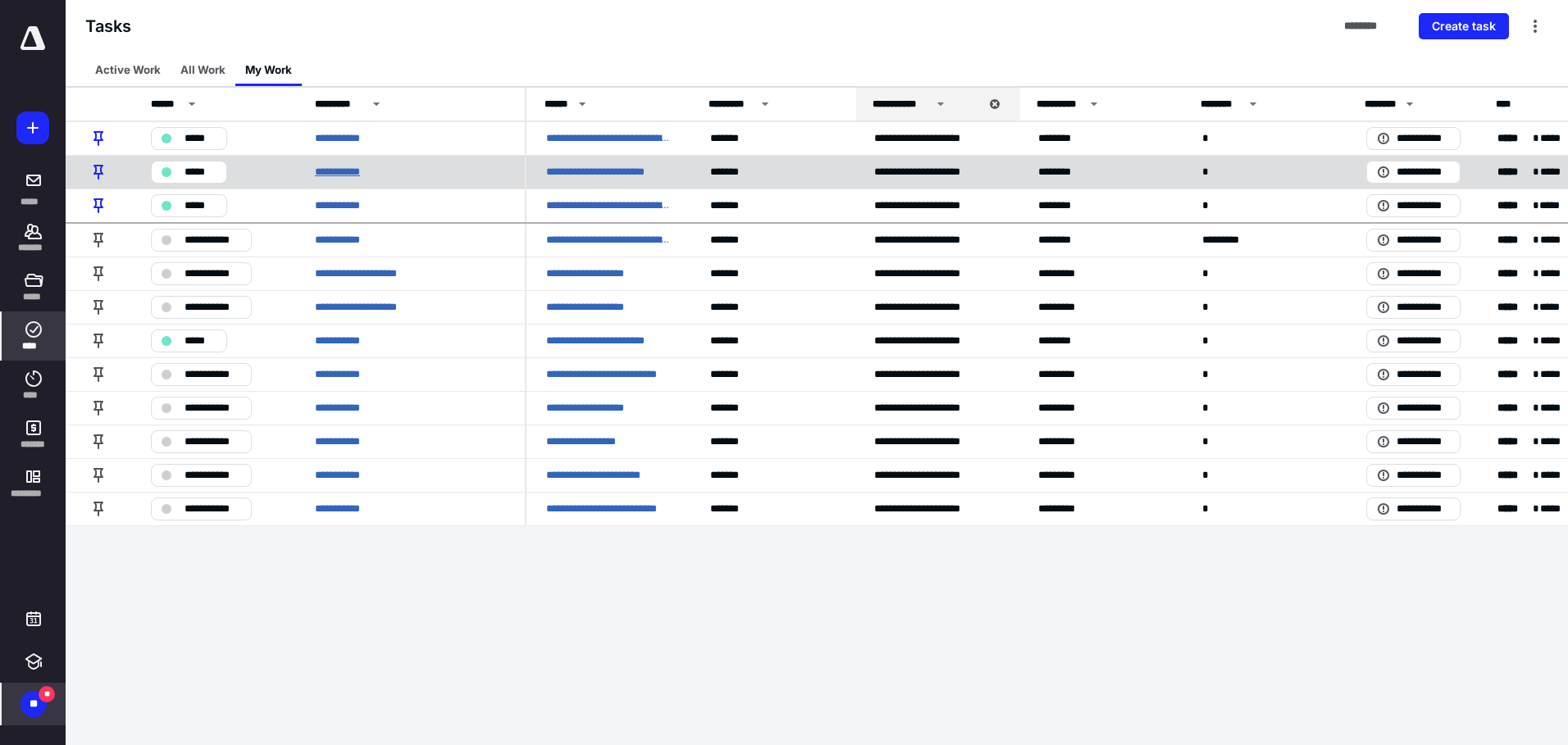 click on "**********" at bounding box center (344, 172) 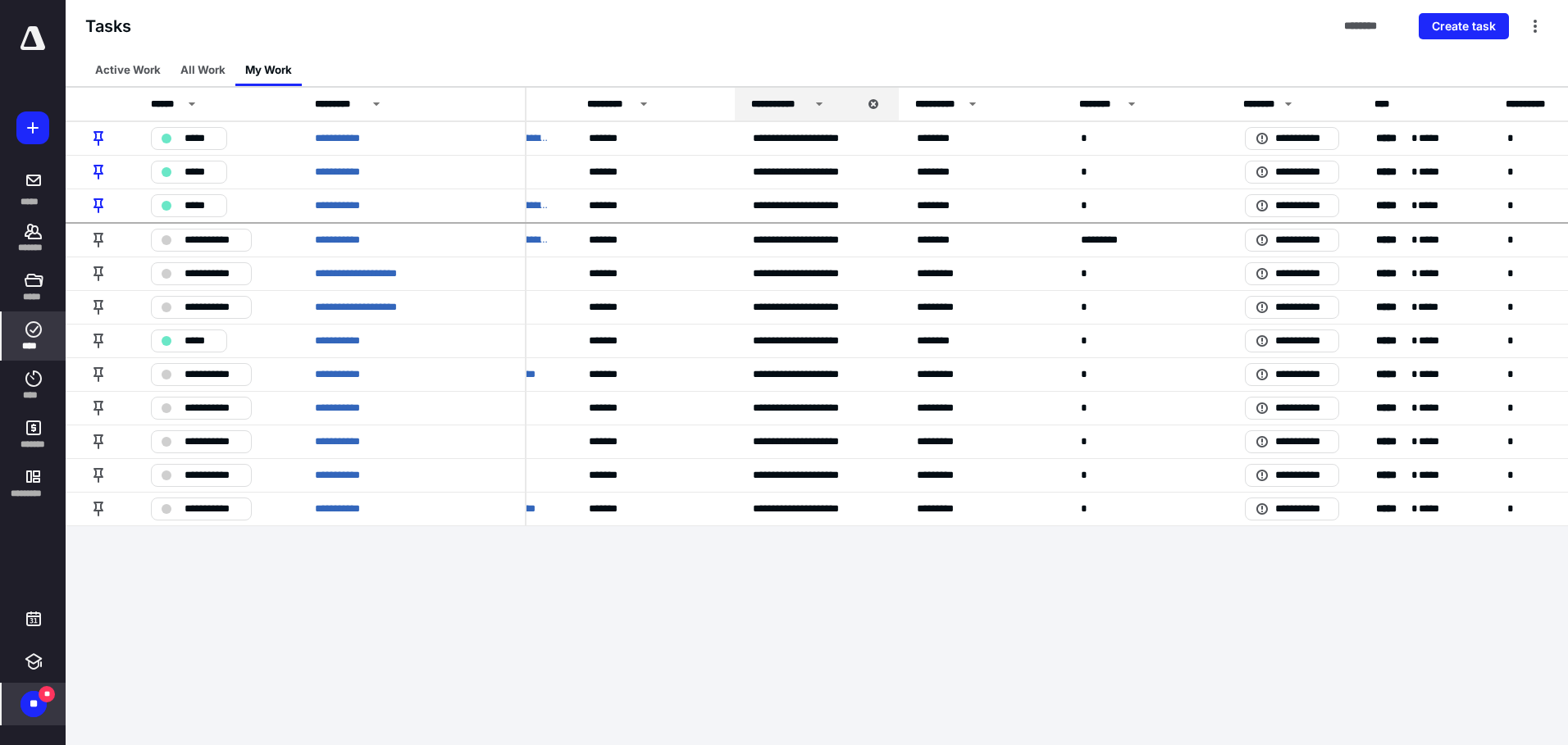 scroll, scrollTop: 0, scrollLeft: 0, axis: both 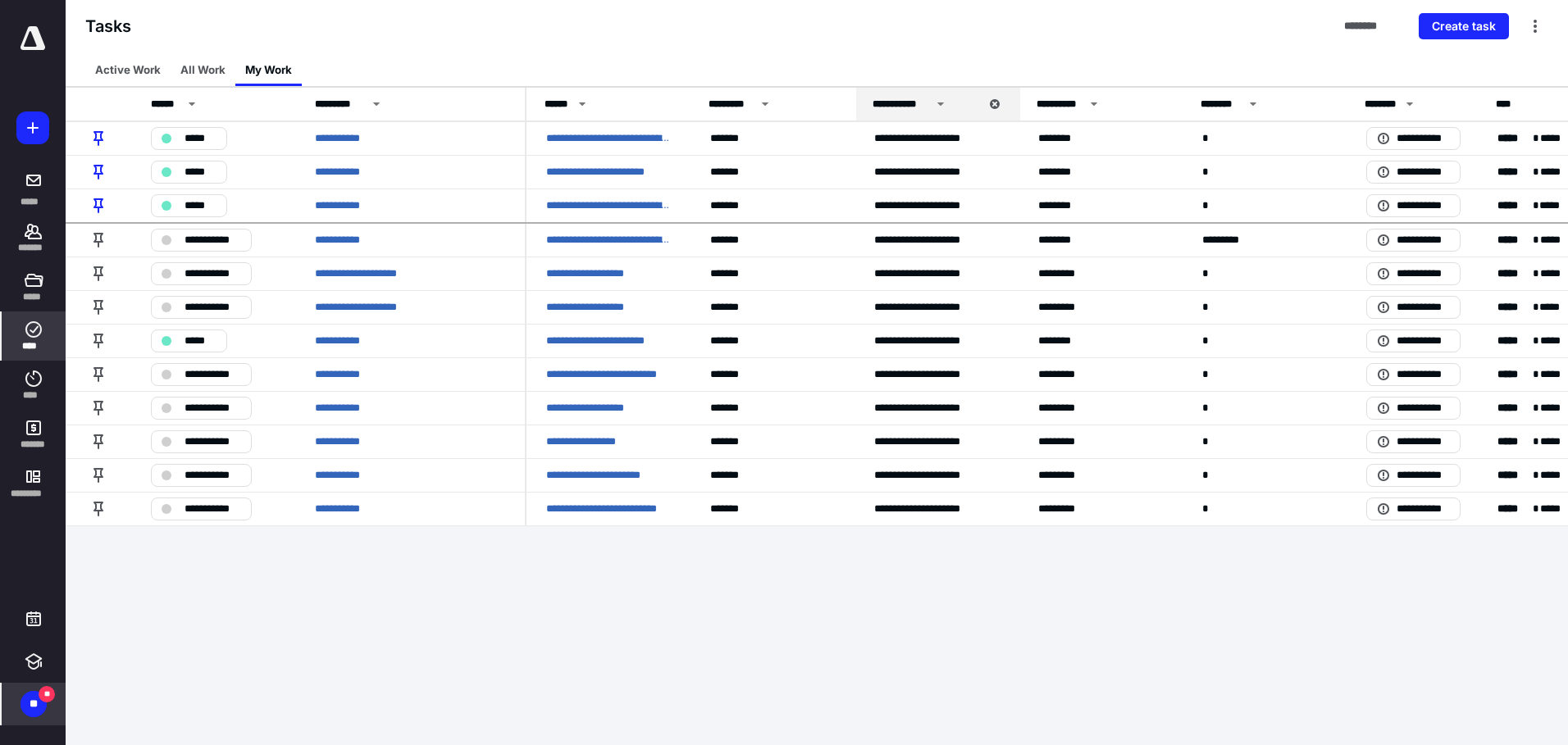 click on "Tasks ******** Create task" at bounding box center [817, 26] 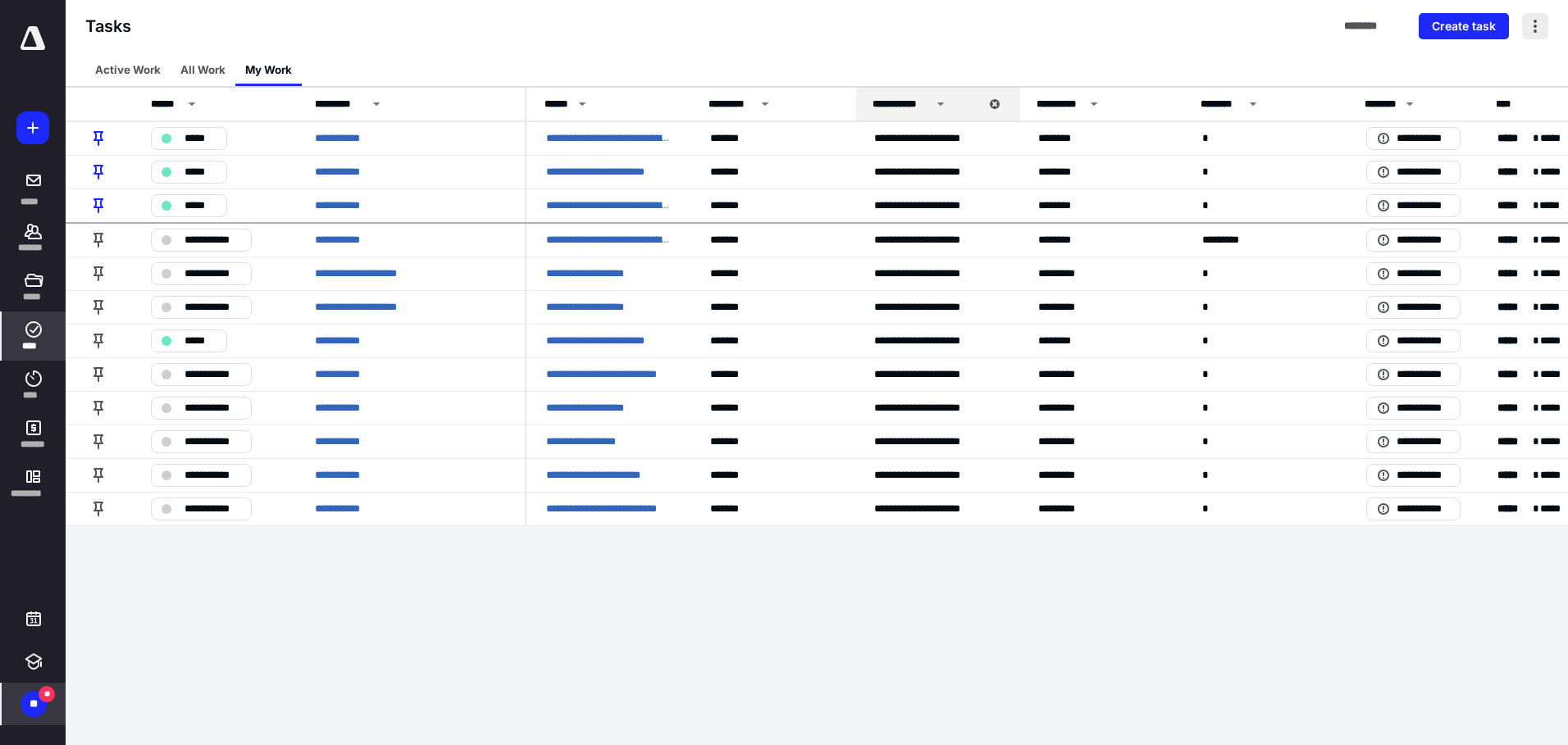 click at bounding box center (1535, 26) 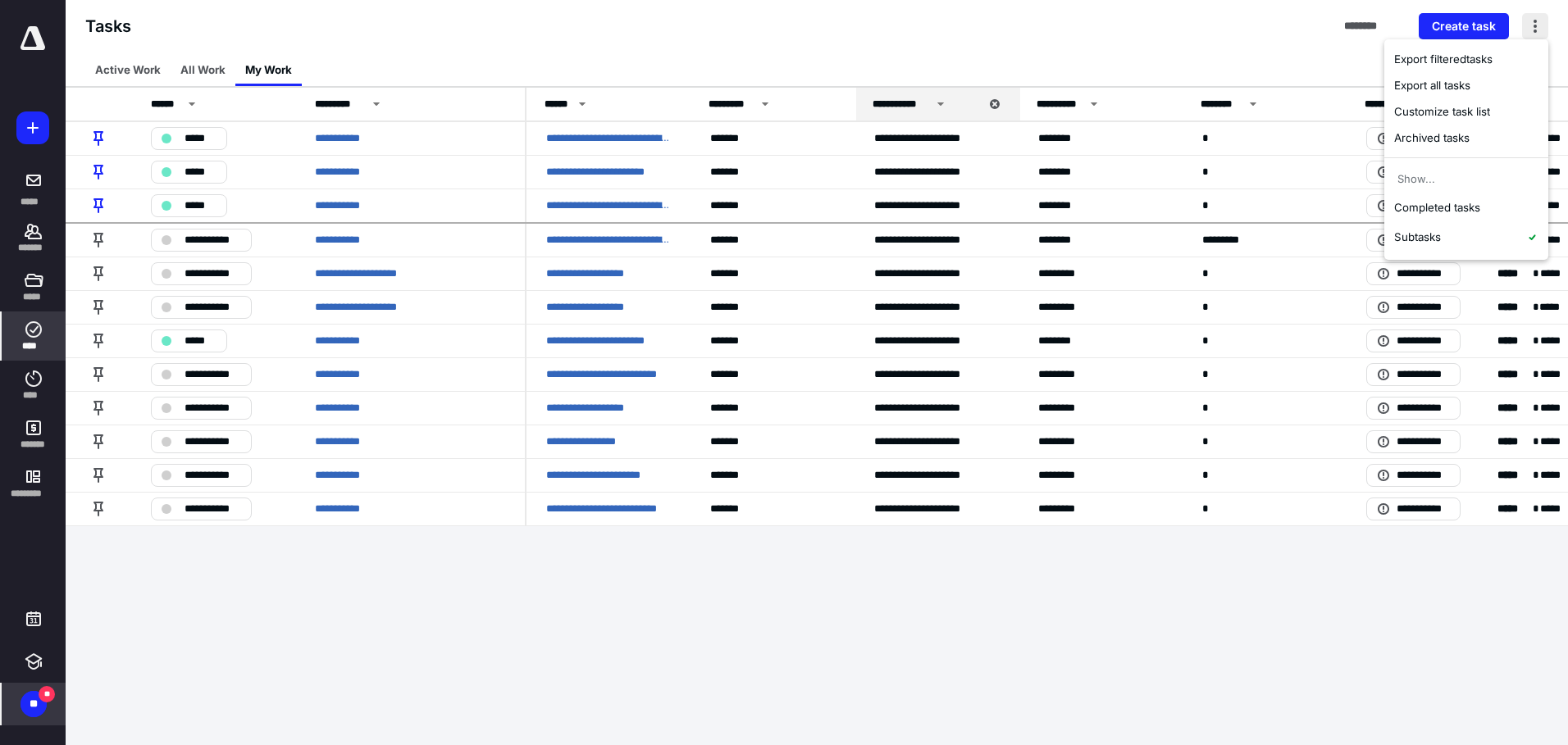 click at bounding box center [1535, 26] 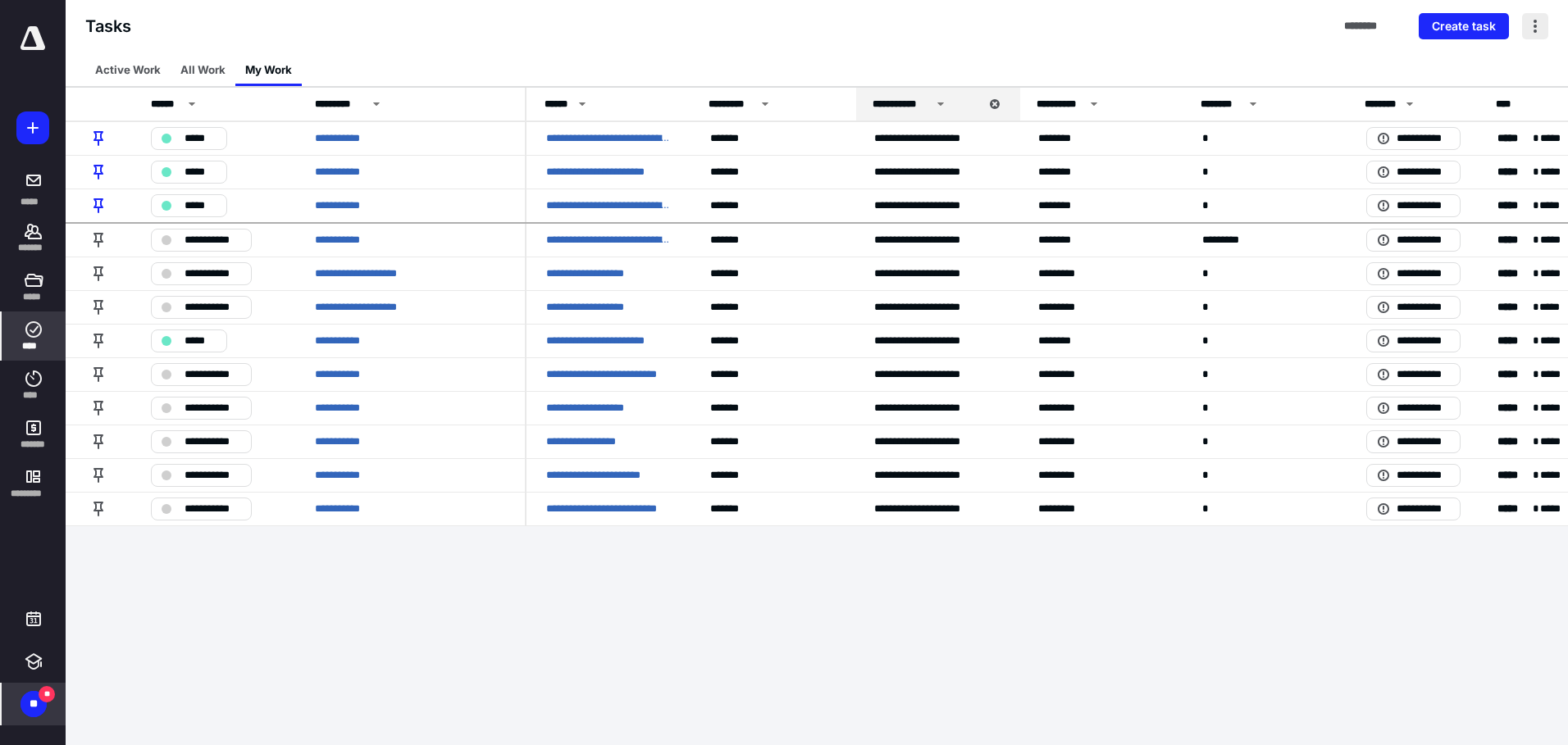 click at bounding box center (1535, 26) 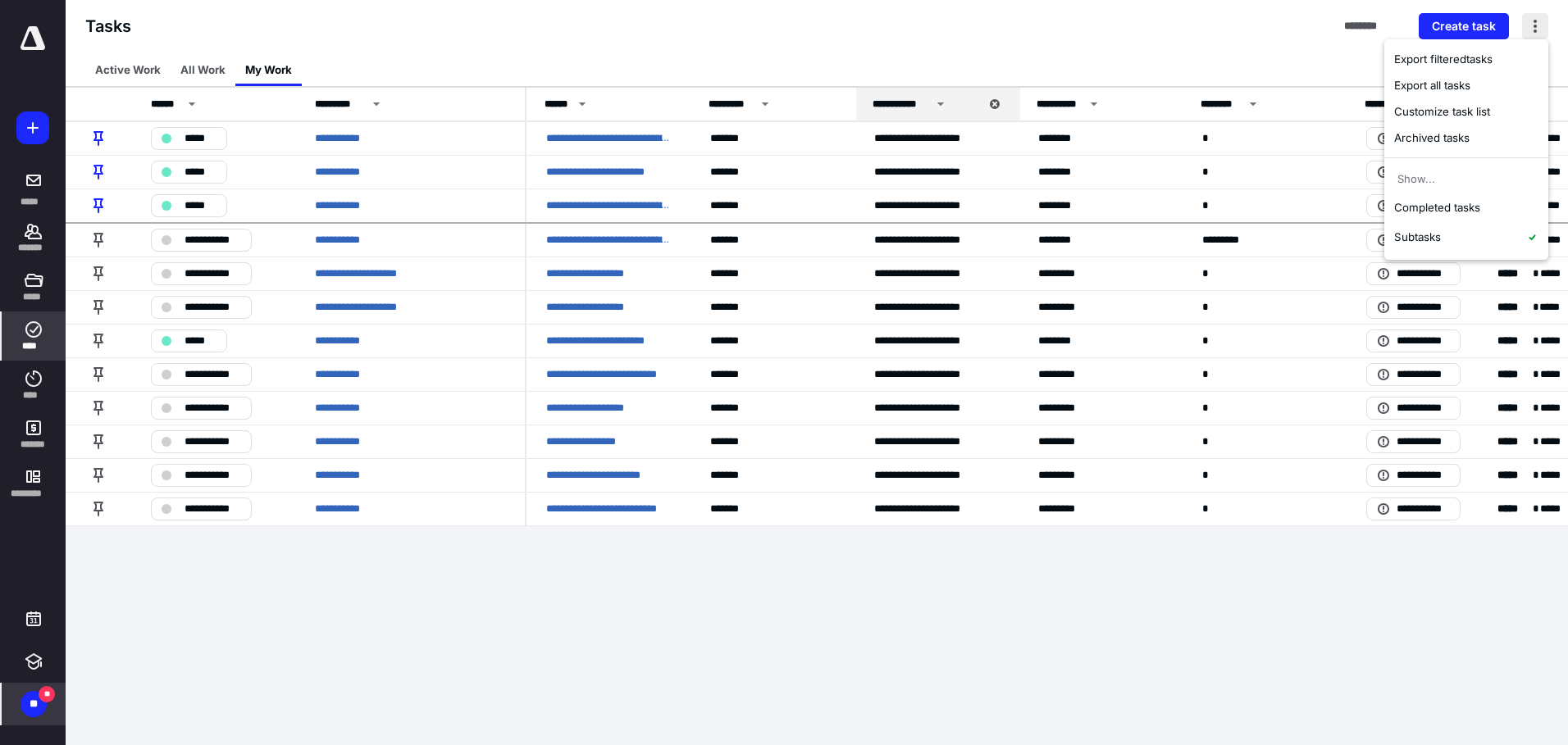 click at bounding box center [1535, 26] 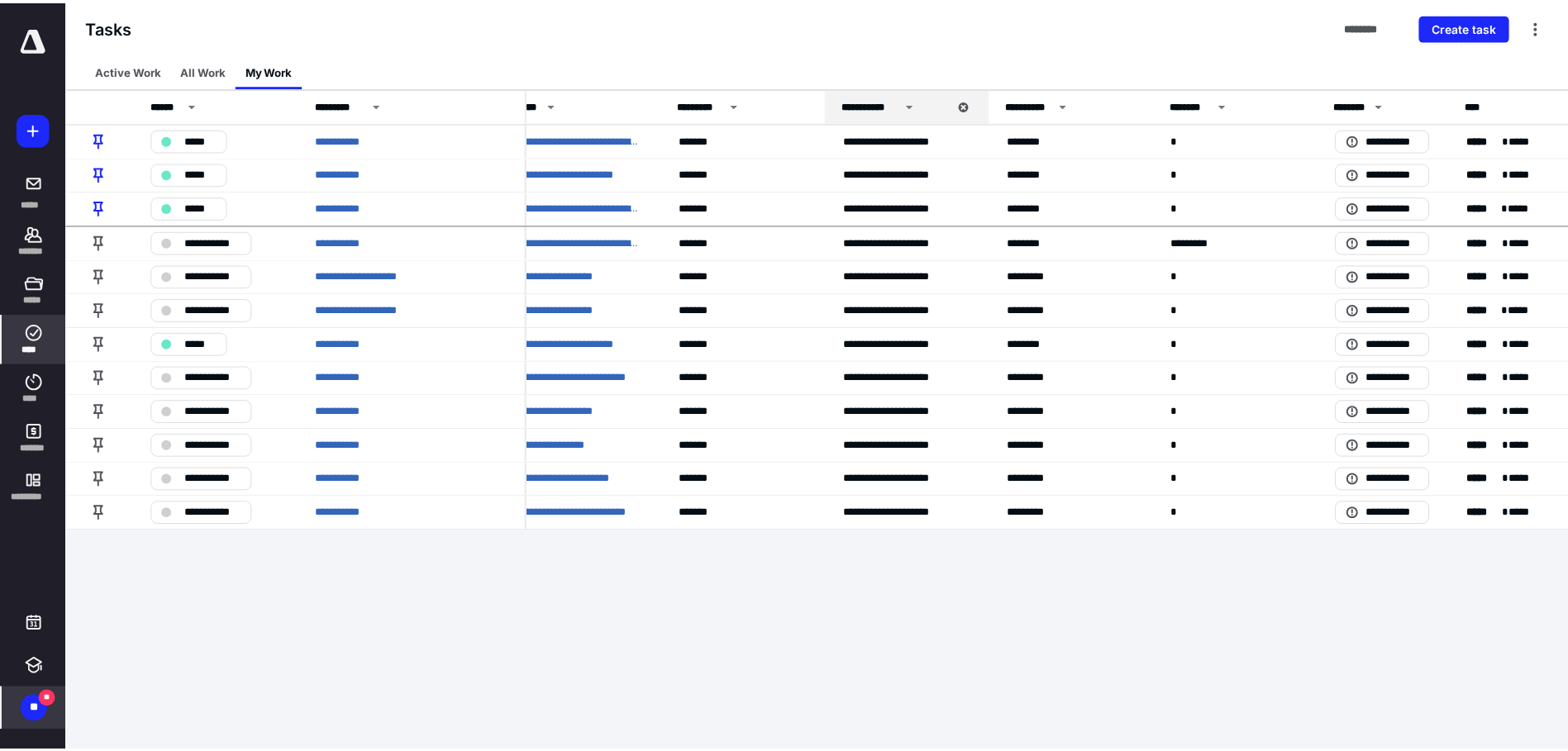 scroll, scrollTop: 0, scrollLeft: 0, axis: both 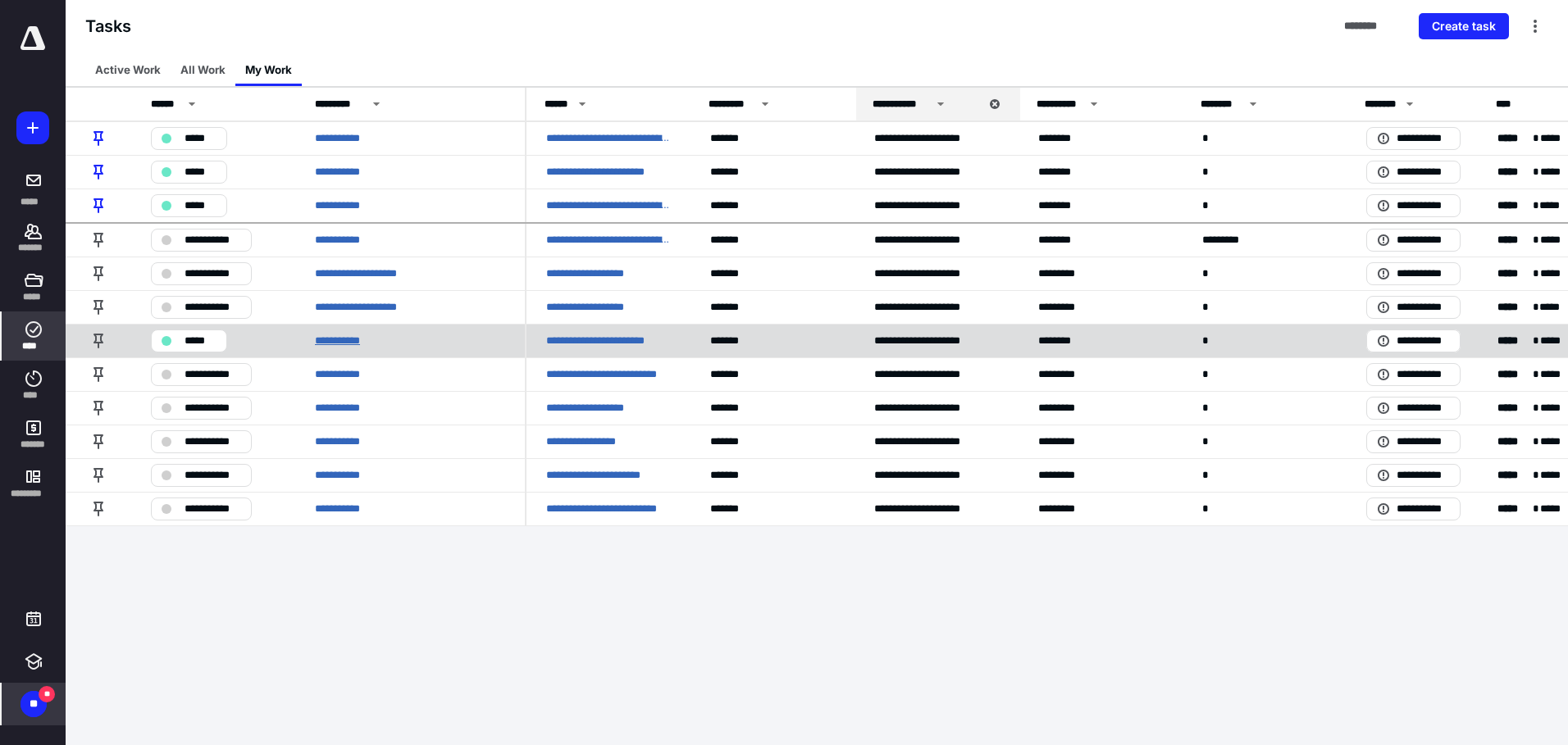 click on "**********" at bounding box center (344, 341) 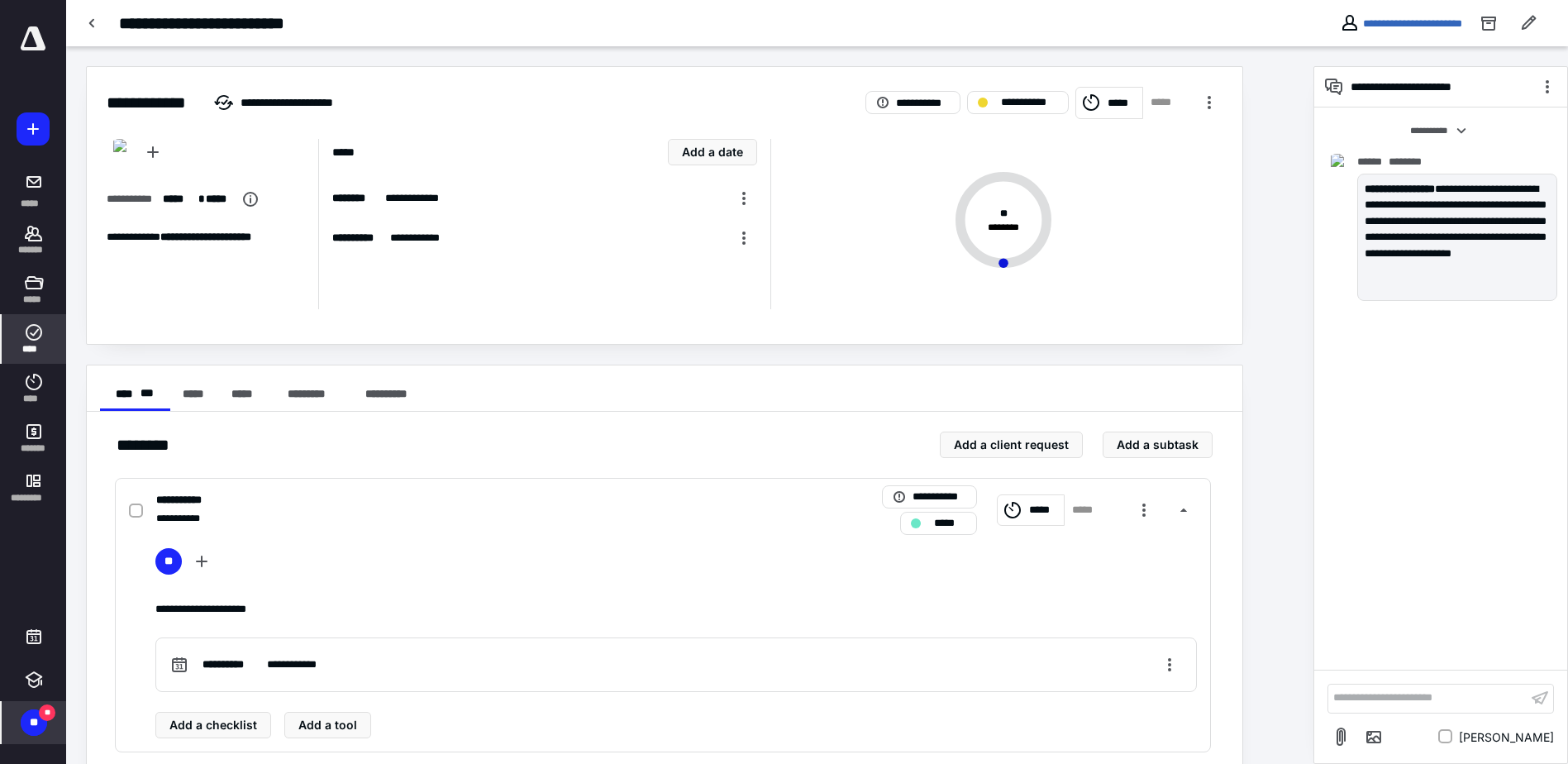 click 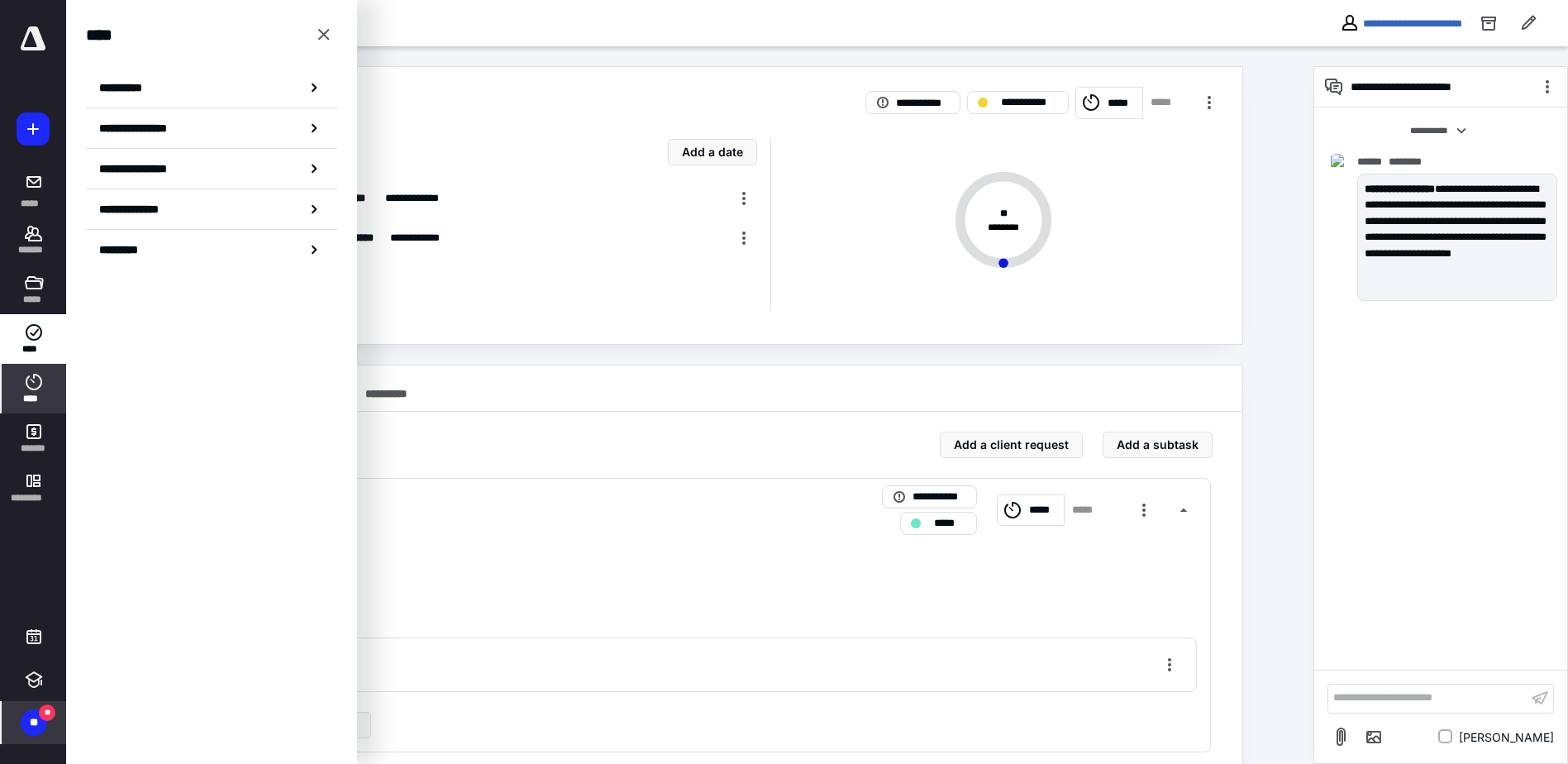 click on "****" at bounding box center [34, 399] 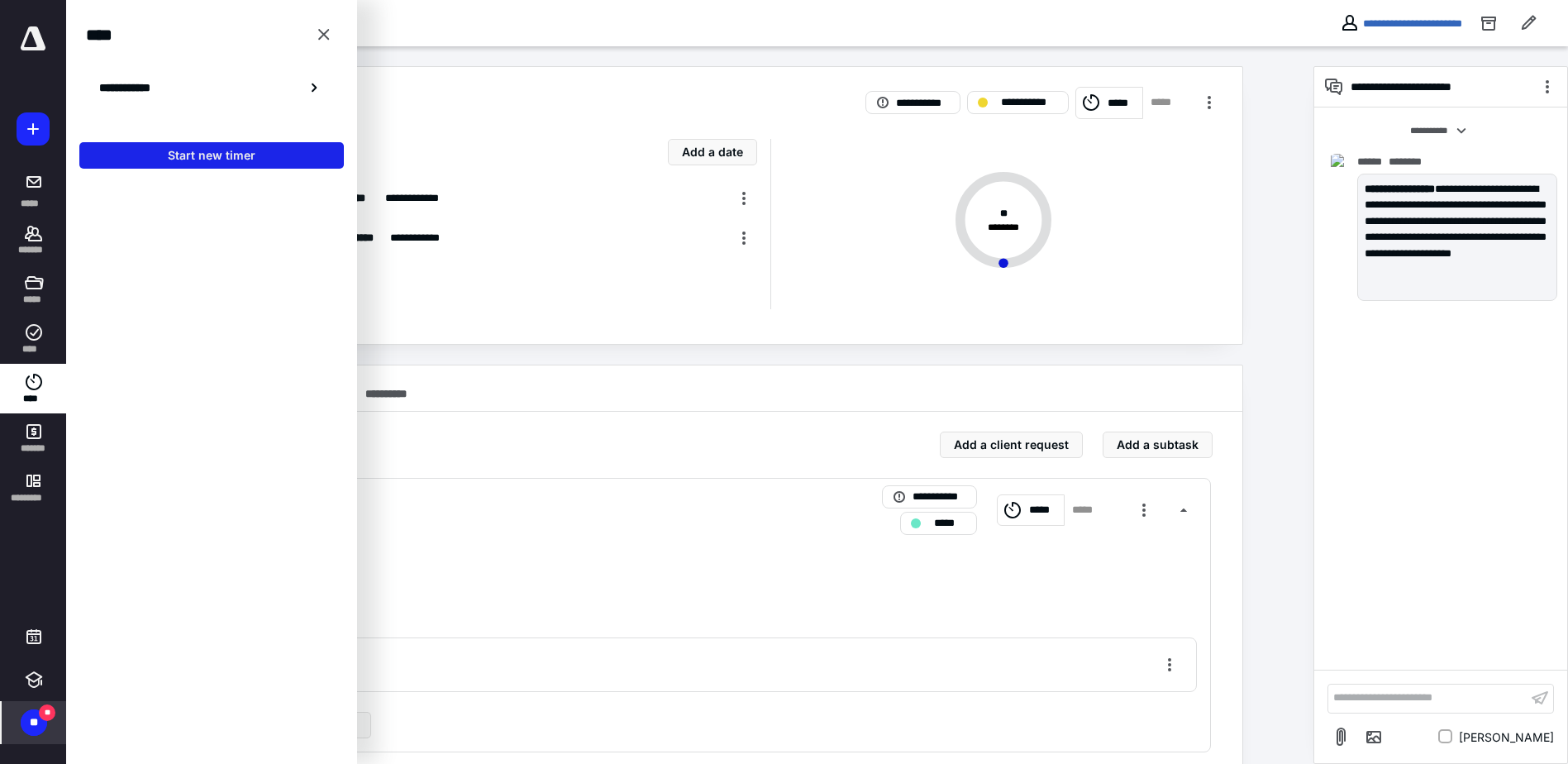click on "Start new timer" at bounding box center (212, 155) 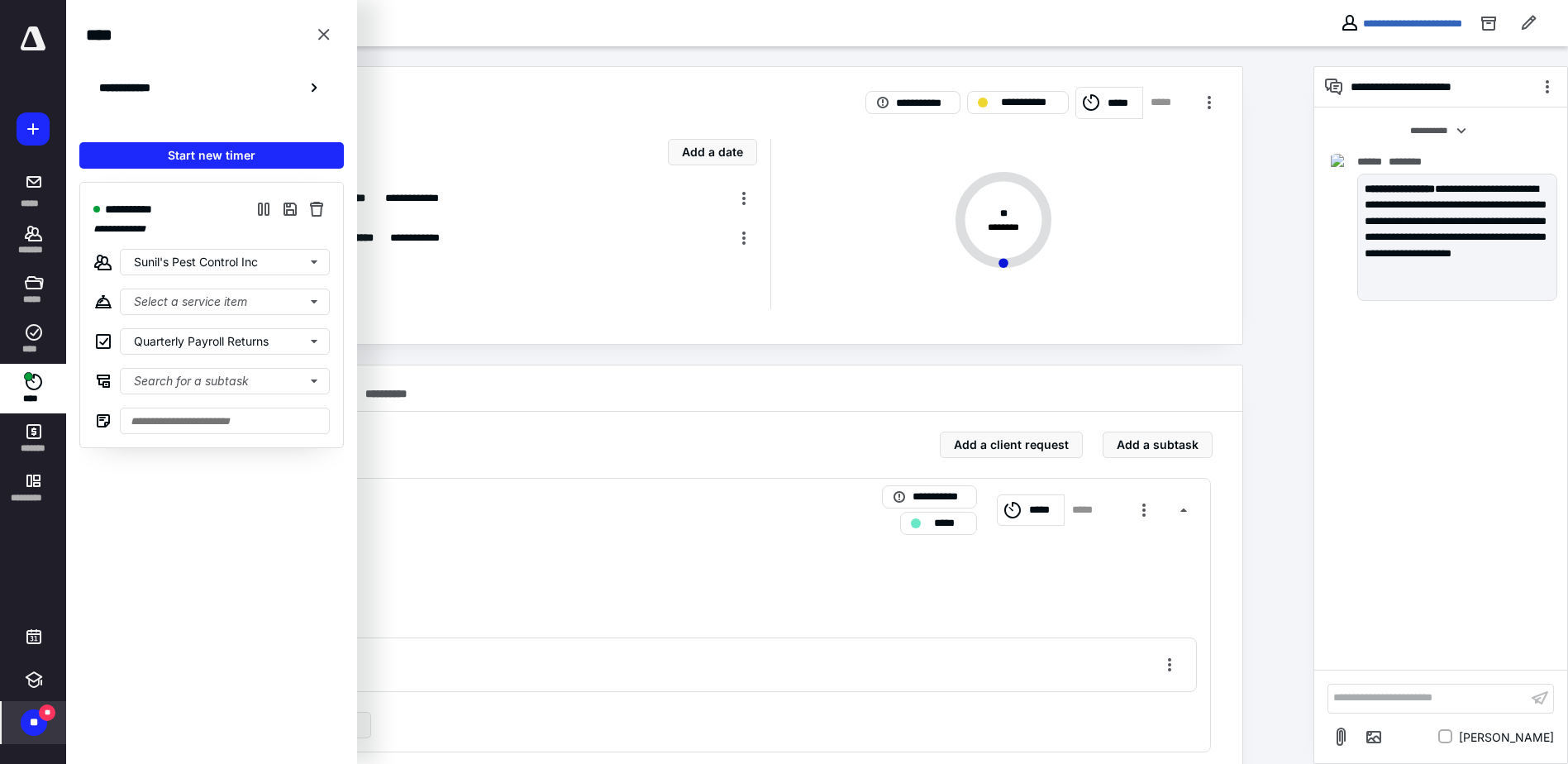 click on "**********" at bounding box center (212, 315) 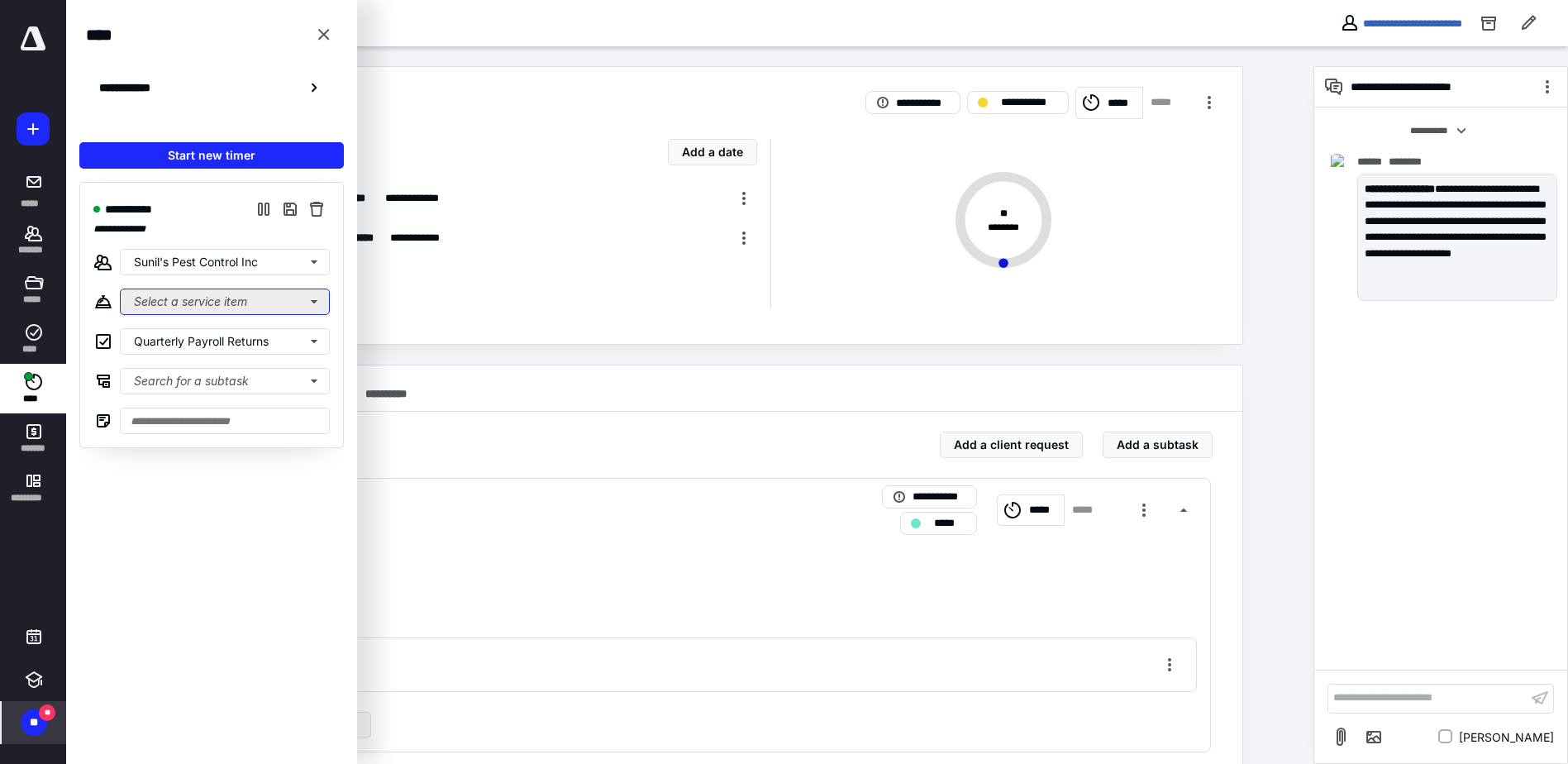 click on "Select a service item" at bounding box center (225, 302) 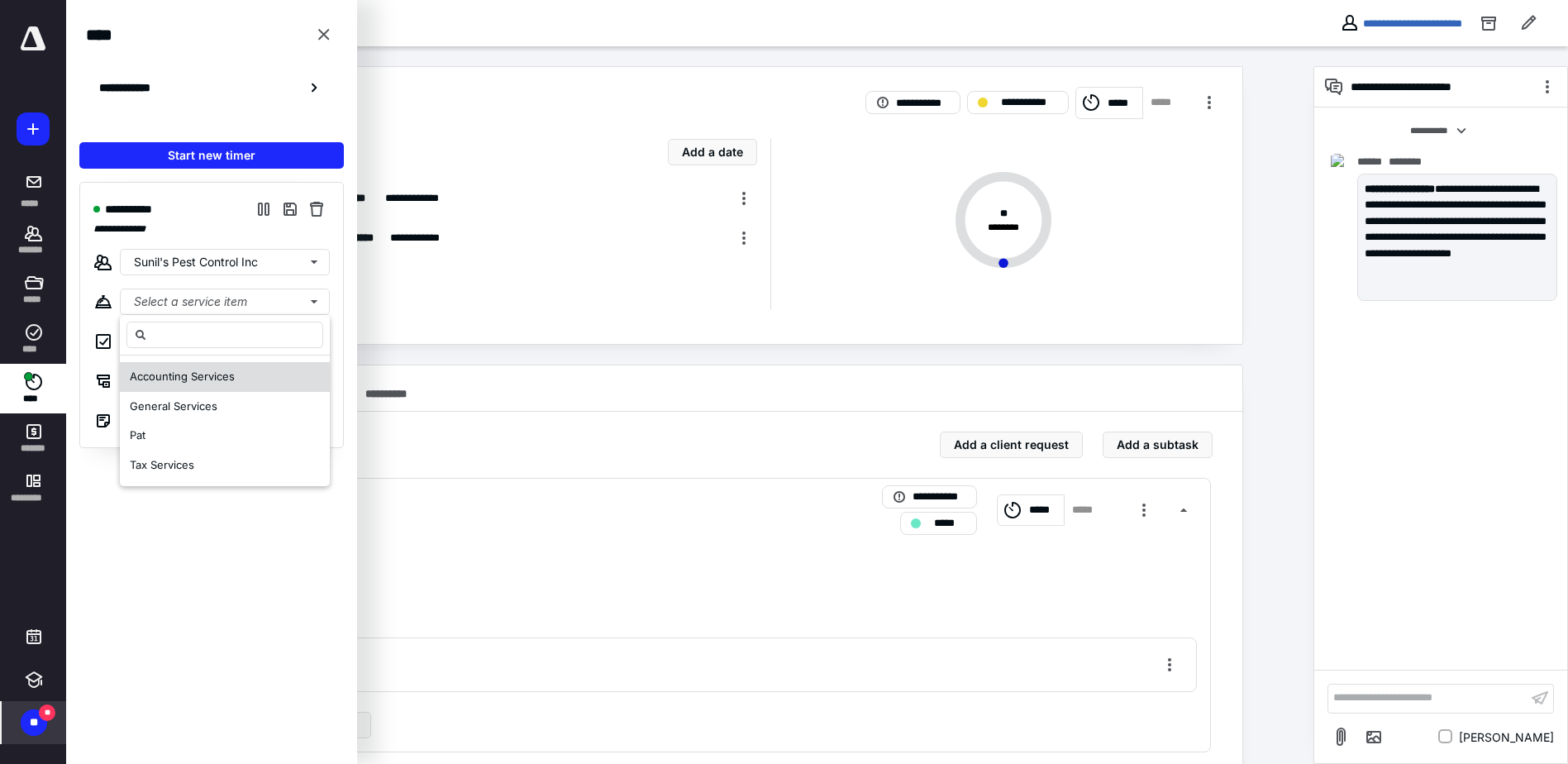 click on "Accounting Services" at bounding box center (225, 377) 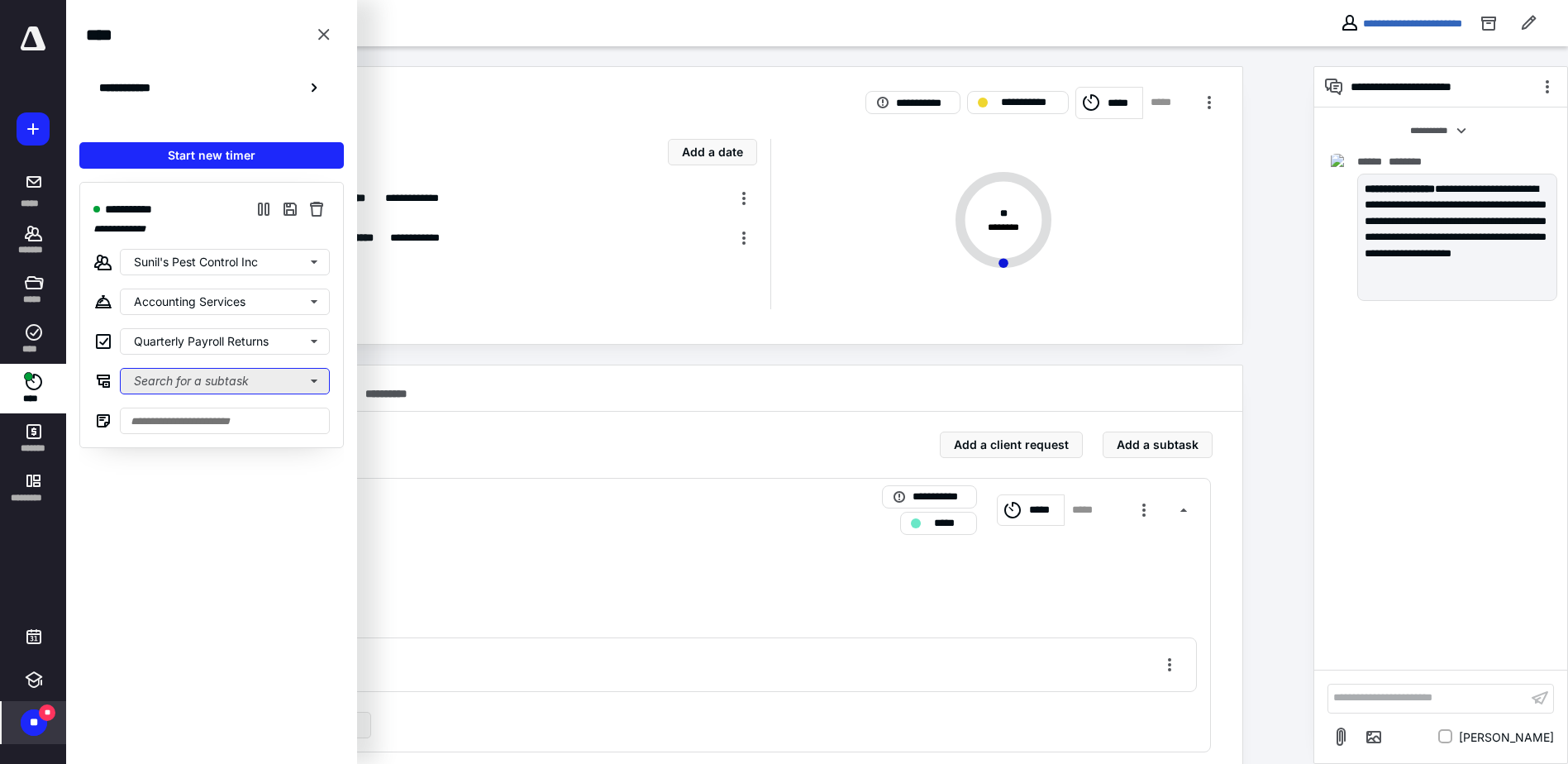 click on "Search for a subtask" at bounding box center [225, 381] 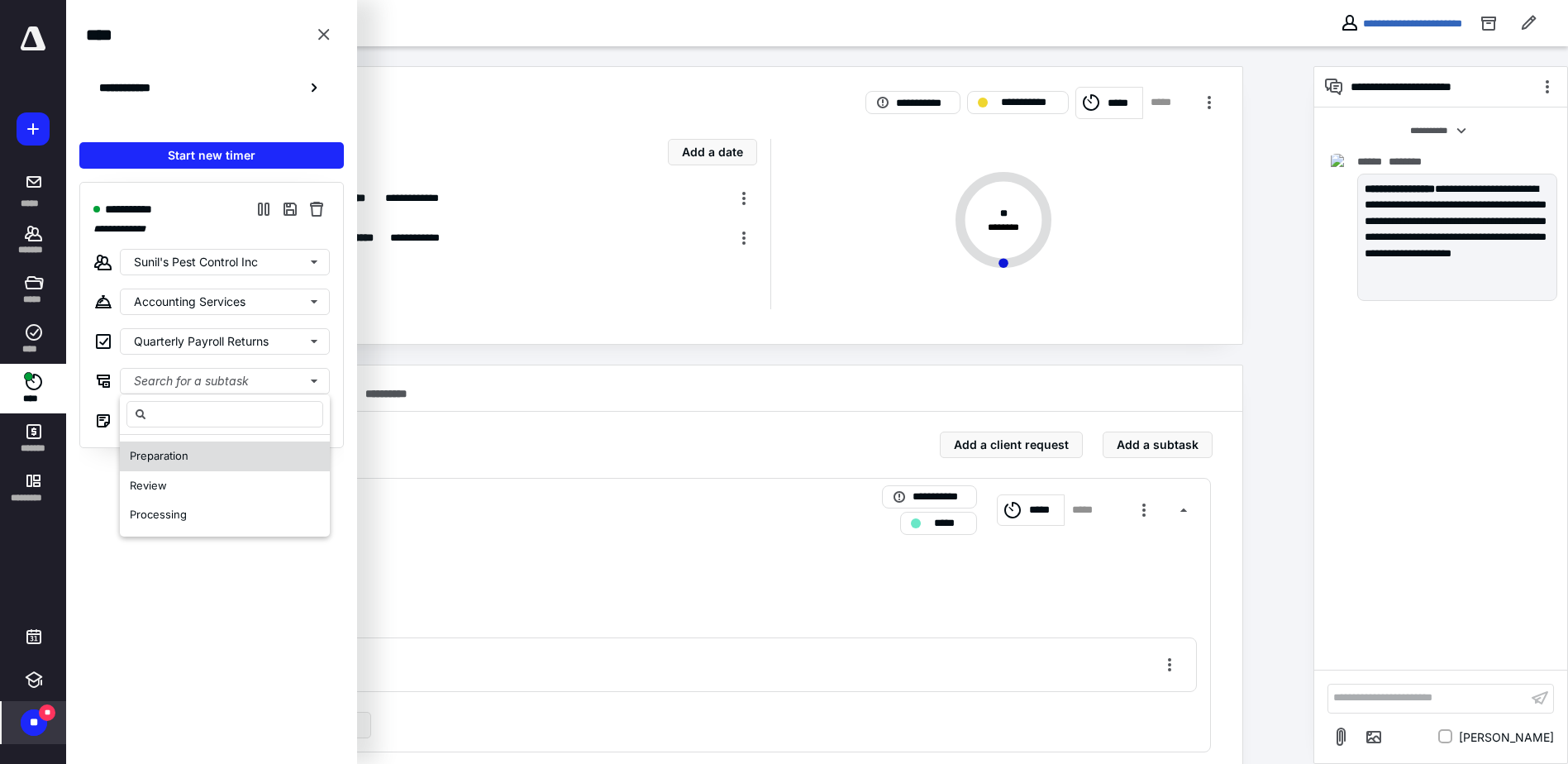 click on "Preparation" at bounding box center [225, 456] 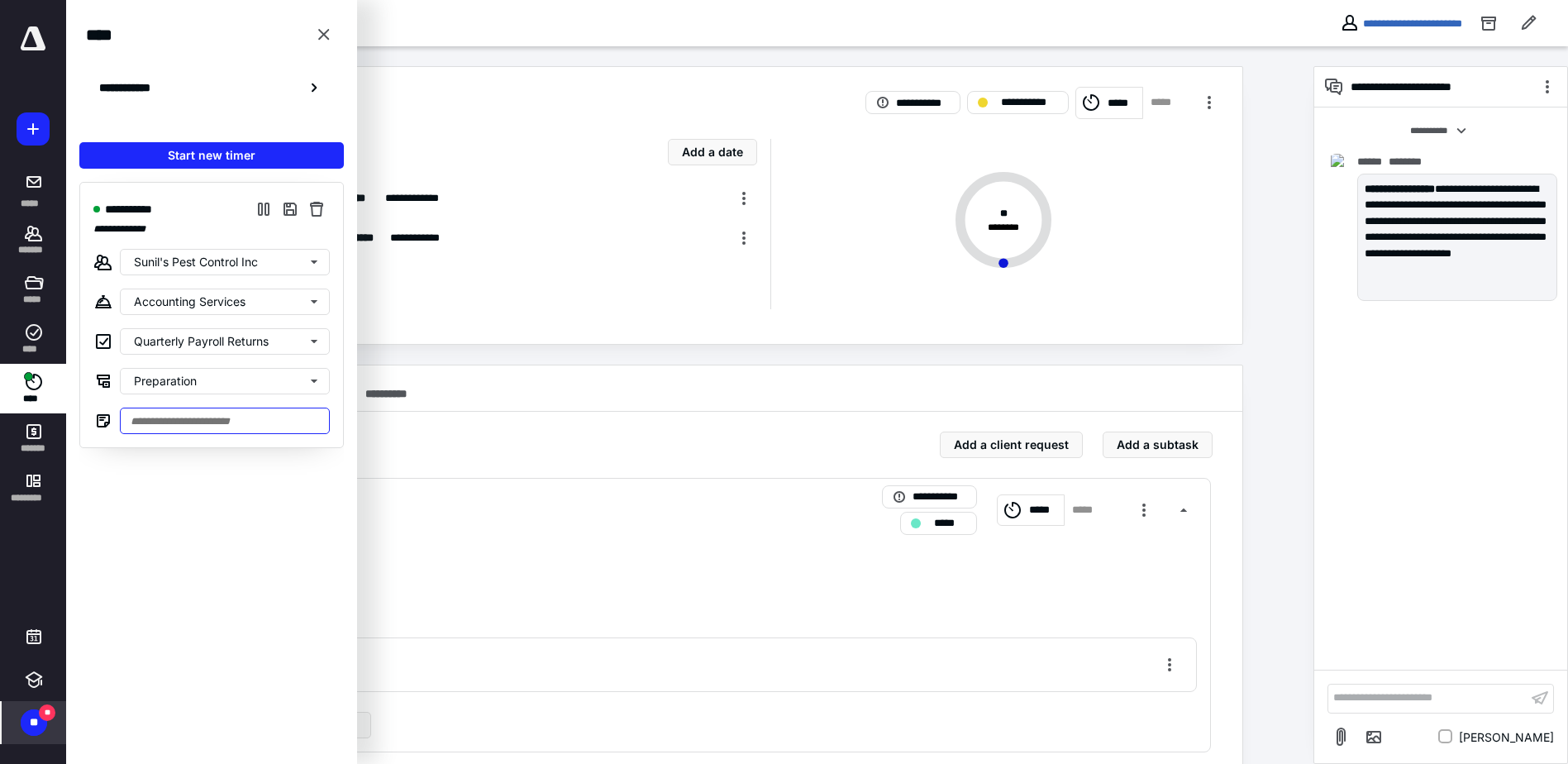 click at bounding box center [225, 421] 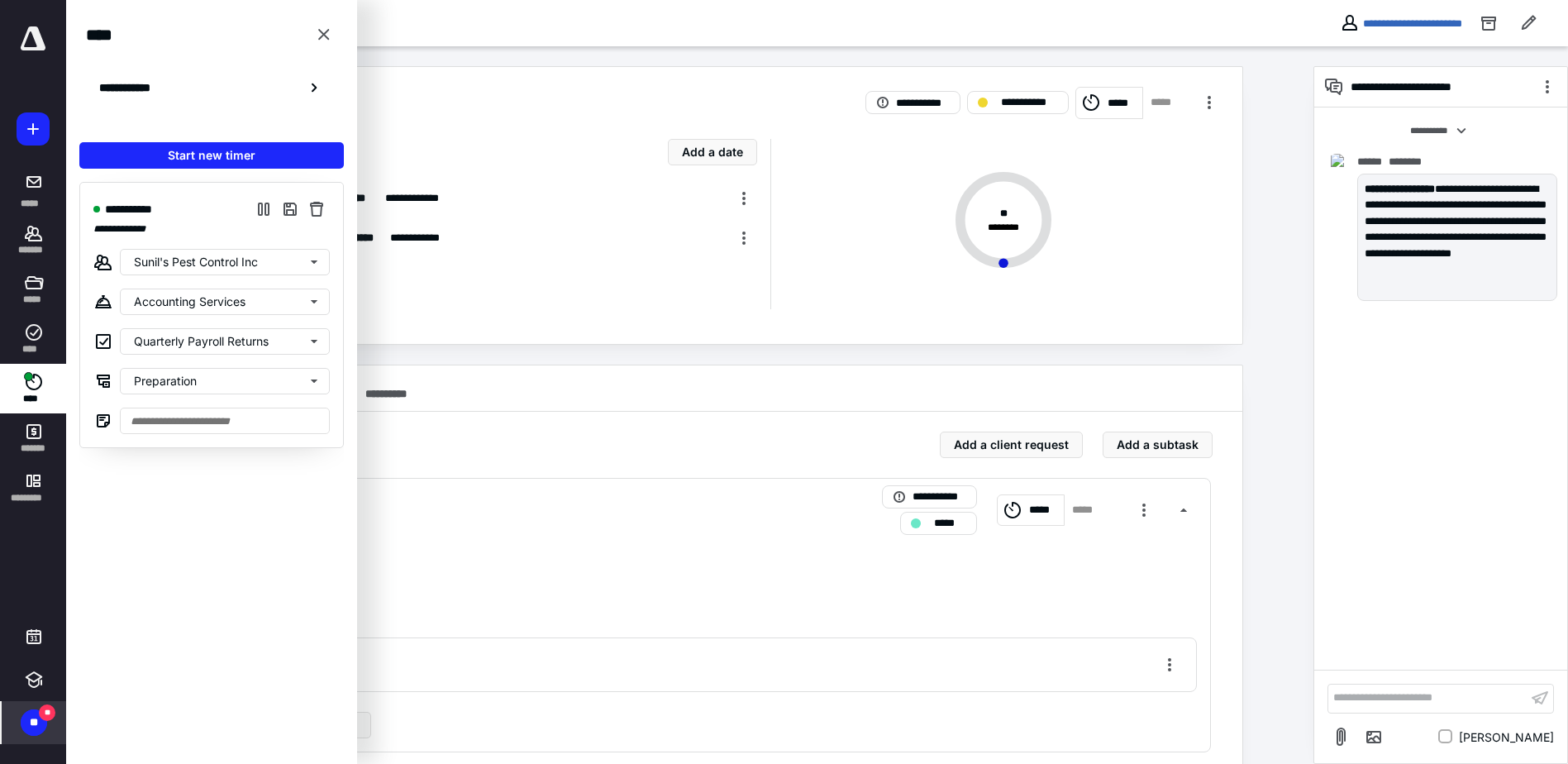 click on "**********" at bounding box center [689, 497] 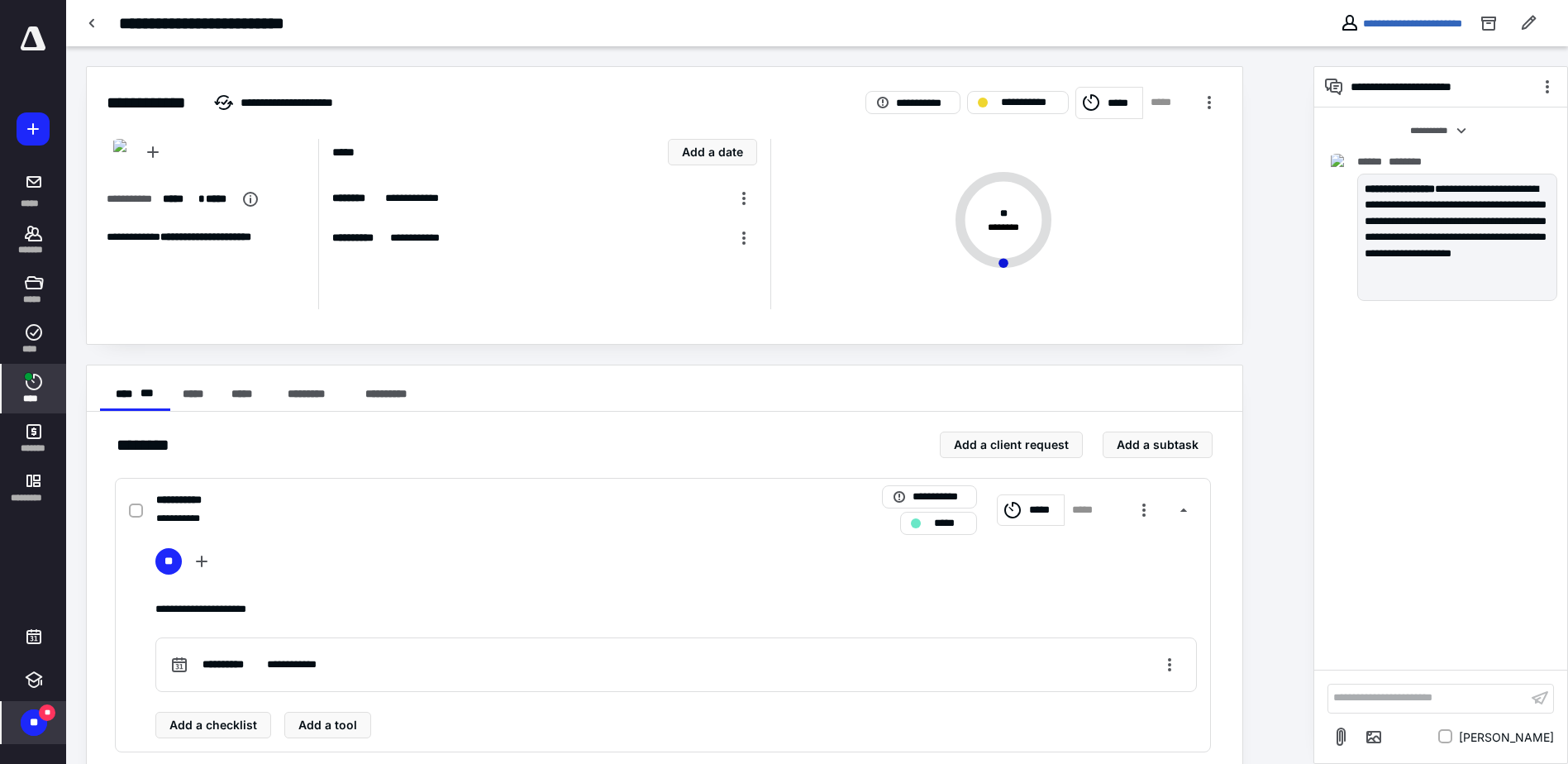 click 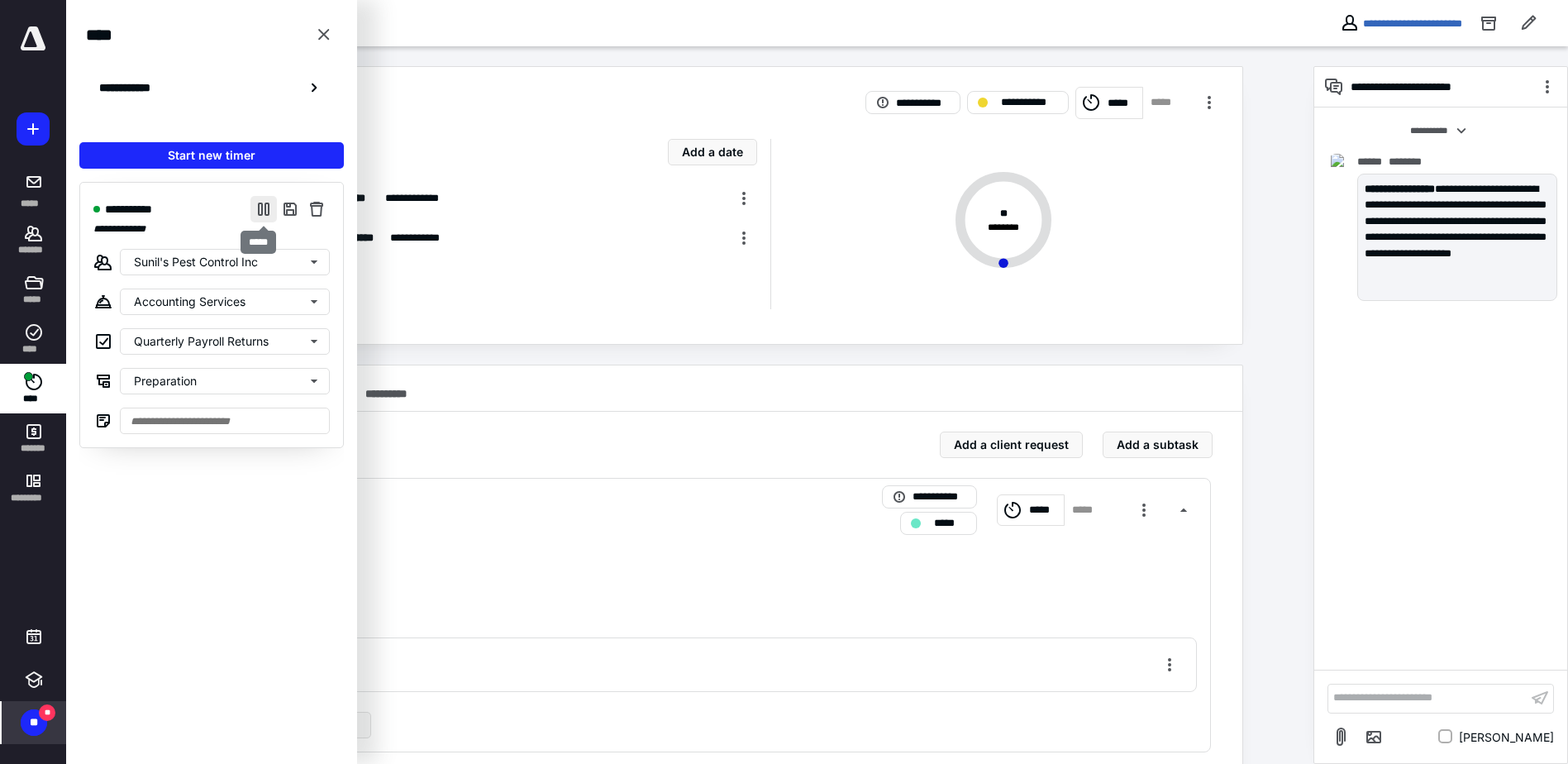 click at bounding box center (264, 209) 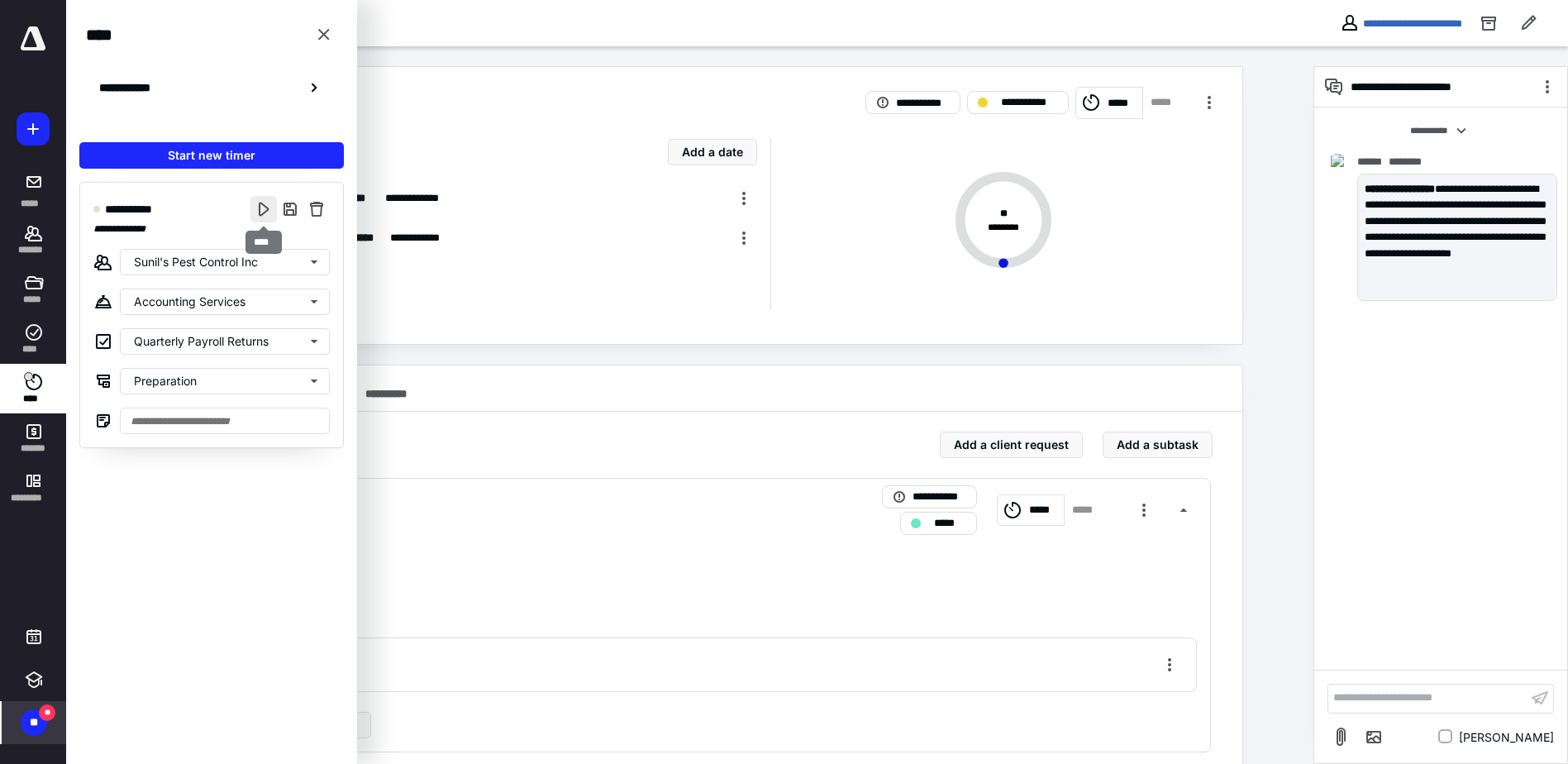 click at bounding box center (264, 209) 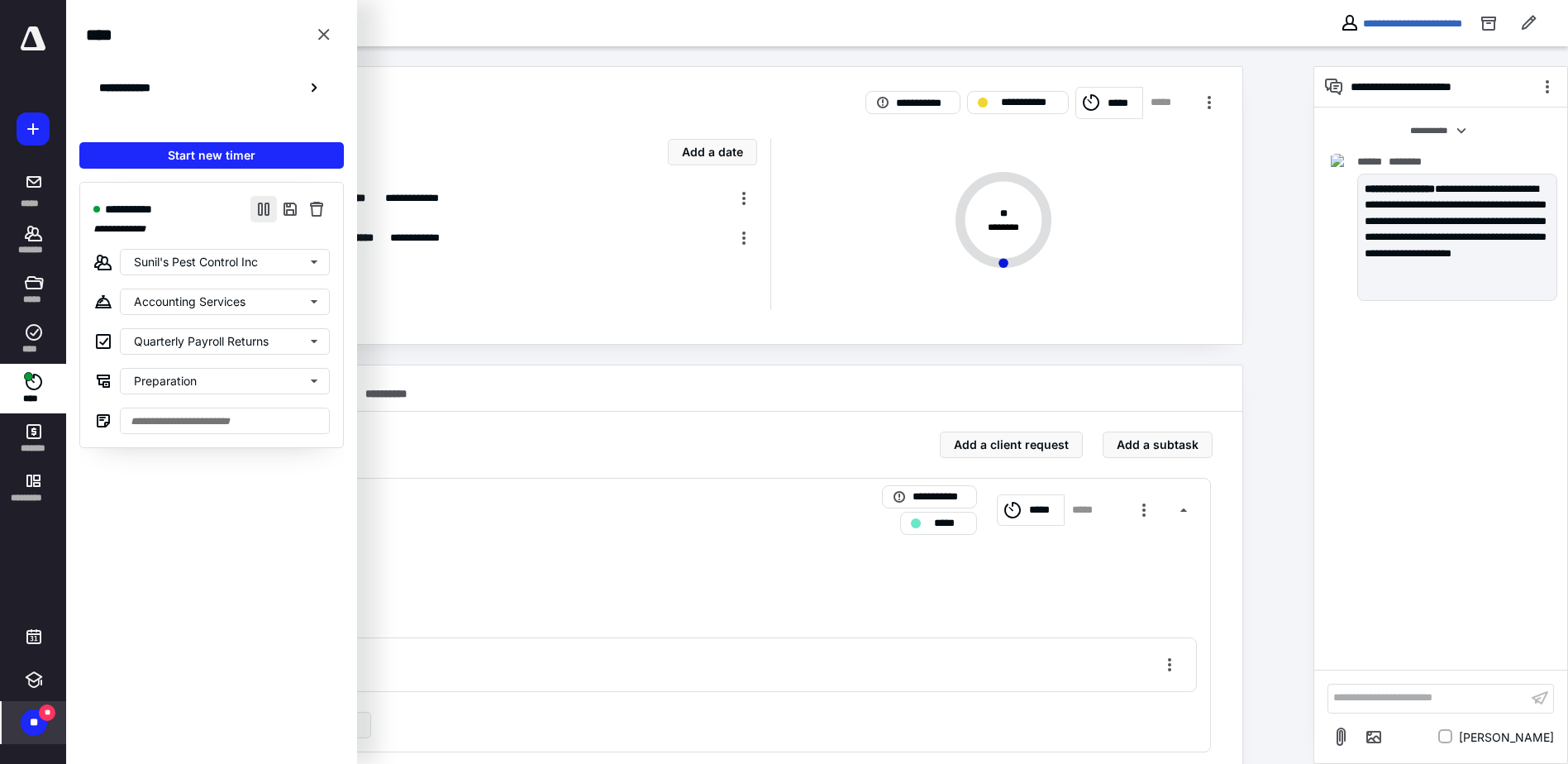 click at bounding box center (264, 209) 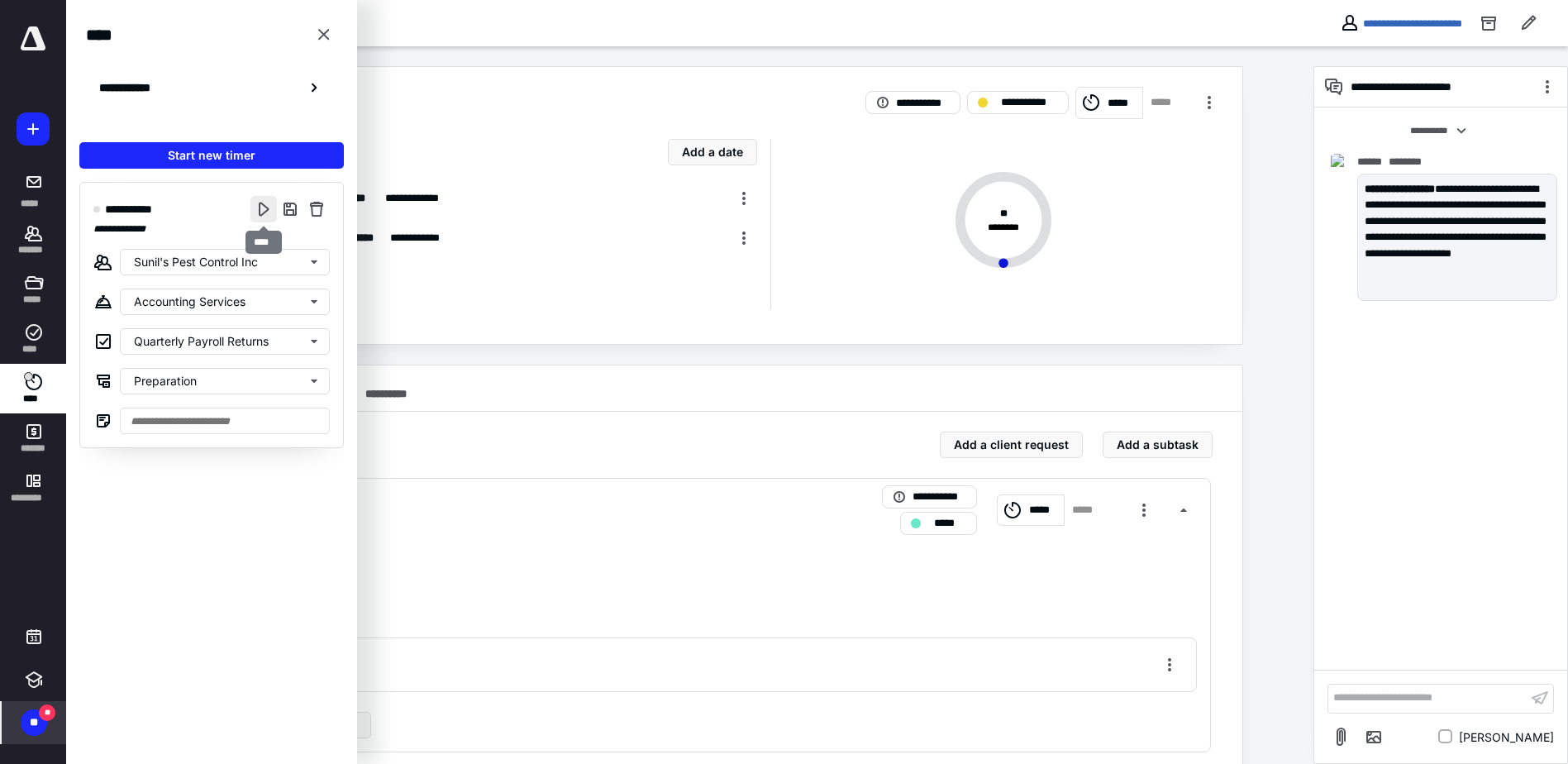 click at bounding box center (264, 209) 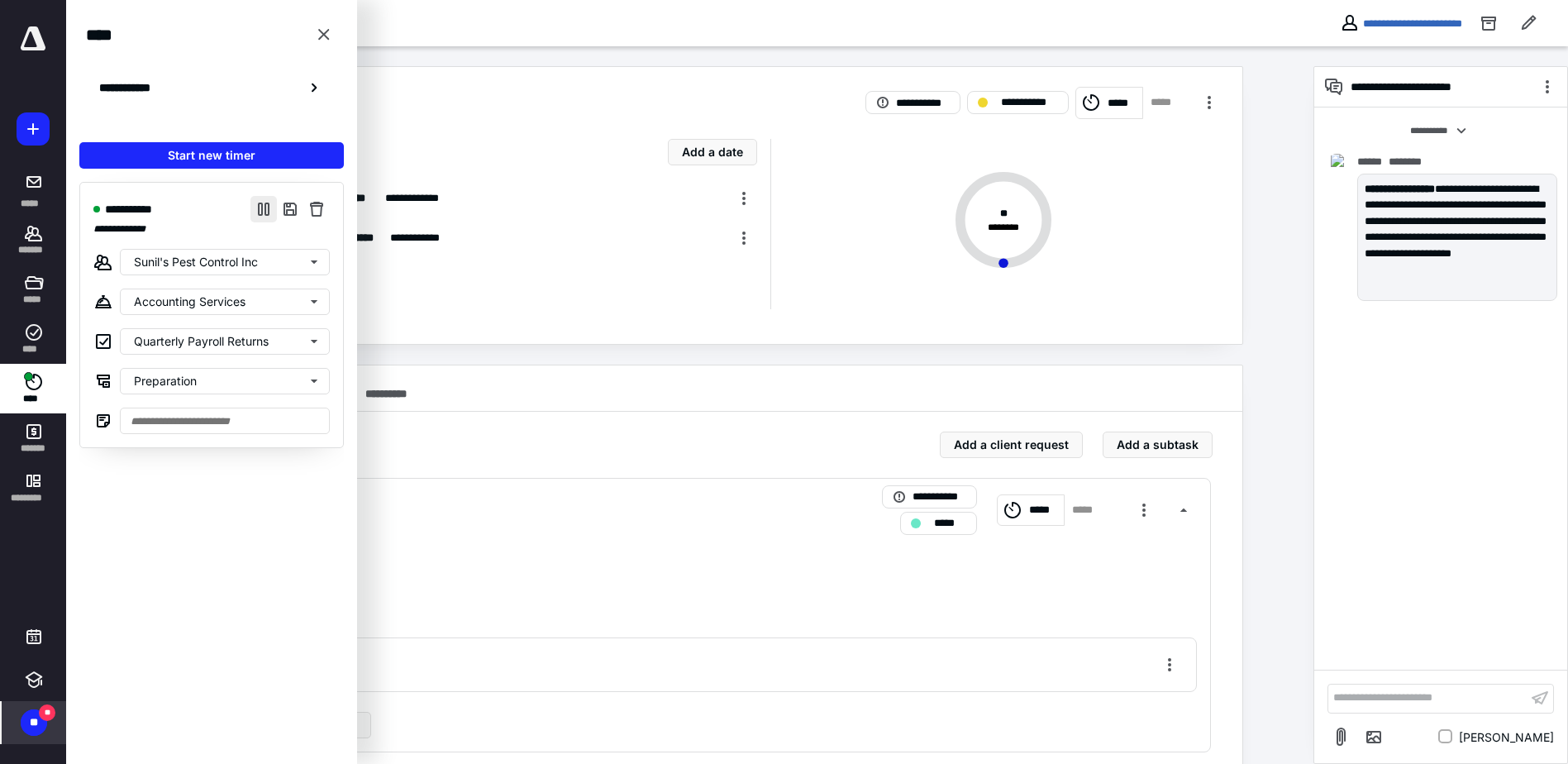 click at bounding box center (264, 209) 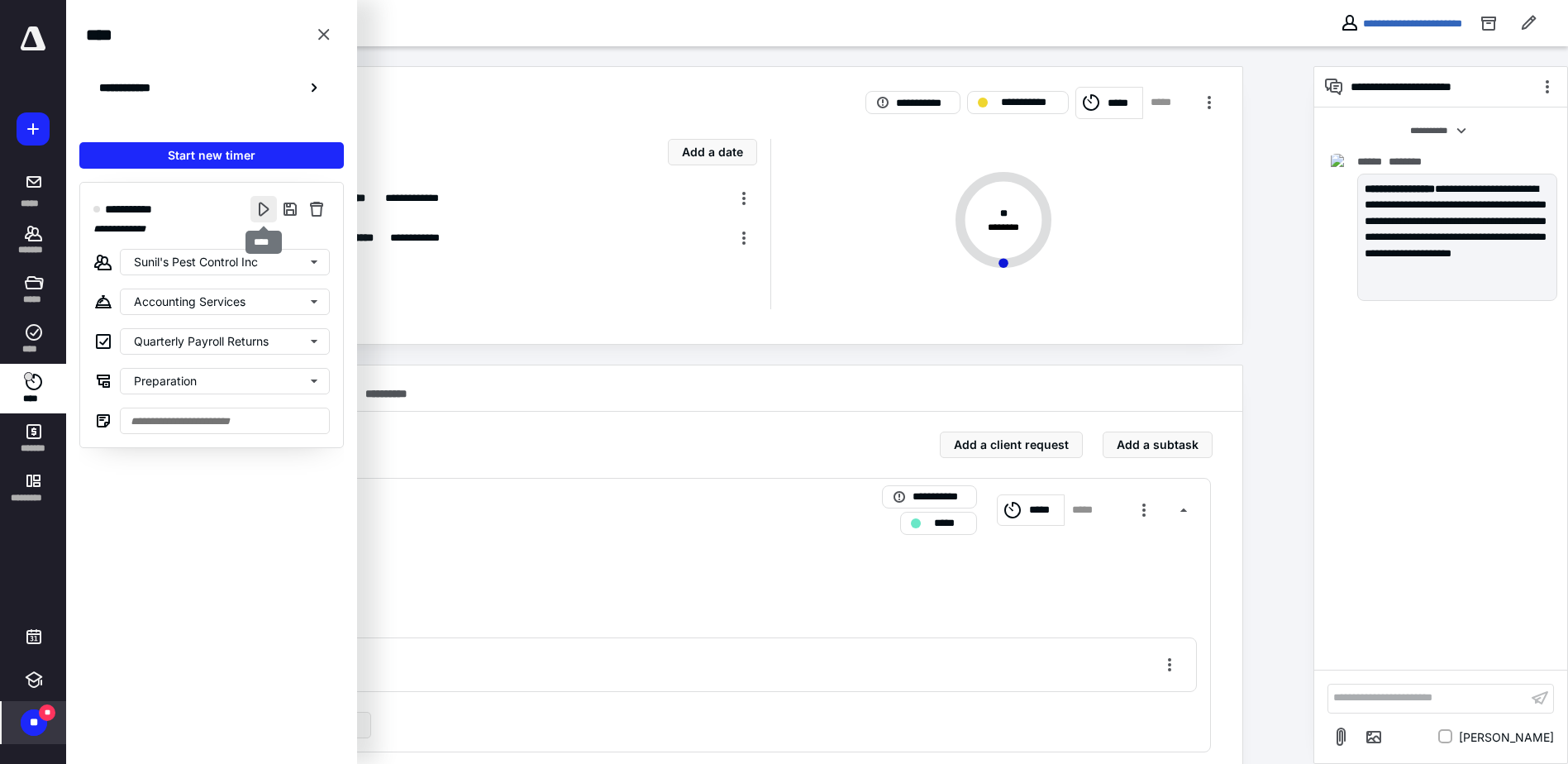 click at bounding box center (264, 209) 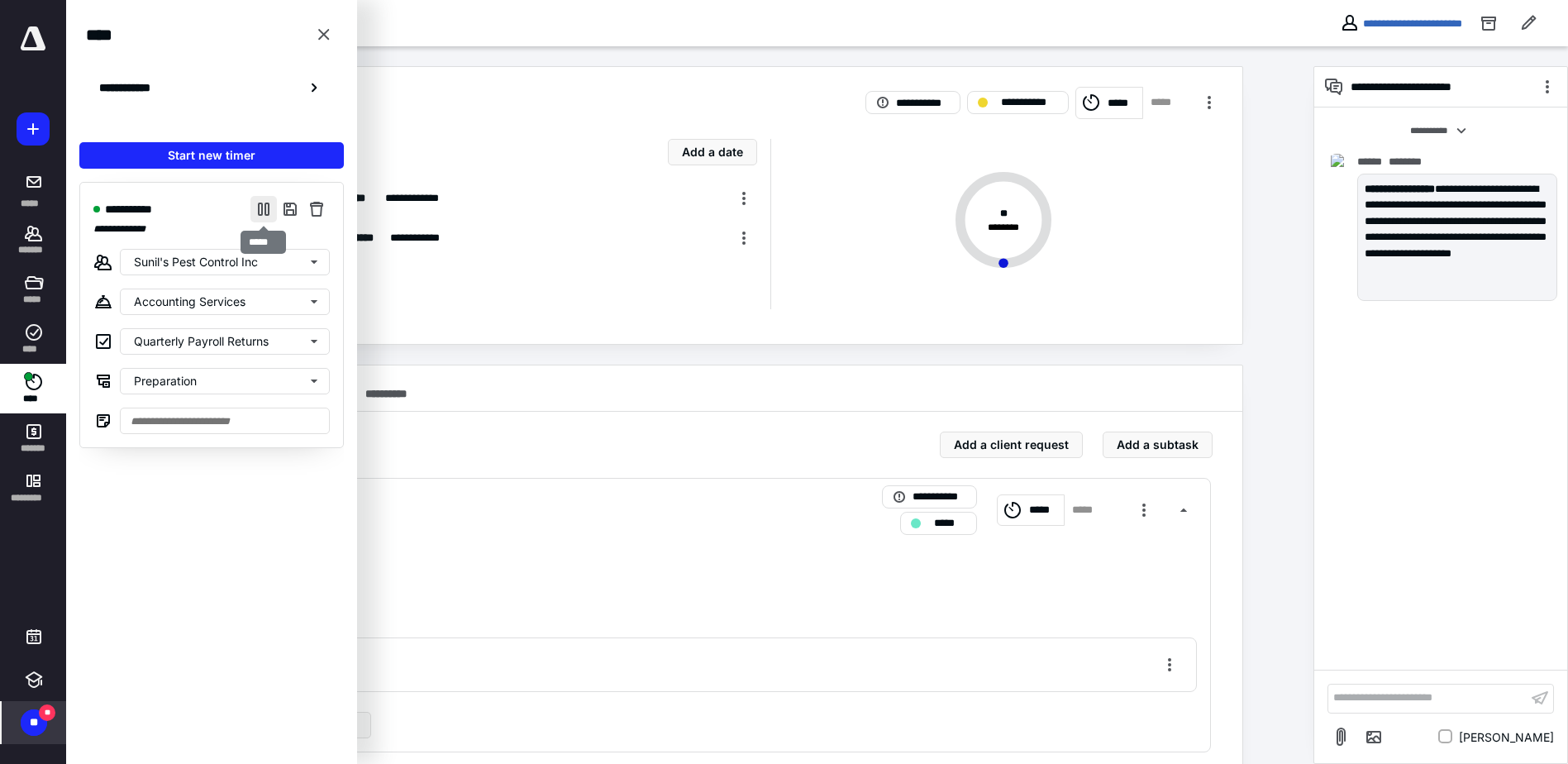 click at bounding box center (264, 209) 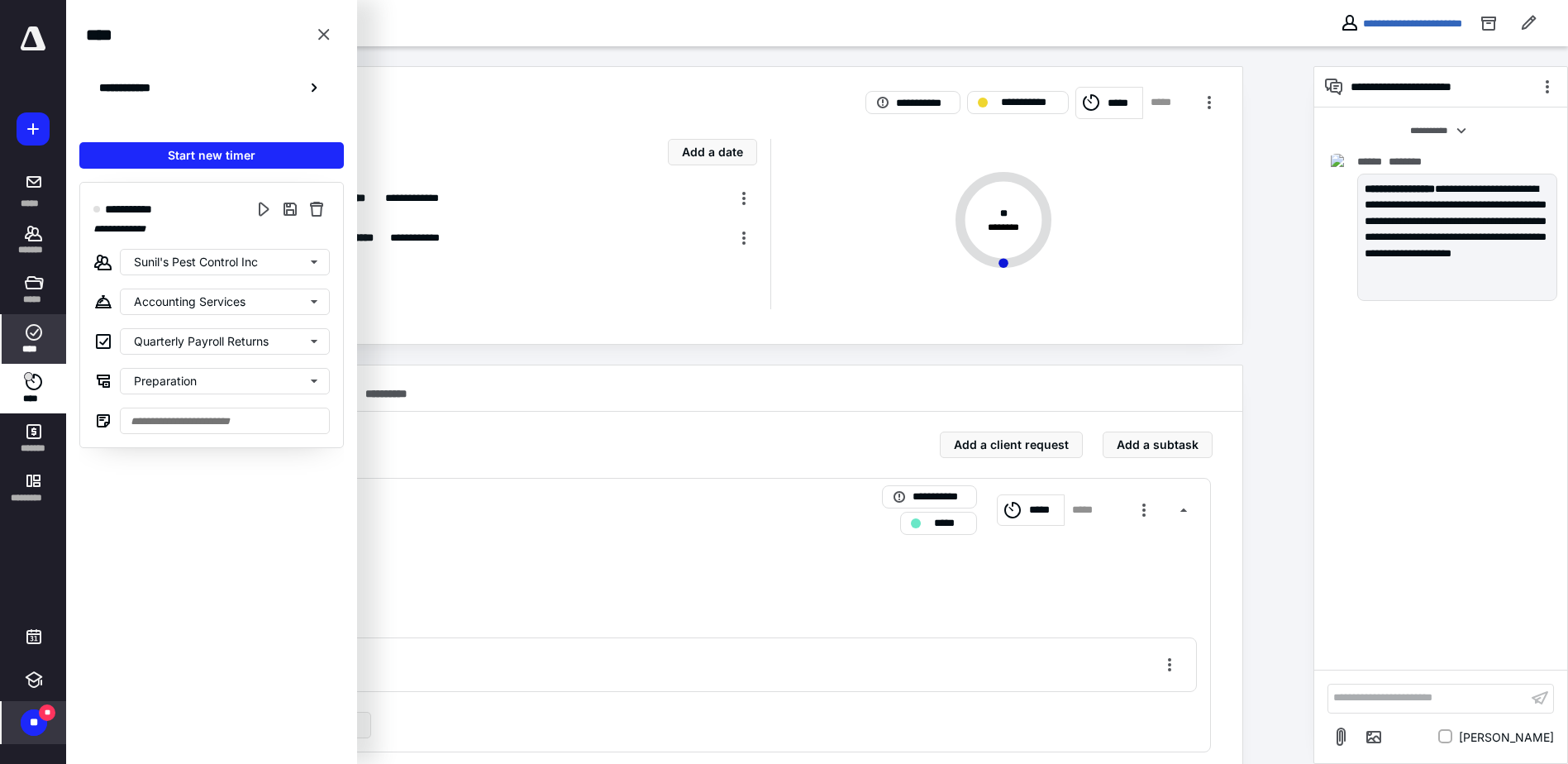click 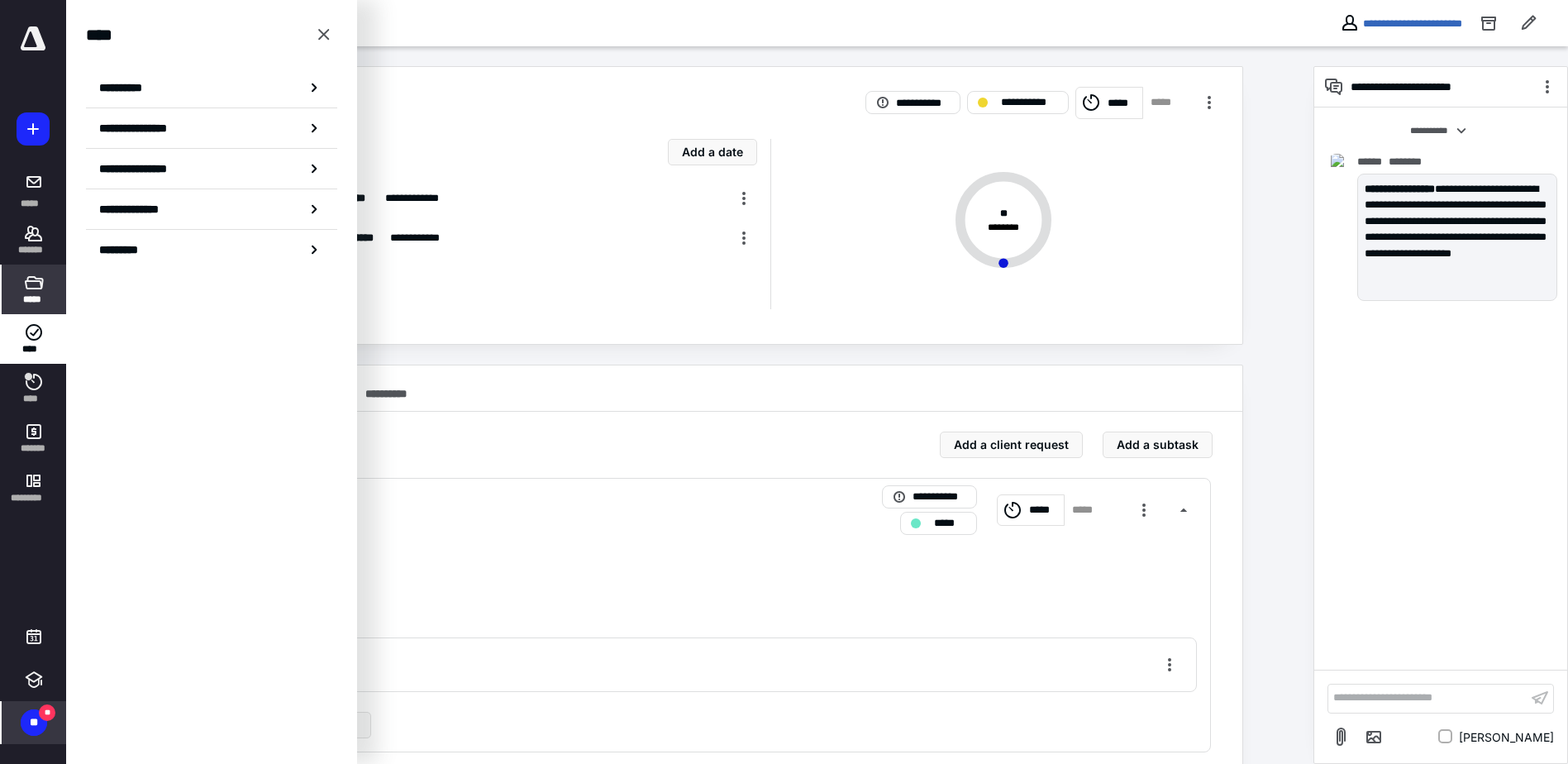 drag, startPoint x: 33, startPoint y: 341, endPoint x: 39, endPoint y: 292, distance: 49.36598 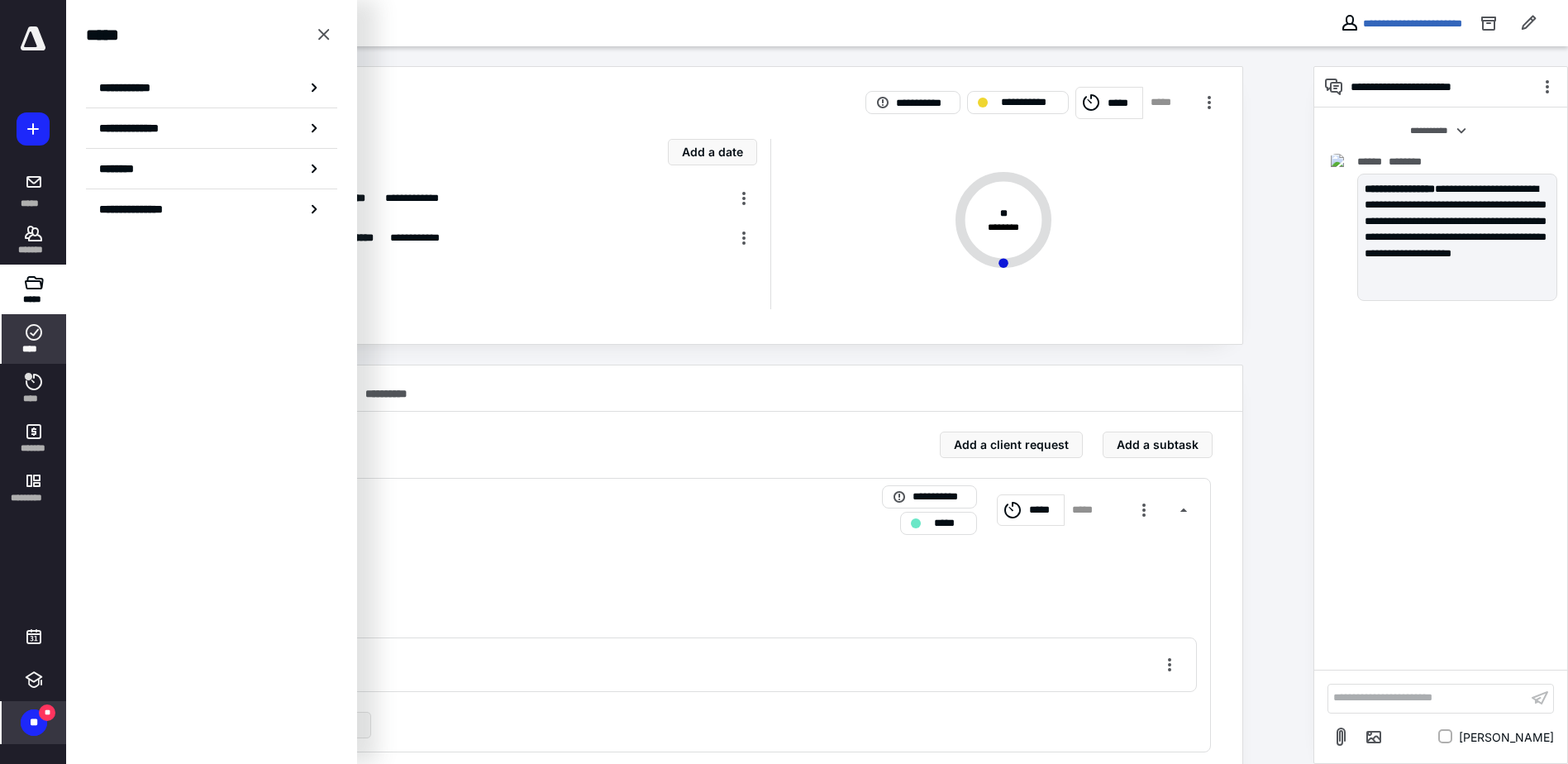 click 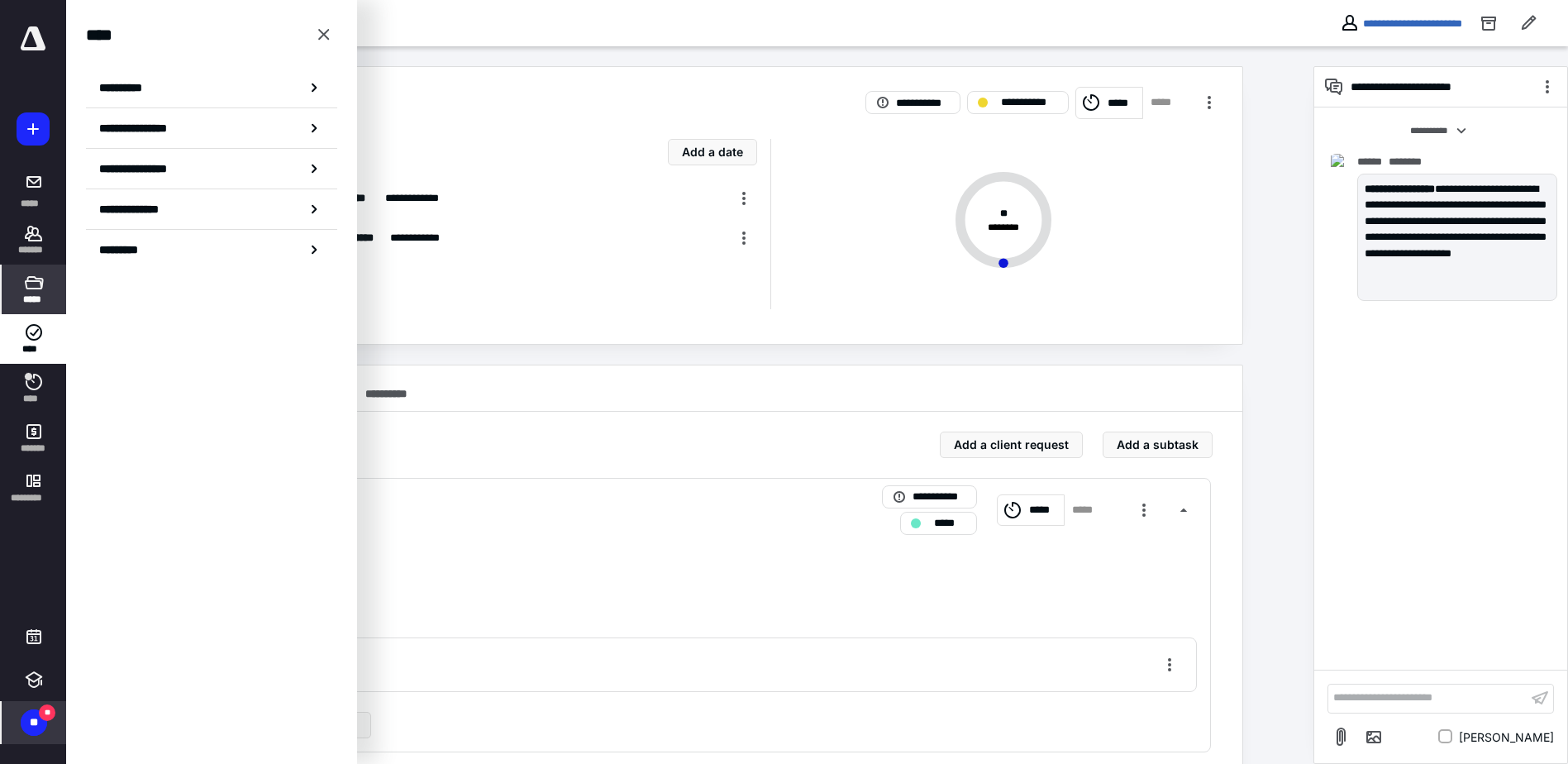 click on "*****" at bounding box center (33, 299) 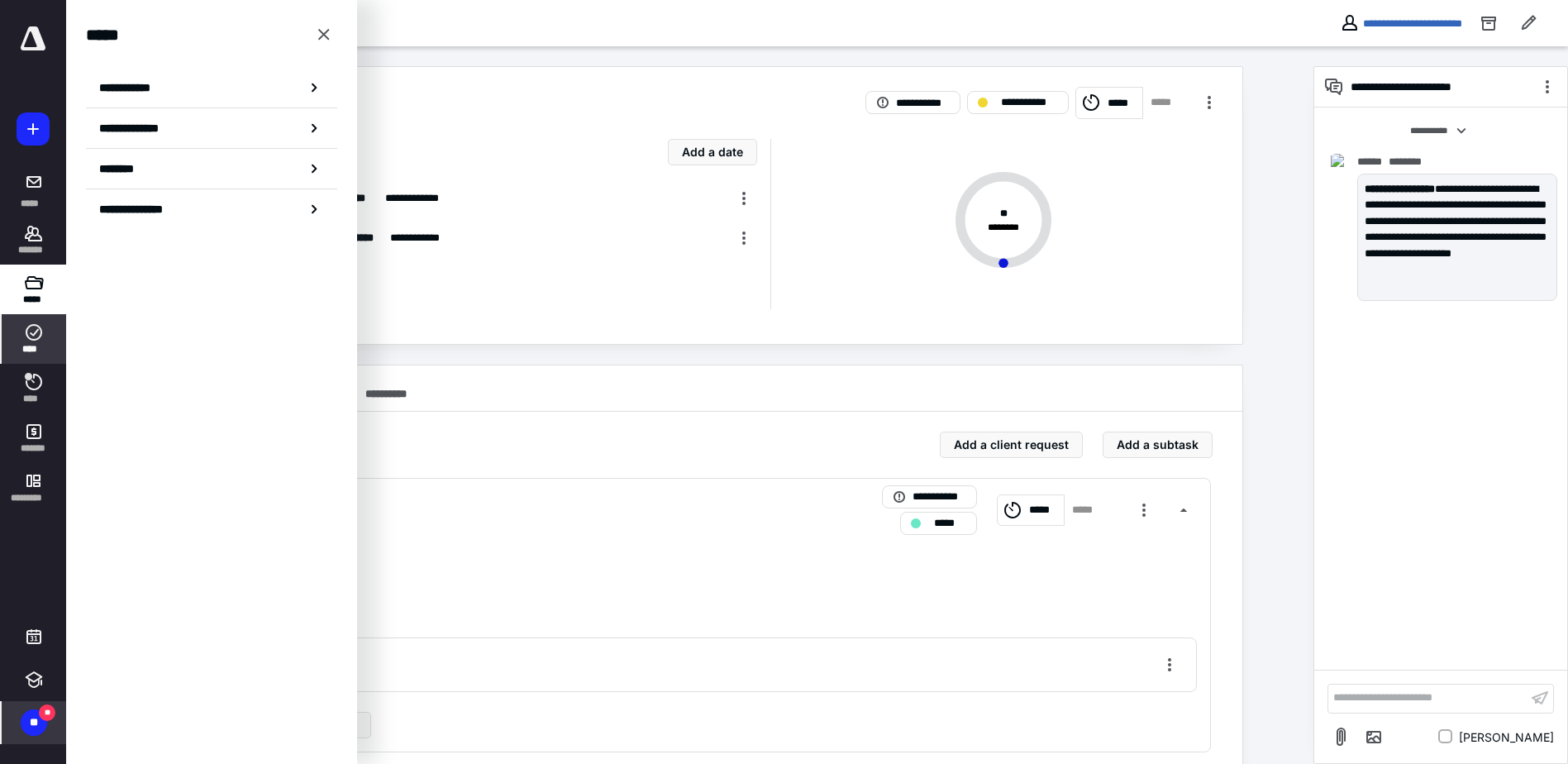 click 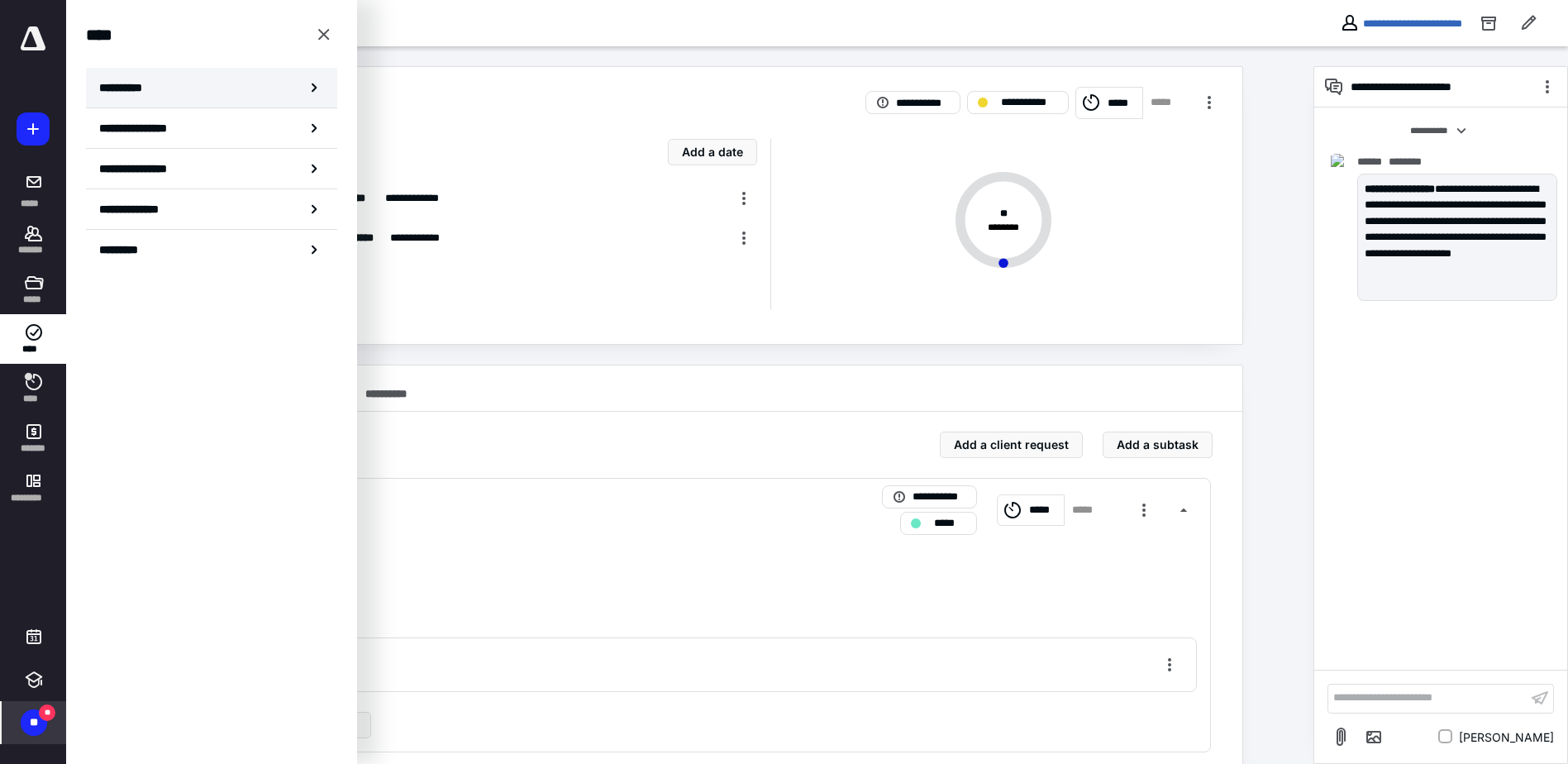 click on "**********" at bounding box center [212, 88] 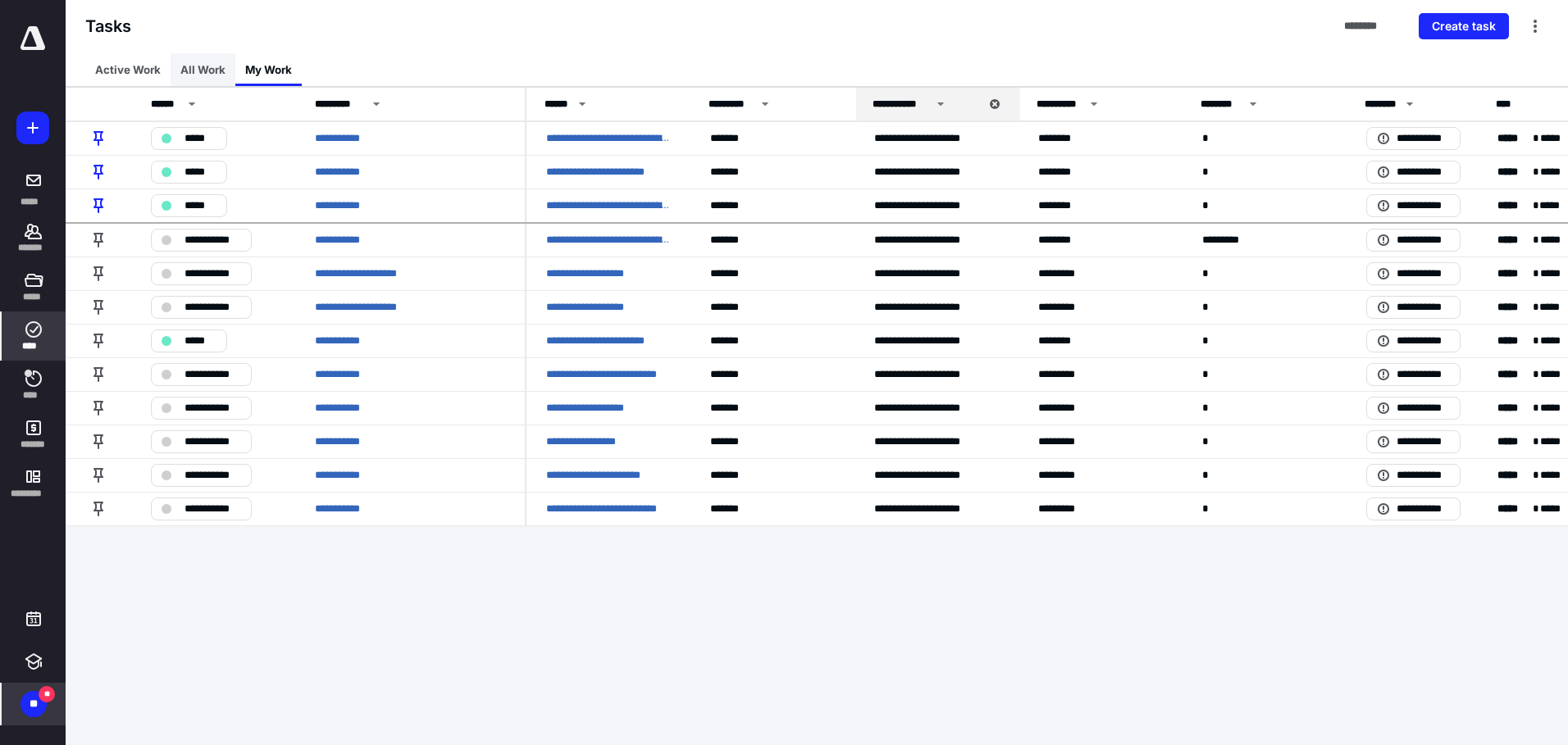 click on "All Work" at bounding box center (203, 70) 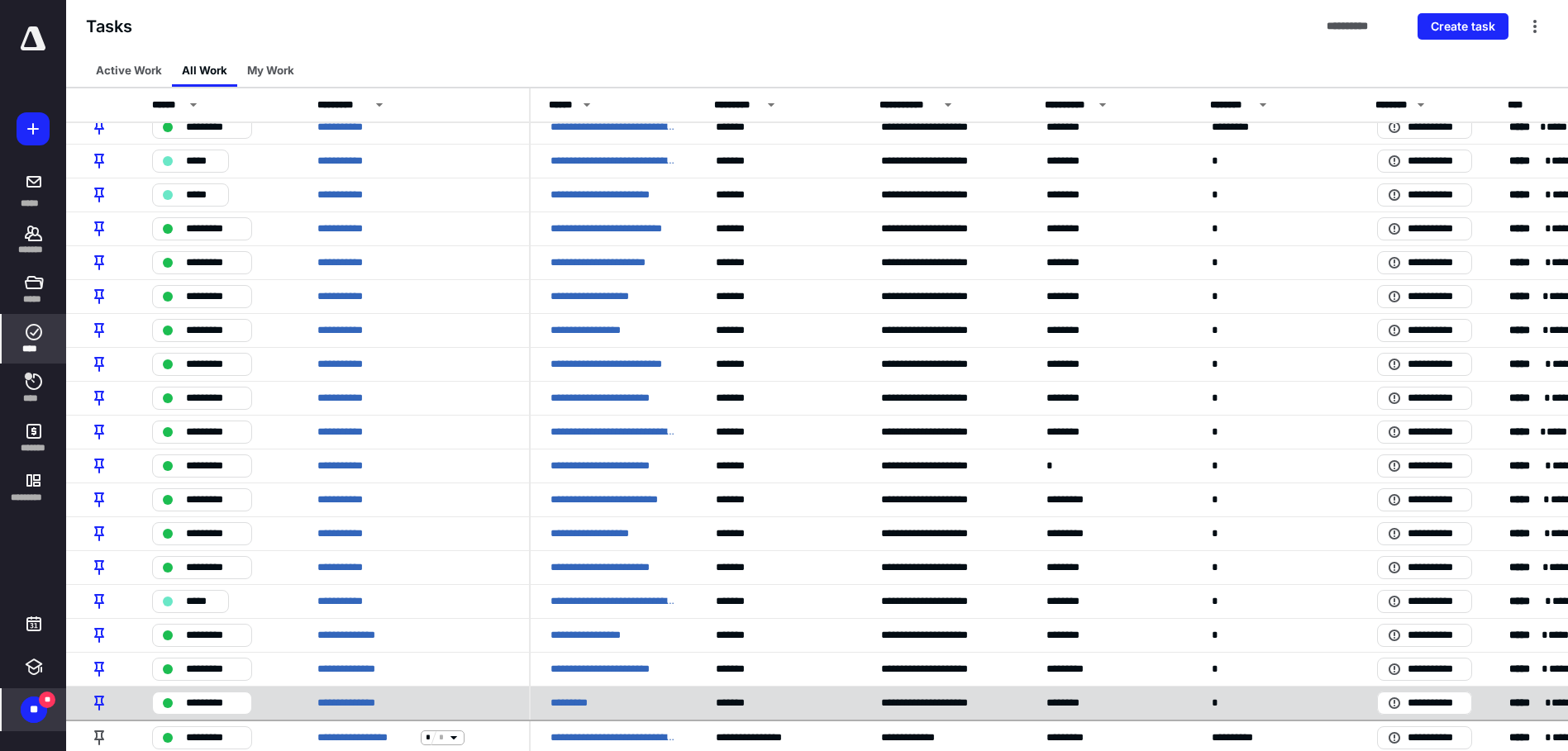 scroll, scrollTop: 0, scrollLeft: 0, axis: both 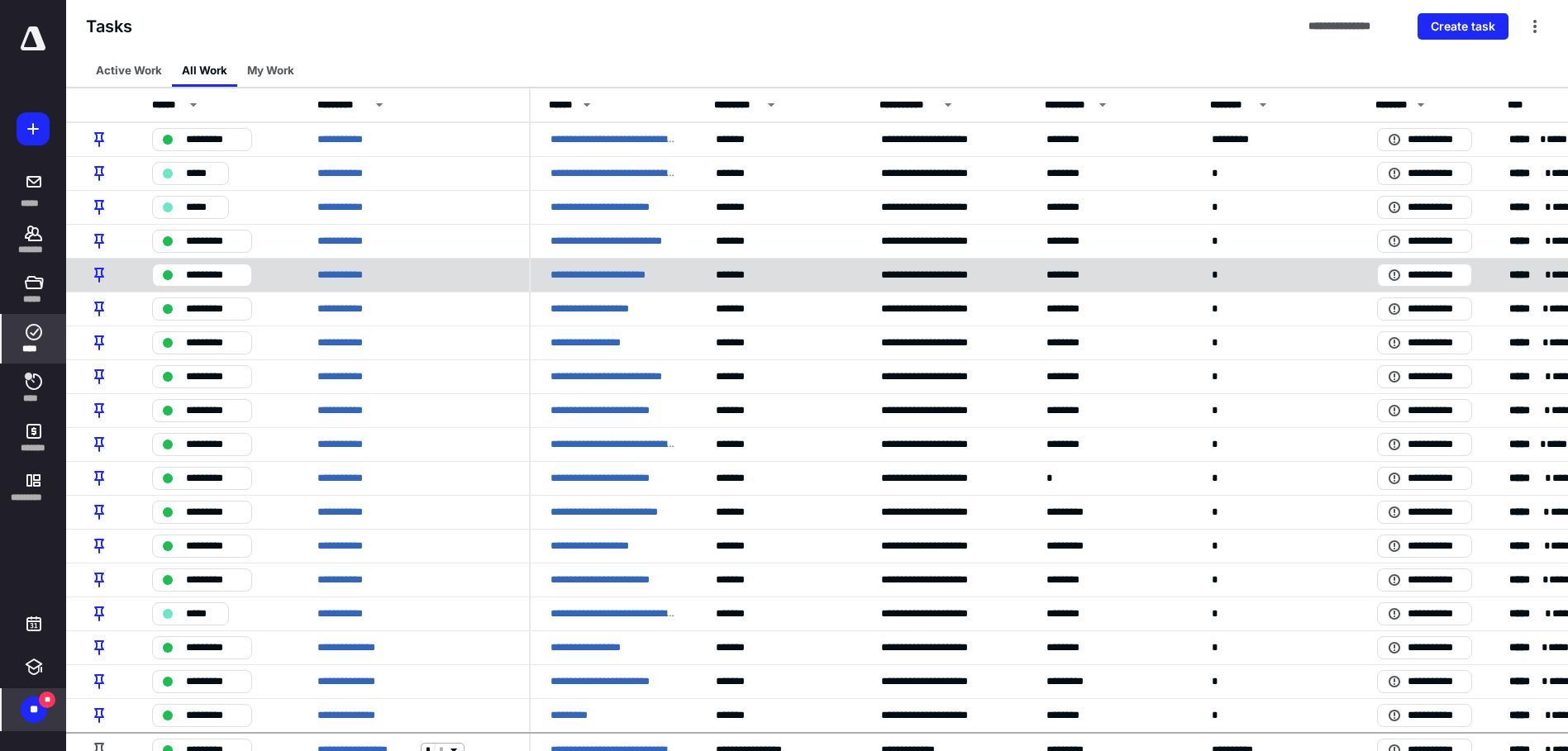 click on "**********" at bounding box center [613, 275] 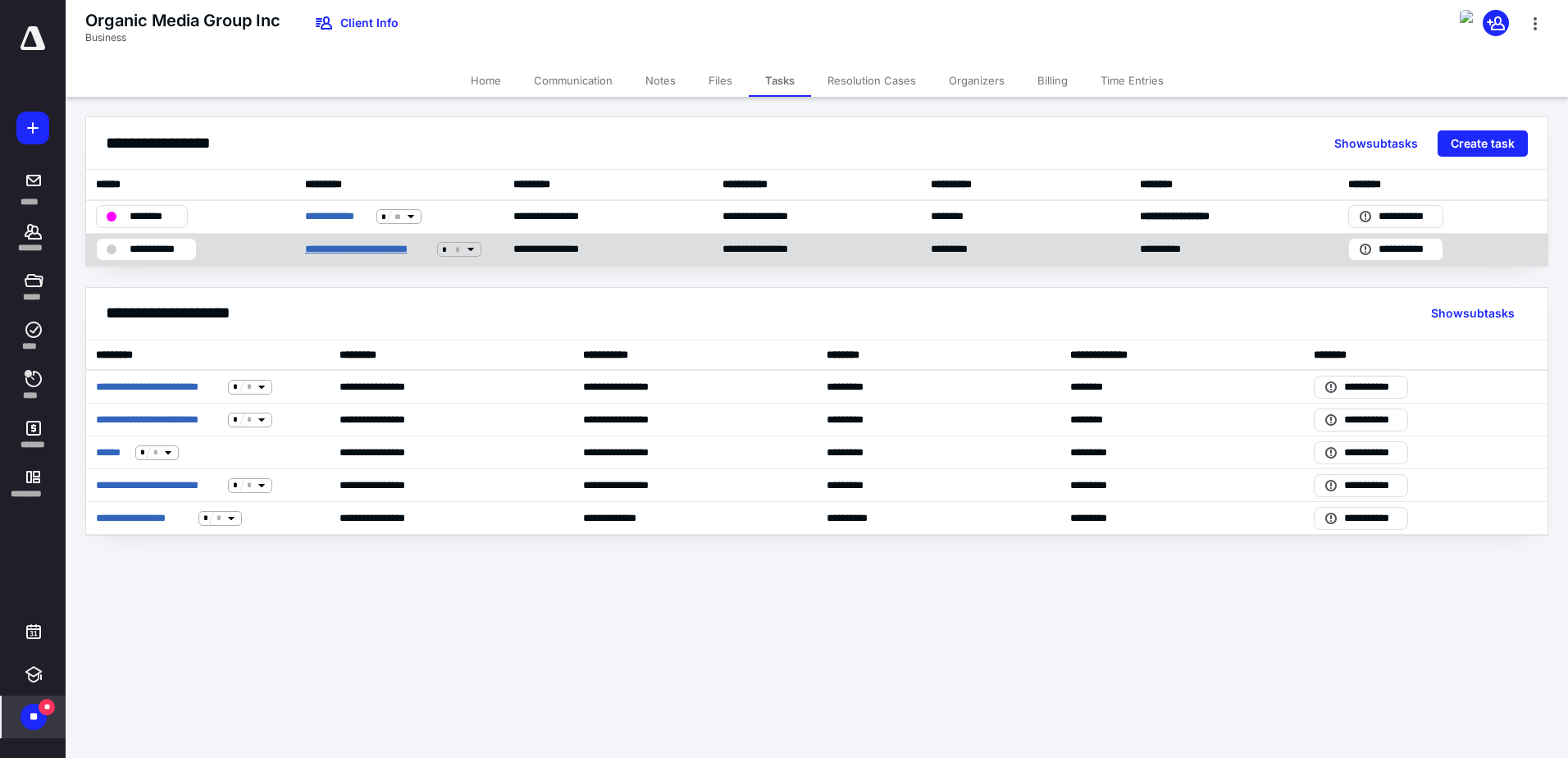 click on "**********" at bounding box center (367, 249) 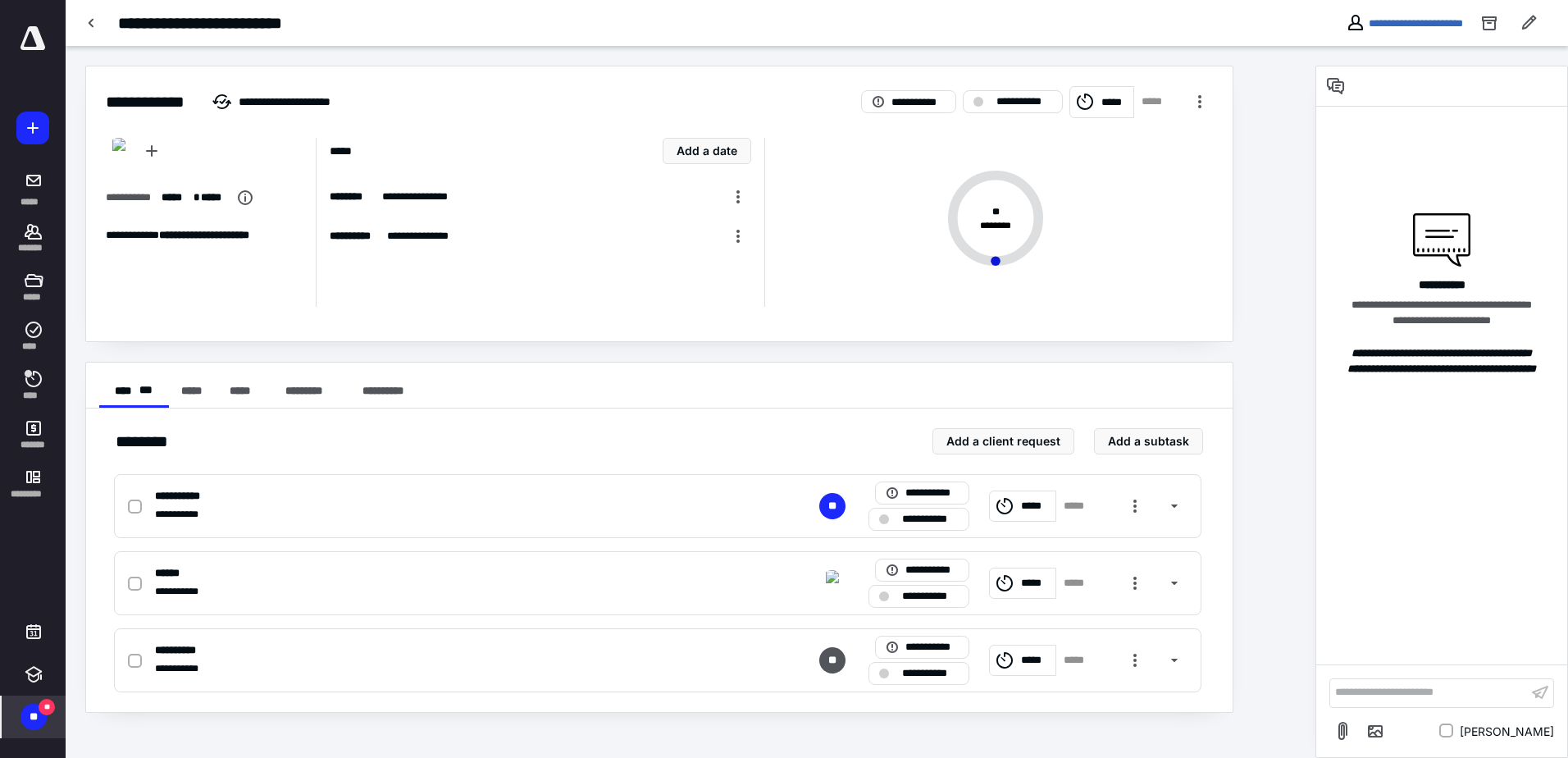 click at bounding box center (33, 39) 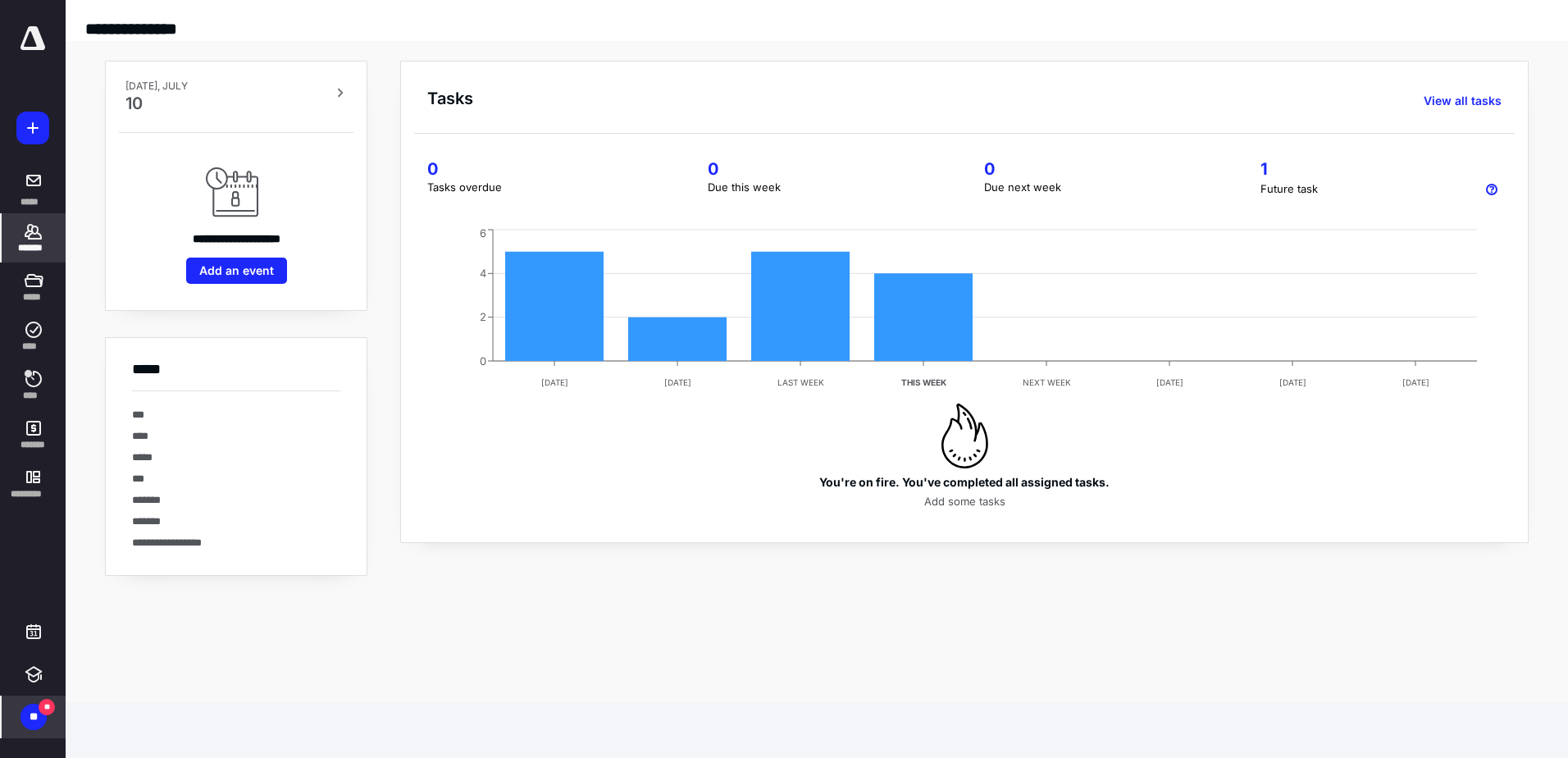 click 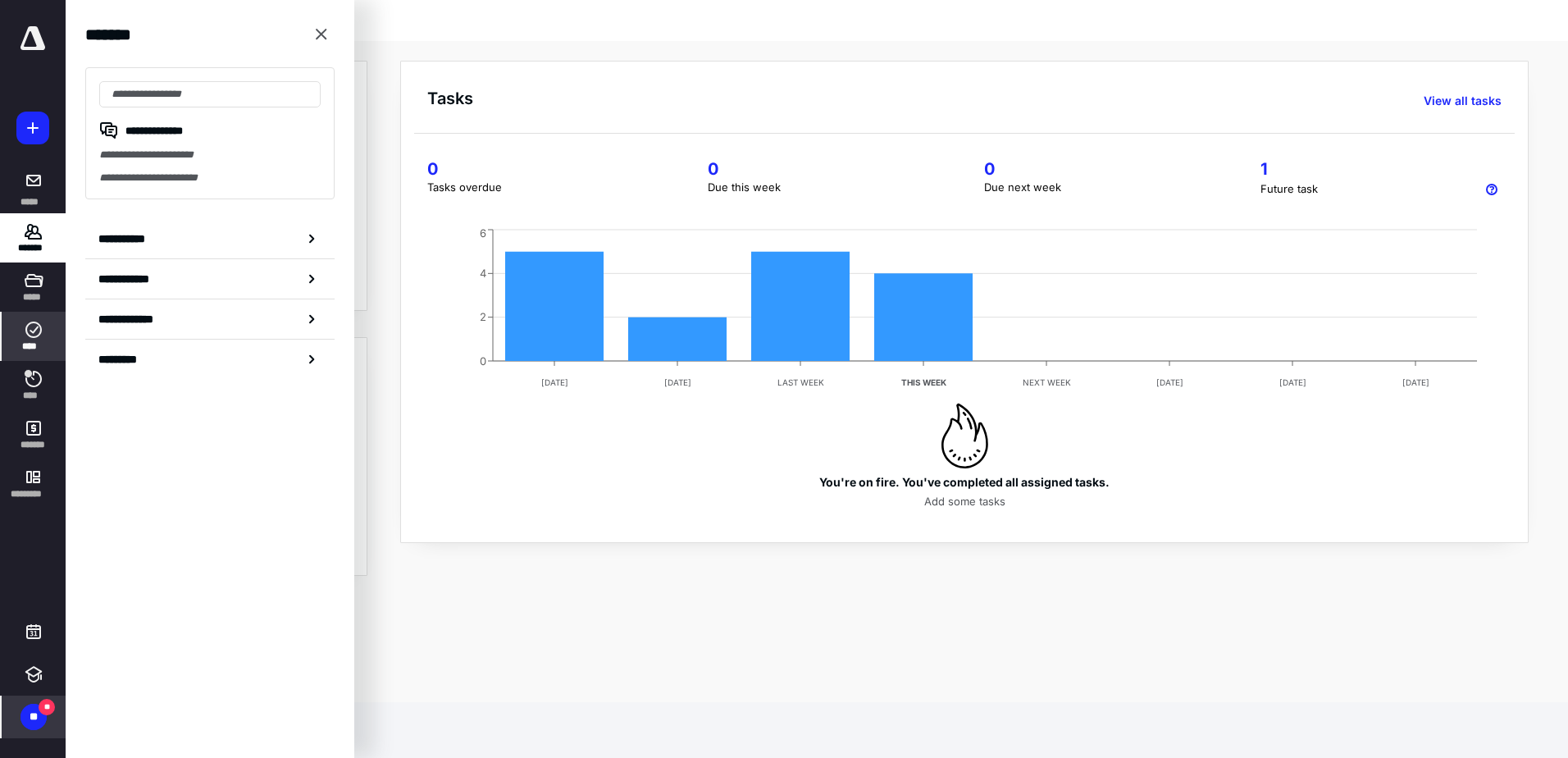 click on "****" at bounding box center (34, 336) 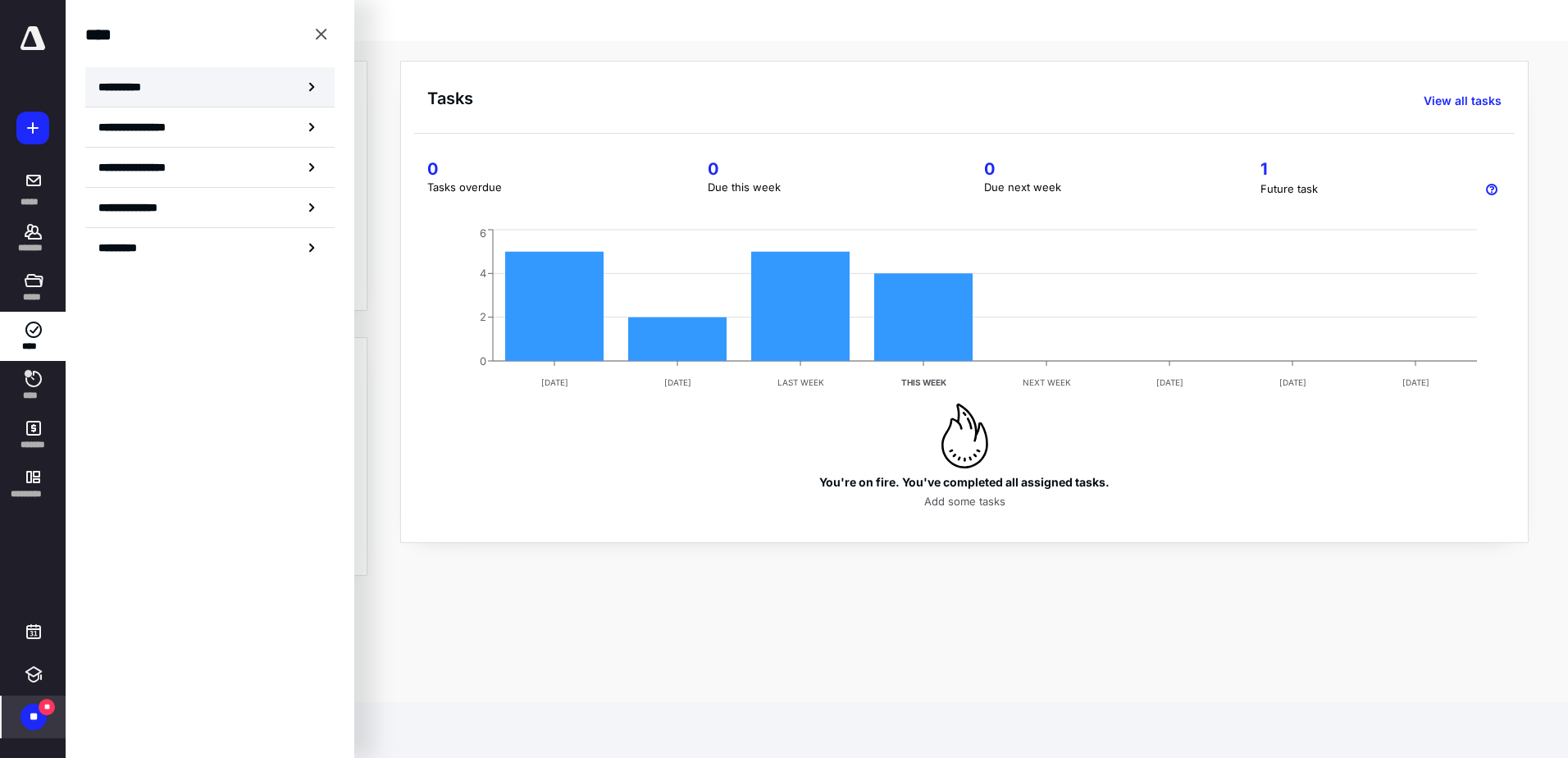 click on "**********" at bounding box center (210, 87) 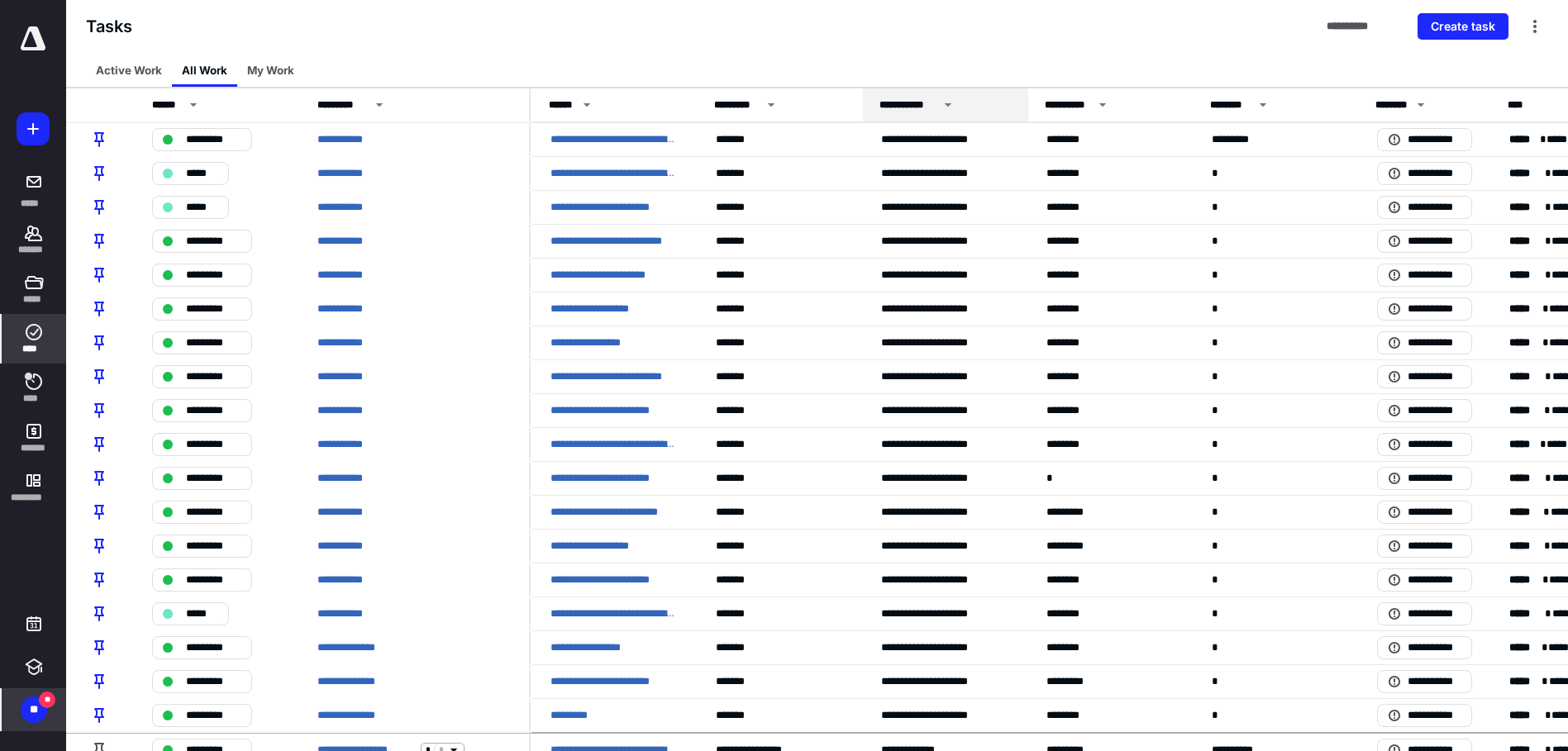 click on "**********" at bounding box center (946, 105) 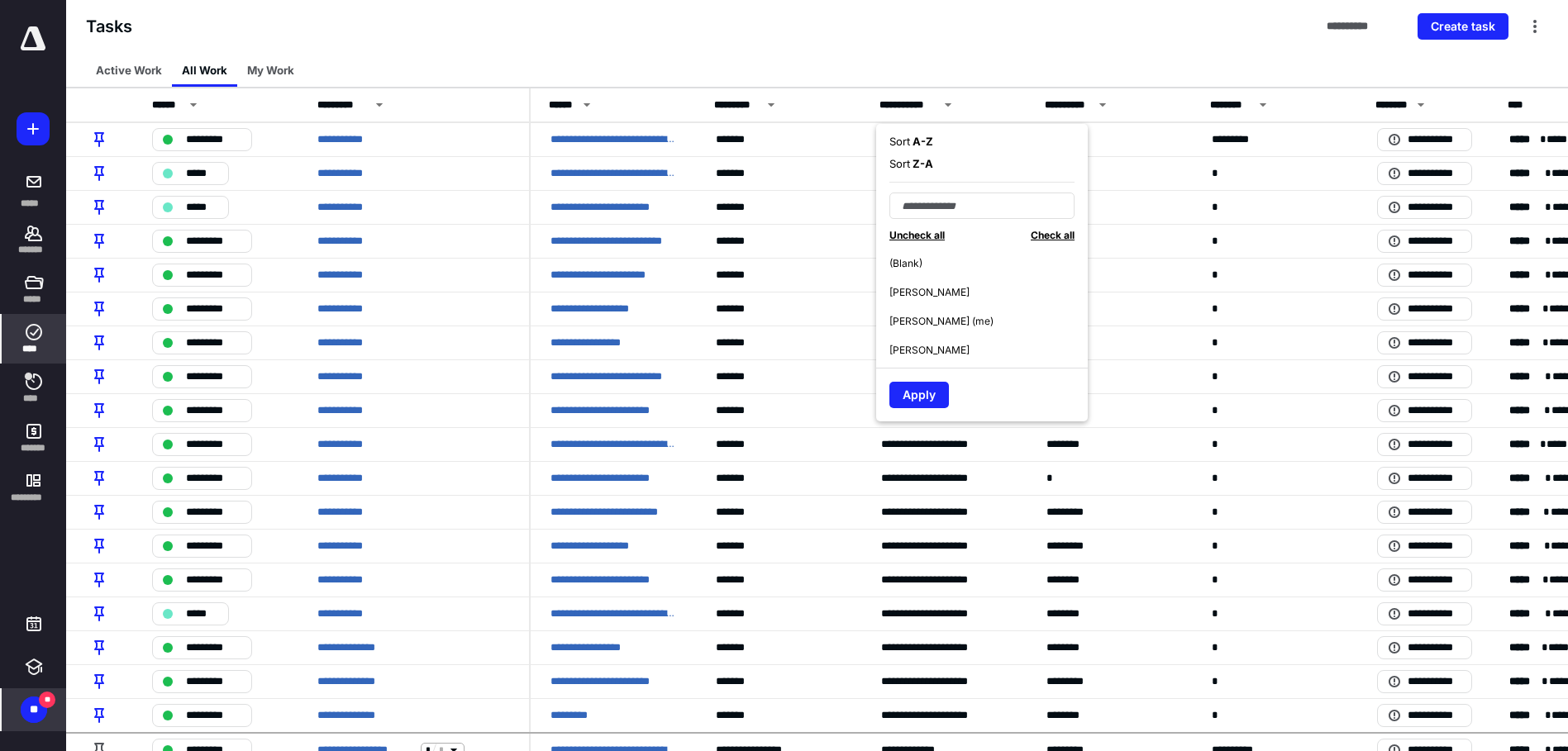 click on "[PERSON_NAME] (me)" at bounding box center [941, 321] 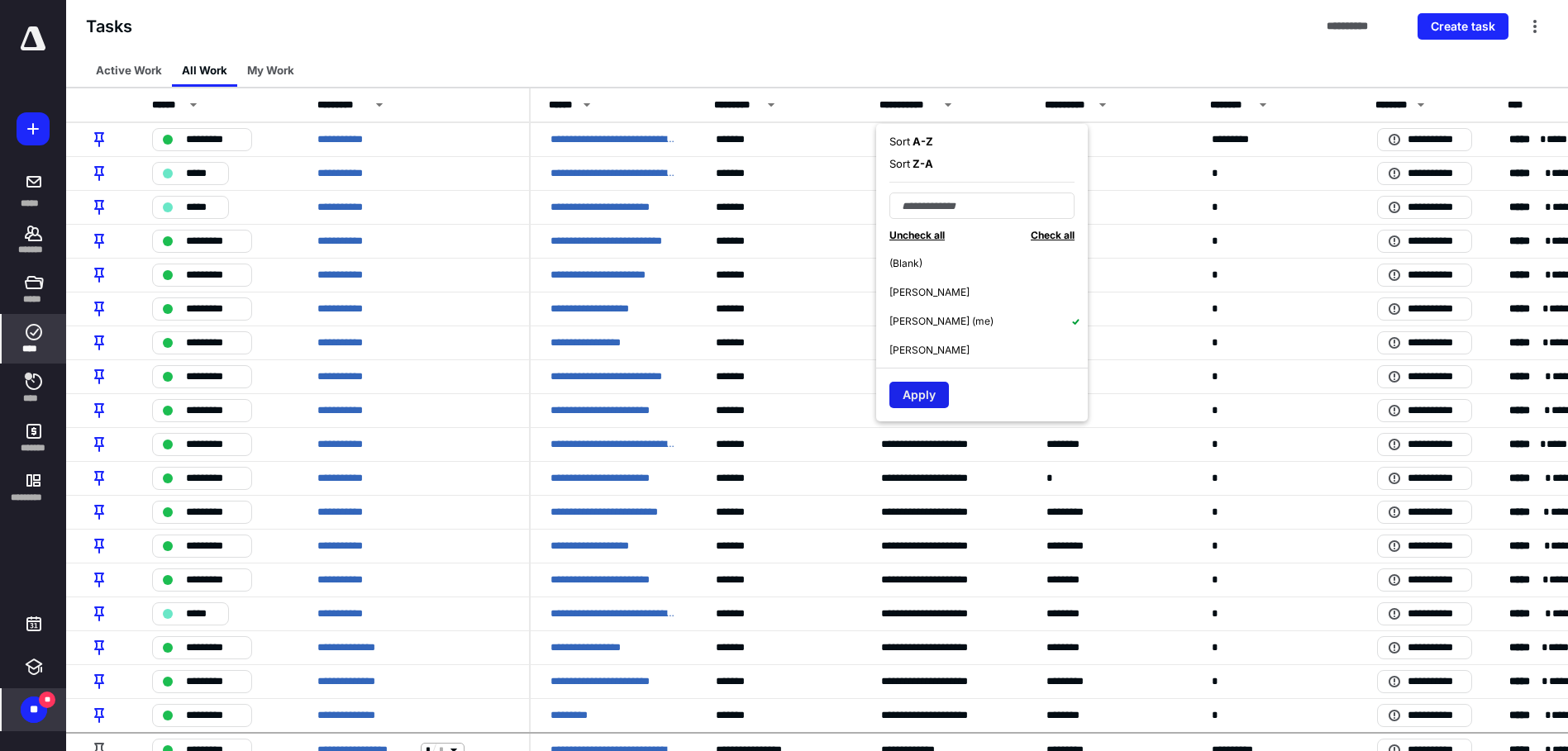 click on "Apply" at bounding box center (919, 395) 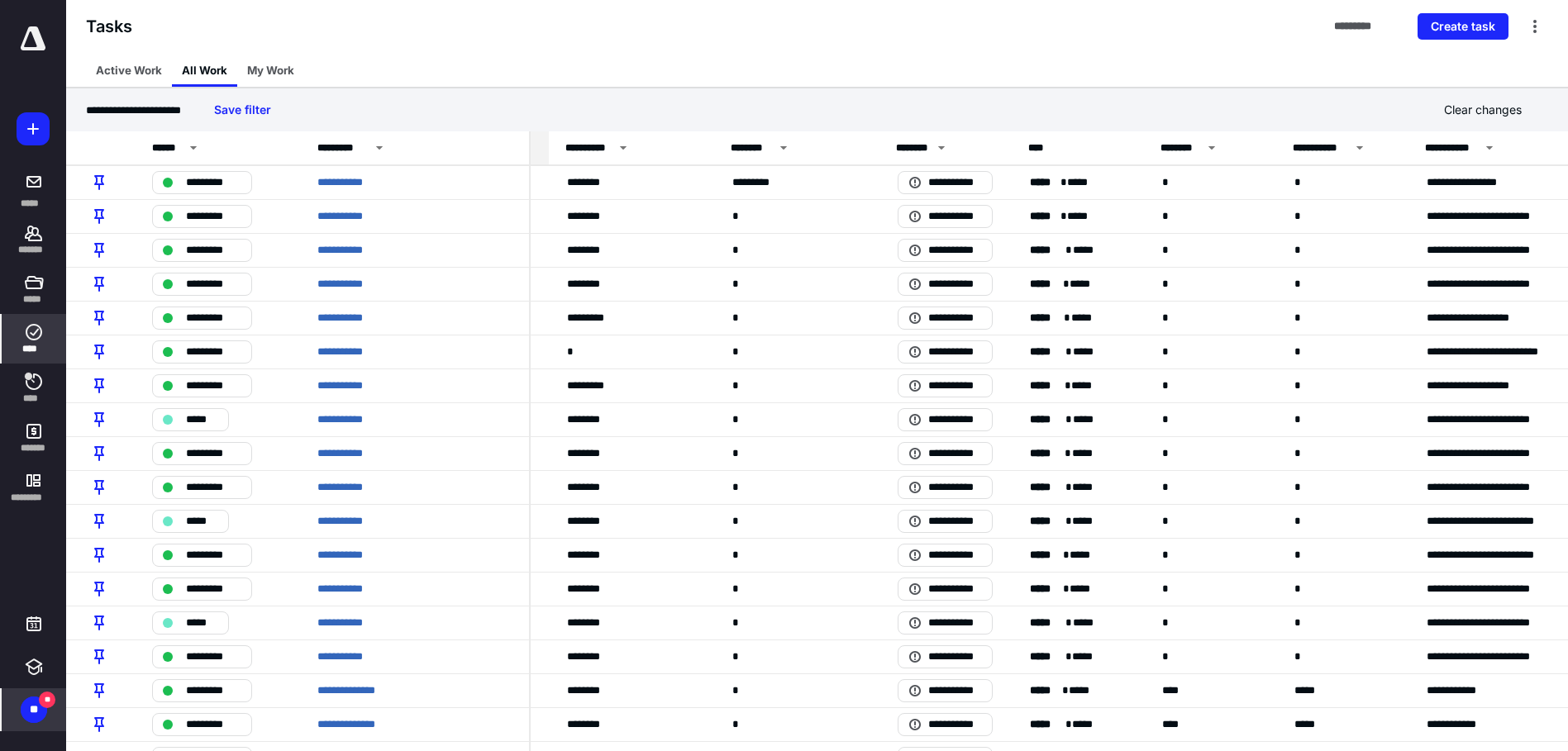 scroll, scrollTop: 0, scrollLeft: 487, axis: horizontal 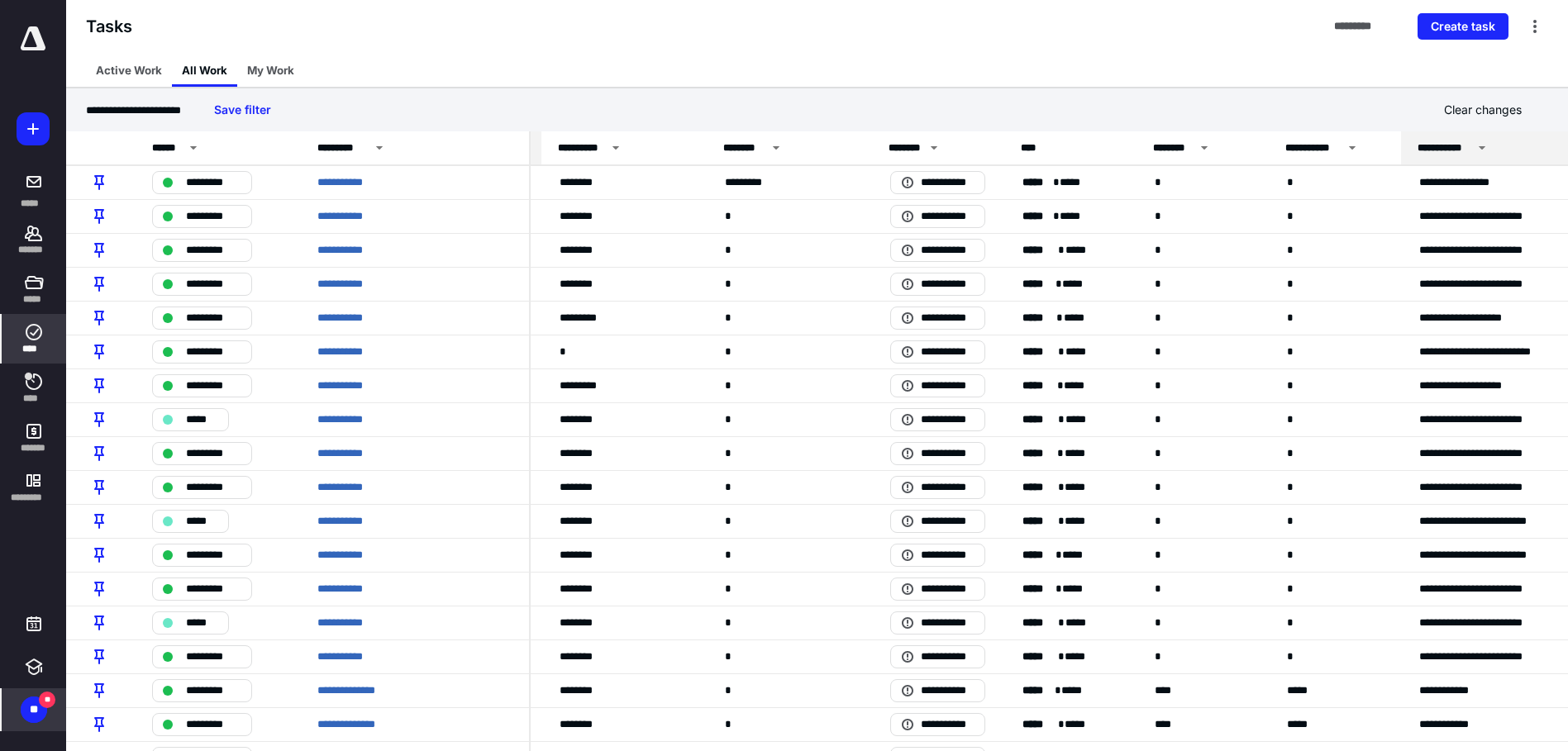 click 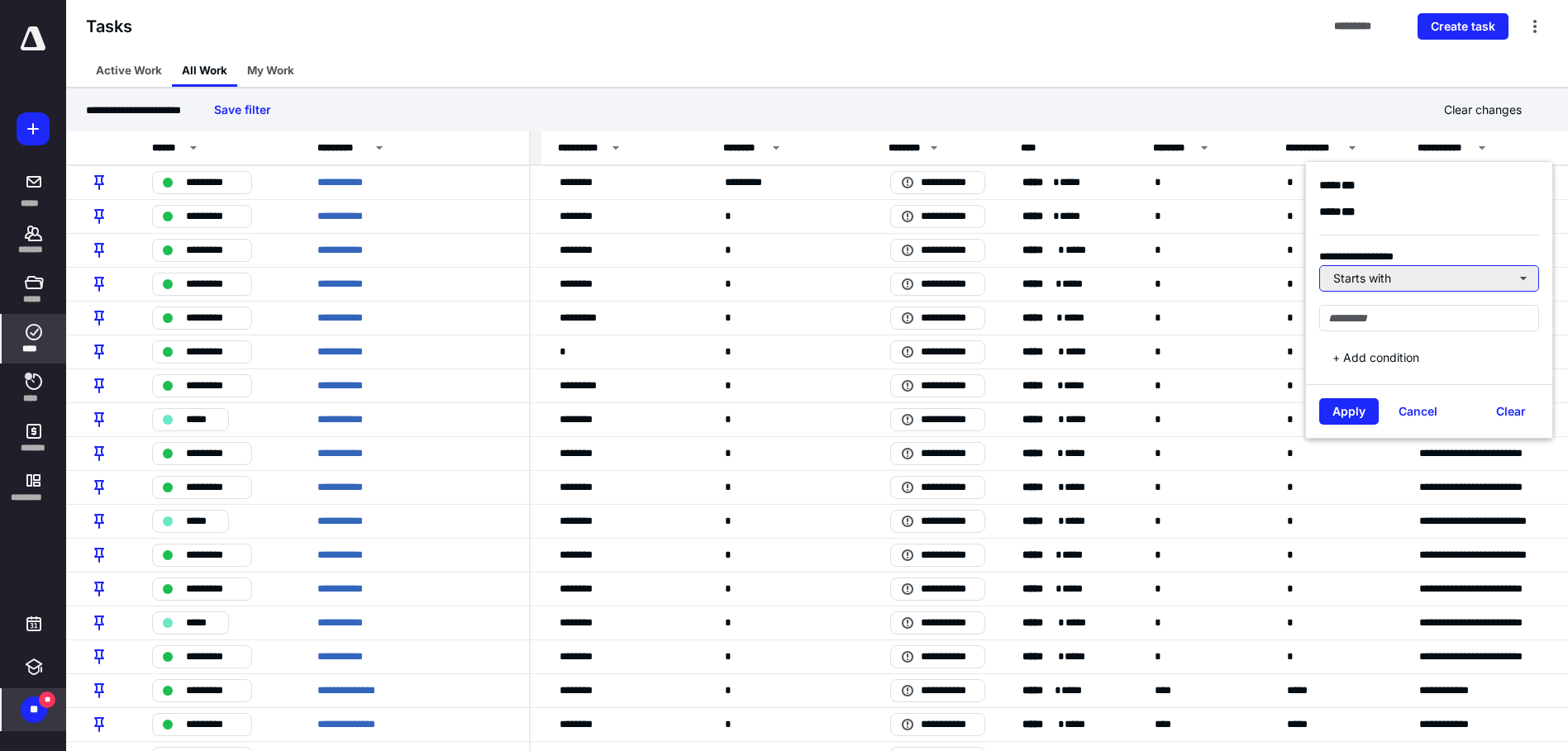 click on "Starts with" at bounding box center [1429, 278] 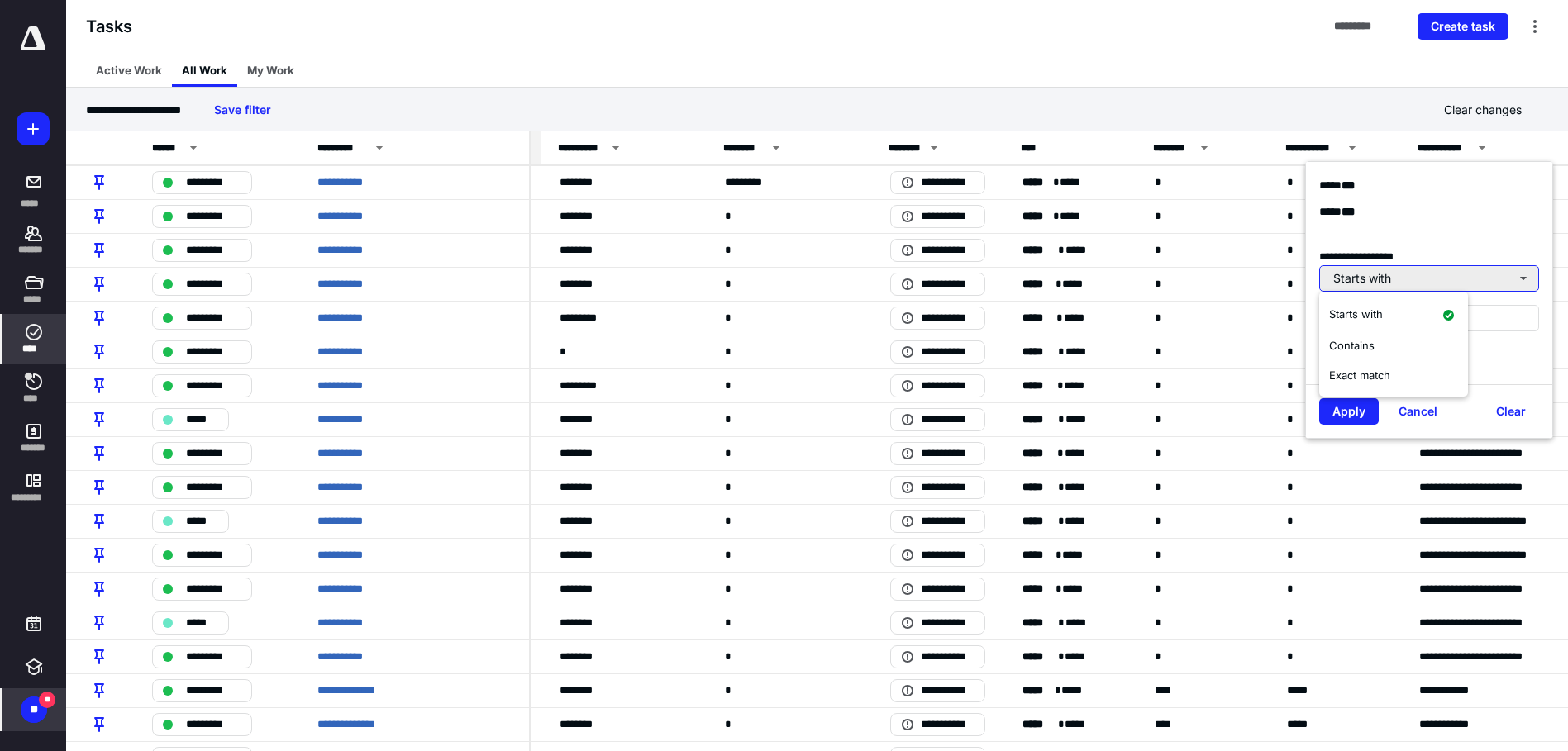 click on "Starts with" at bounding box center (1429, 278) 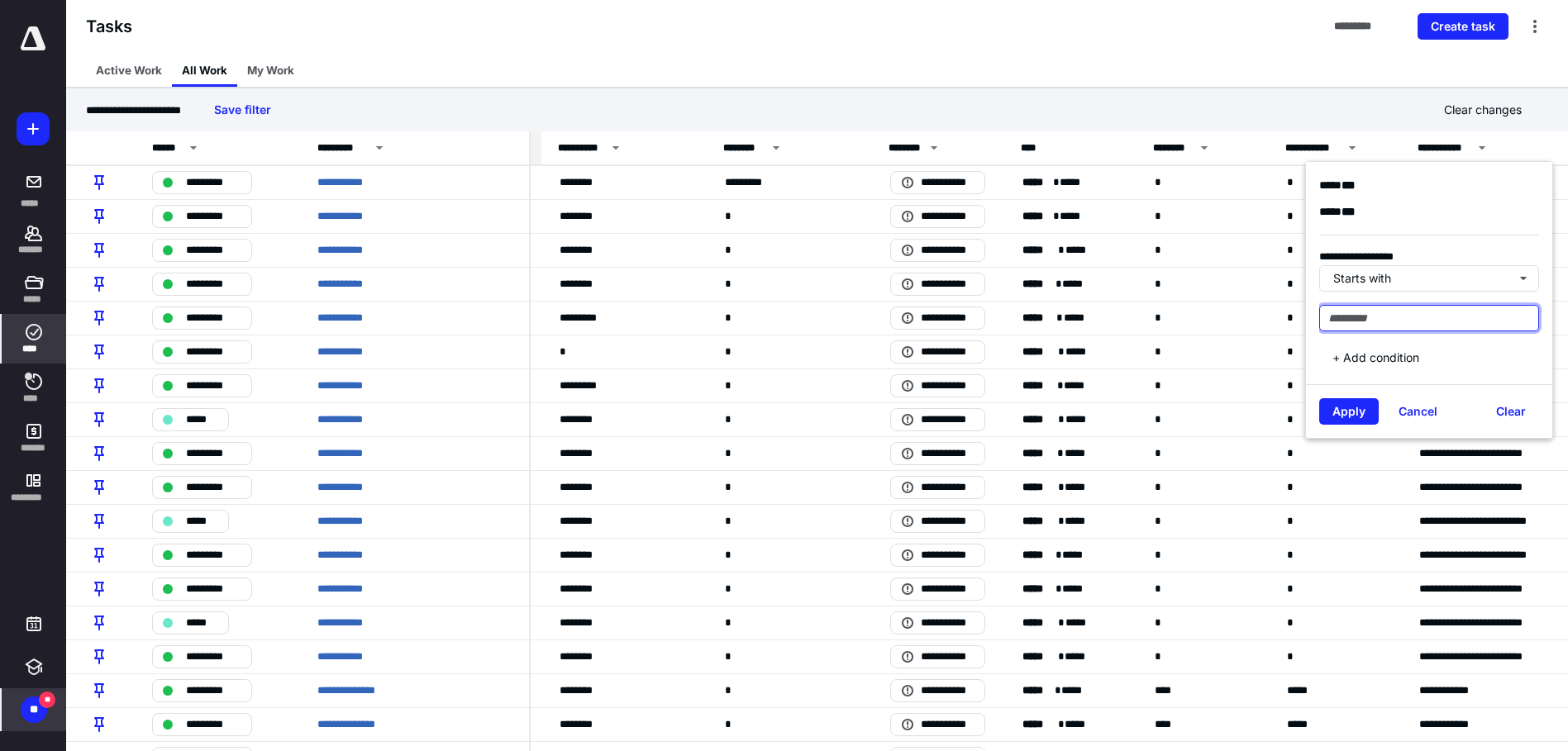 click at bounding box center [1429, 318] 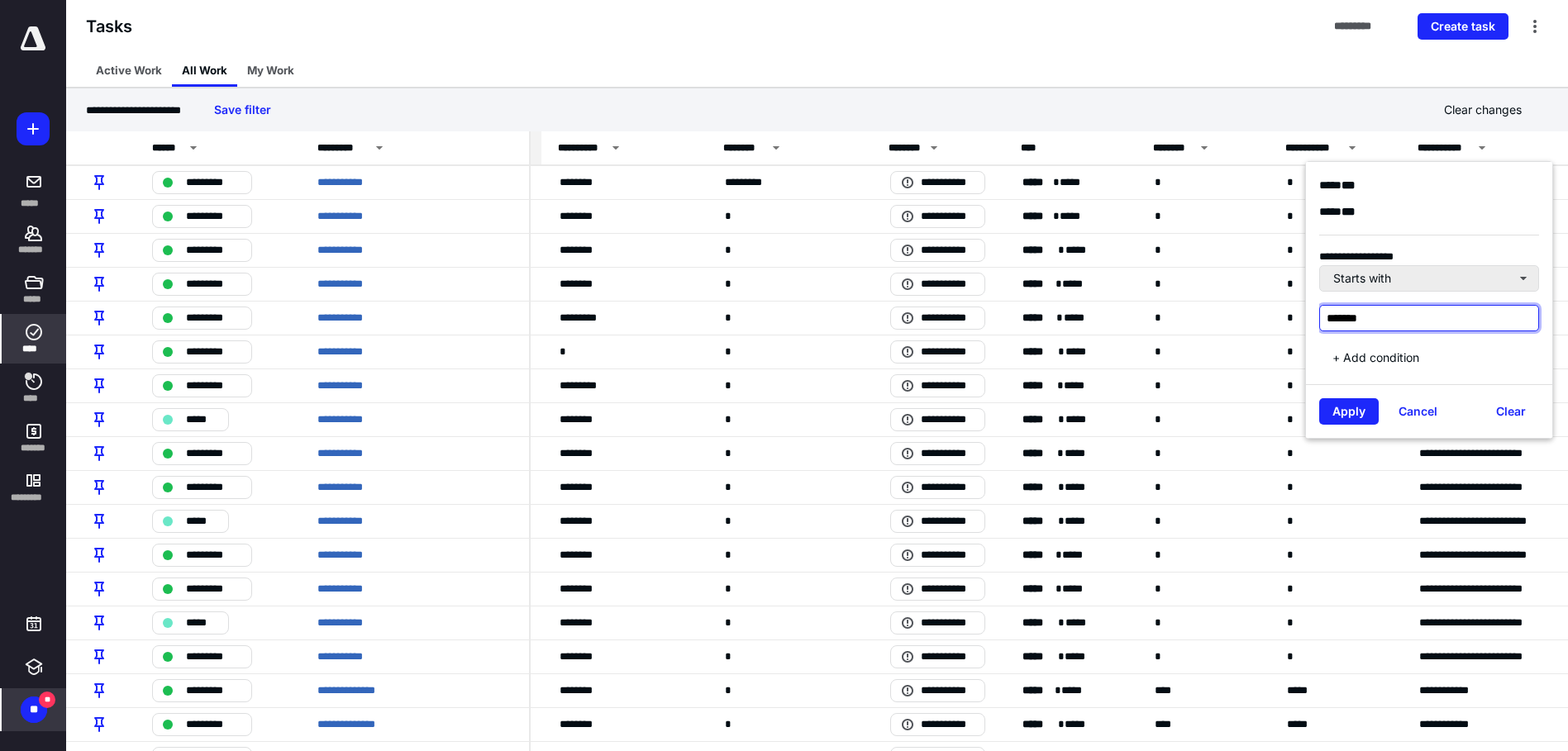 type on "*******" 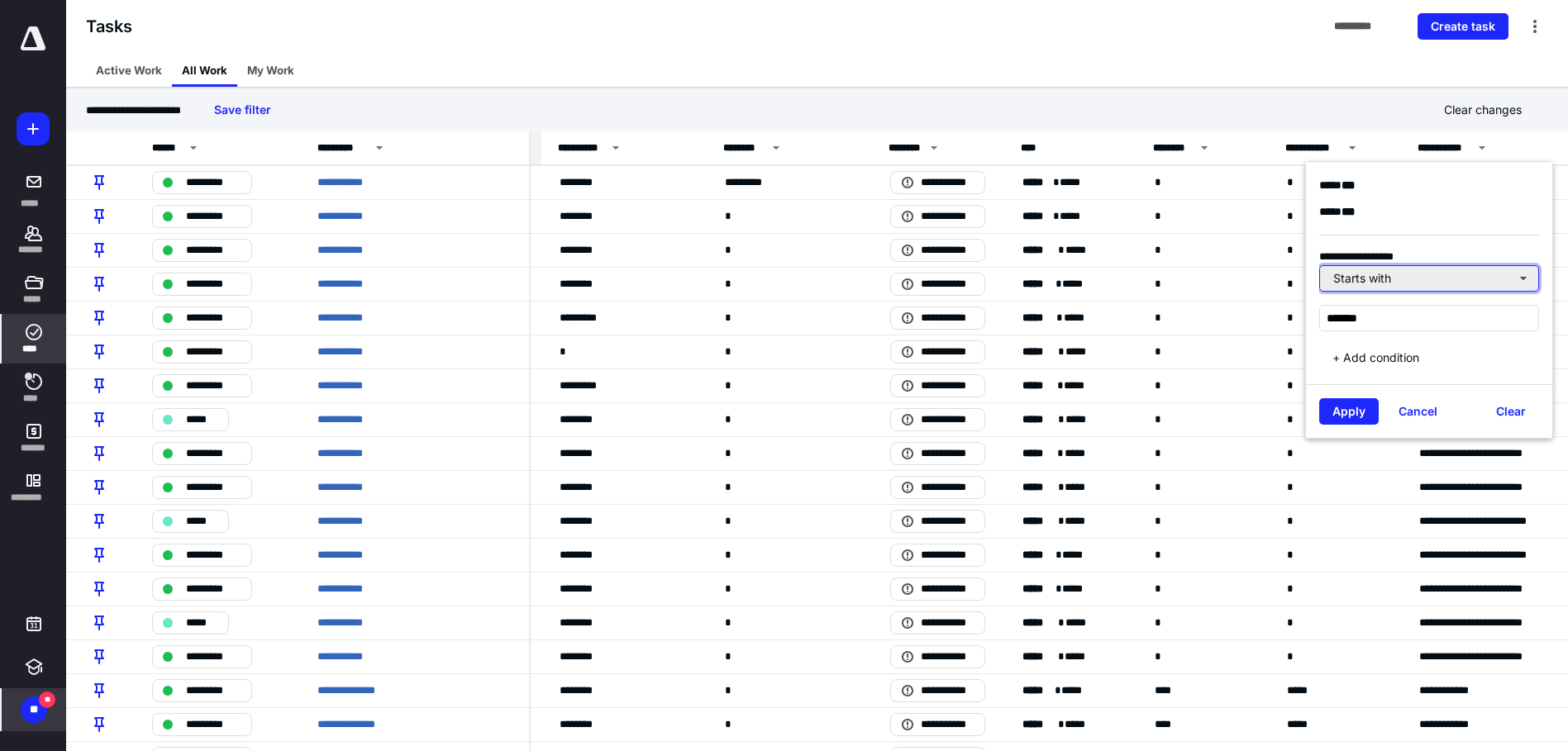 click on "Starts with" at bounding box center [1429, 278] 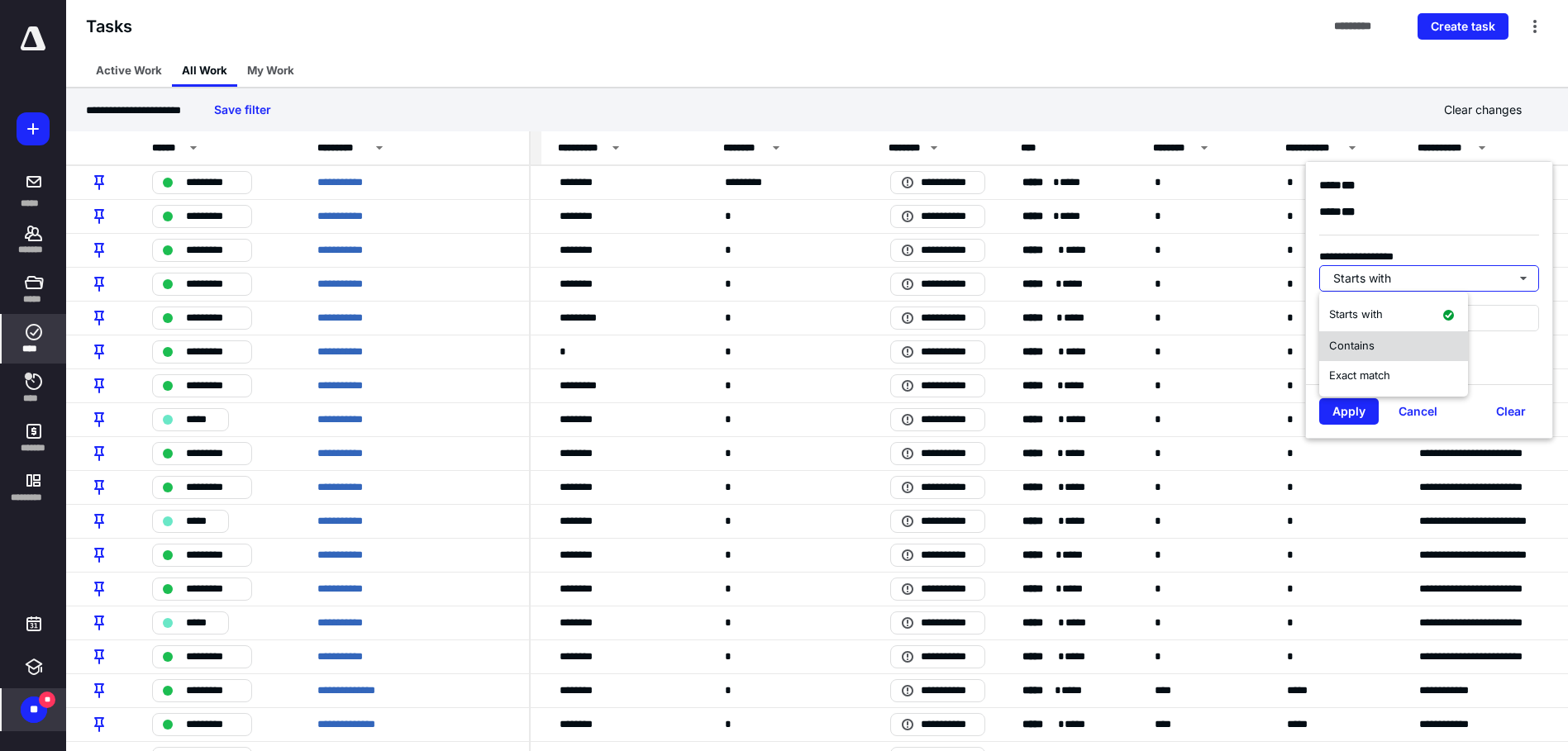 click on "Contains" at bounding box center [1394, 346] 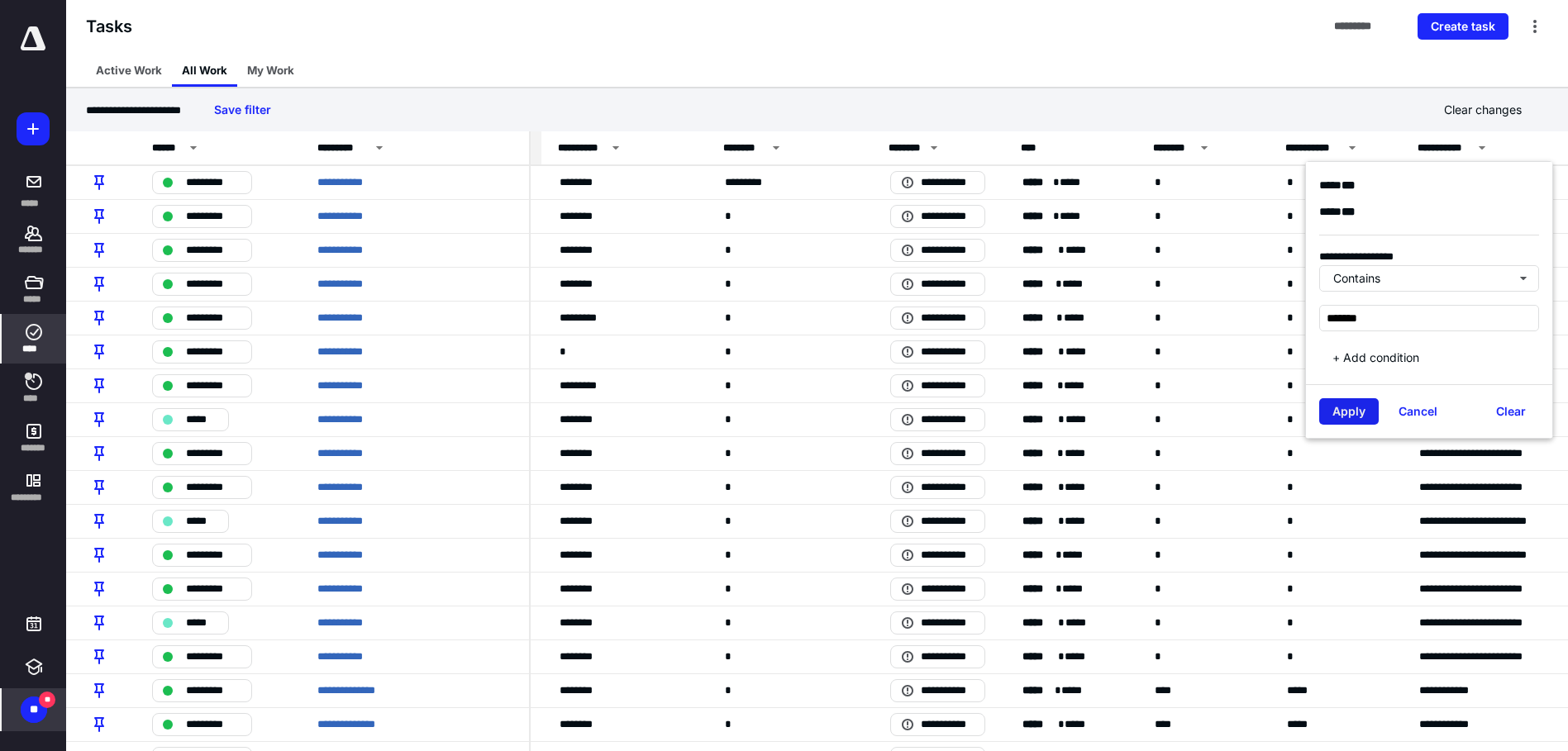 click on "Apply" at bounding box center [1349, 411] 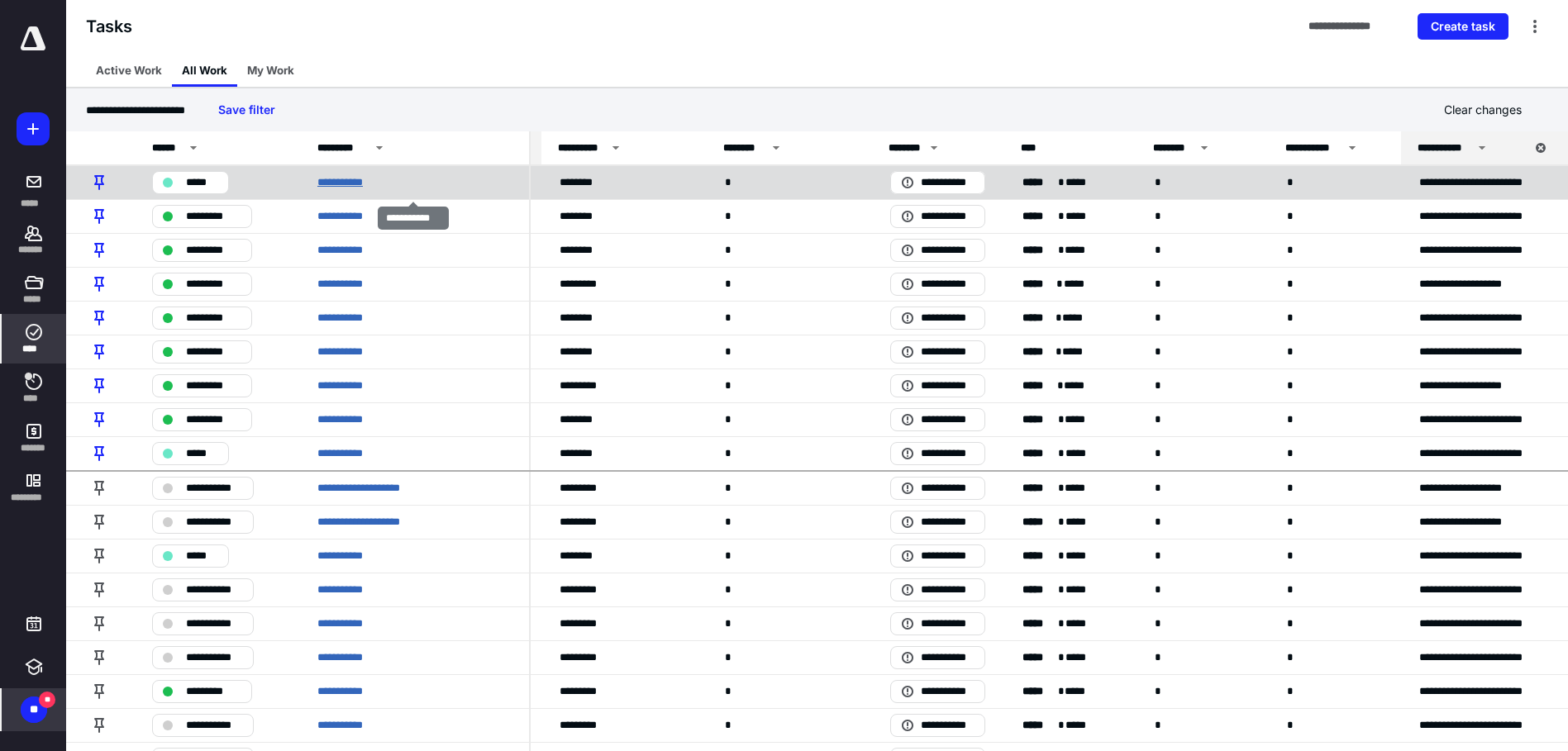 click on "**********" at bounding box center (346, 183) 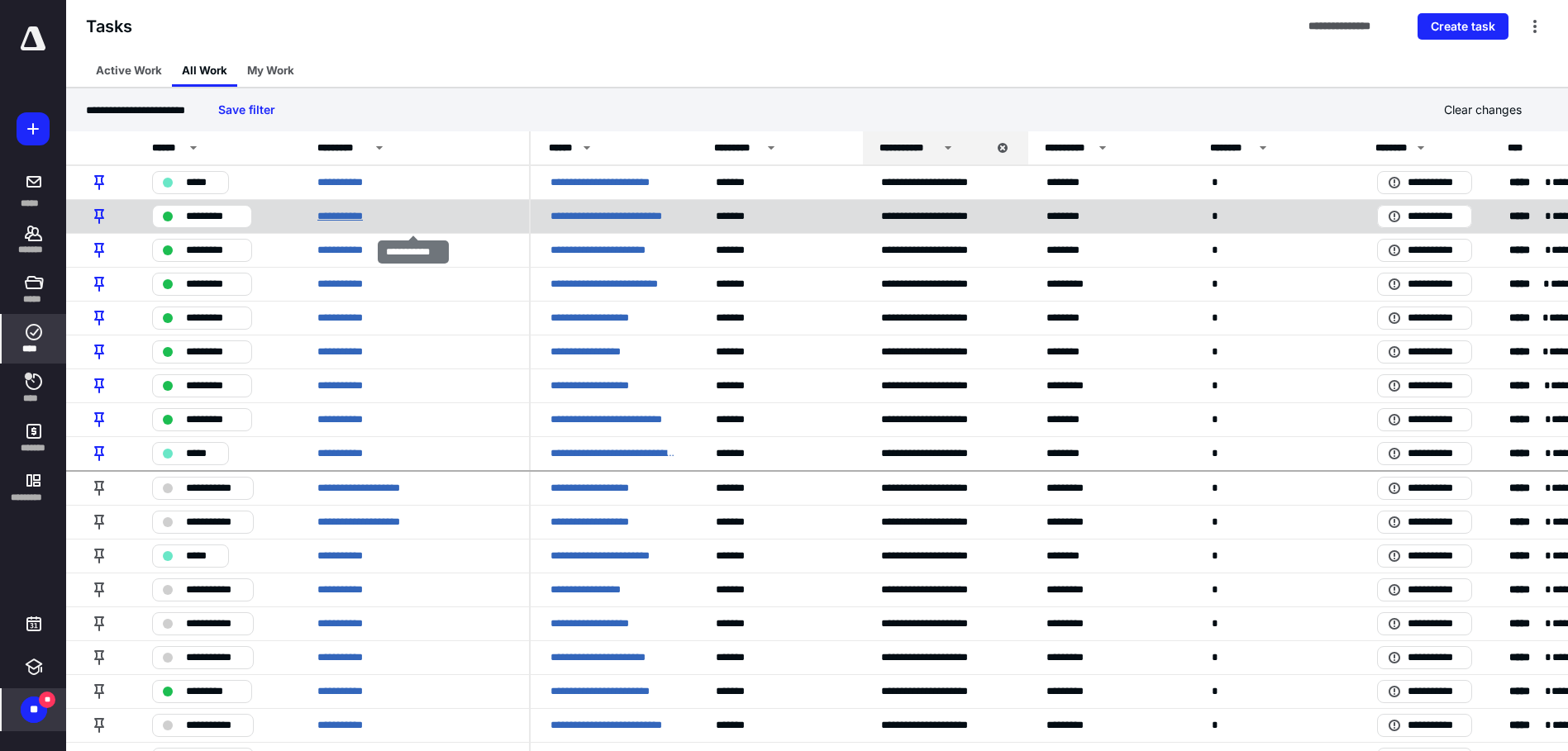 click on "**********" at bounding box center (346, 216) 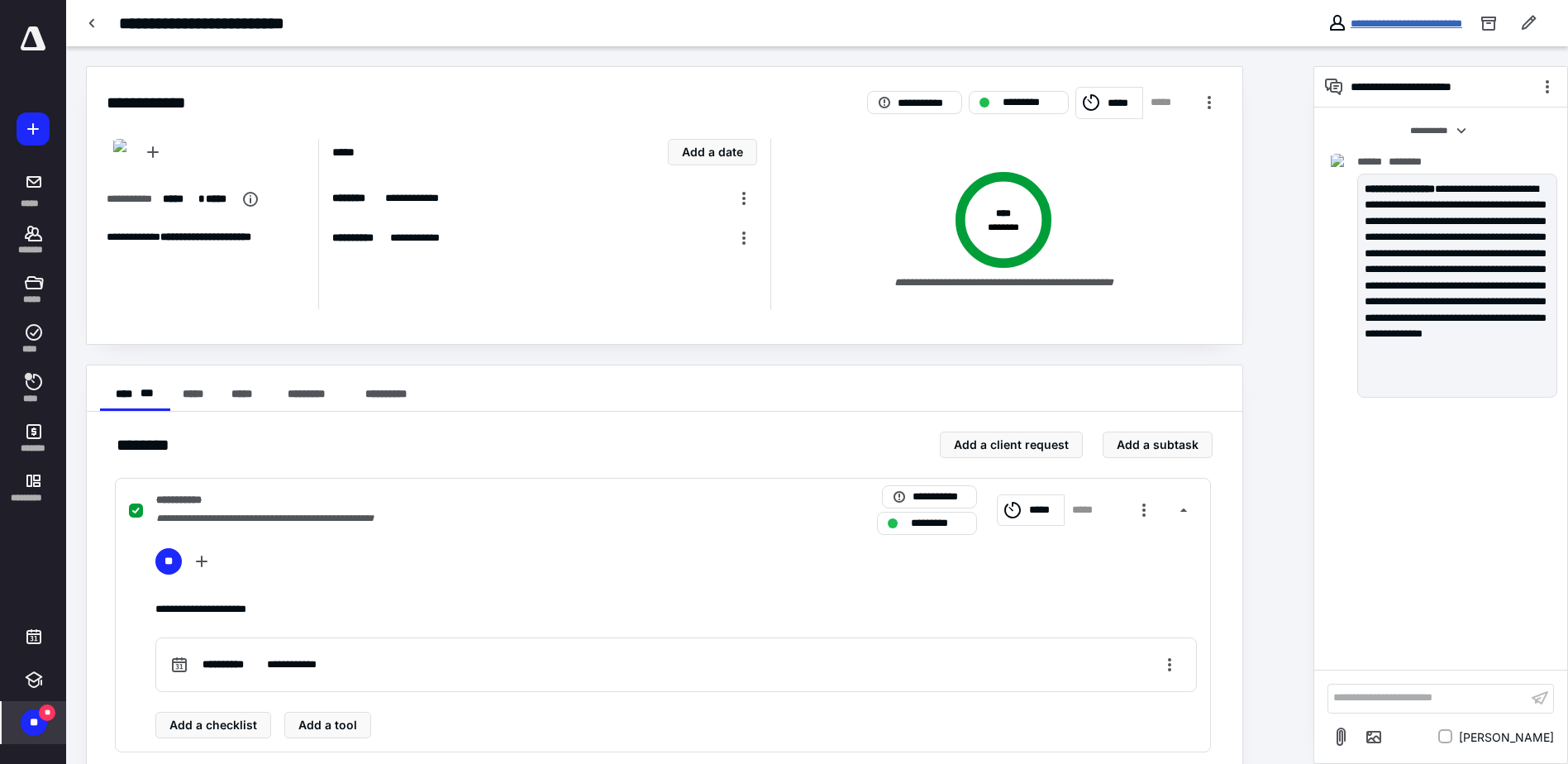 click on "**********" at bounding box center (1406, 23) 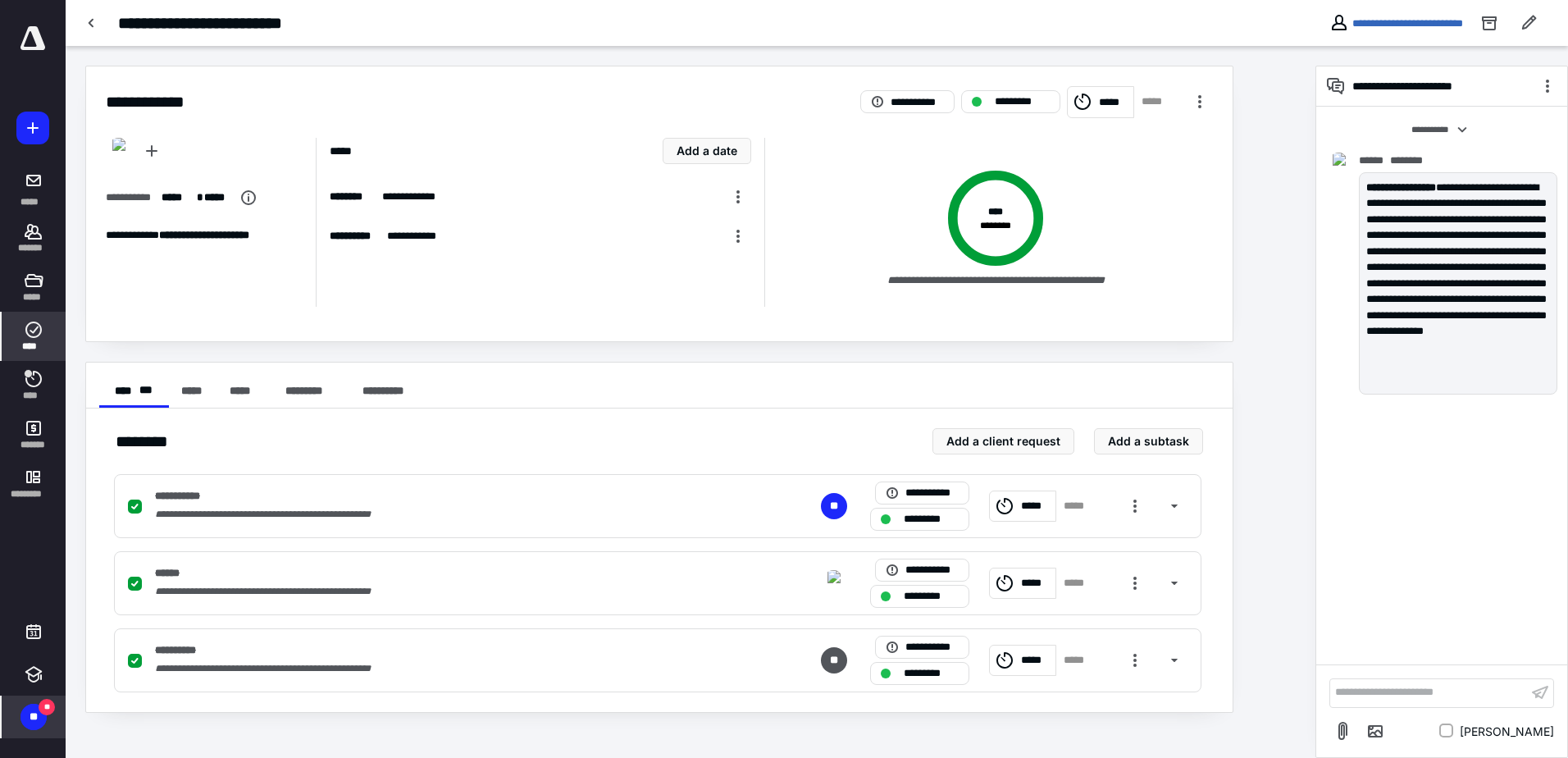 click 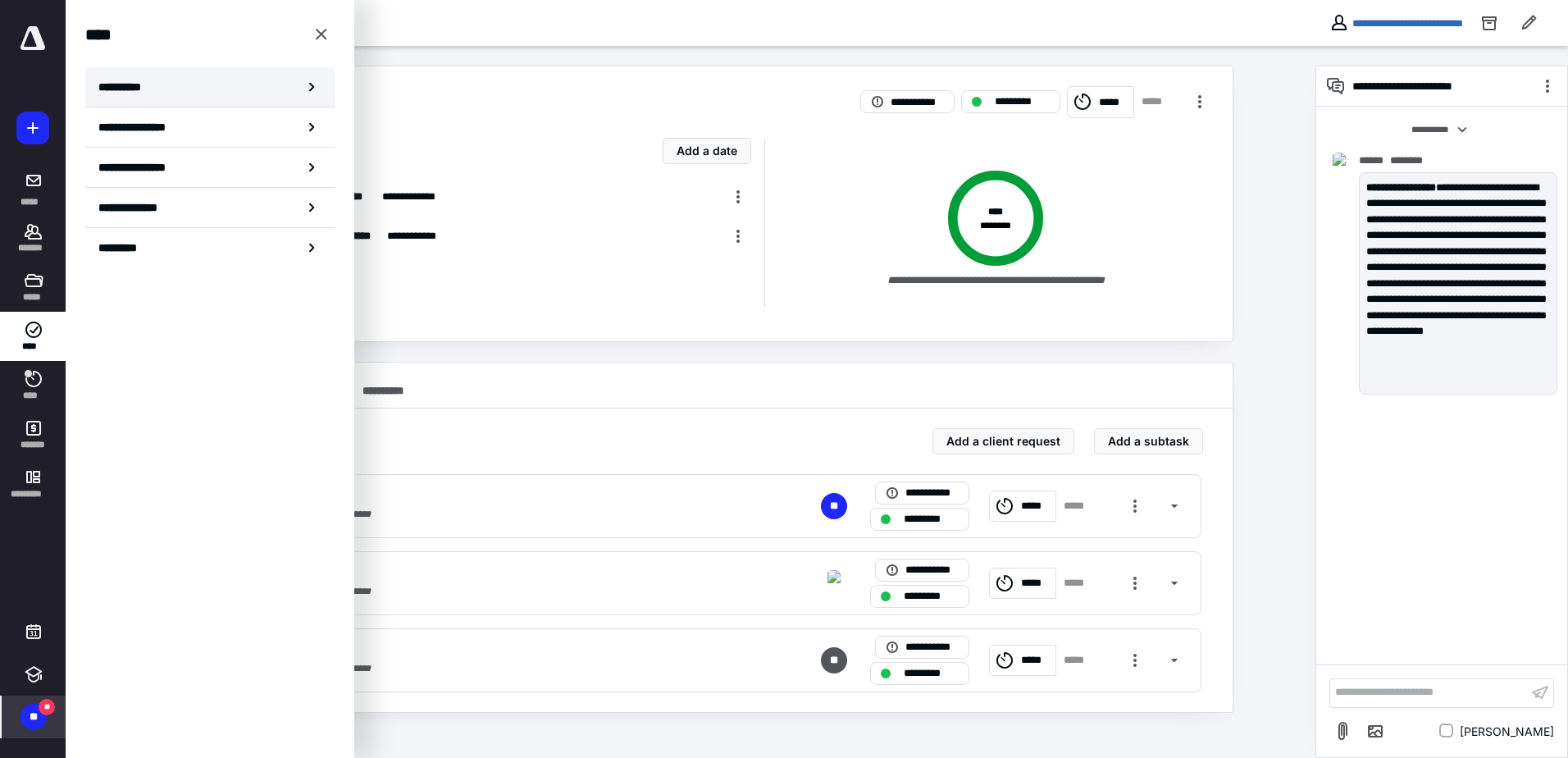 click on "**********" at bounding box center [210, 87] 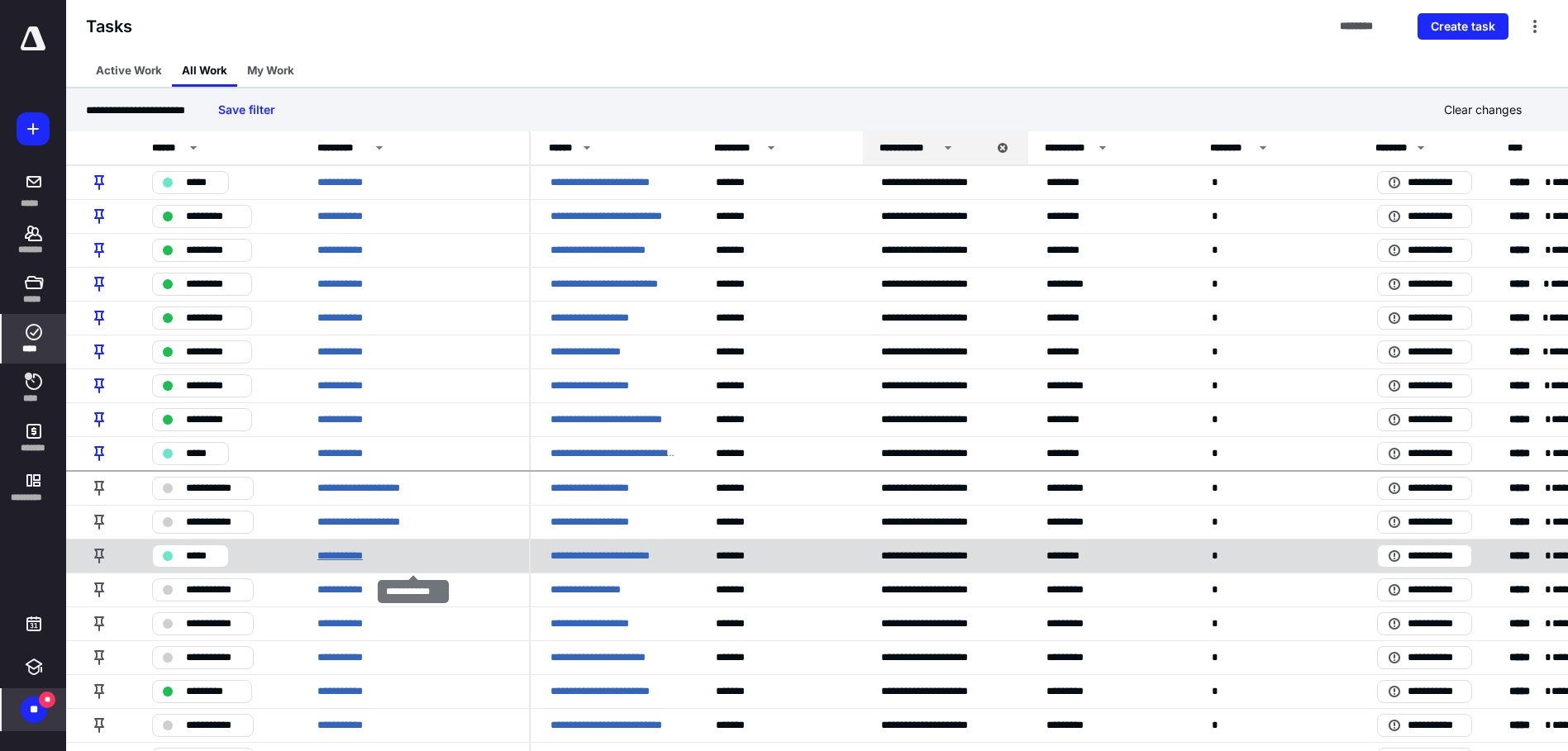 click on "**********" at bounding box center (346, 556) 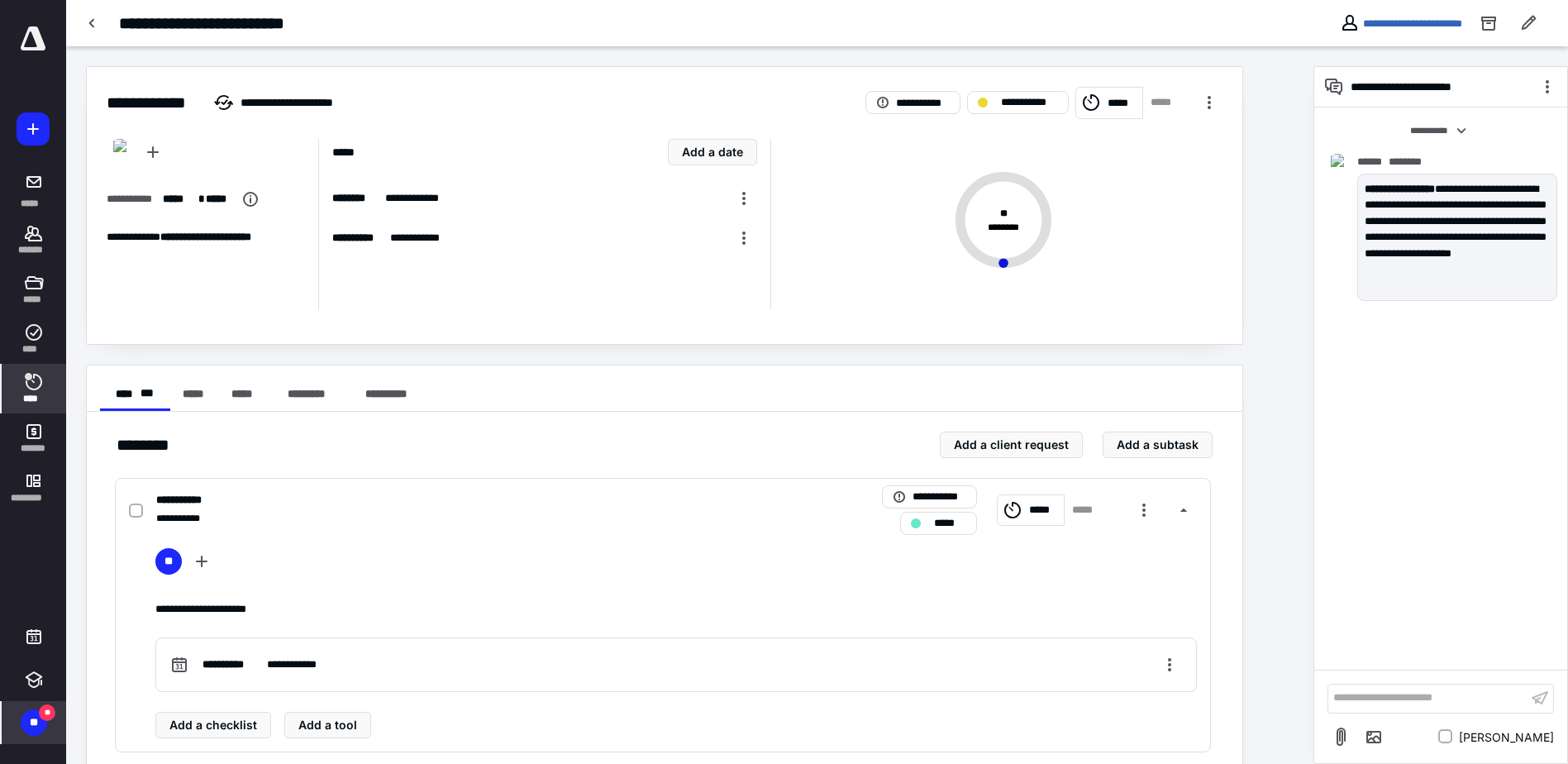 click 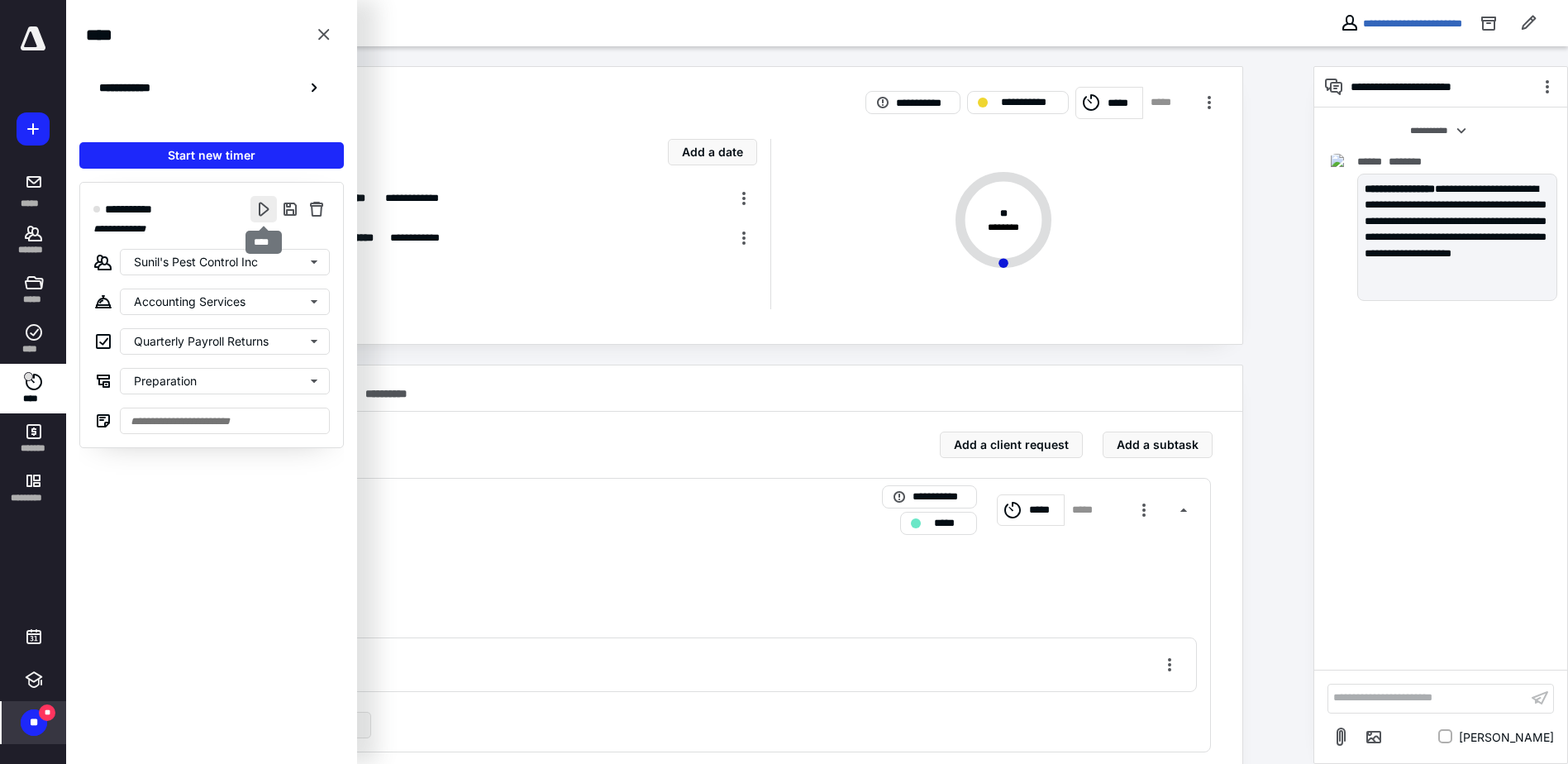 click at bounding box center [264, 209] 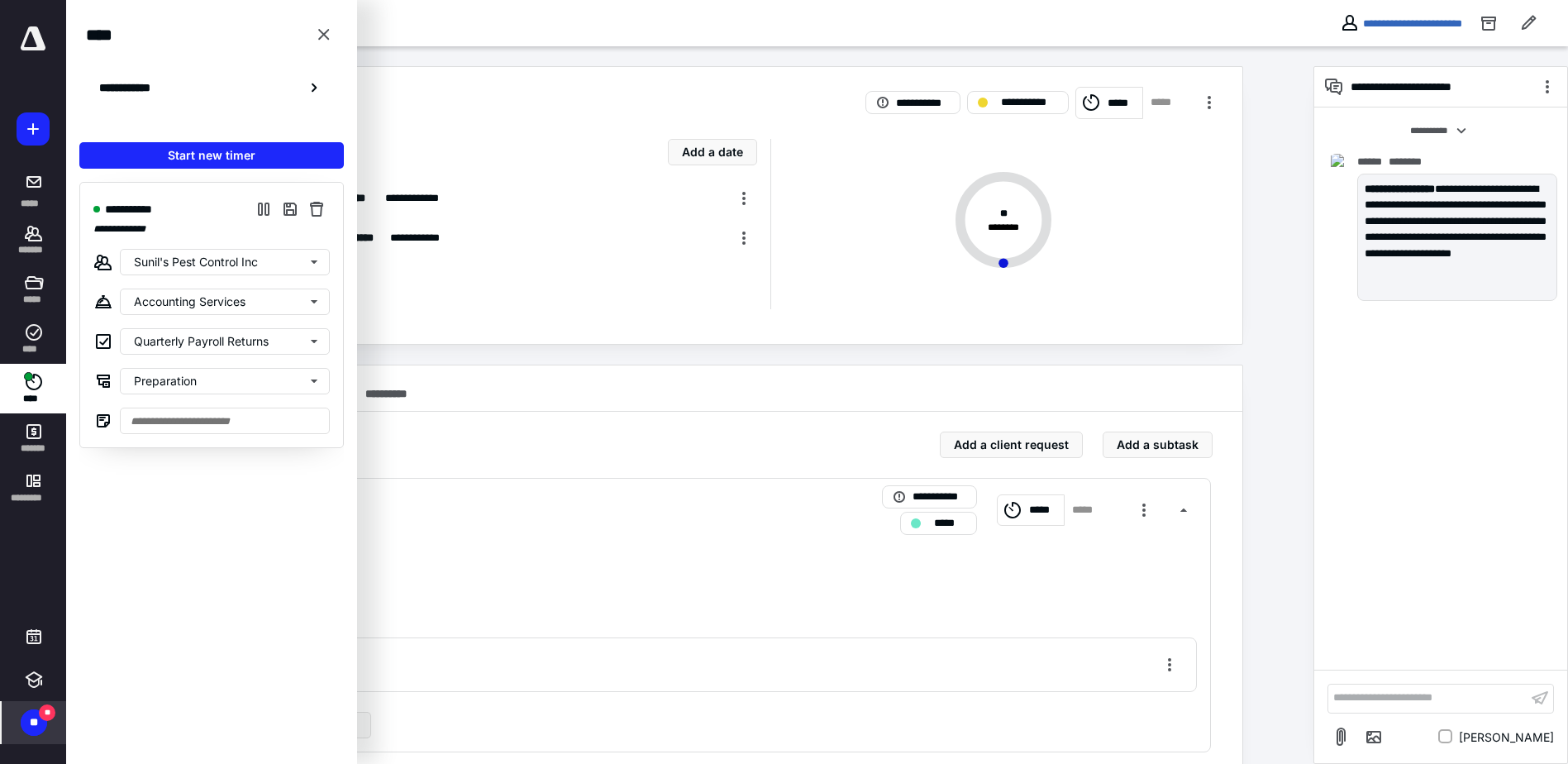 click on "**********" at bounding box center (689, 497) 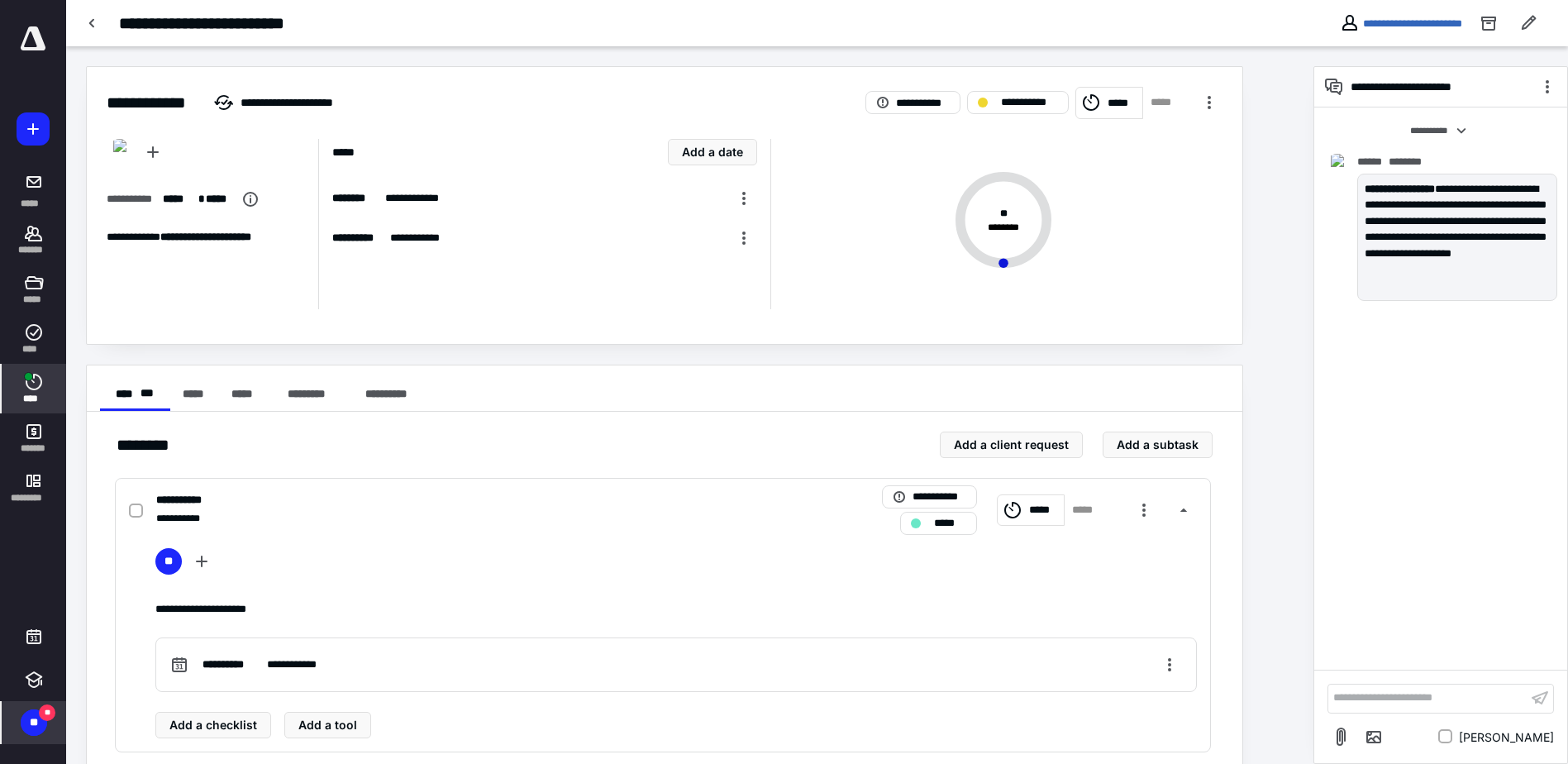 click on "****" at bounding box center (34, 399) 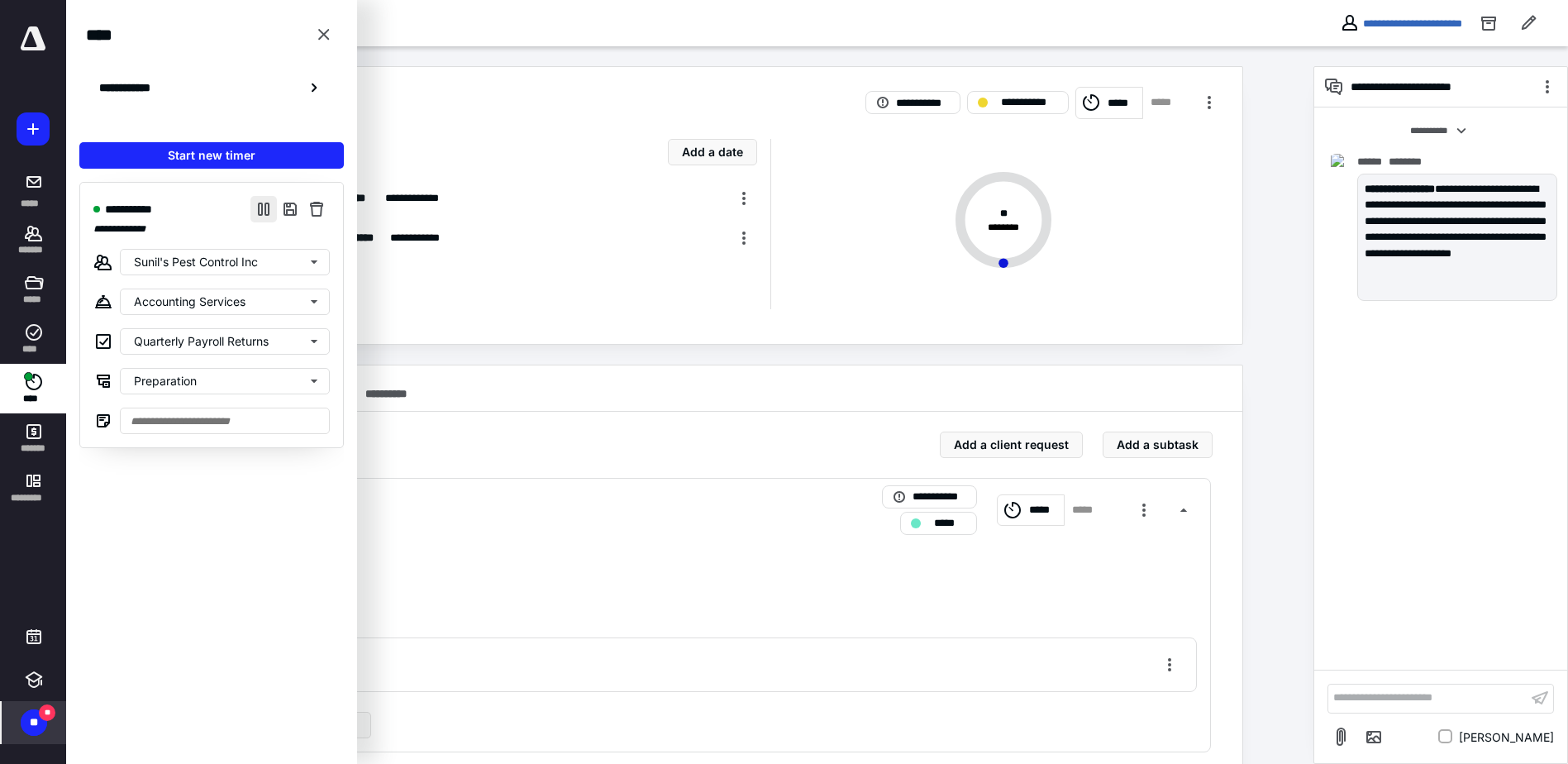 click at bounding box center [264, 209] 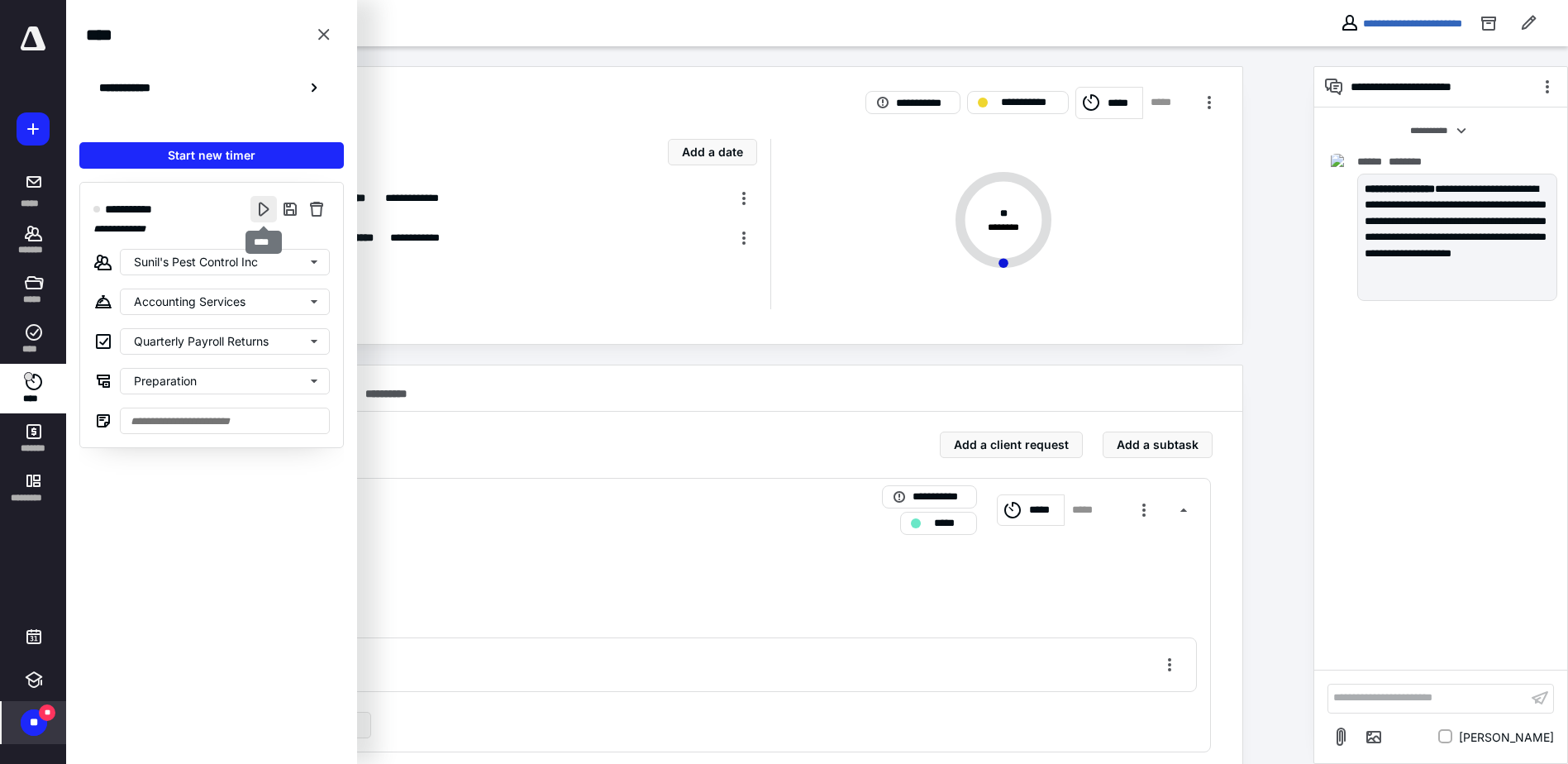 click at bounding box center [264, 209] 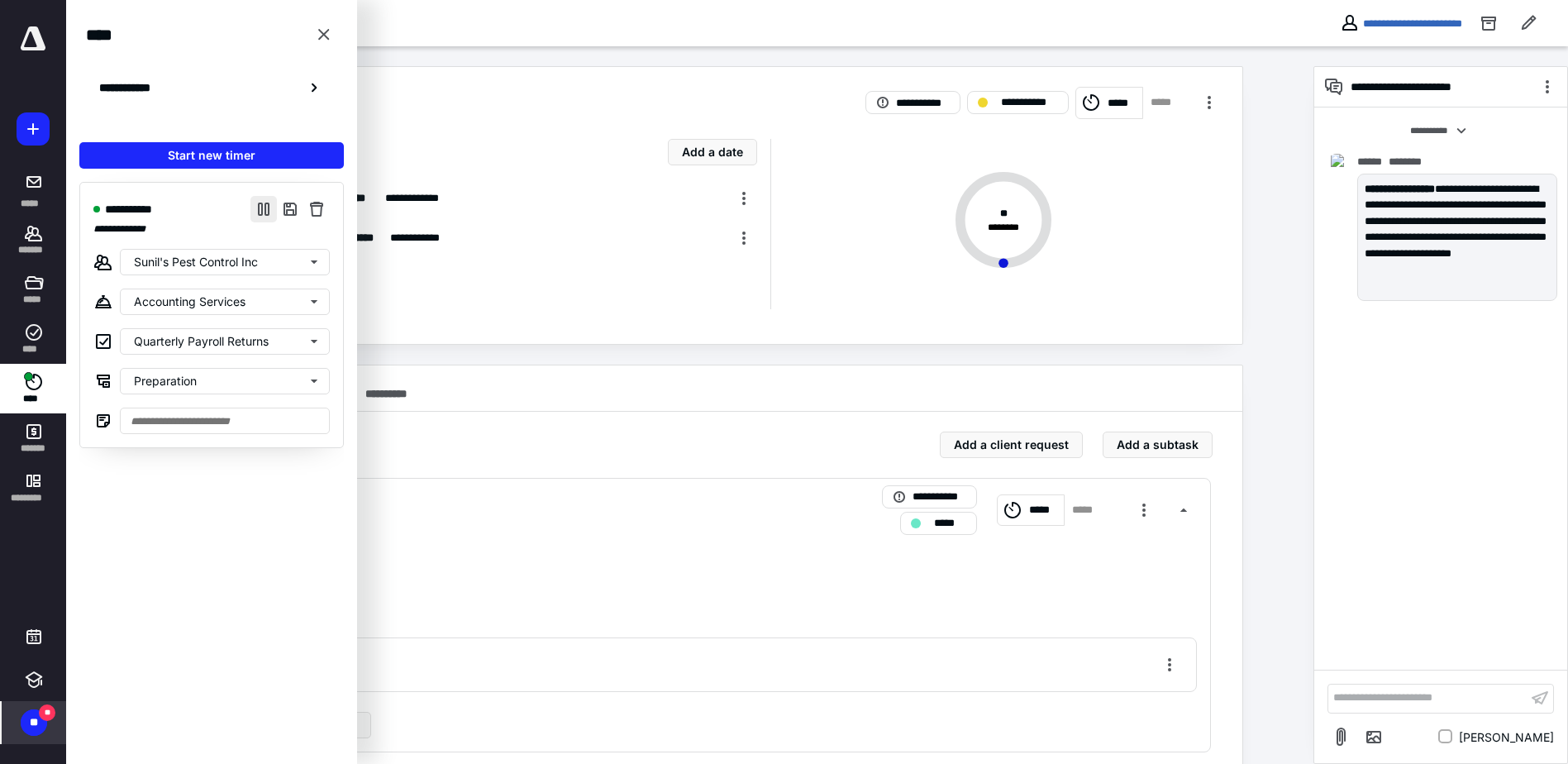 click at bounding box center (264, 209) 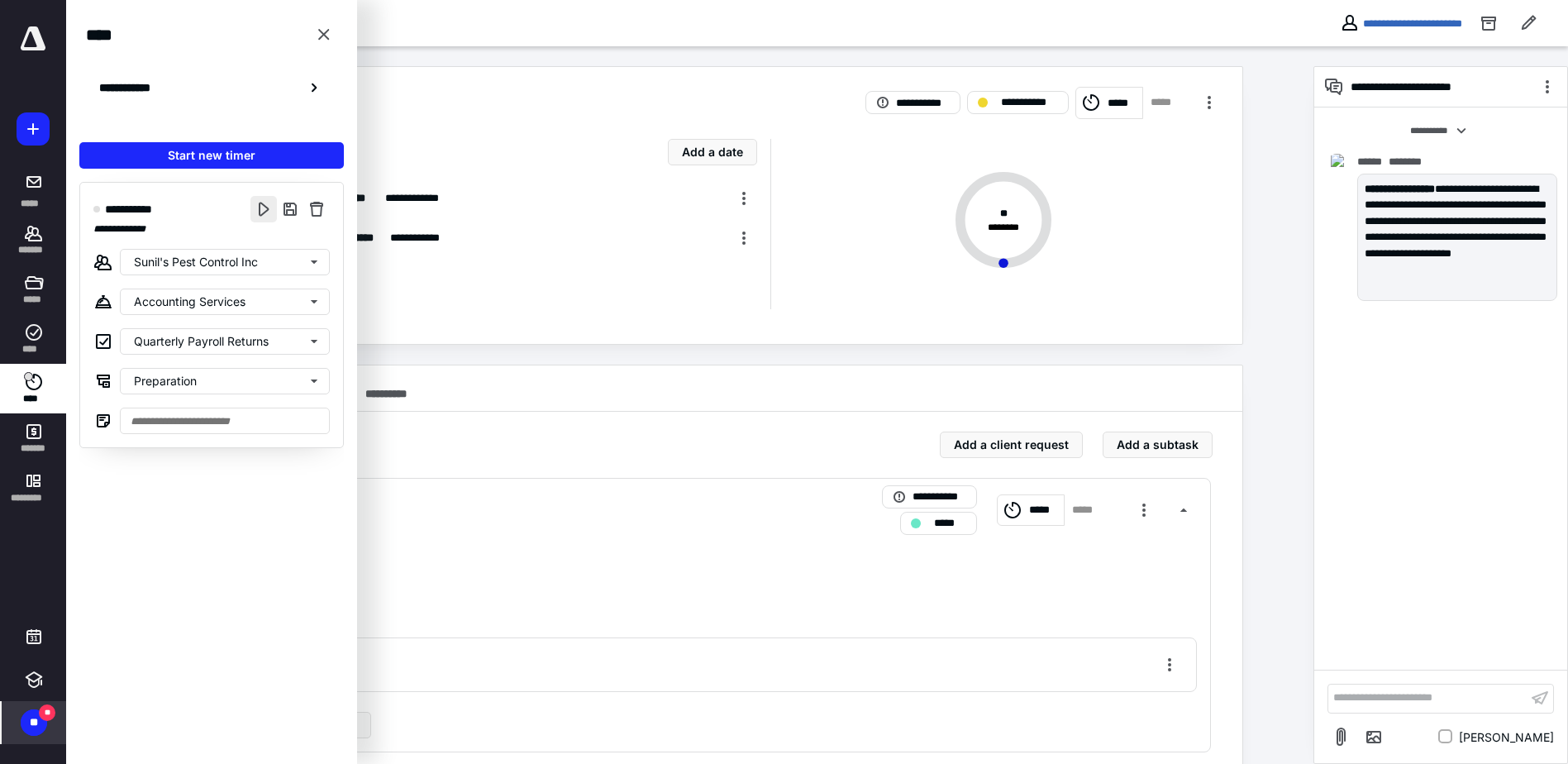 click at bounding box center [264, 209] 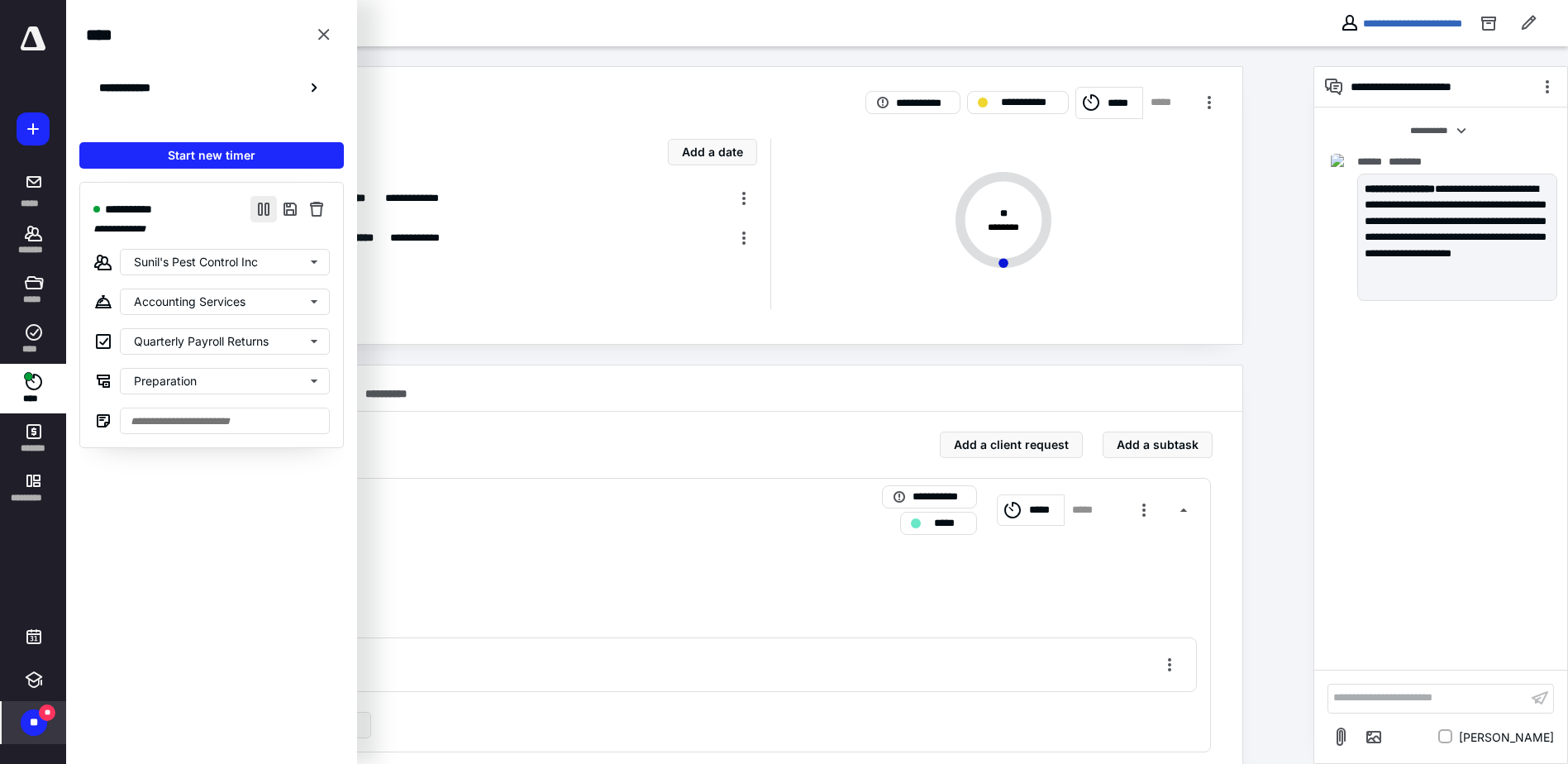 click at bounding box center [264, 209] 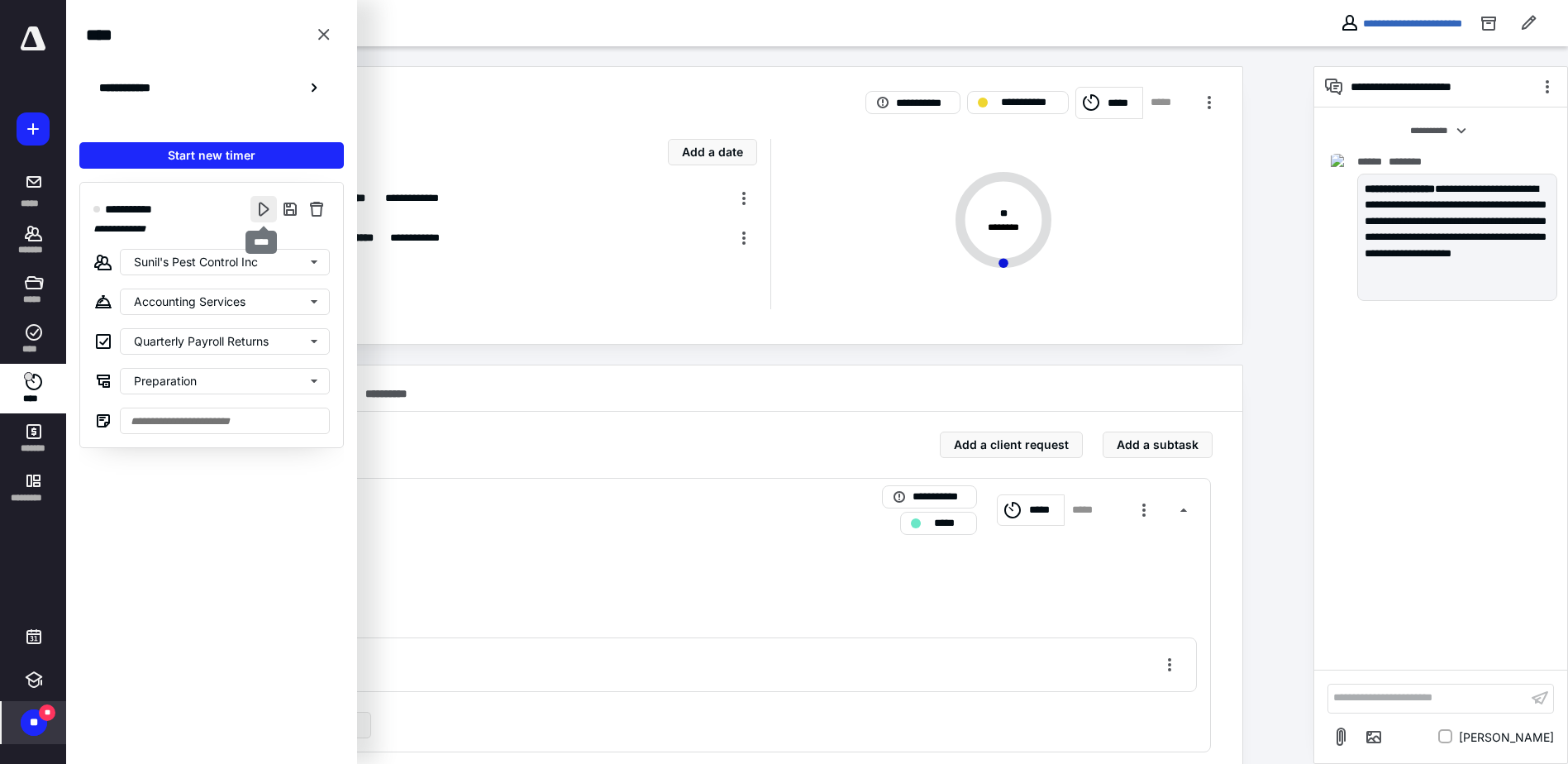 click at bounding box center (264, 209) 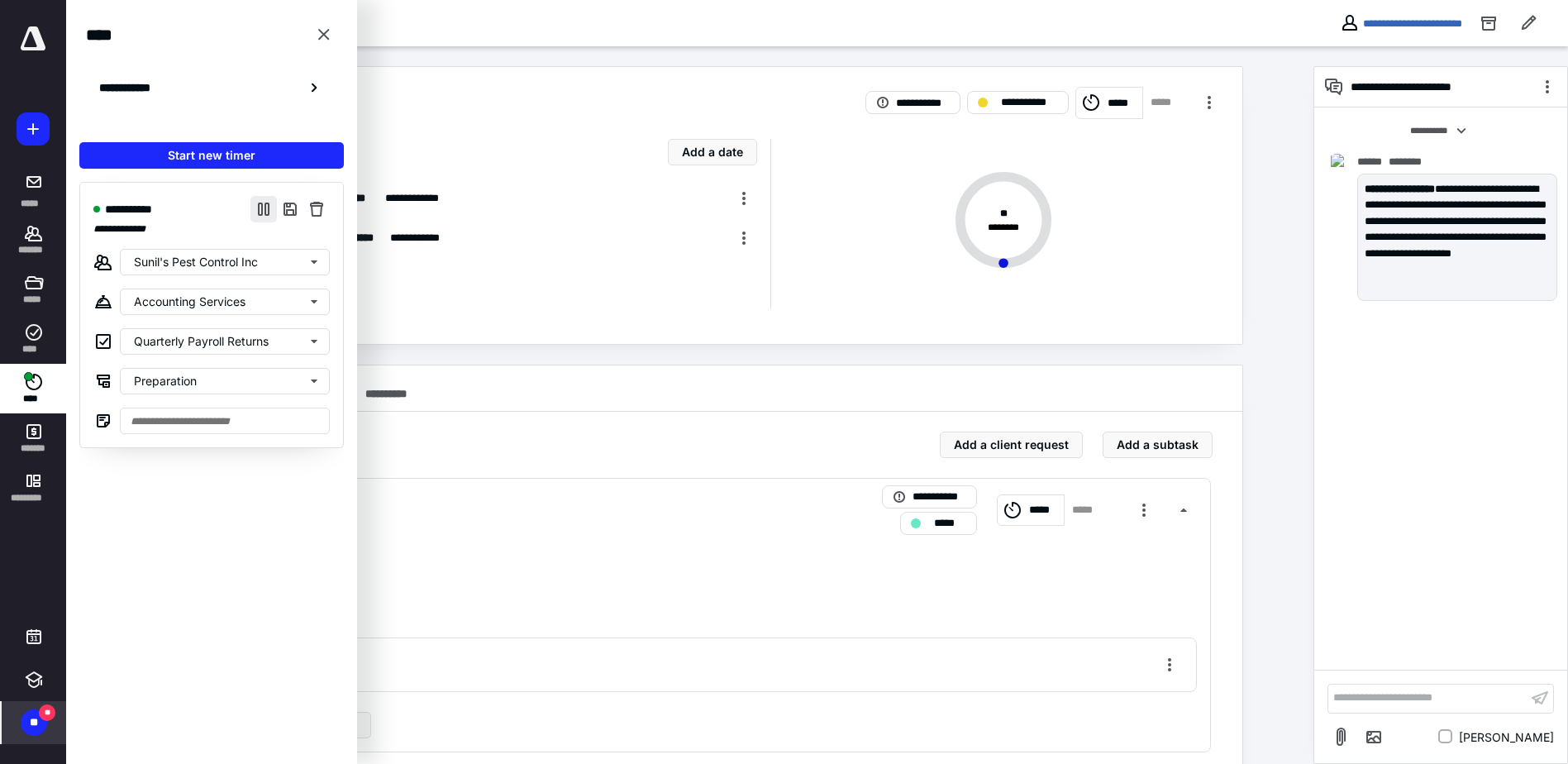 click at bounding box center [264, 209] 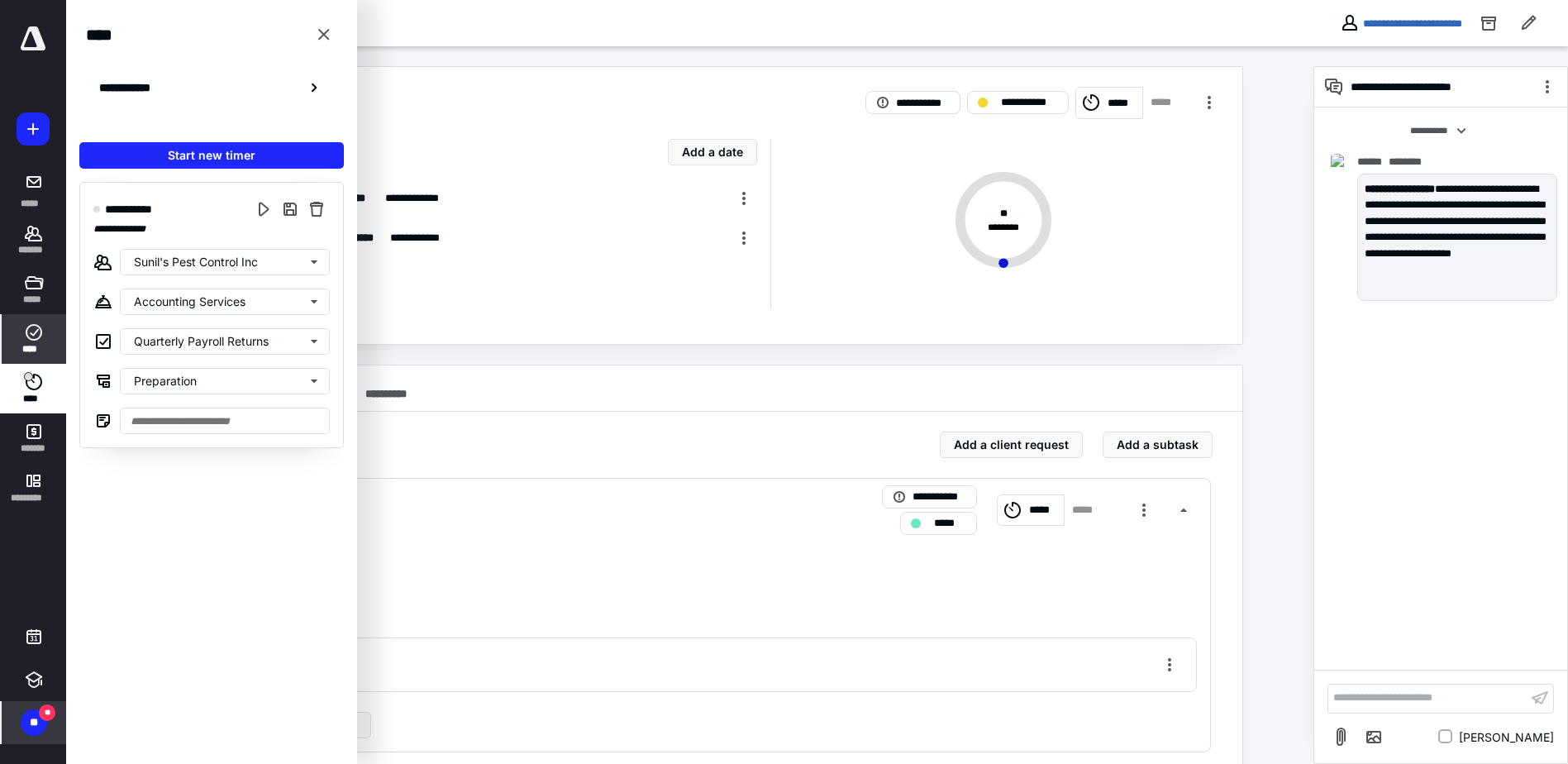 click 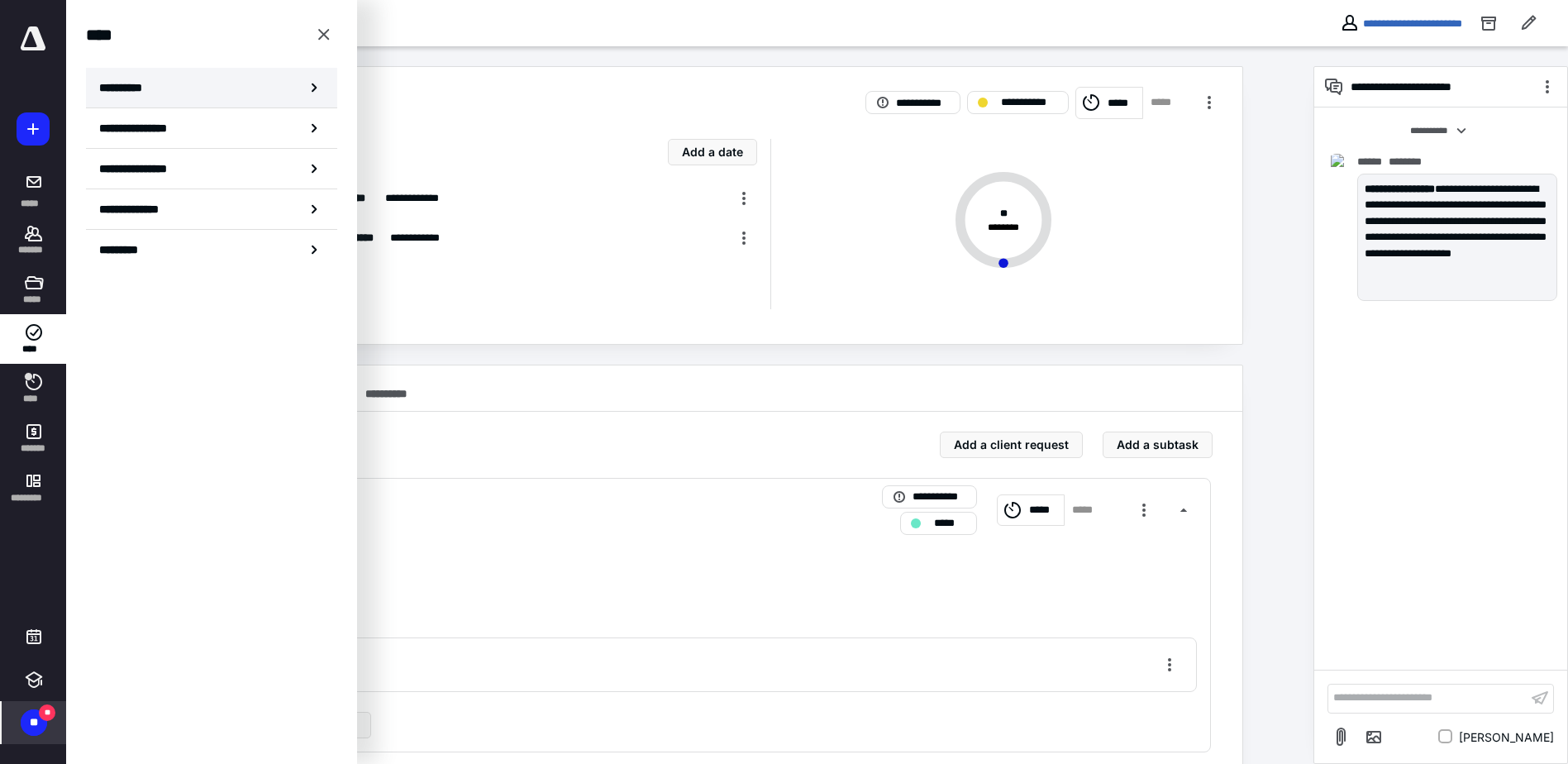 click on "**********" at bounding box center (126, 88) 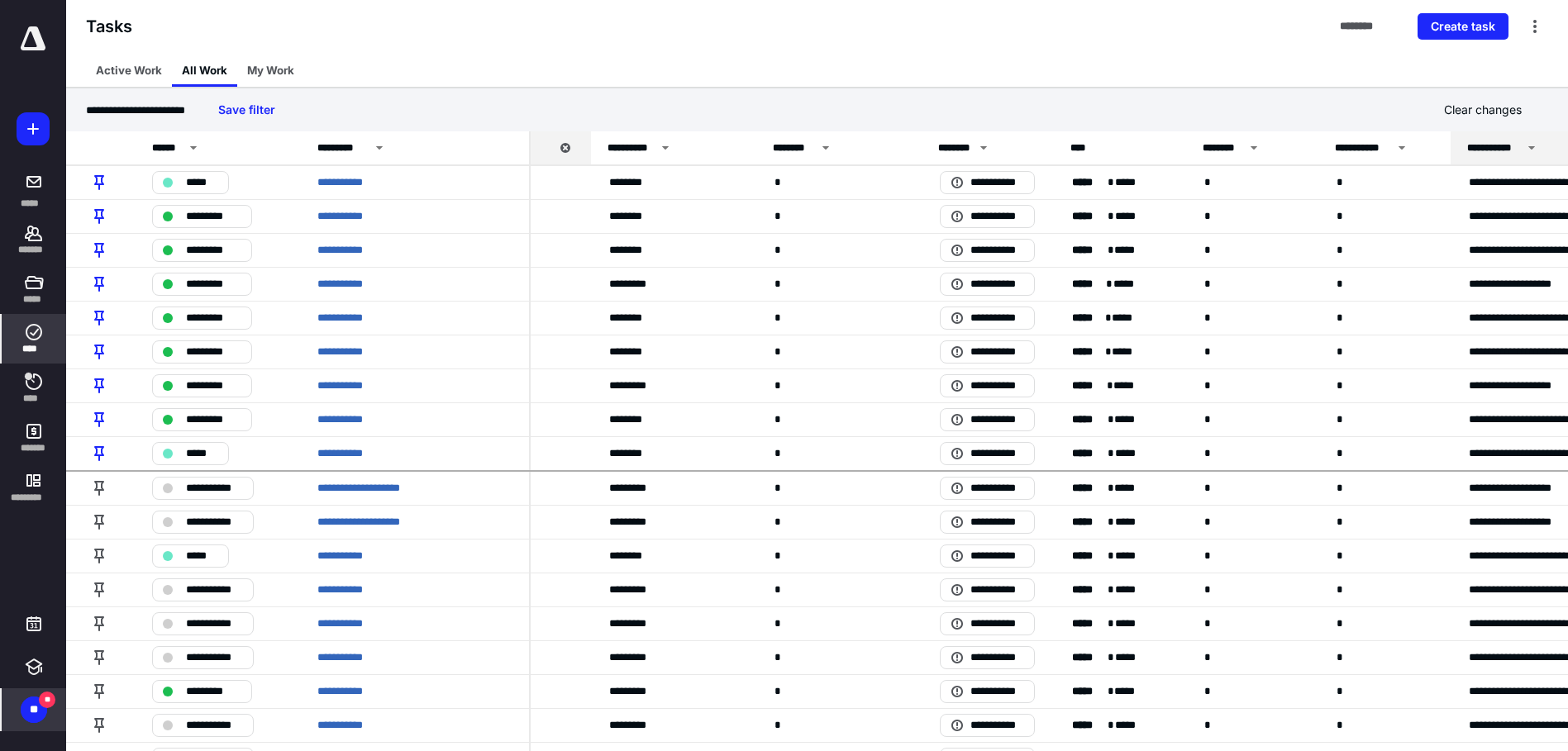 scroll, scrollTop: 0, scrollLeft: 487, axis: horizontal 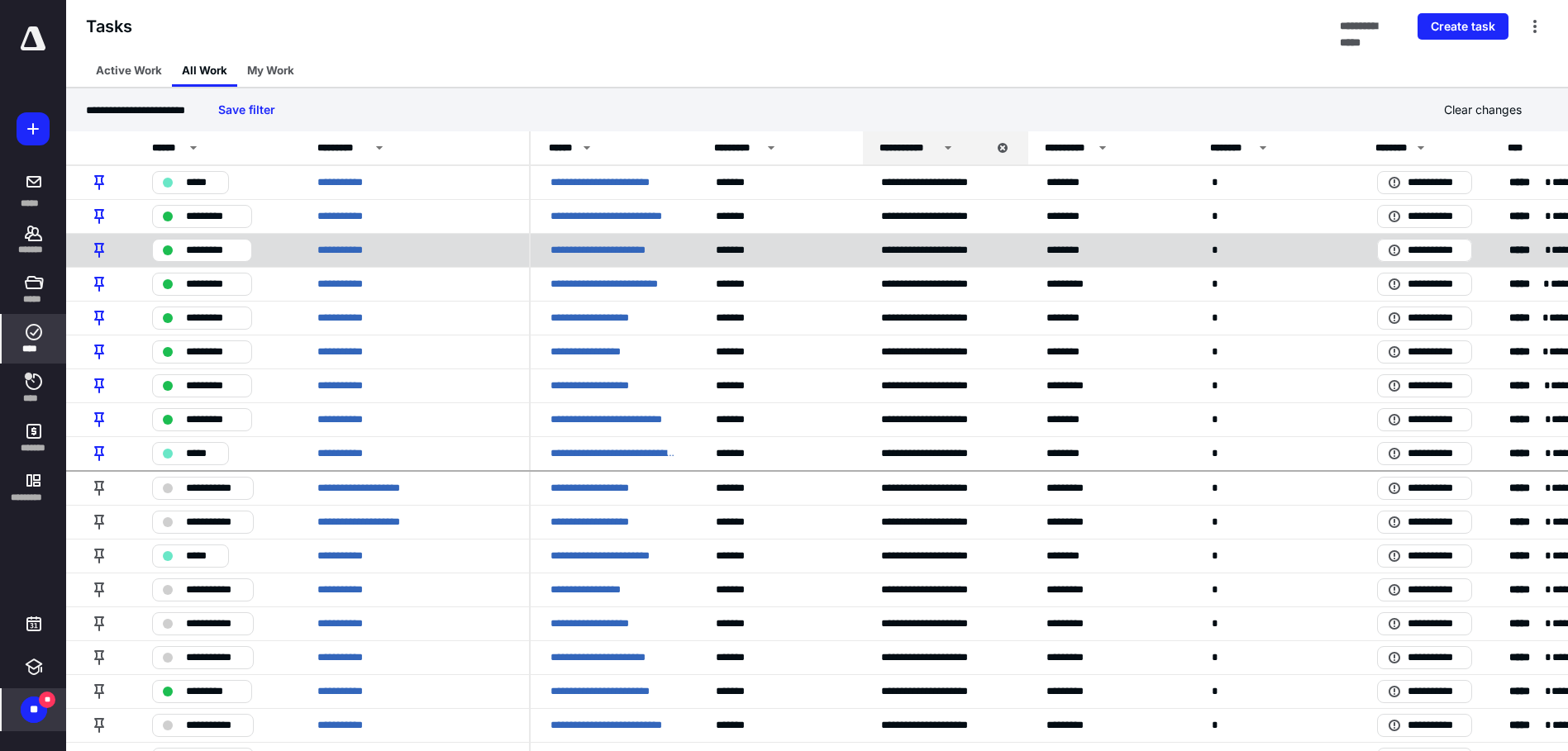 click on "**********" at bounding box center (613, 250) 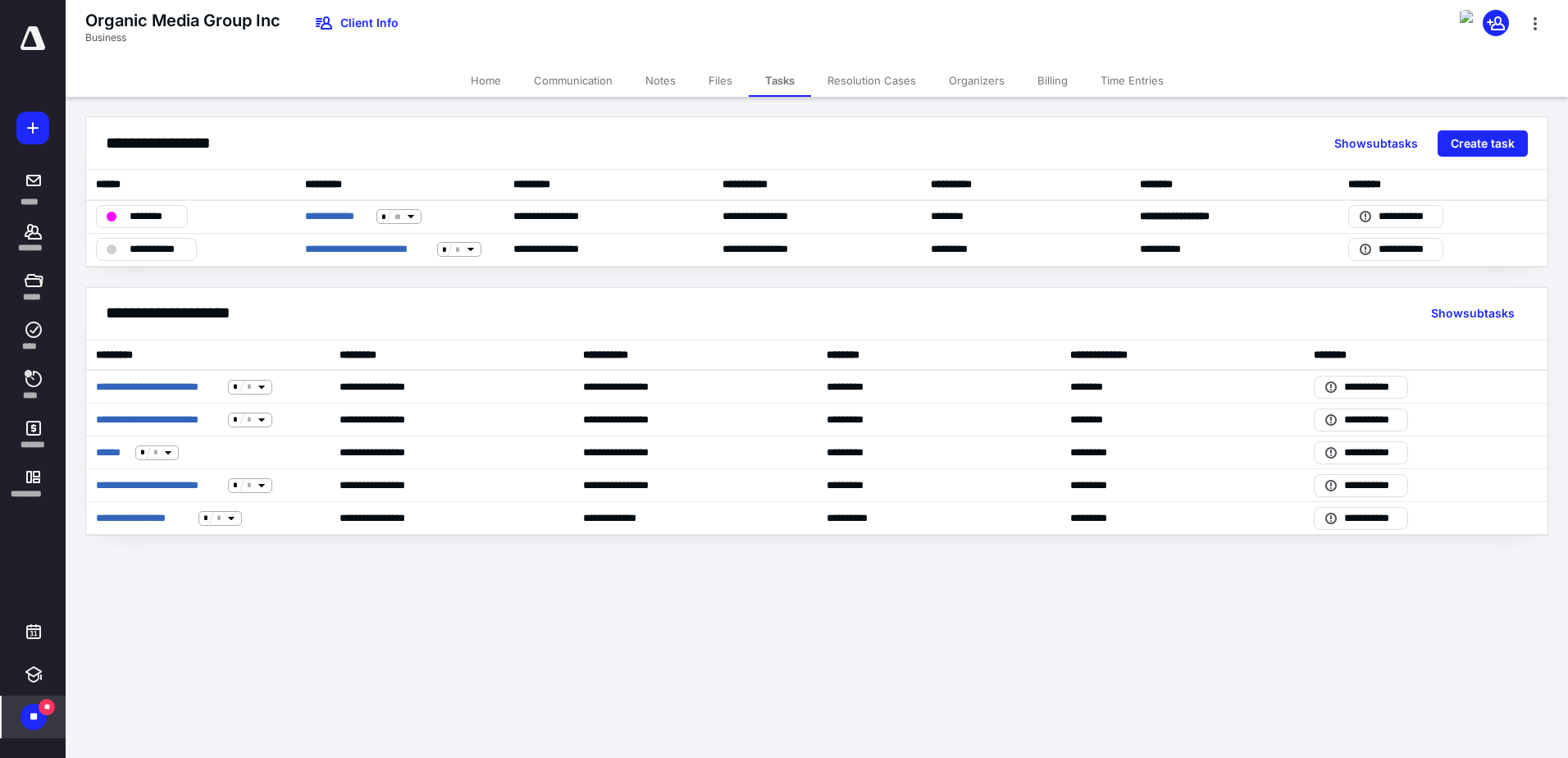 click on "Home" at bounding box center (485, 80) 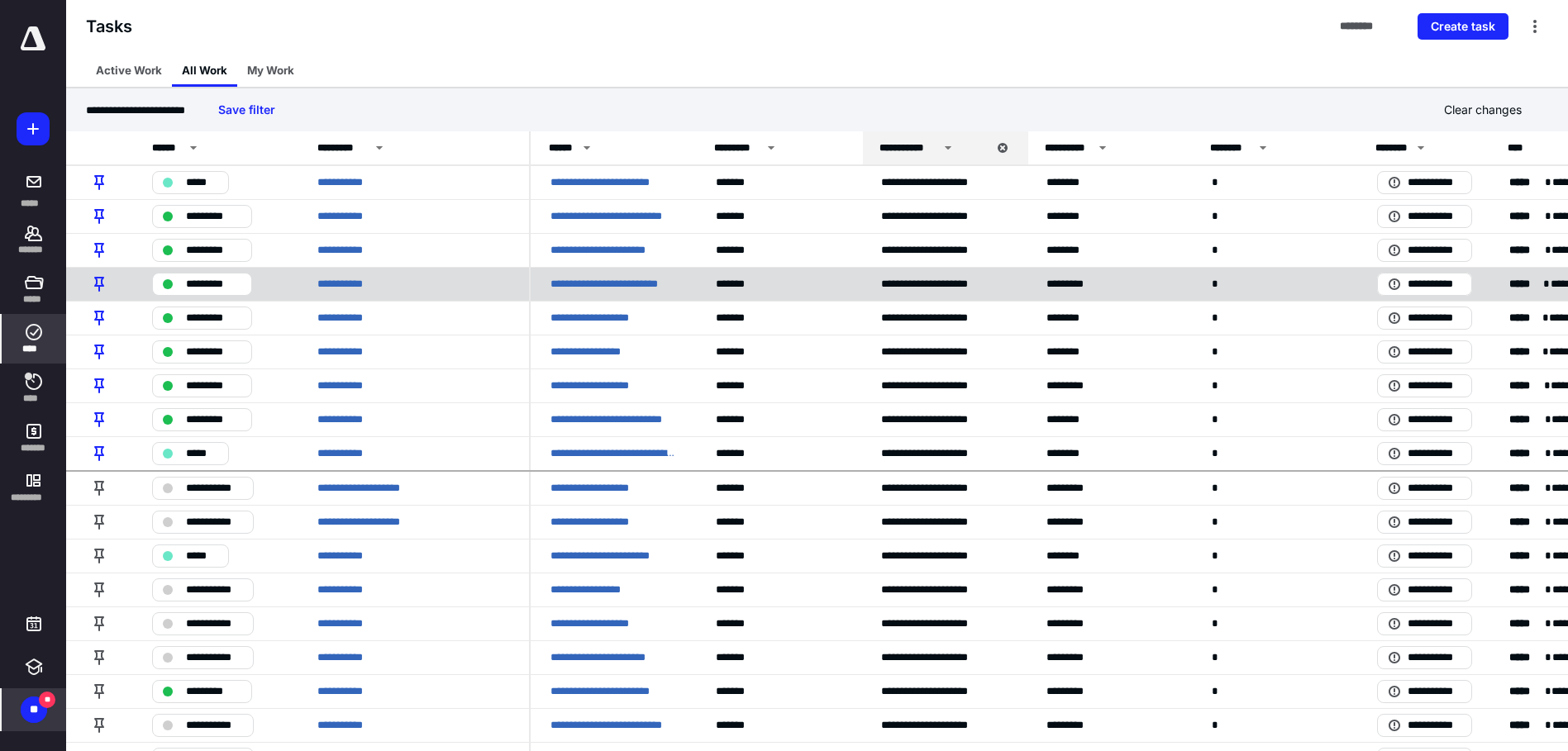 click on "**********" at bounding box center [613, 284] 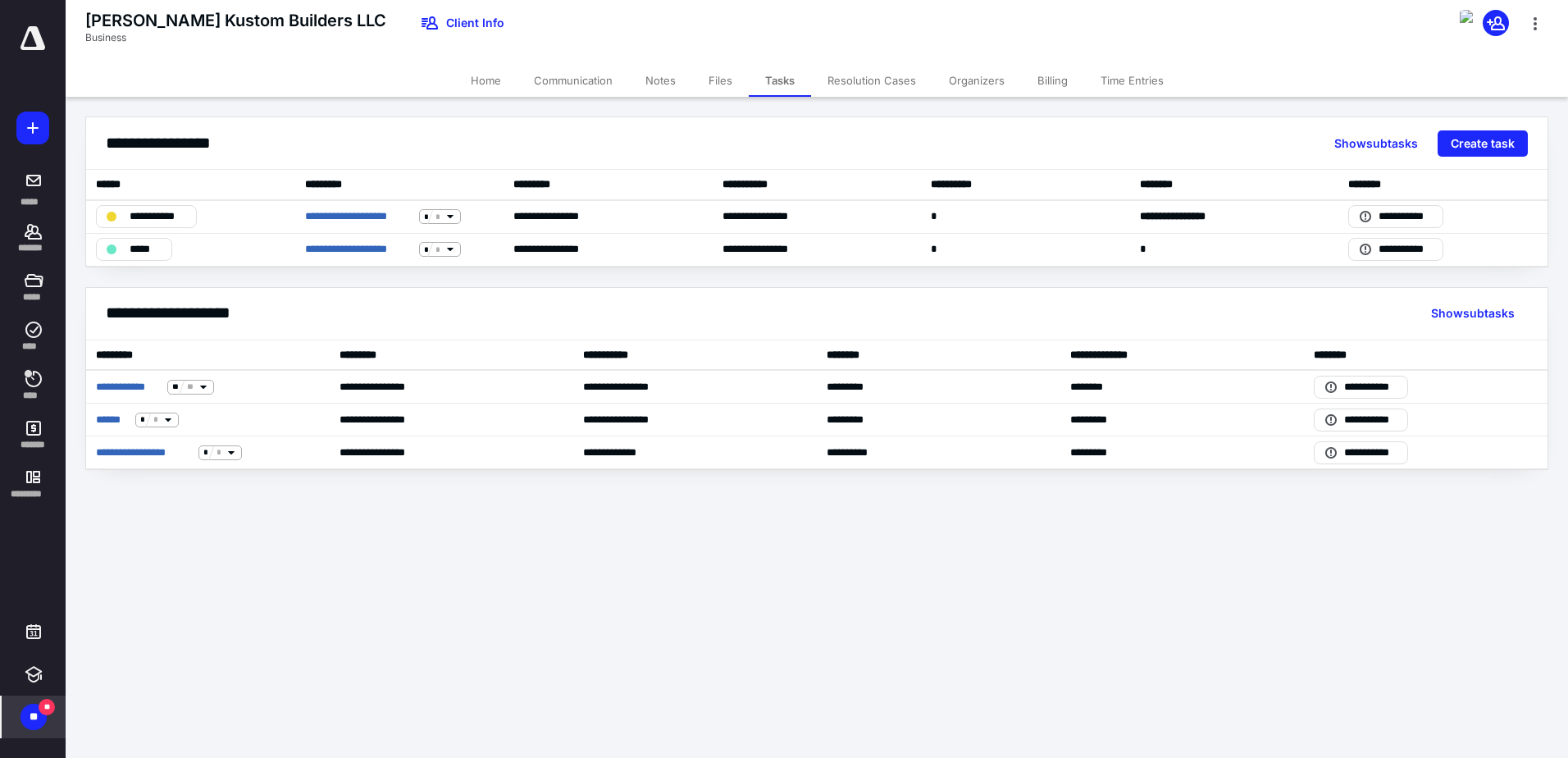 click on "Home" at bounding box center [485, 80] 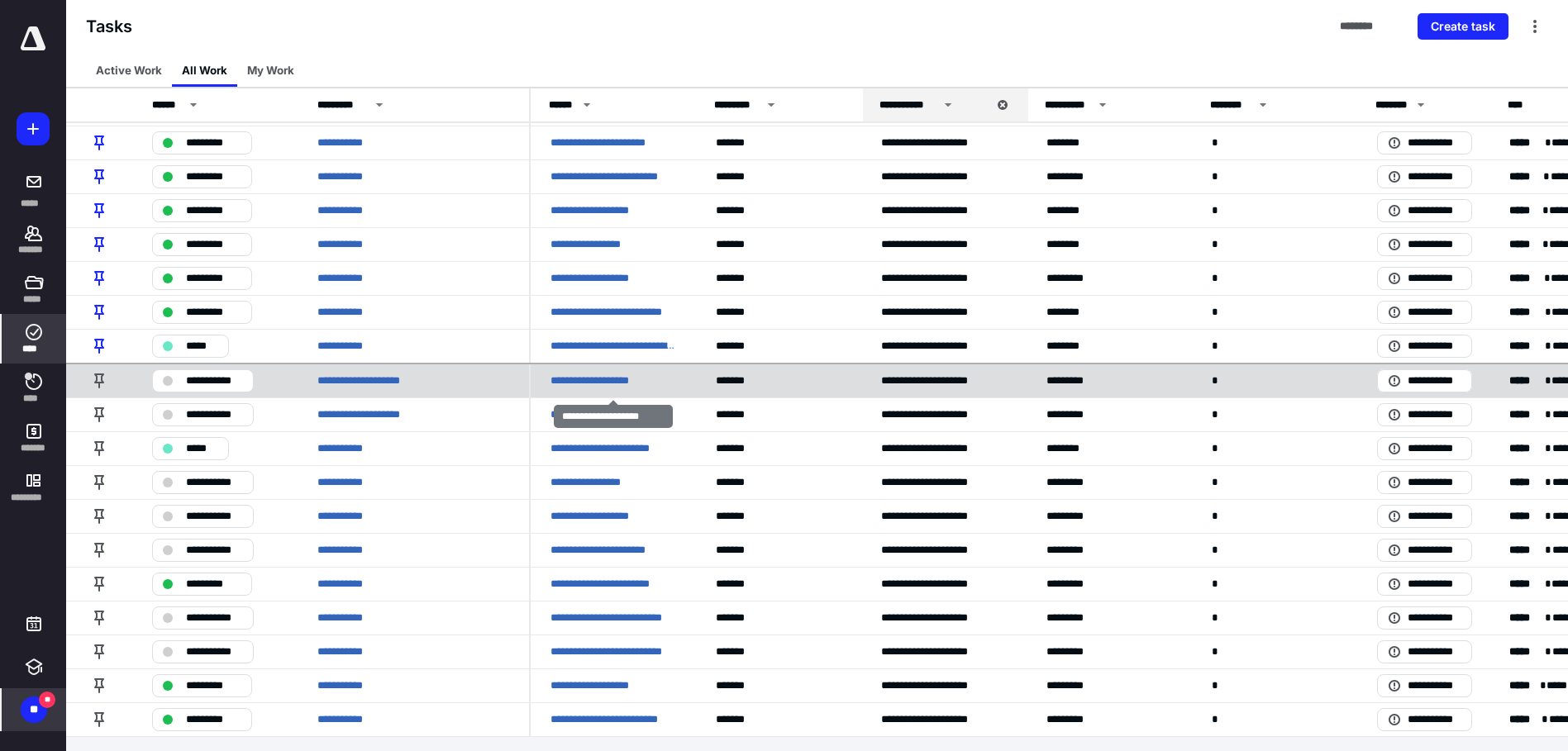scroll, scrollTop: 113, scrollLeft: 0, axis: vertical 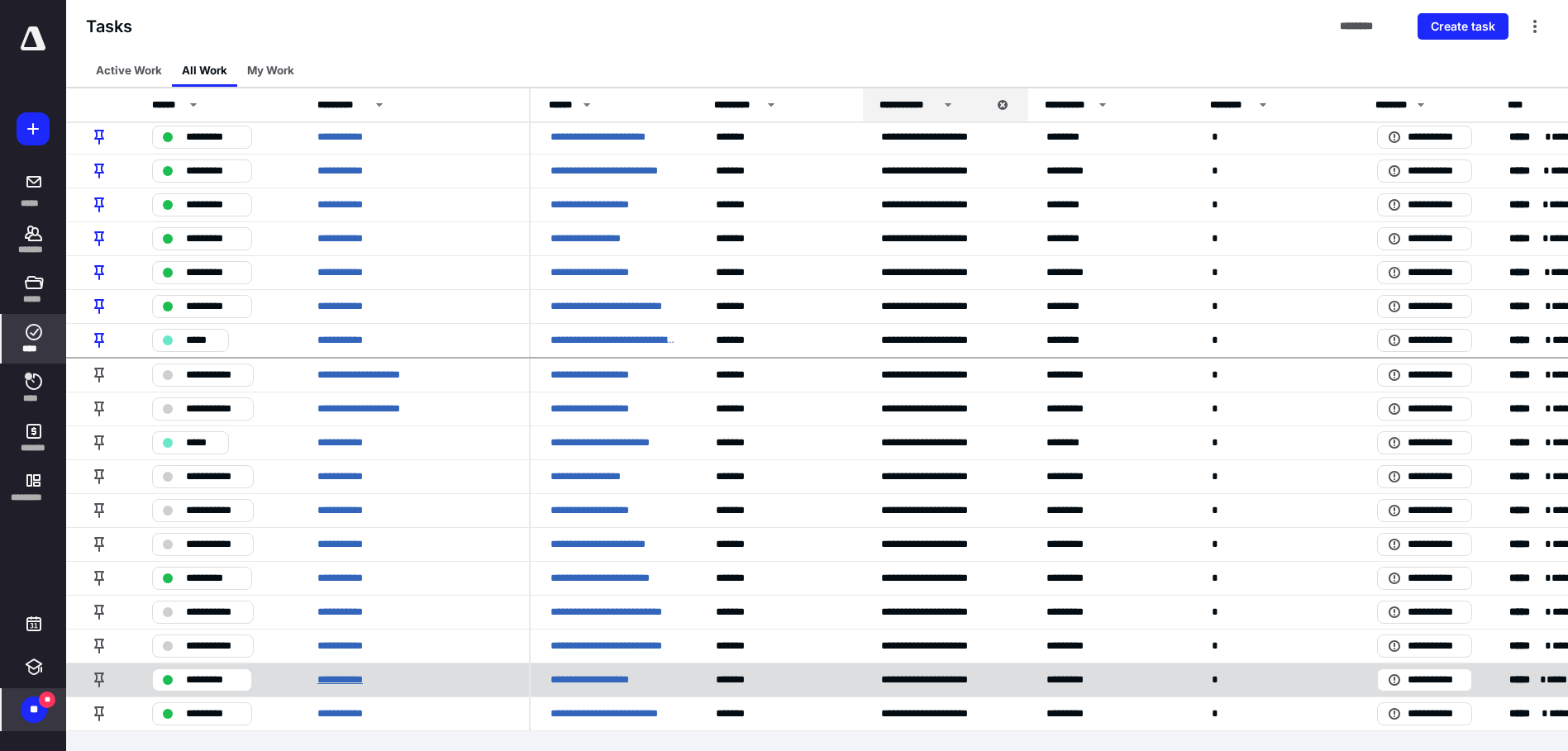 click on "**********" at bounding box center (346, 680) 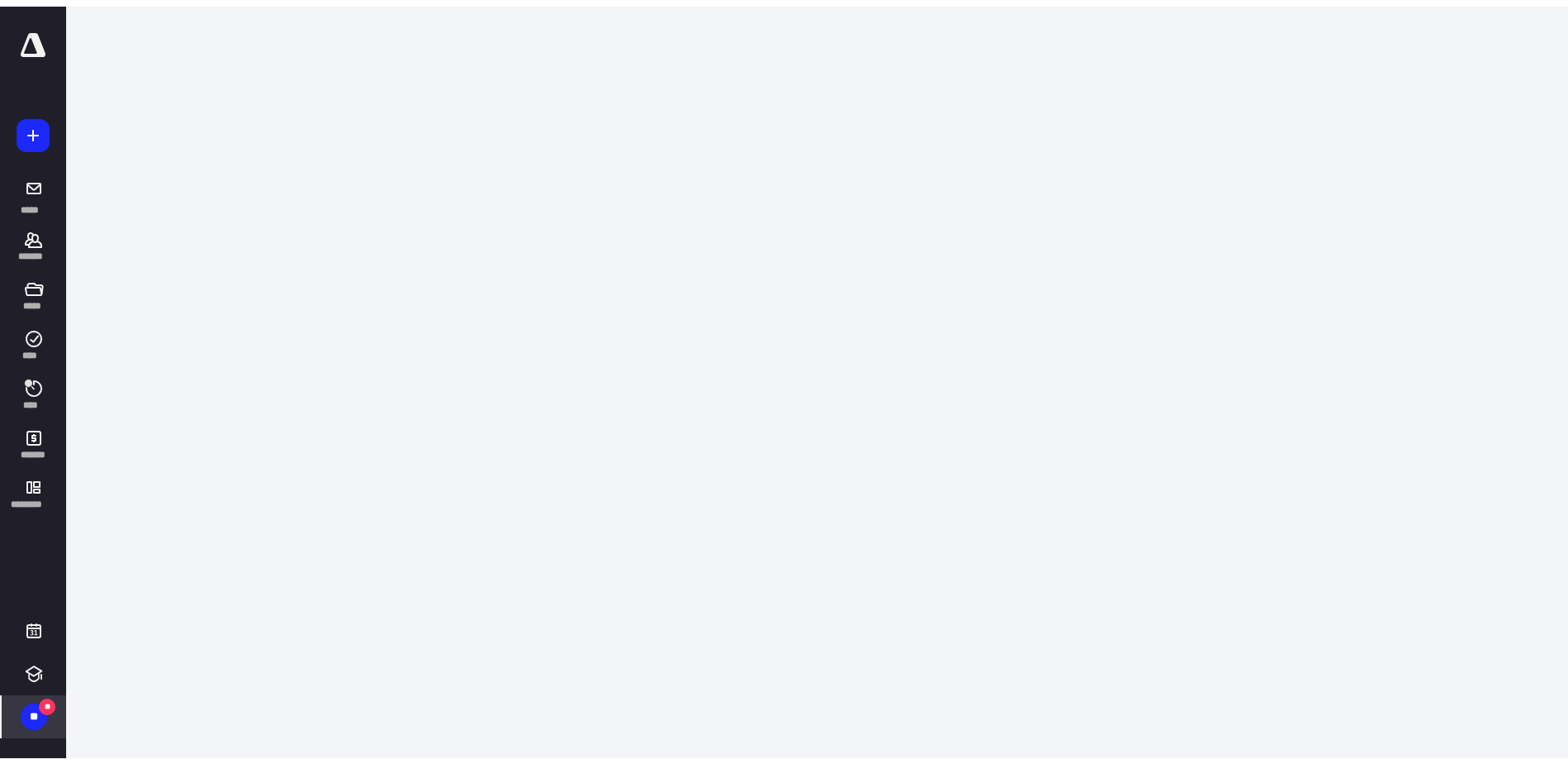 scroll, scrollTop: 0, scrollLeft: 0, axis: both 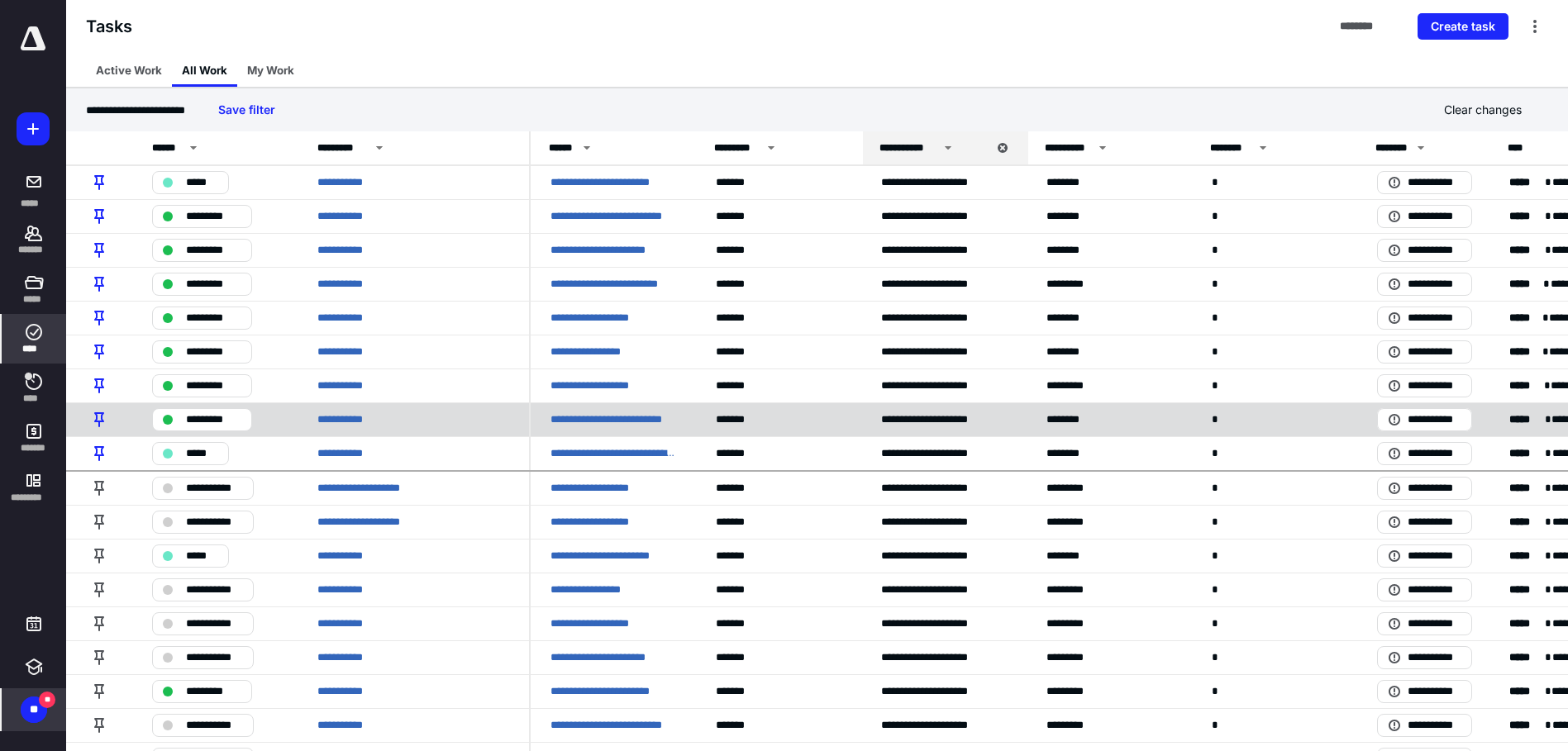 click on "**********" at bounding box center [613, 420] 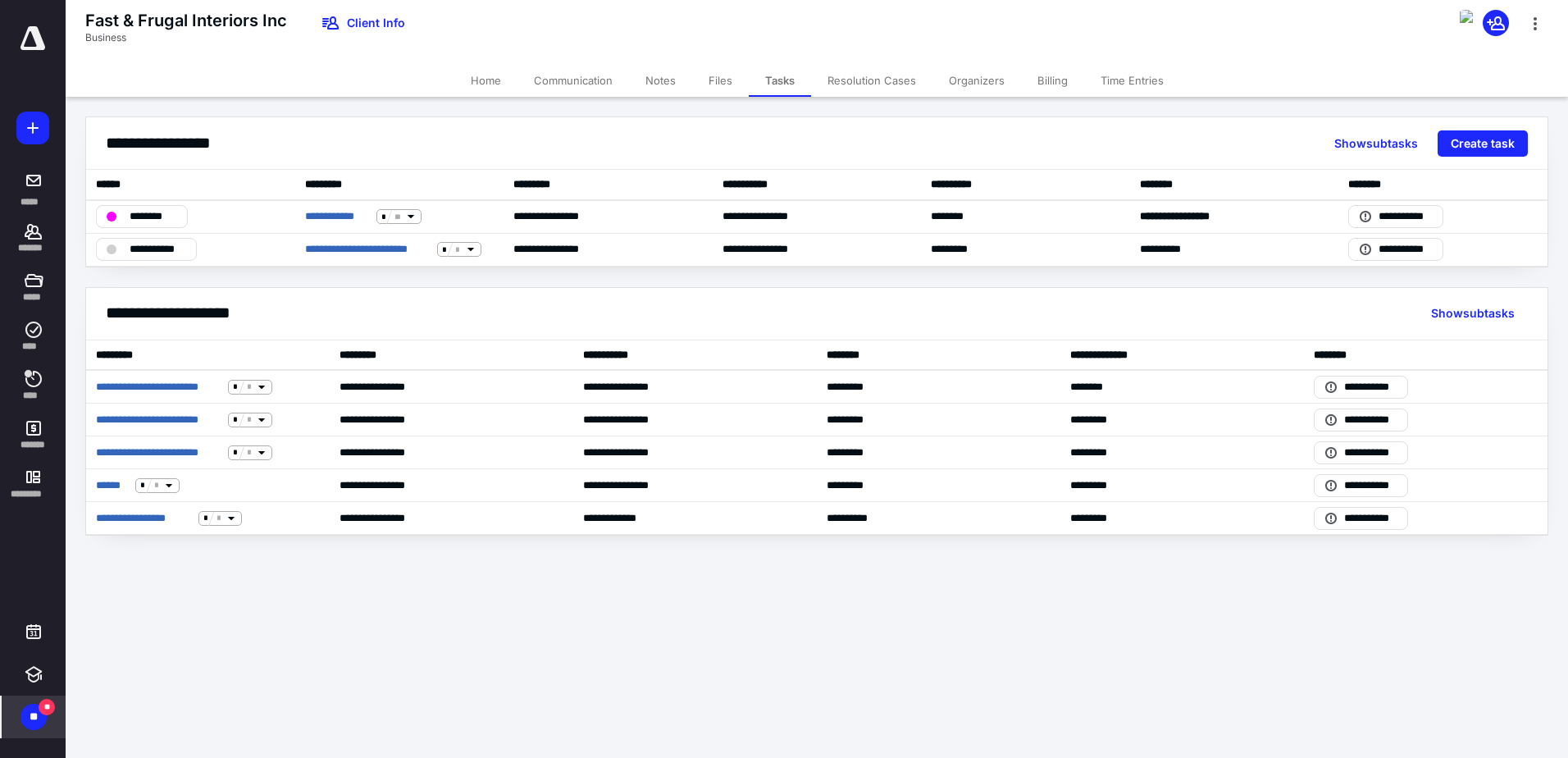 click on "Home" at bounding box center (485, 80) 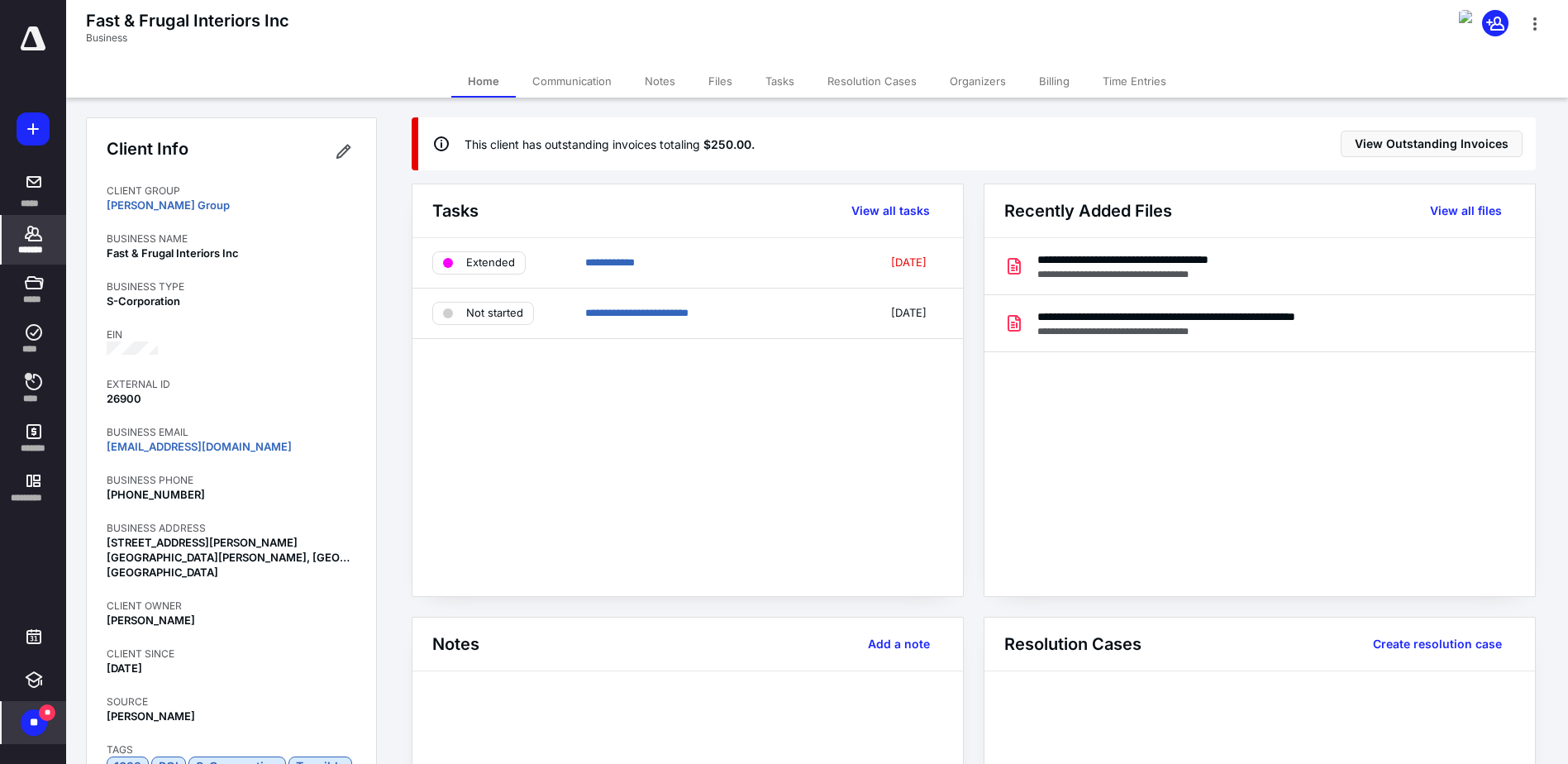 click at bounding box center [33, 39] 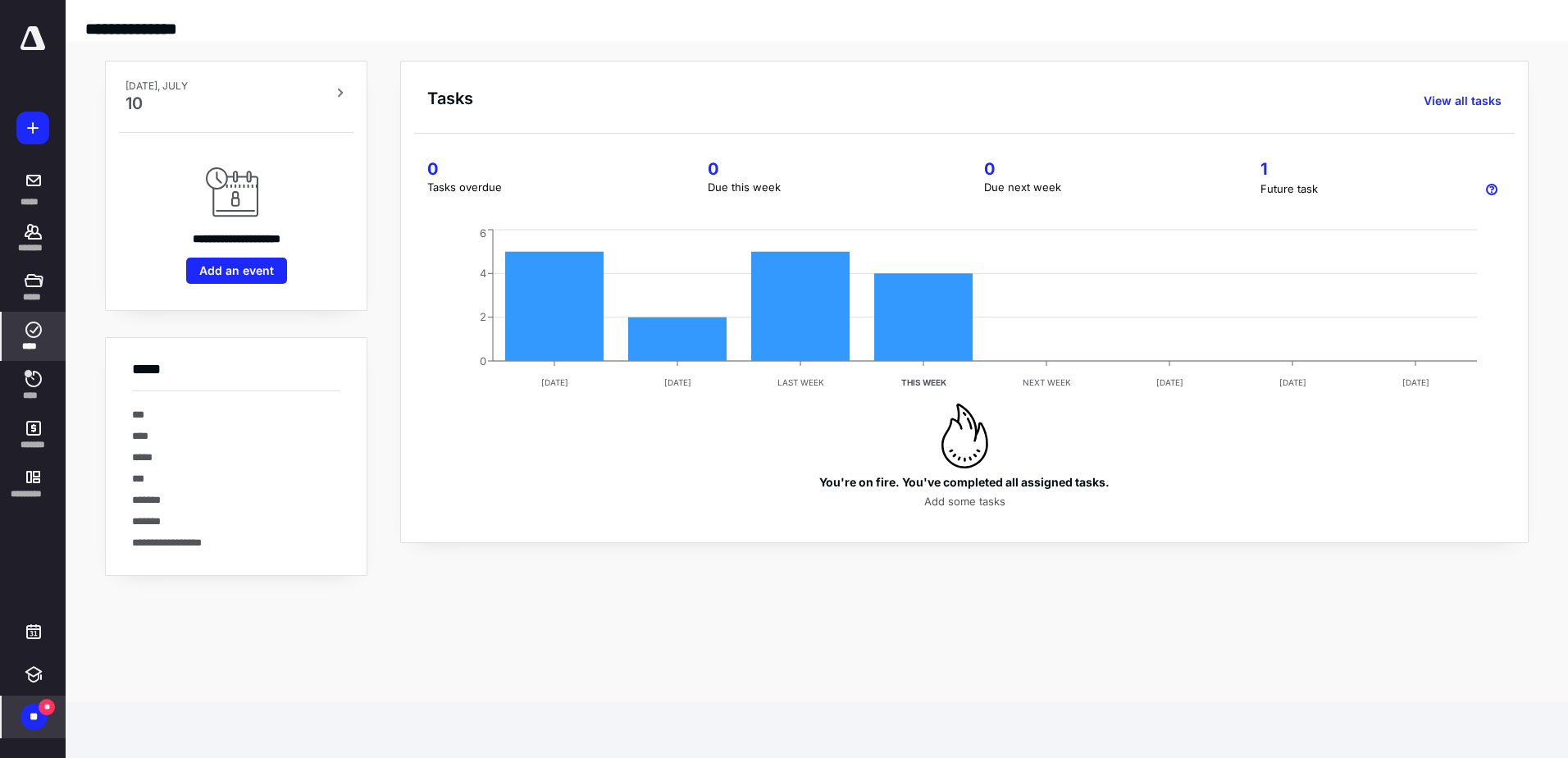 click on "****" at bounding box center (34, 336) 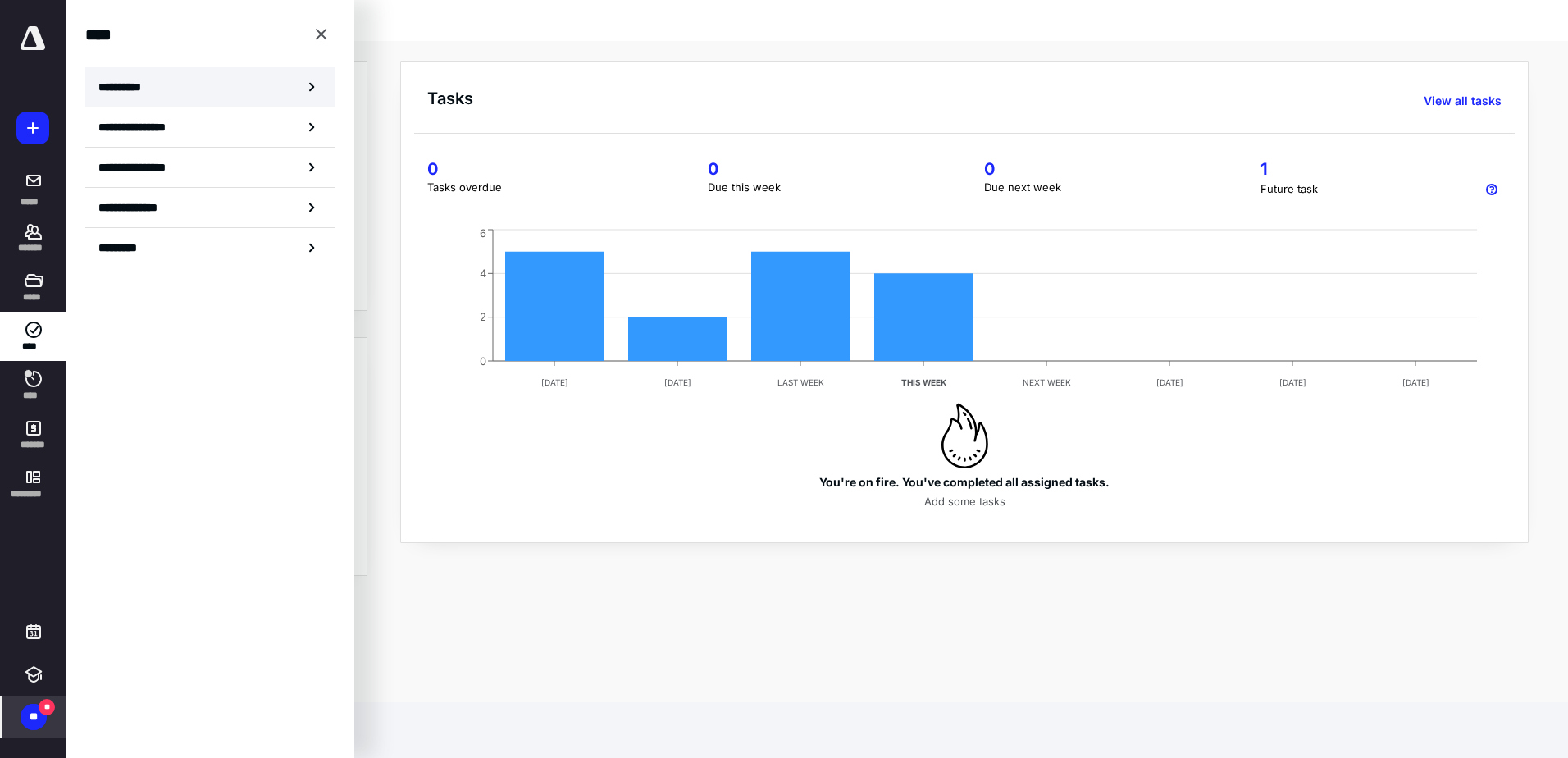 click on "**********" at bounding box center (210, 87) 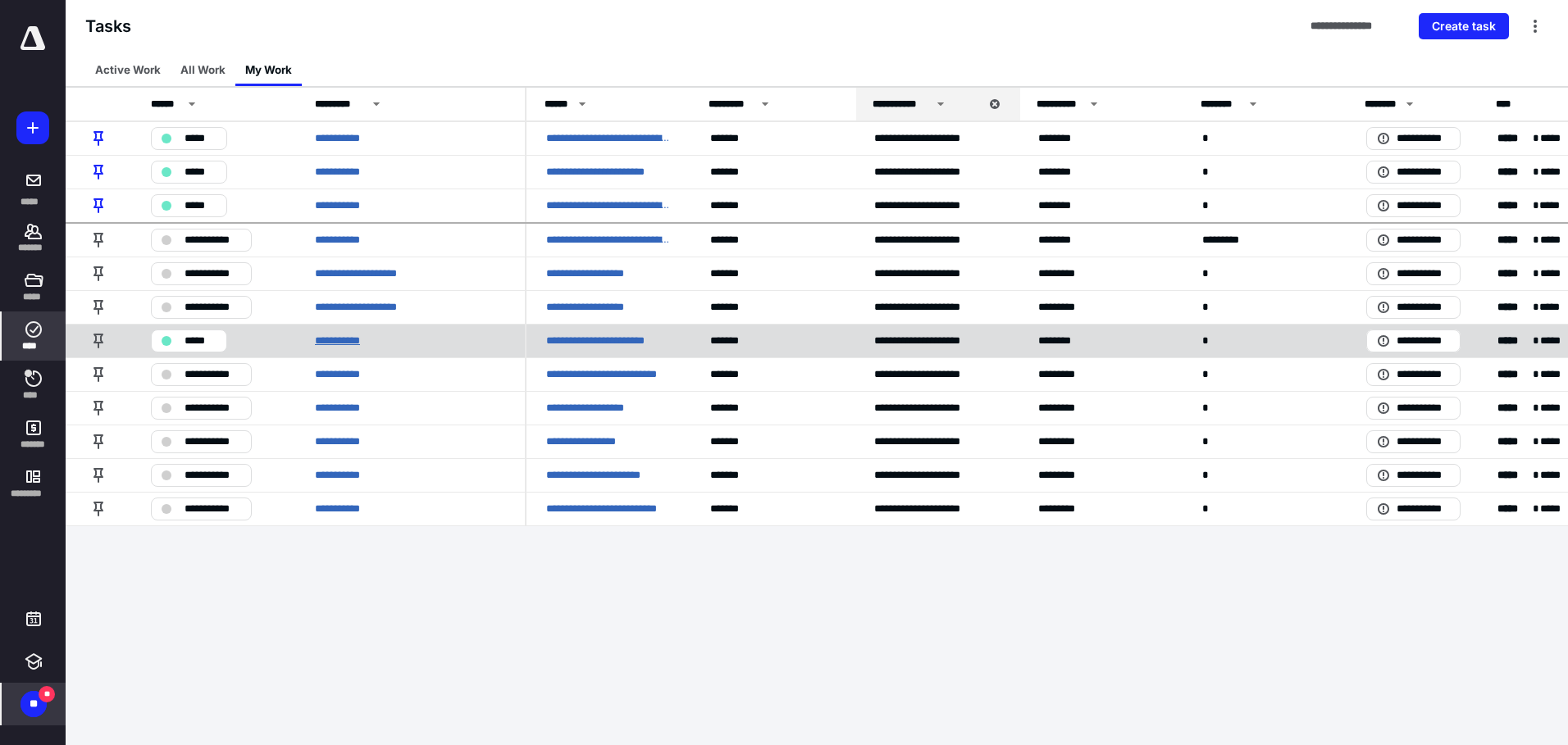 click on "**********" at bounding box center [344, 341] 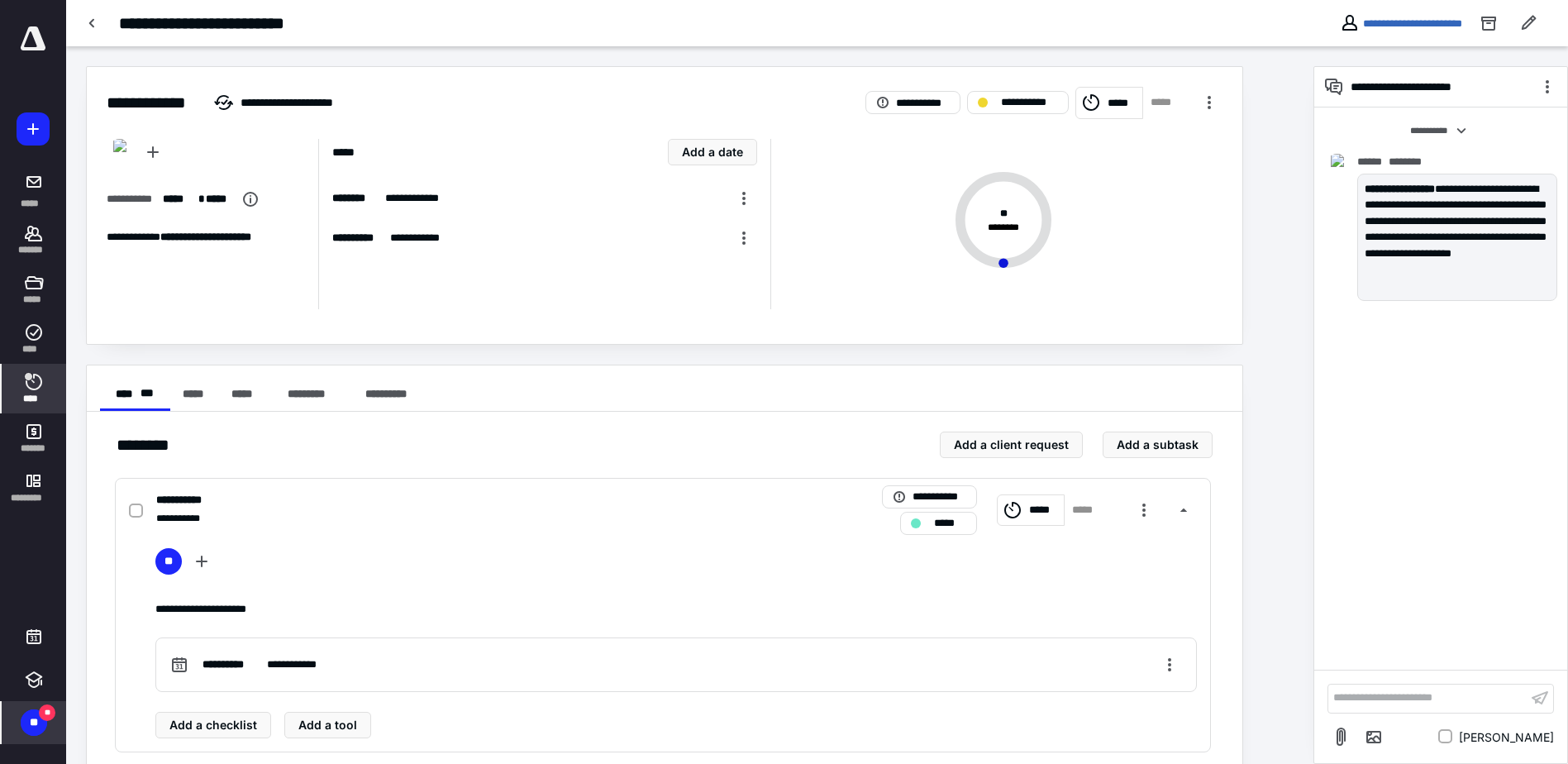 click on "****" at bounding box center (34, 399) 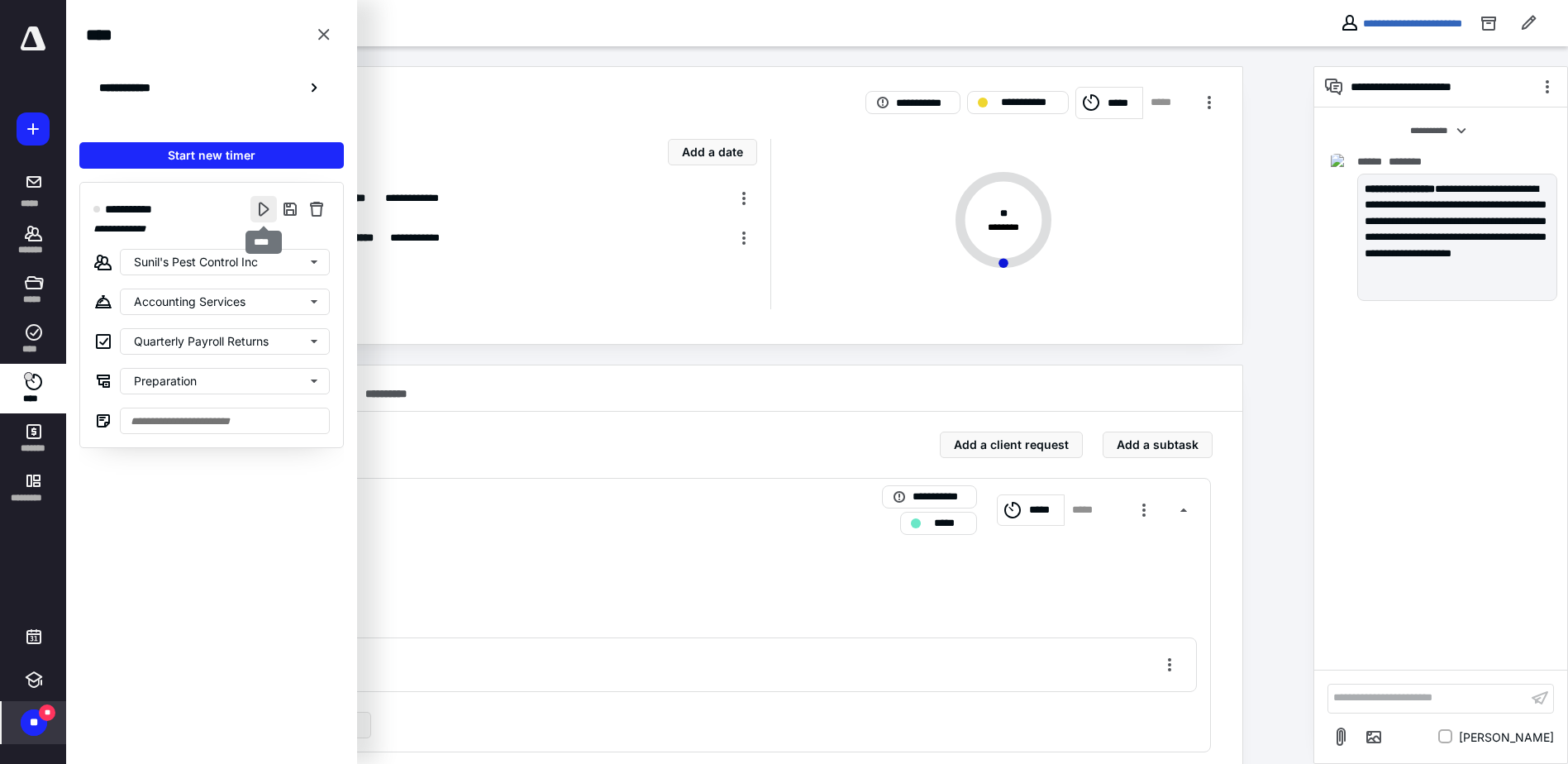 click at bounding box center [264, 209] 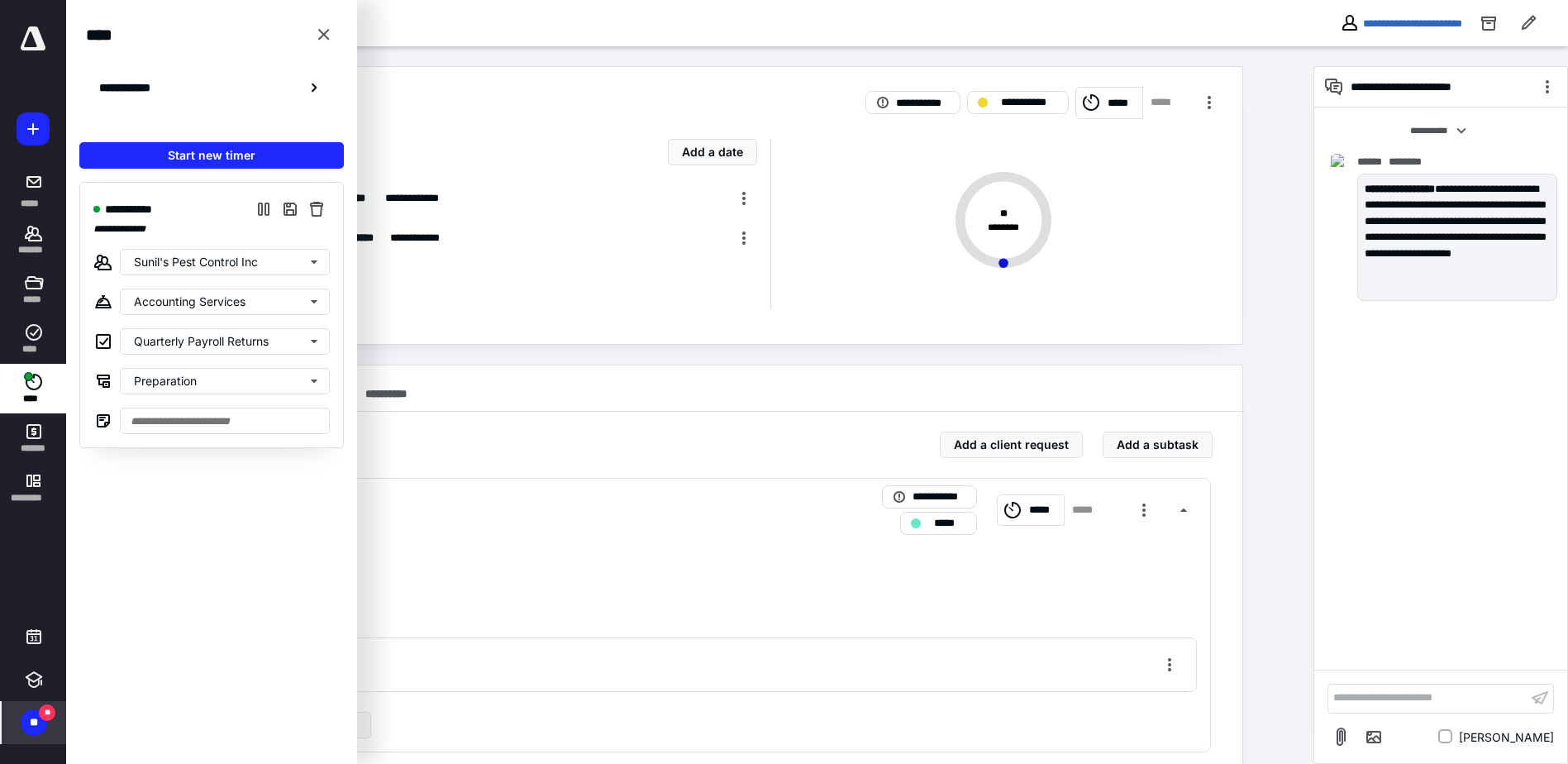 click on "**********" at bounding box center (689, 497) 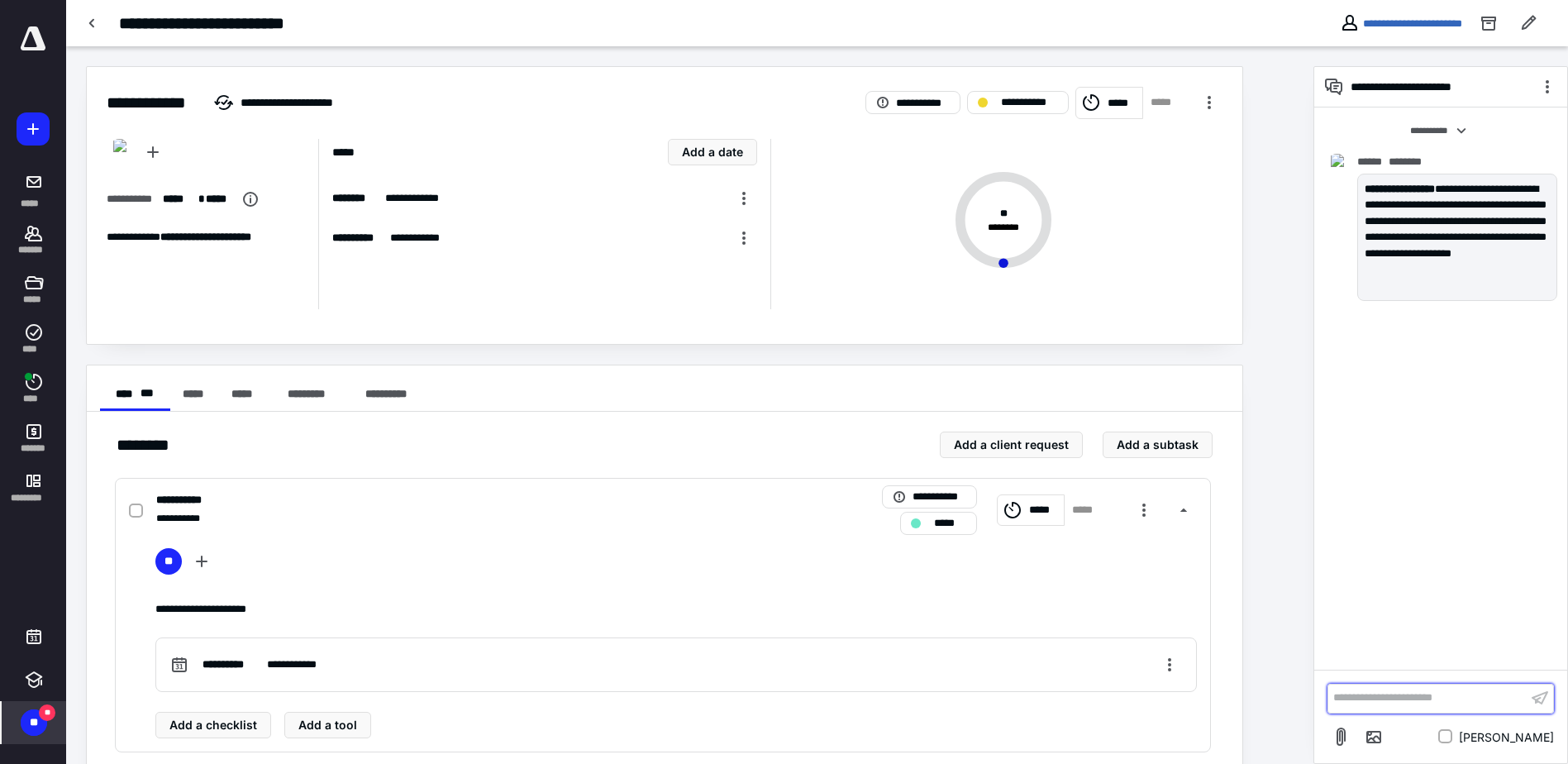 click on "**********" at bounding box center (1427, 698) 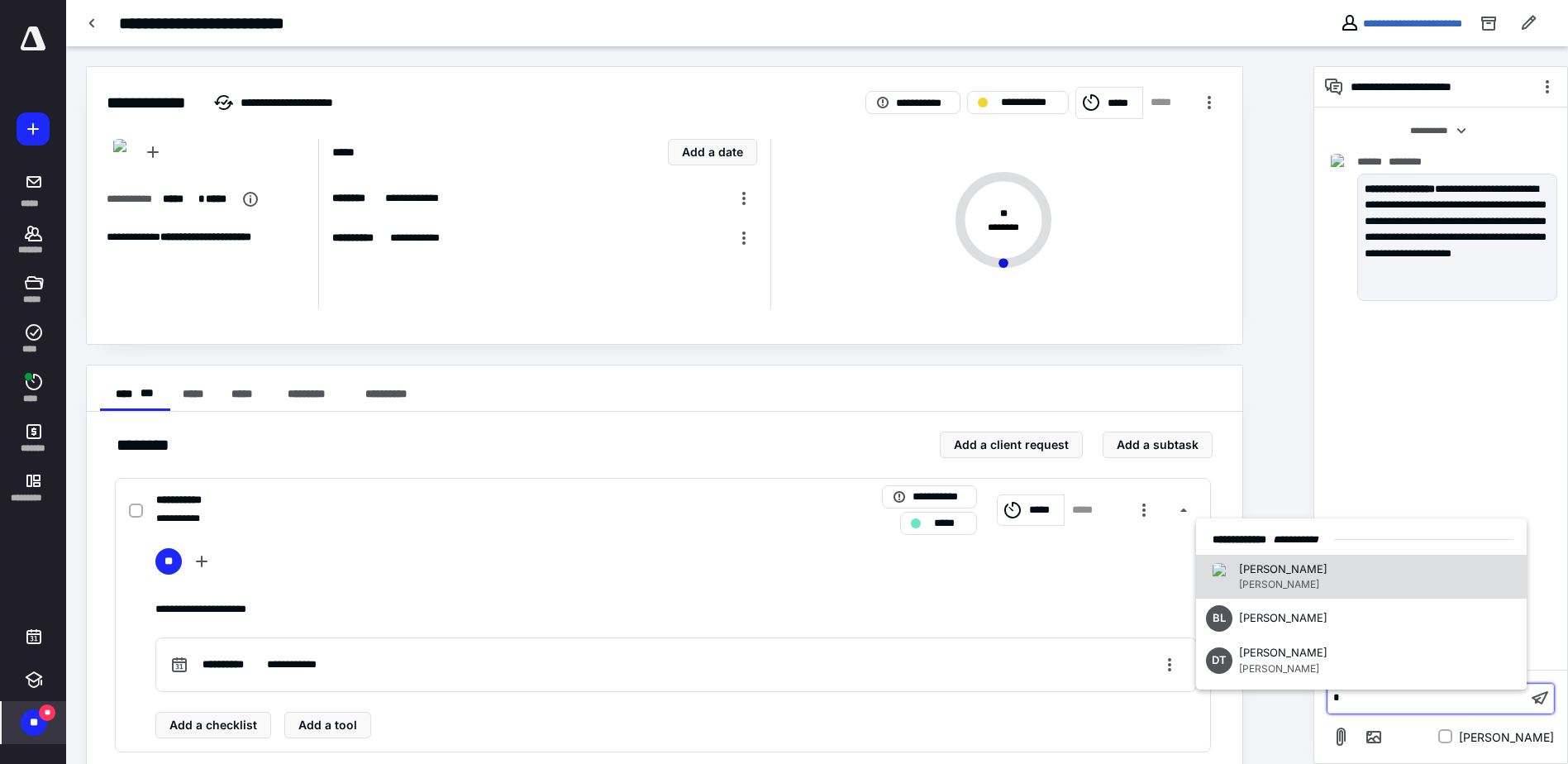 type 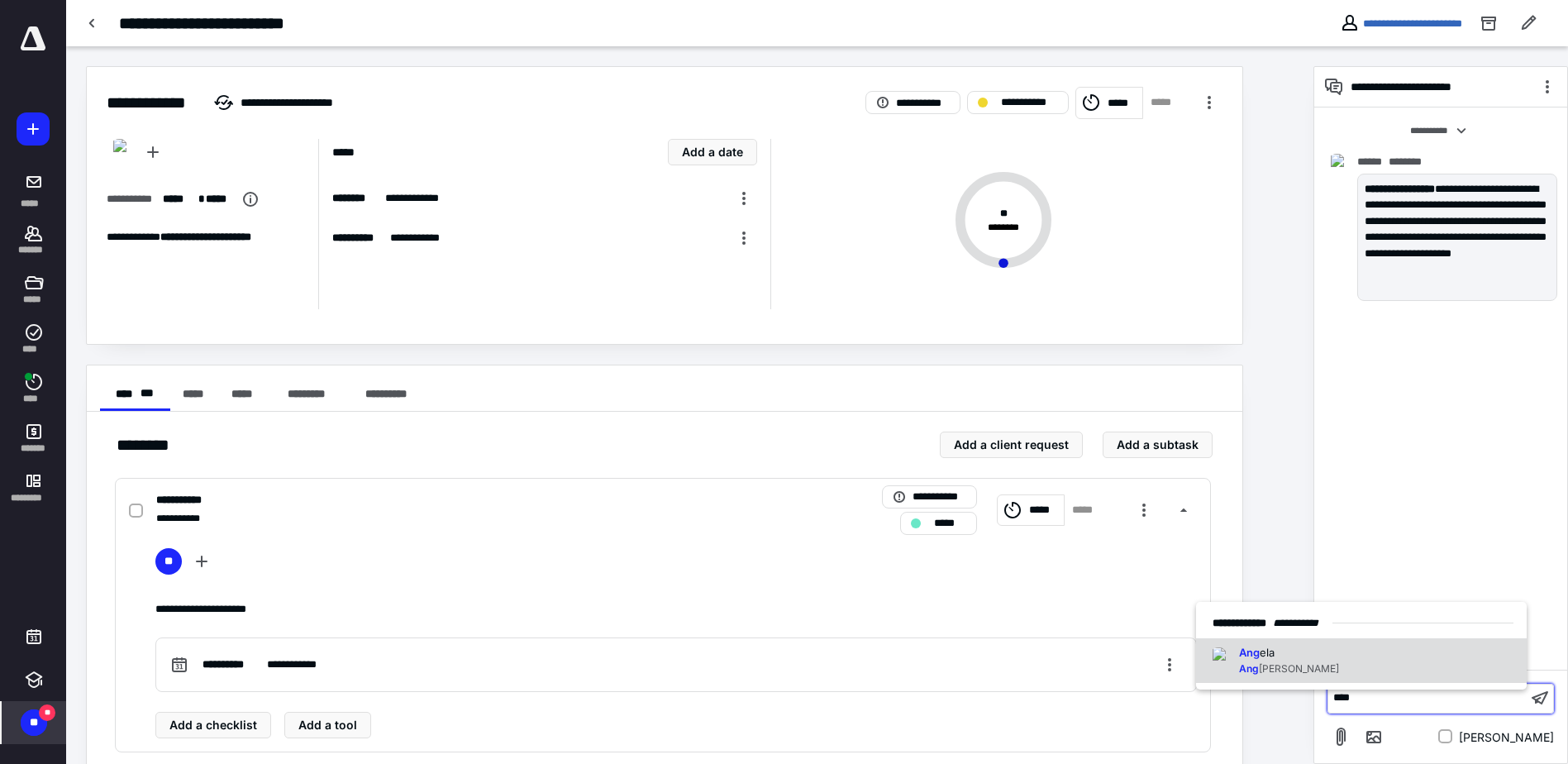 click on "Ang ela Ang [PERSON_NAME]" at bounding box center [1361, 661] 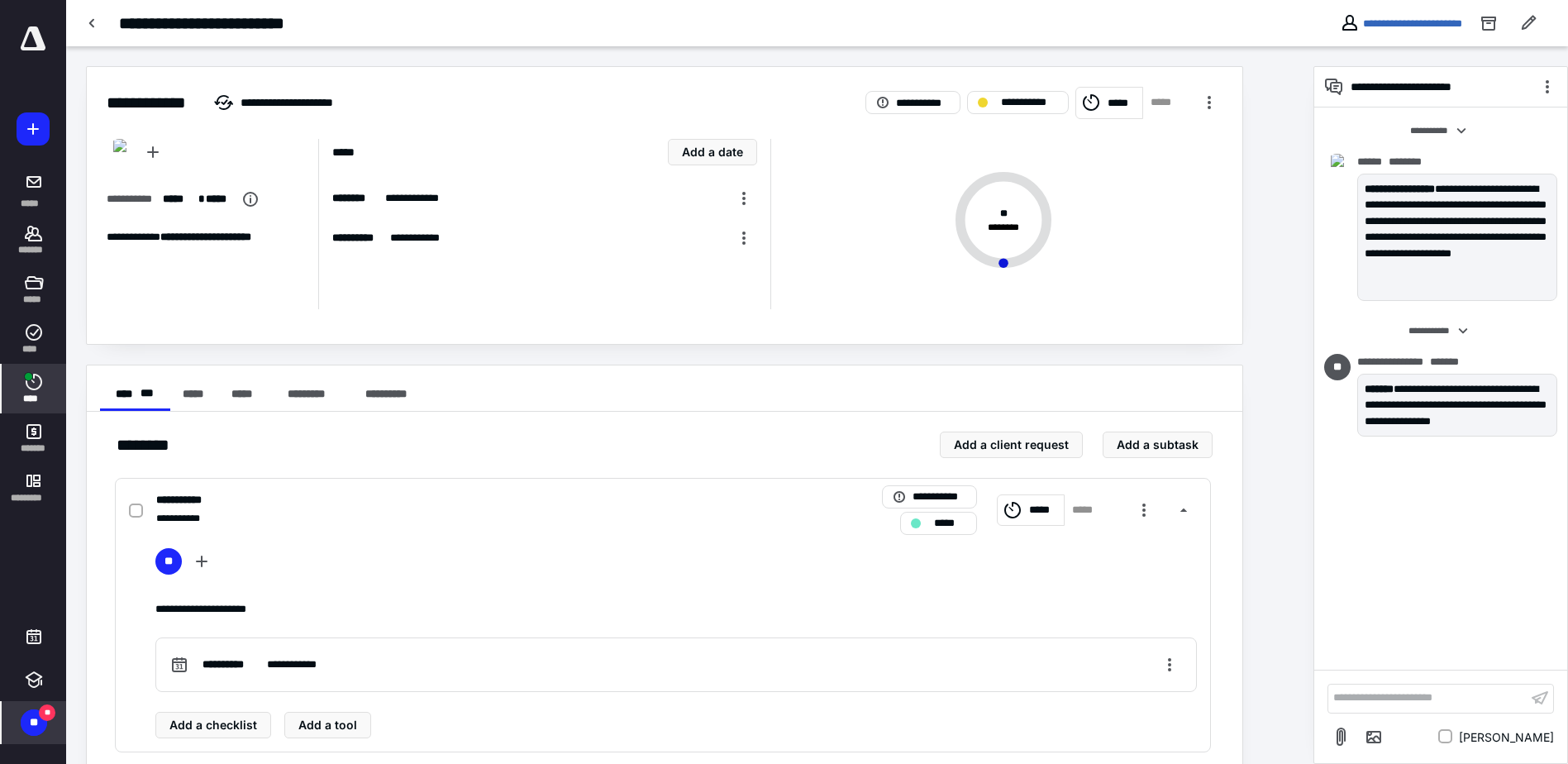 click at bounding box center (28, 376) 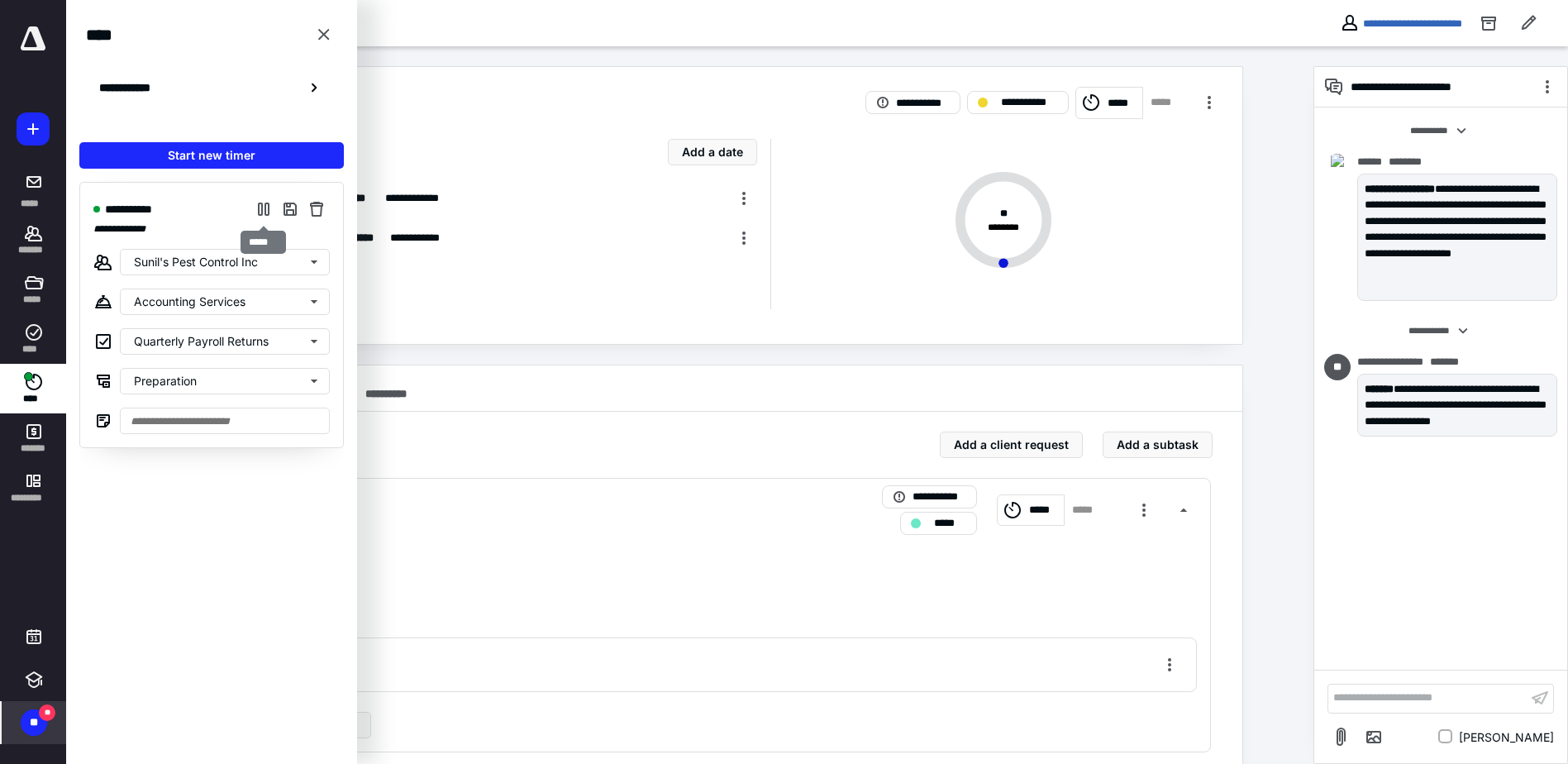 click at bounding box center (264, 209) 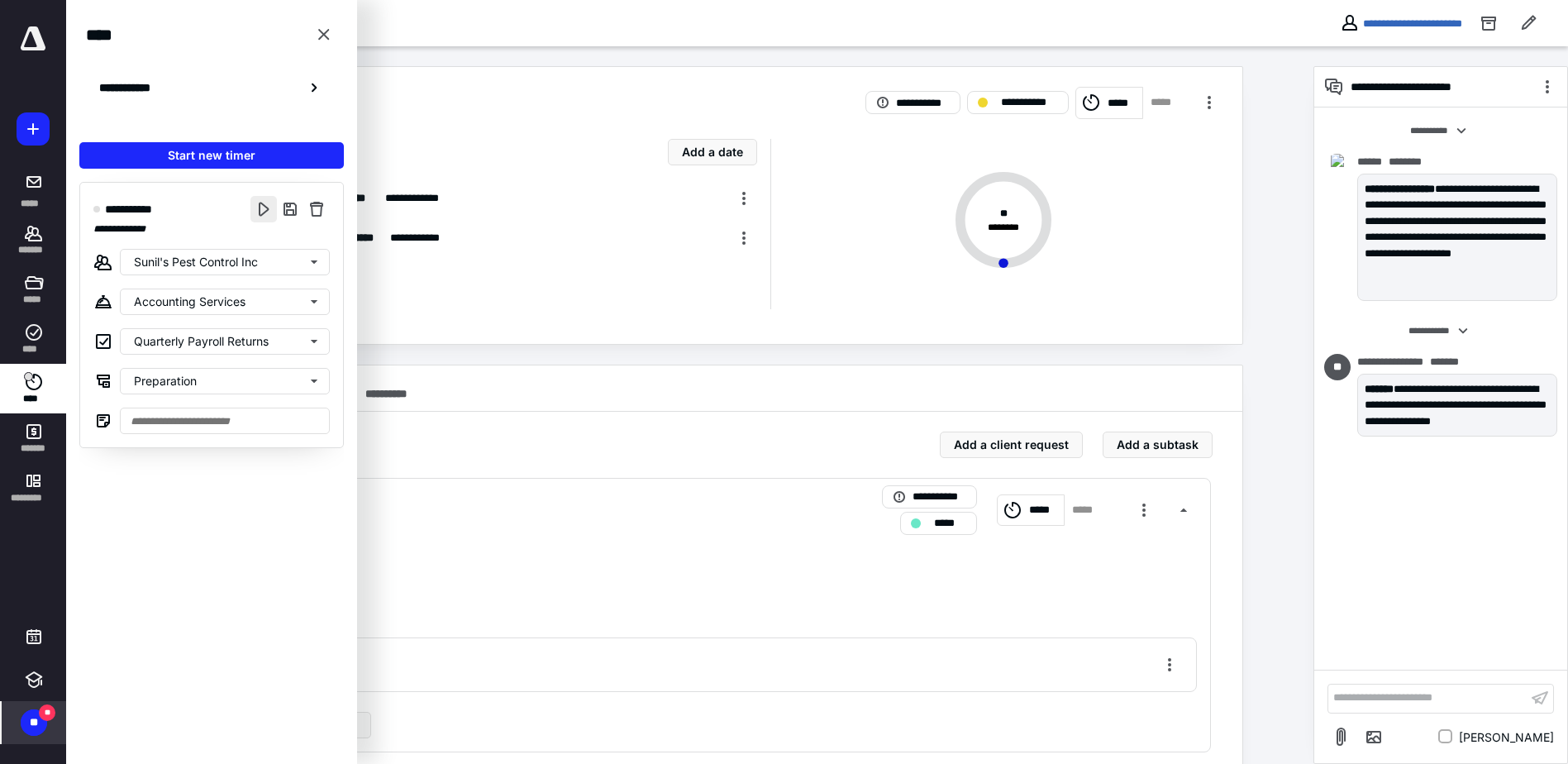 click at bounding box center [264, 209] 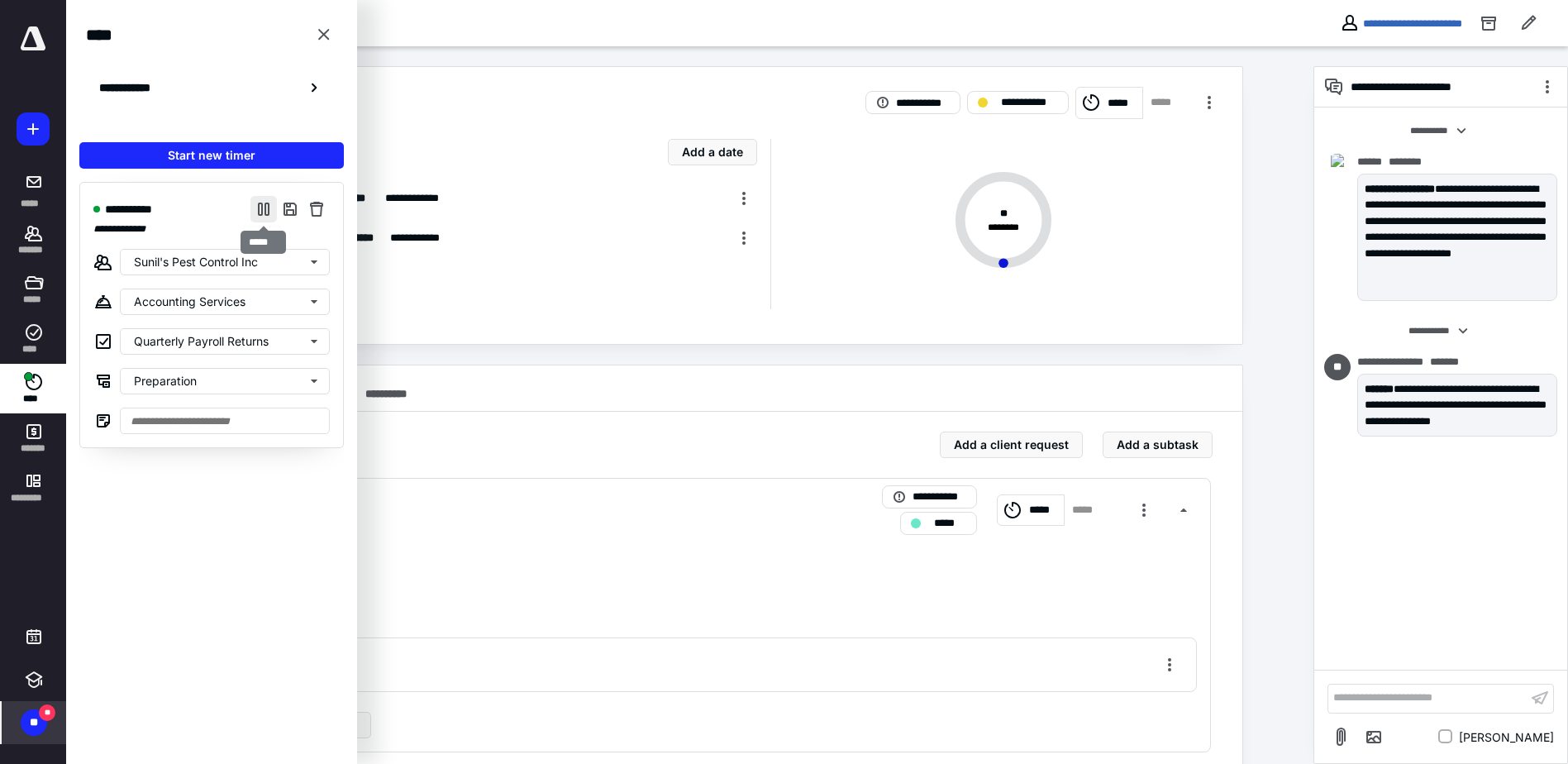 click at bounding box center [264, 209] 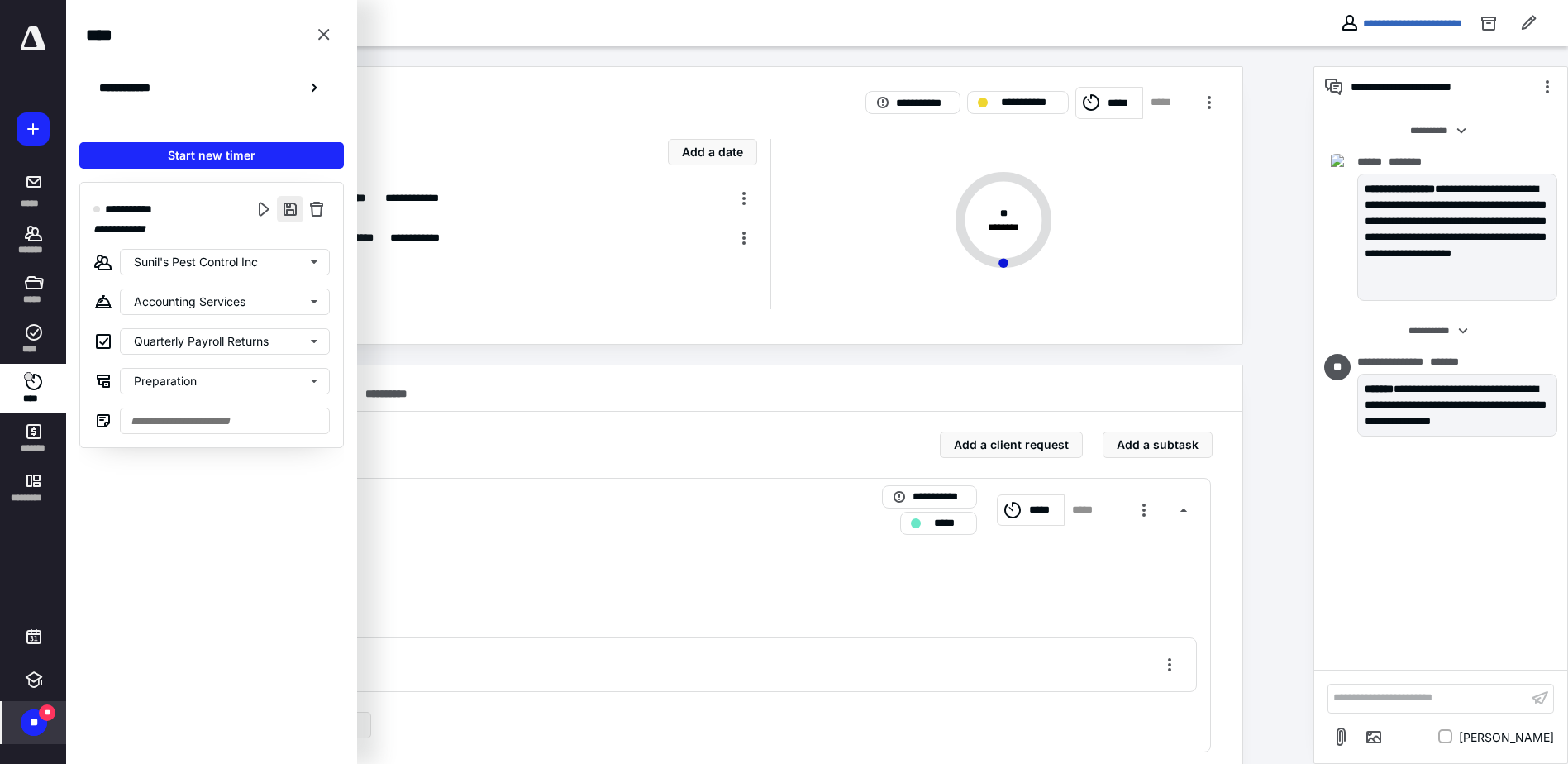 click at bounding box center (290, 209) 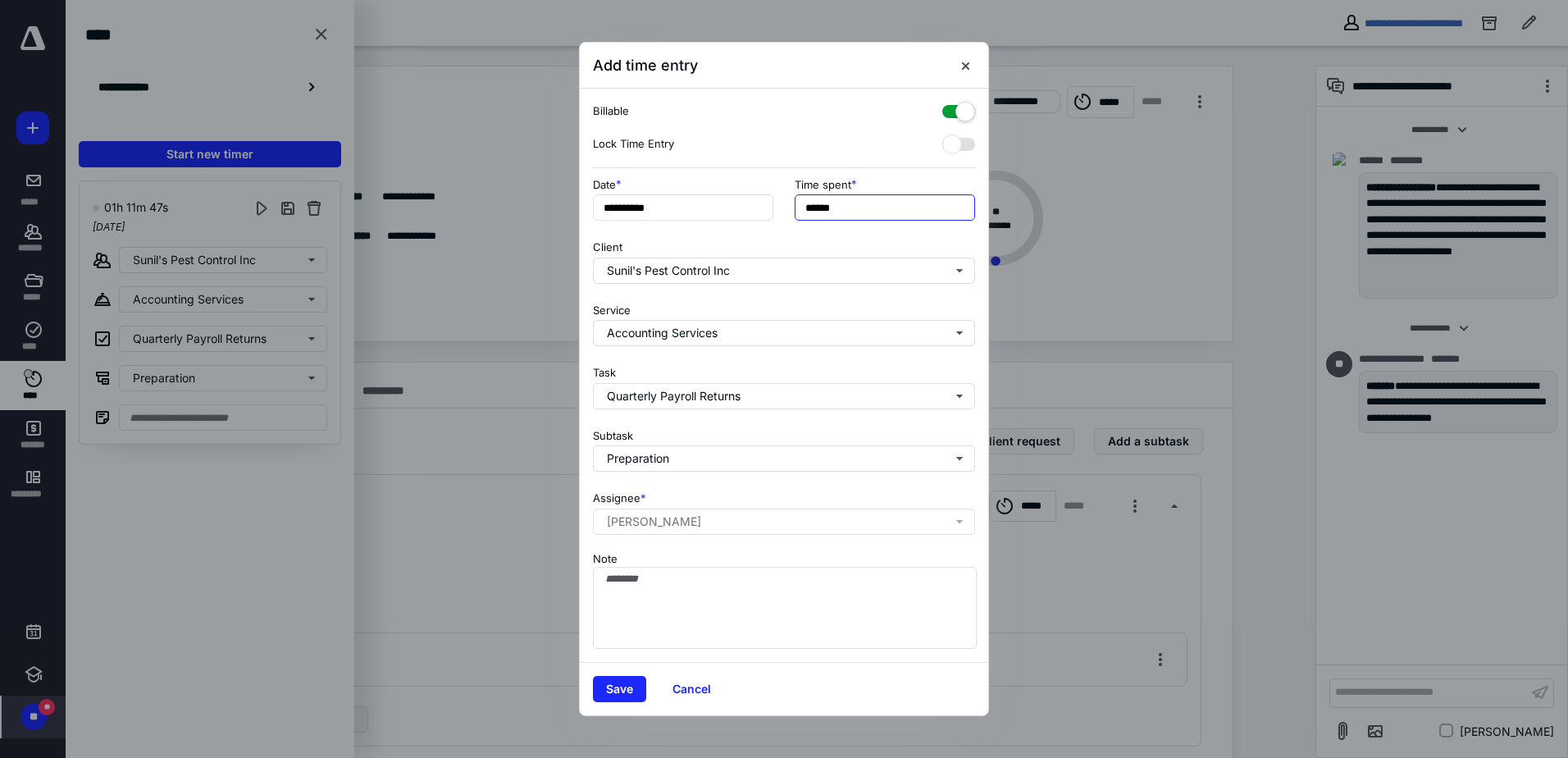 drag, startPoint x: 829, startPoint y: 209, endPoint x: 818, endPoint y: 215, distance: 12.529964 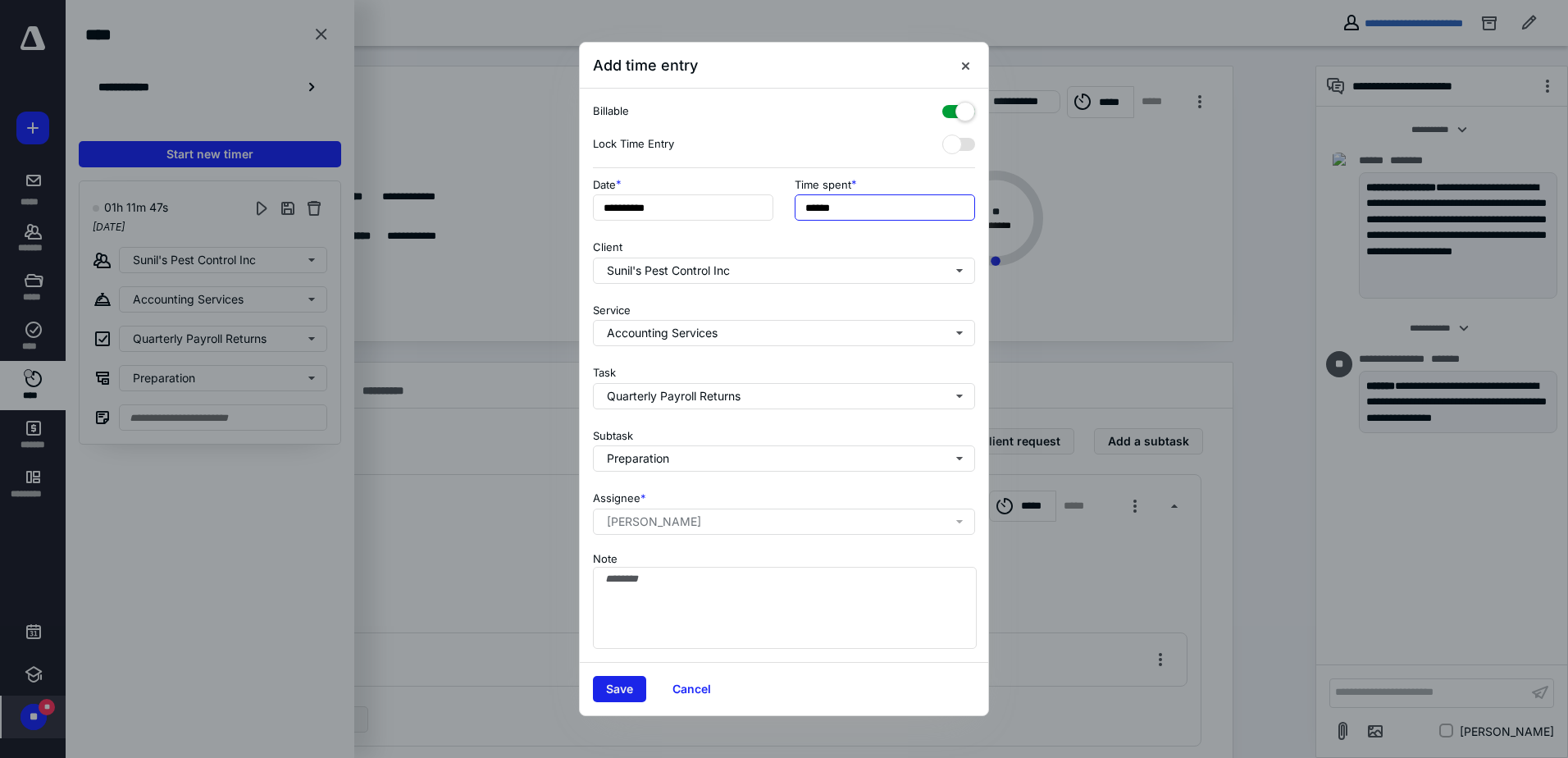 type on "******" 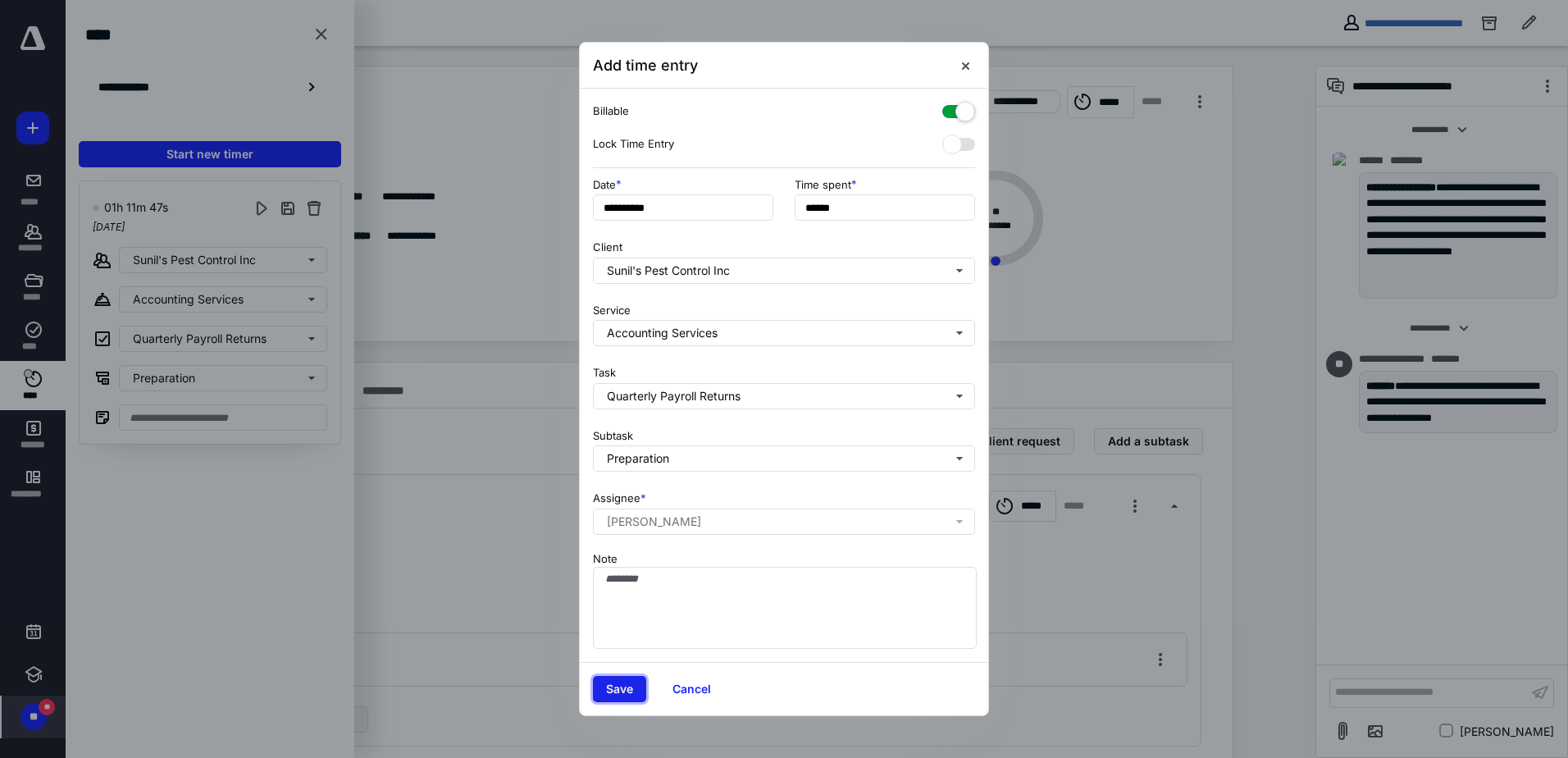 click on "Save" at bounding box center [619, 689] 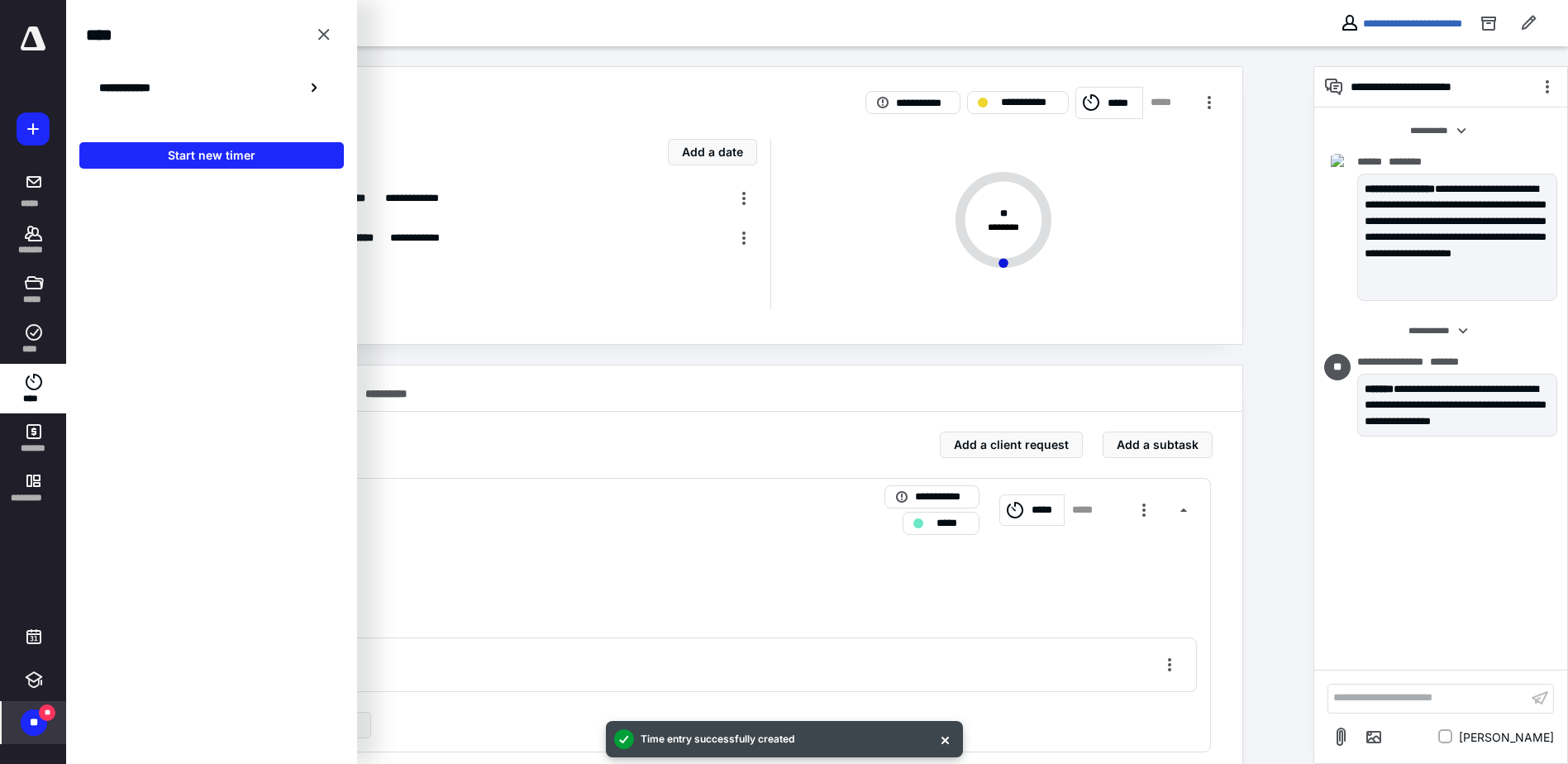 click on "**********" at bounding box center [689, 497] 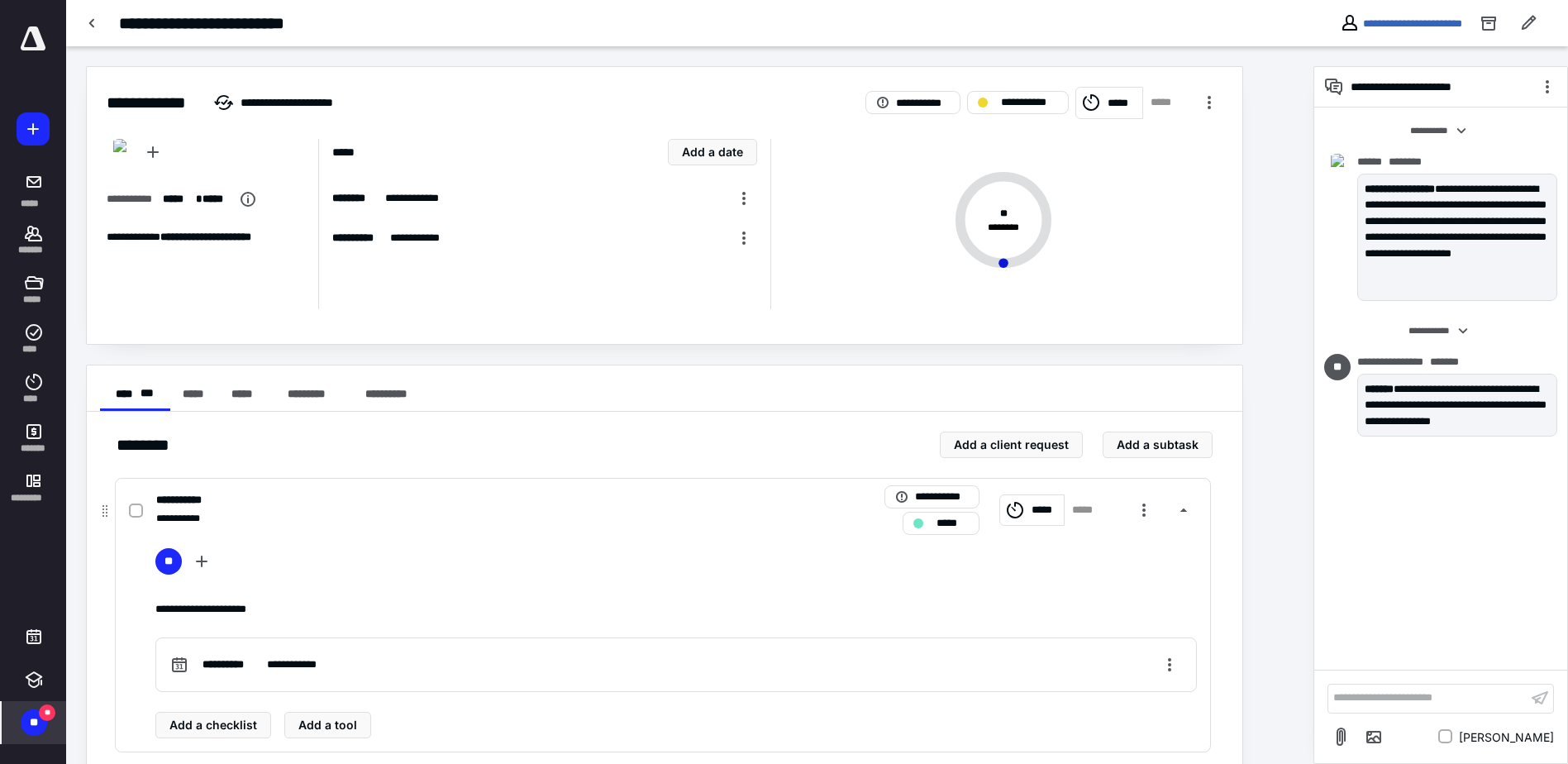 click 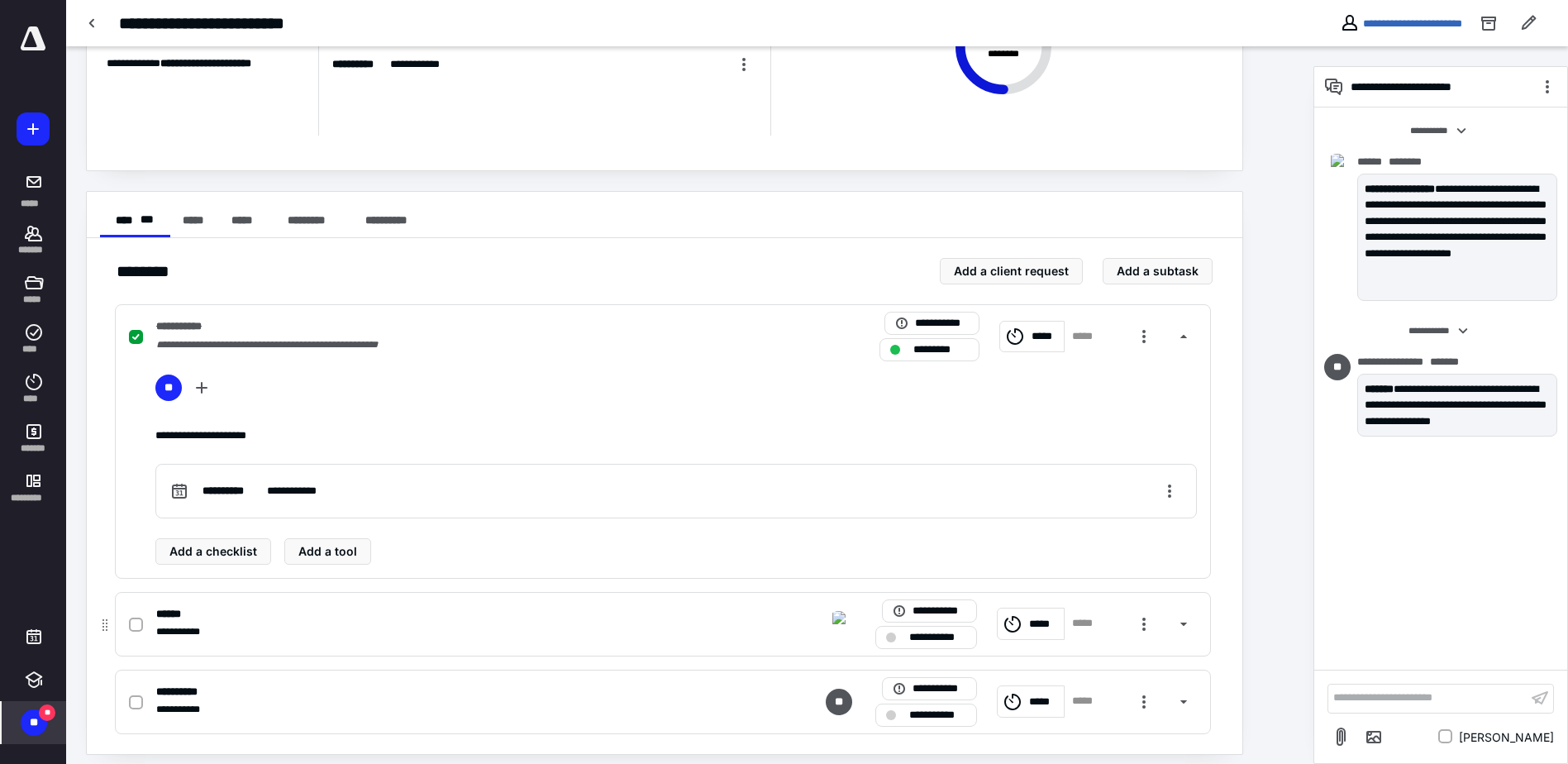 scroll, scrollTop: 184, scrollLeft: 0, axis: vertical 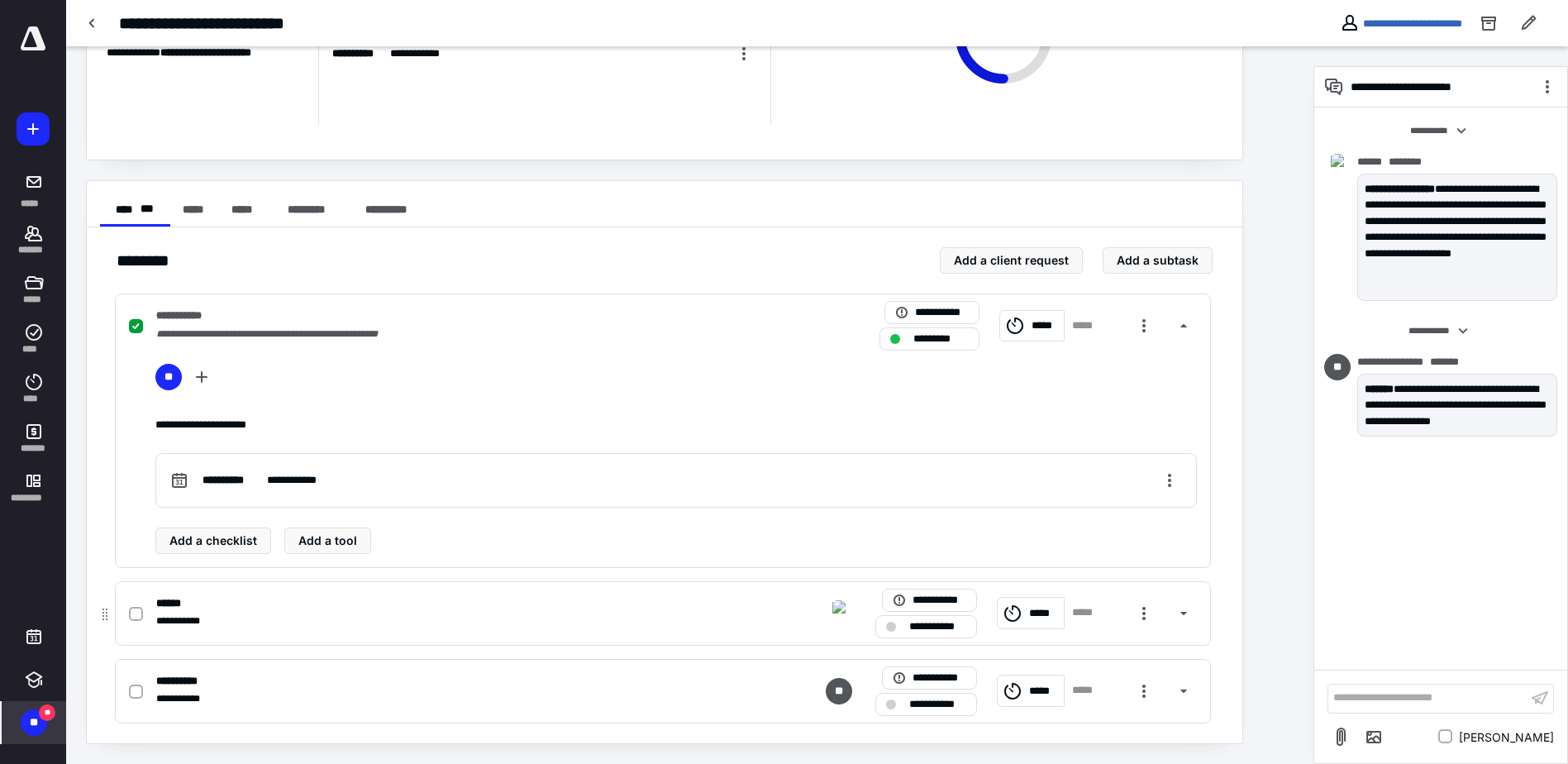 click on "**********" at bounding box center [926, 627] 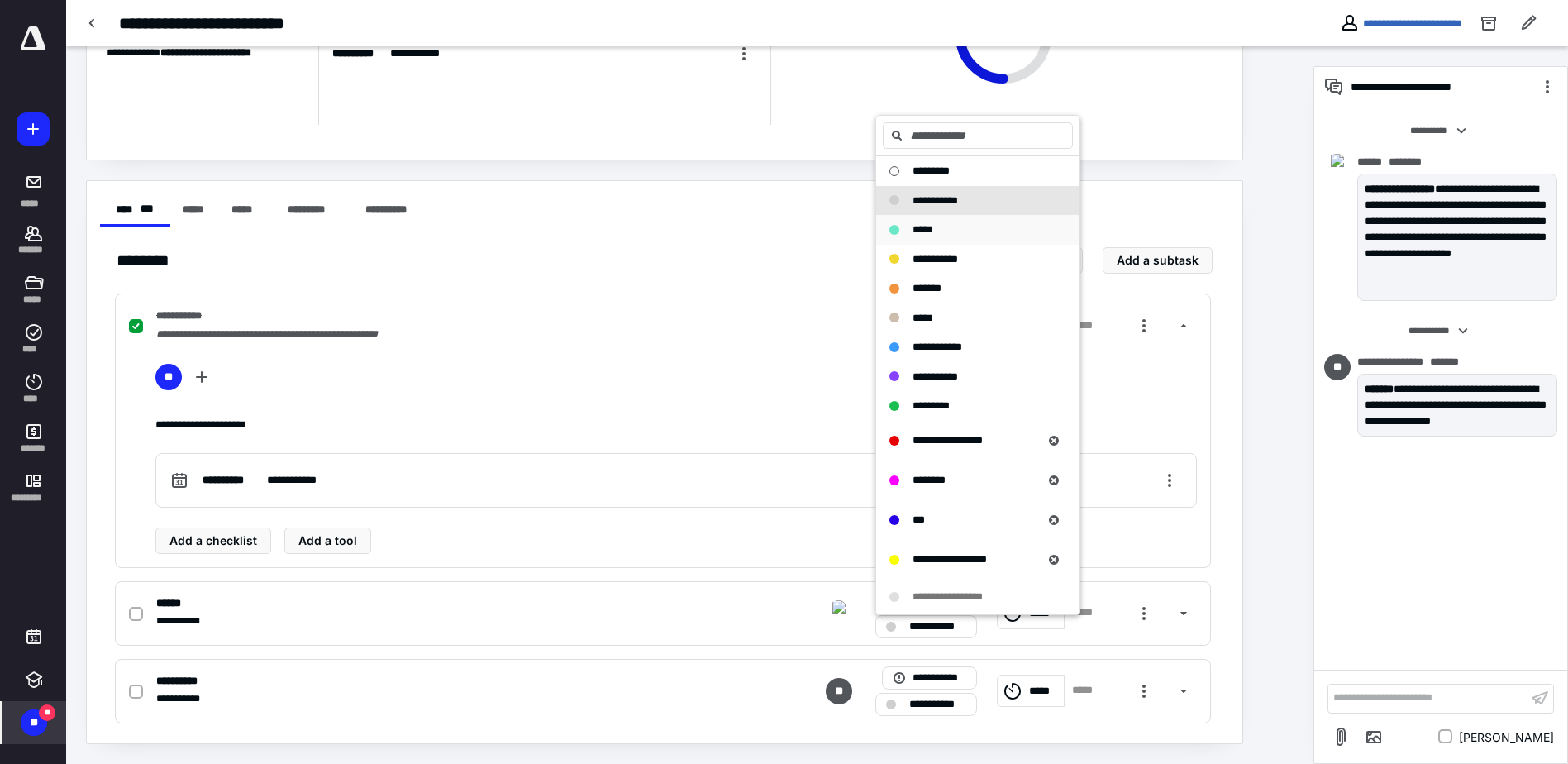 click on "*****" at bounding box center (968, 230) 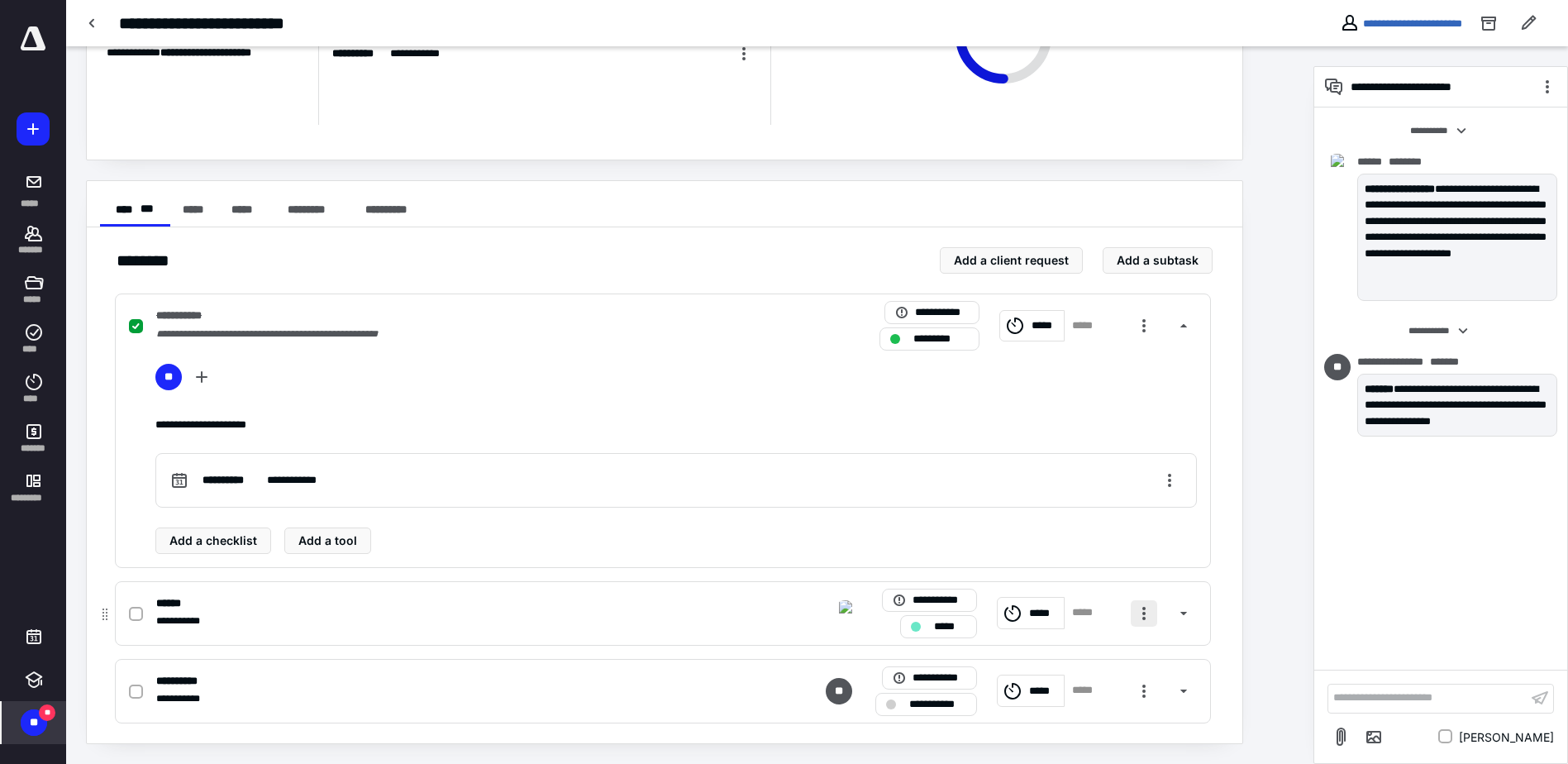 click at bounding box center [1144, 614] 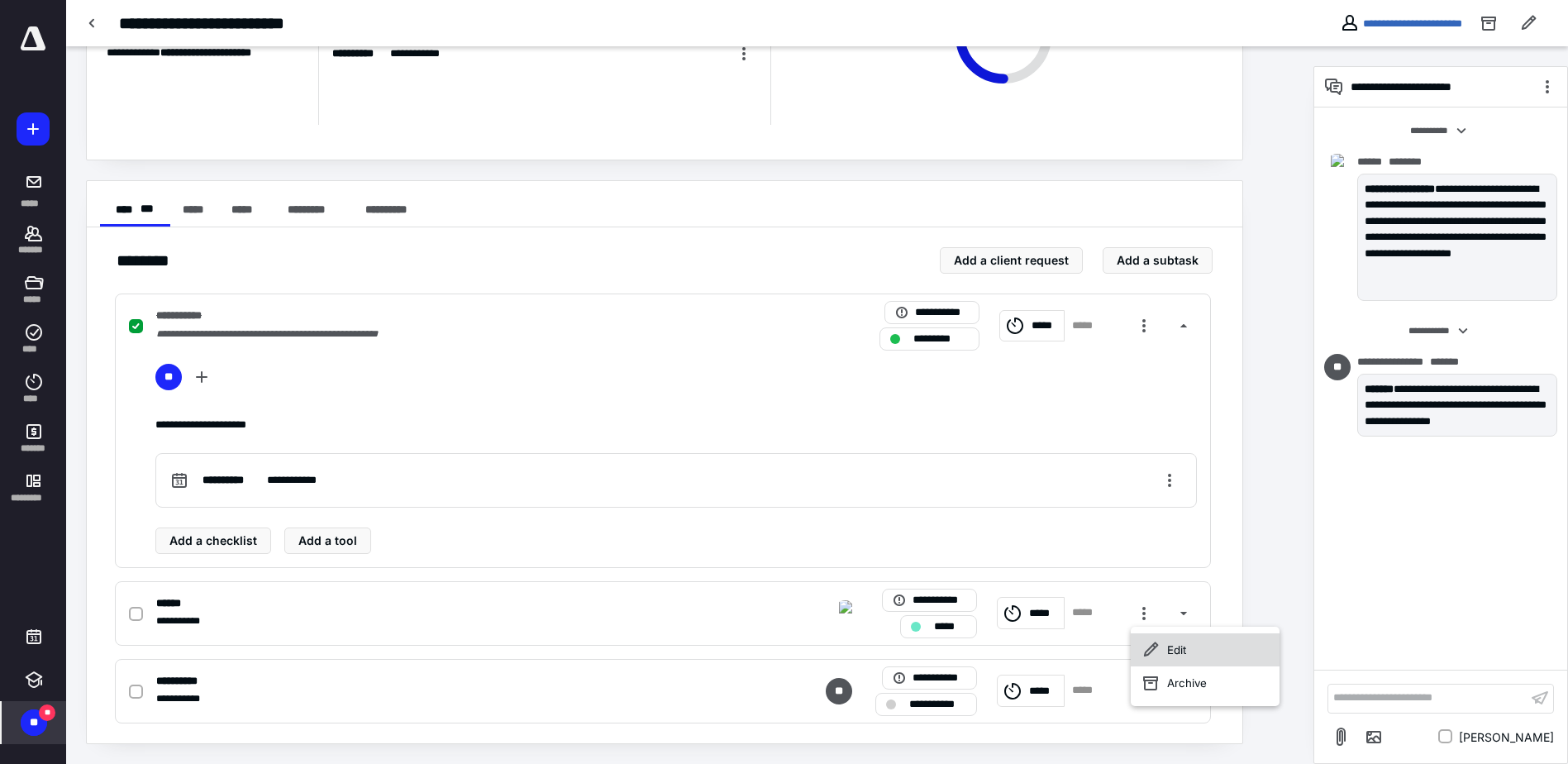 click on "Edit" at bounding box center (1205, 650) 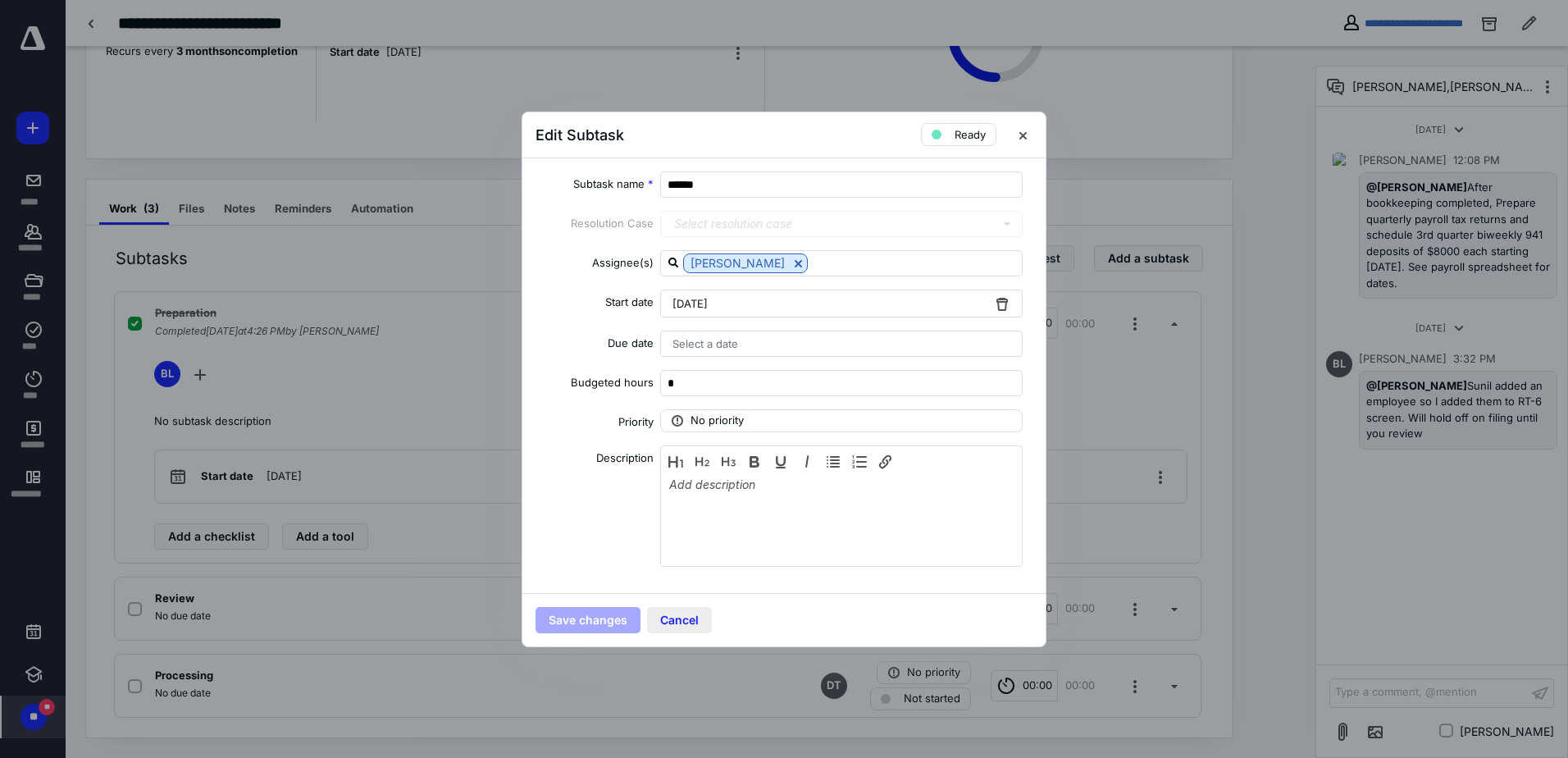 click on "Cancel" at bounding box center (679, 620) 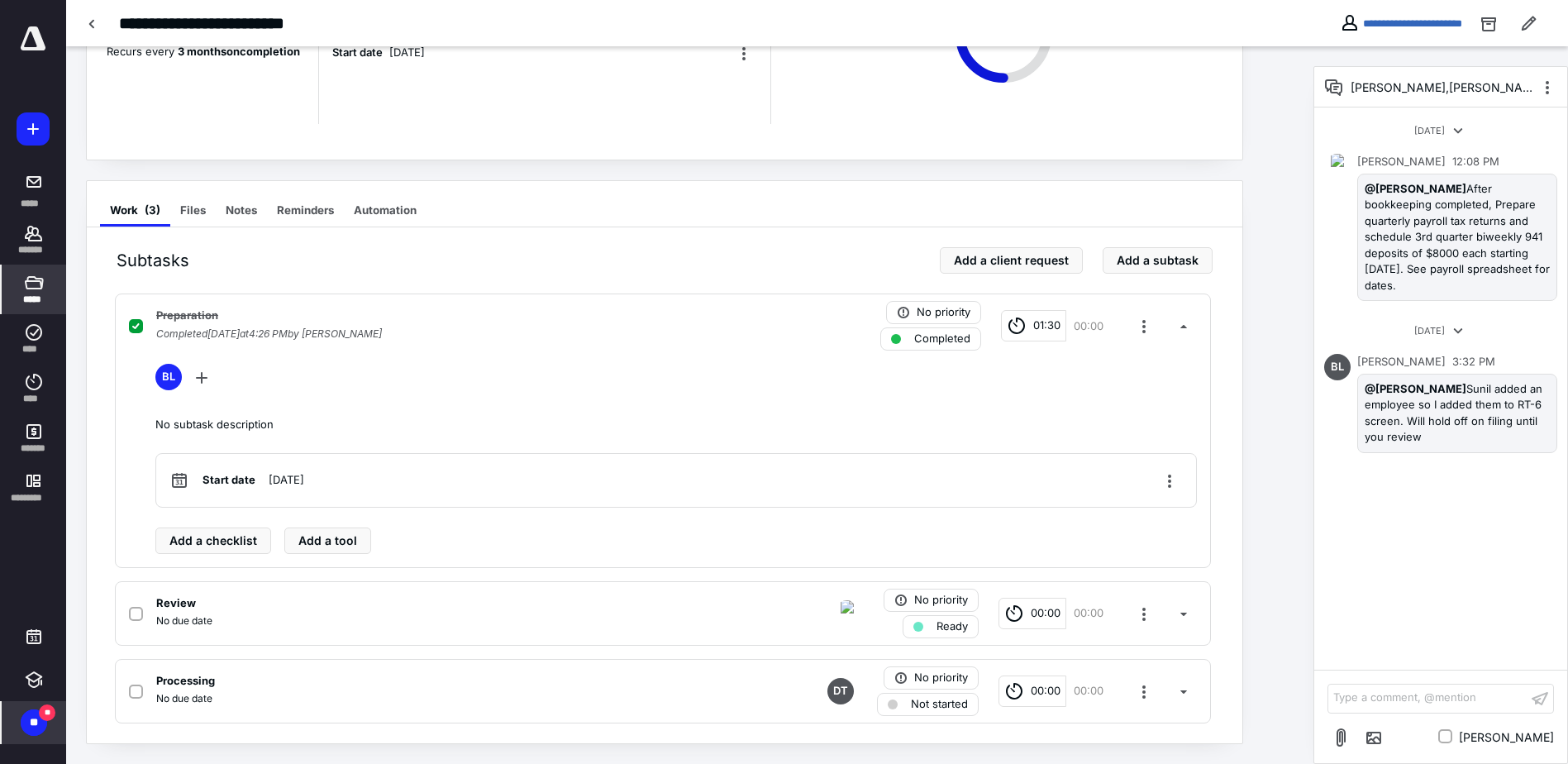 click on "*****" at bounding box center (34, 289) 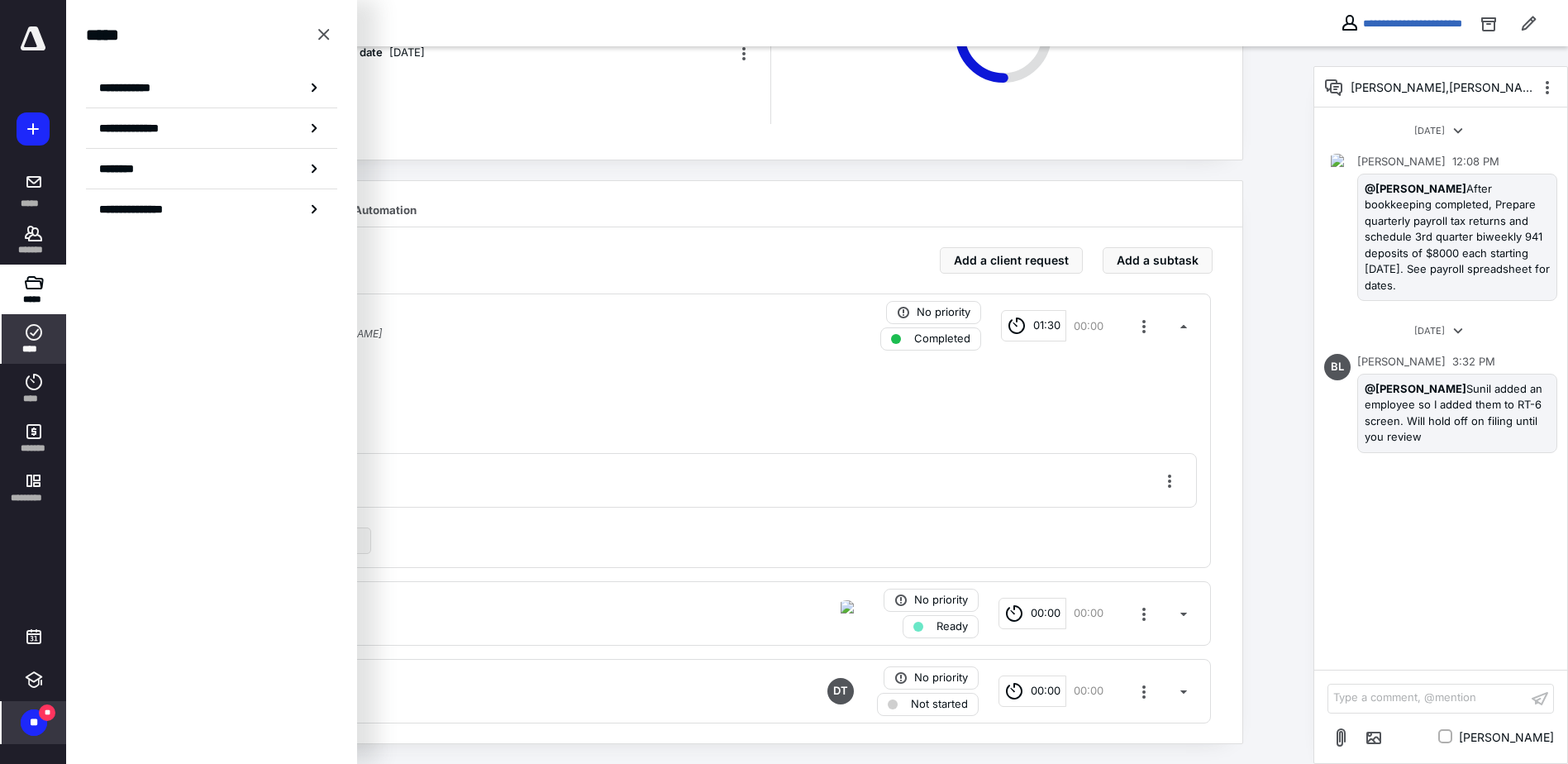 click on "****" at bounding box center [34, 339] 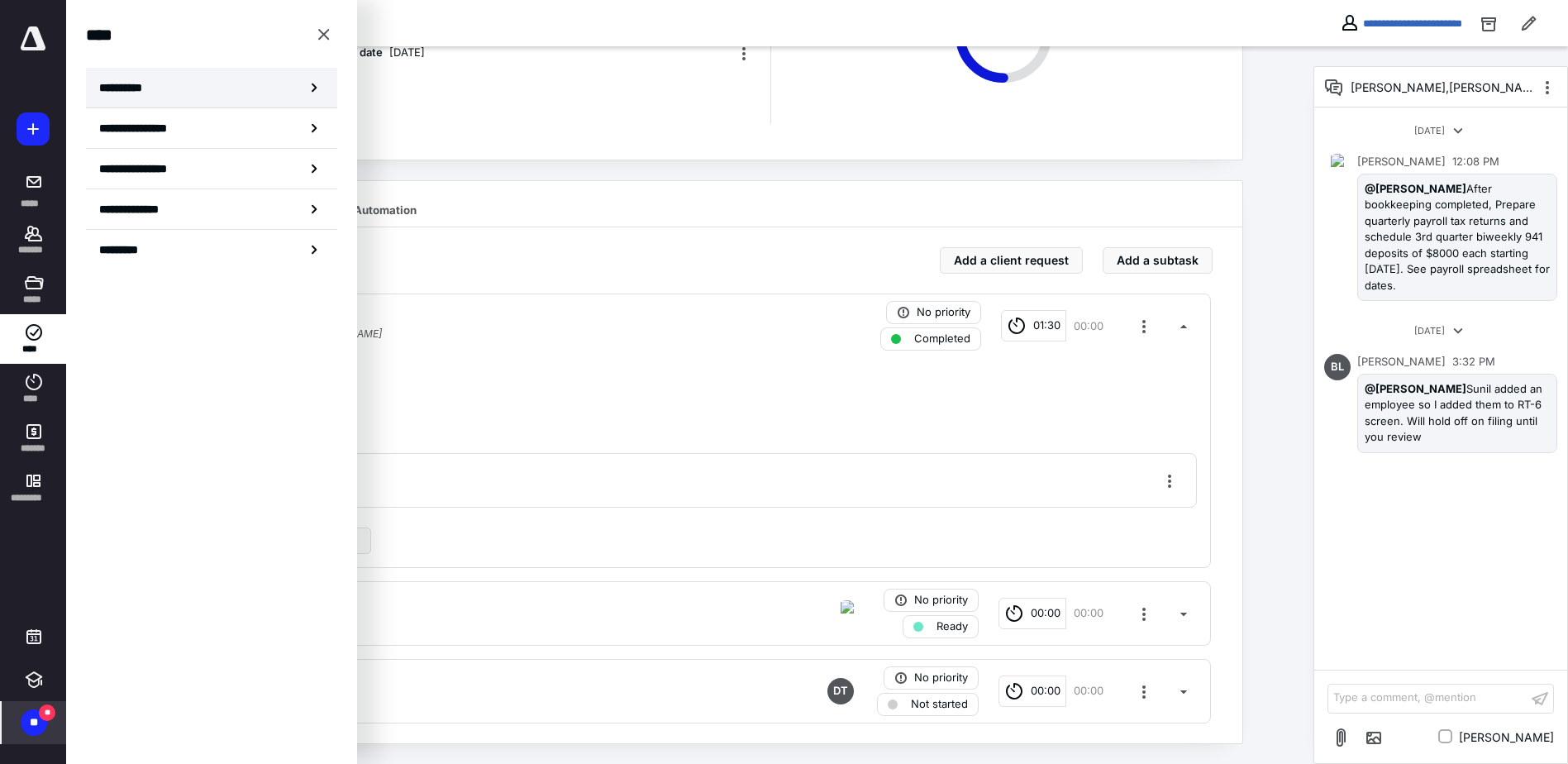 click on "**********" at bounding box center [212, 88] 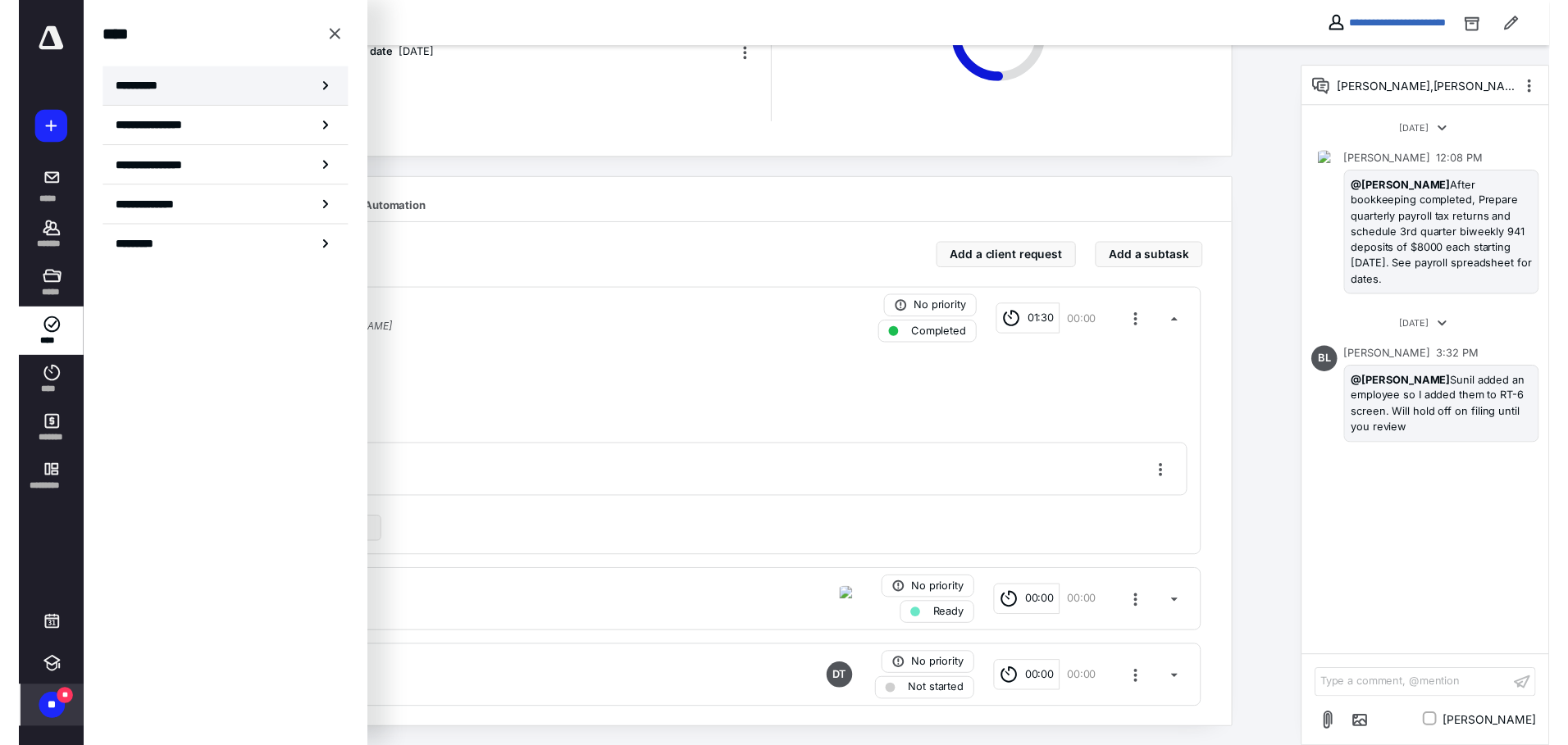 scroll, scrollTop: 0, scrollLeft: 0, axis: both 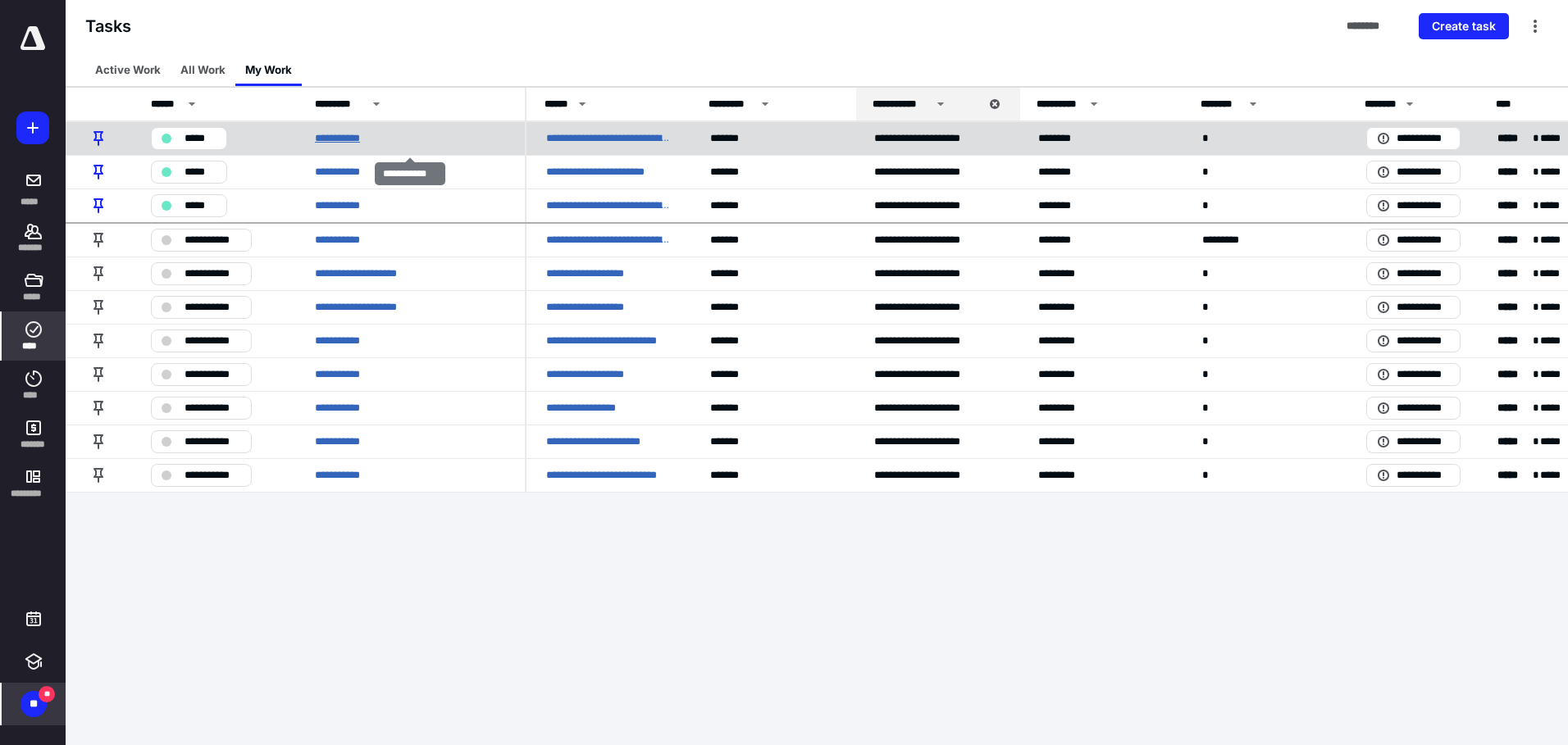 click on "**********" at bounding box center [344, 139] 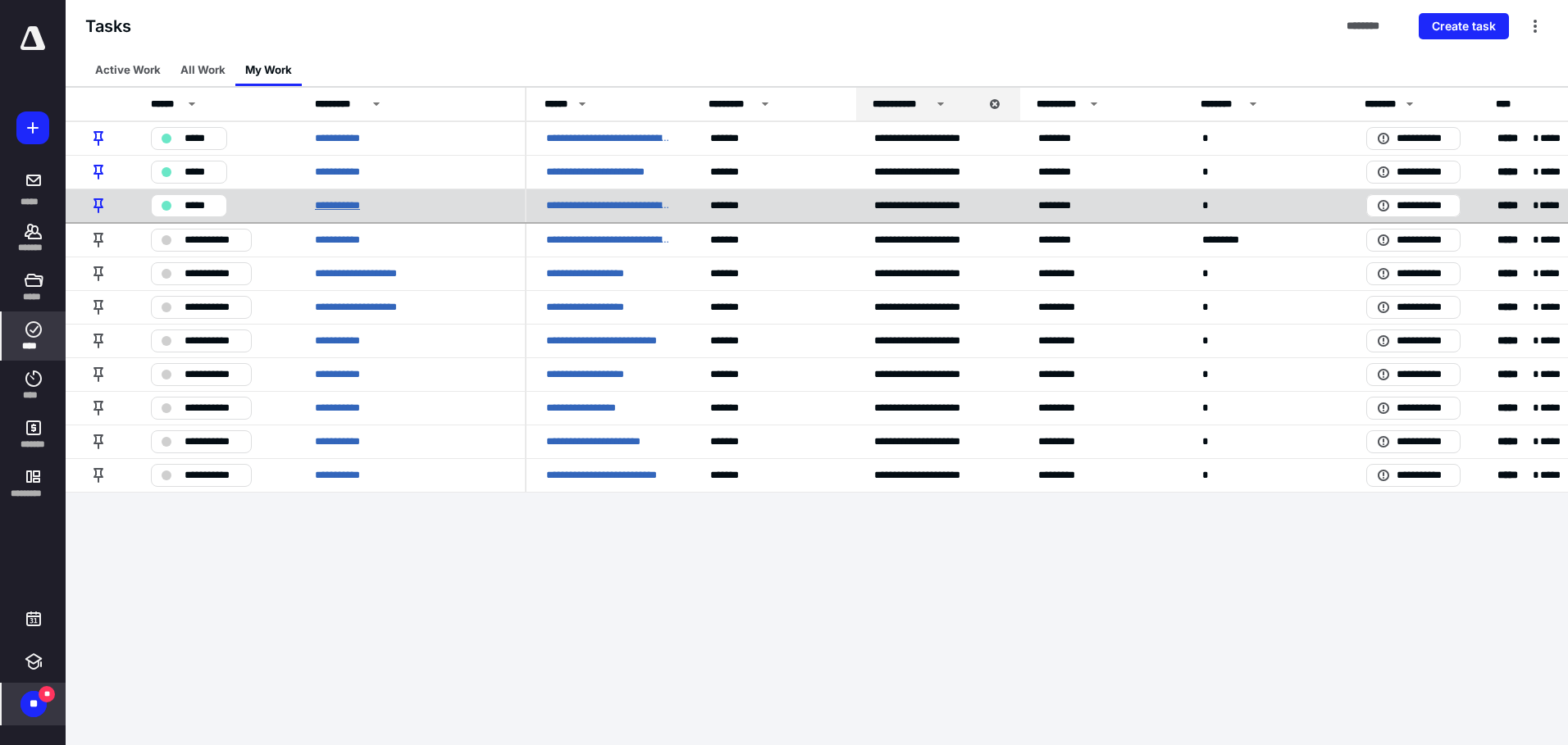 click on "**********" at bounding box center [344, 206] 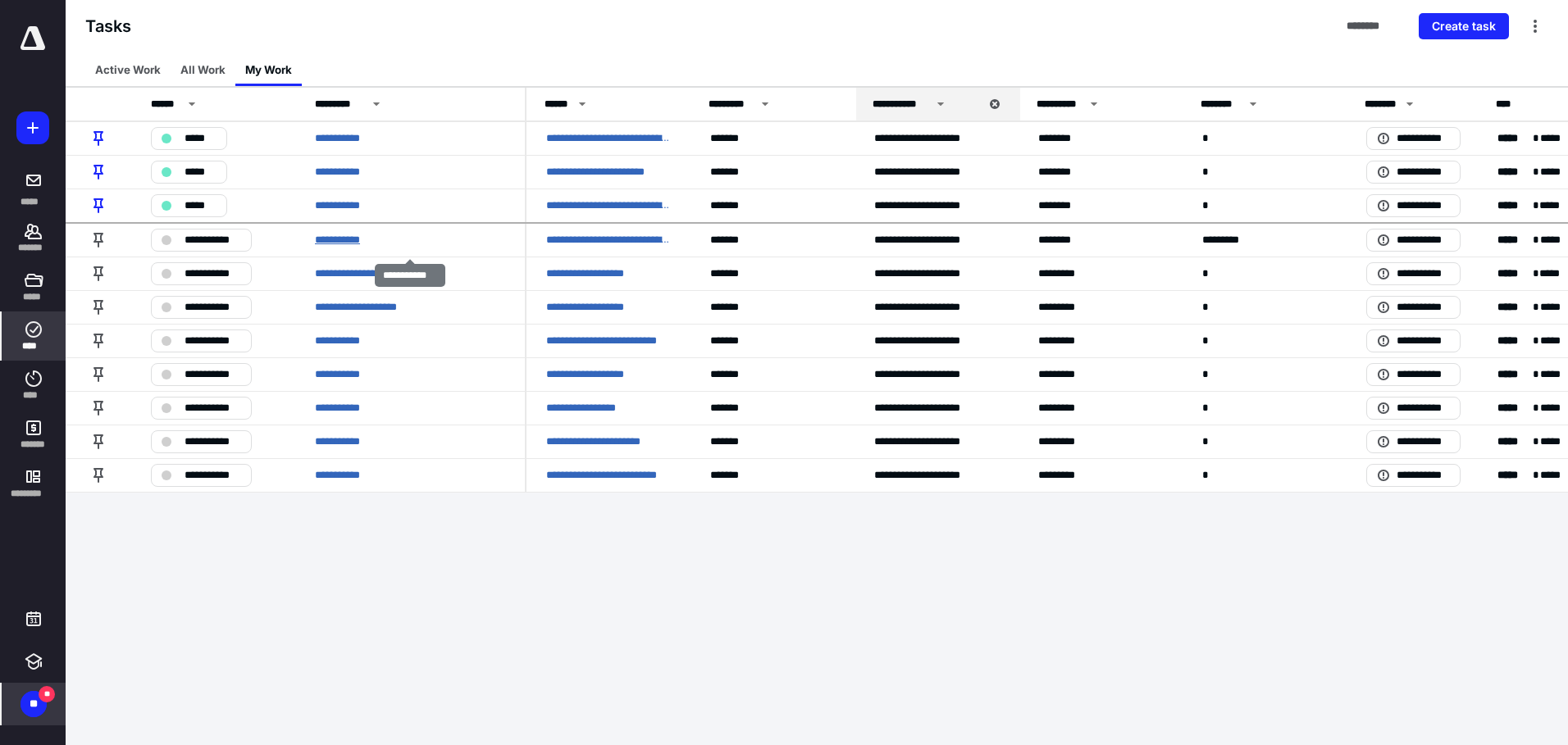 click on "**********" at bounding box center (344, 240) 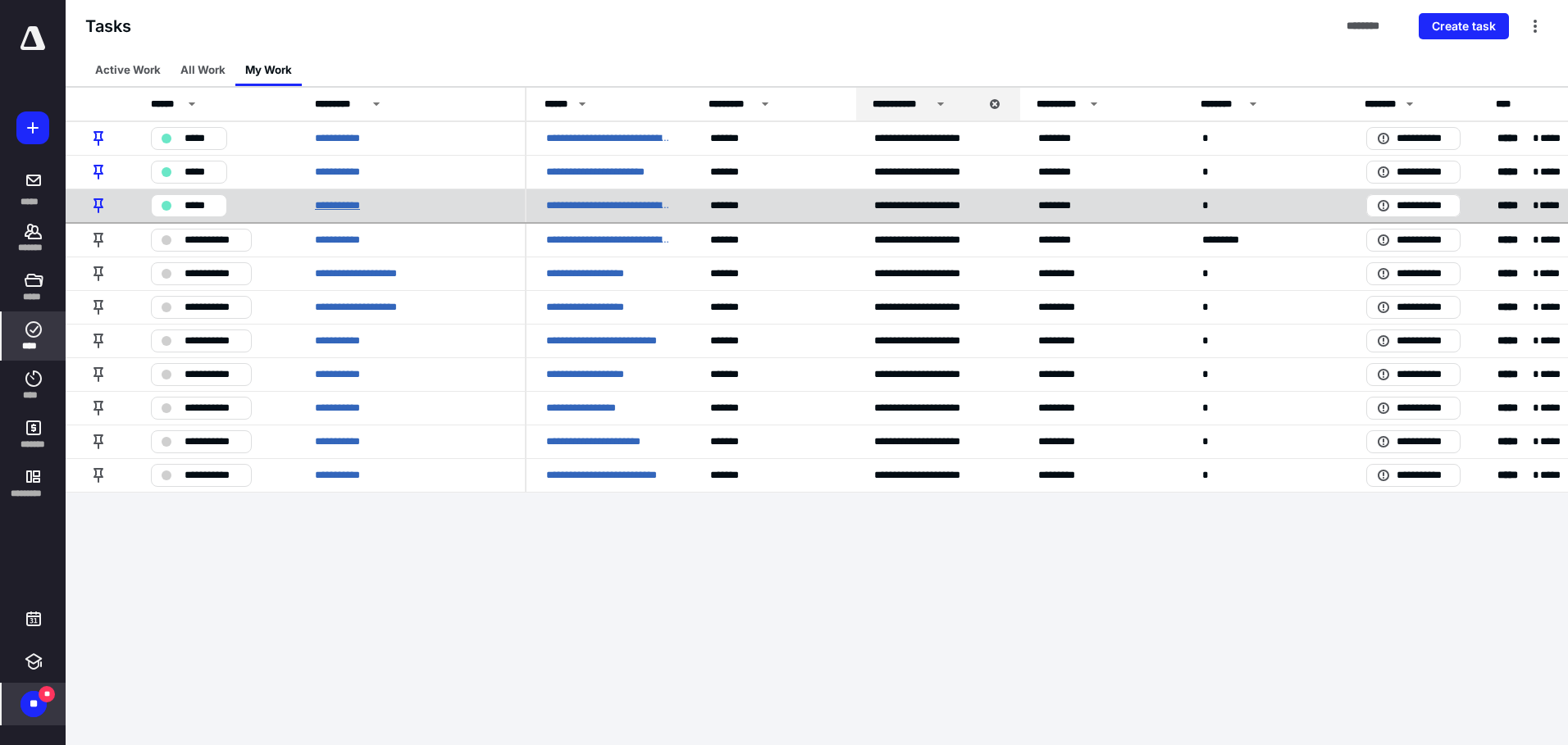 click on "**********" at bounding box center [344, 206] 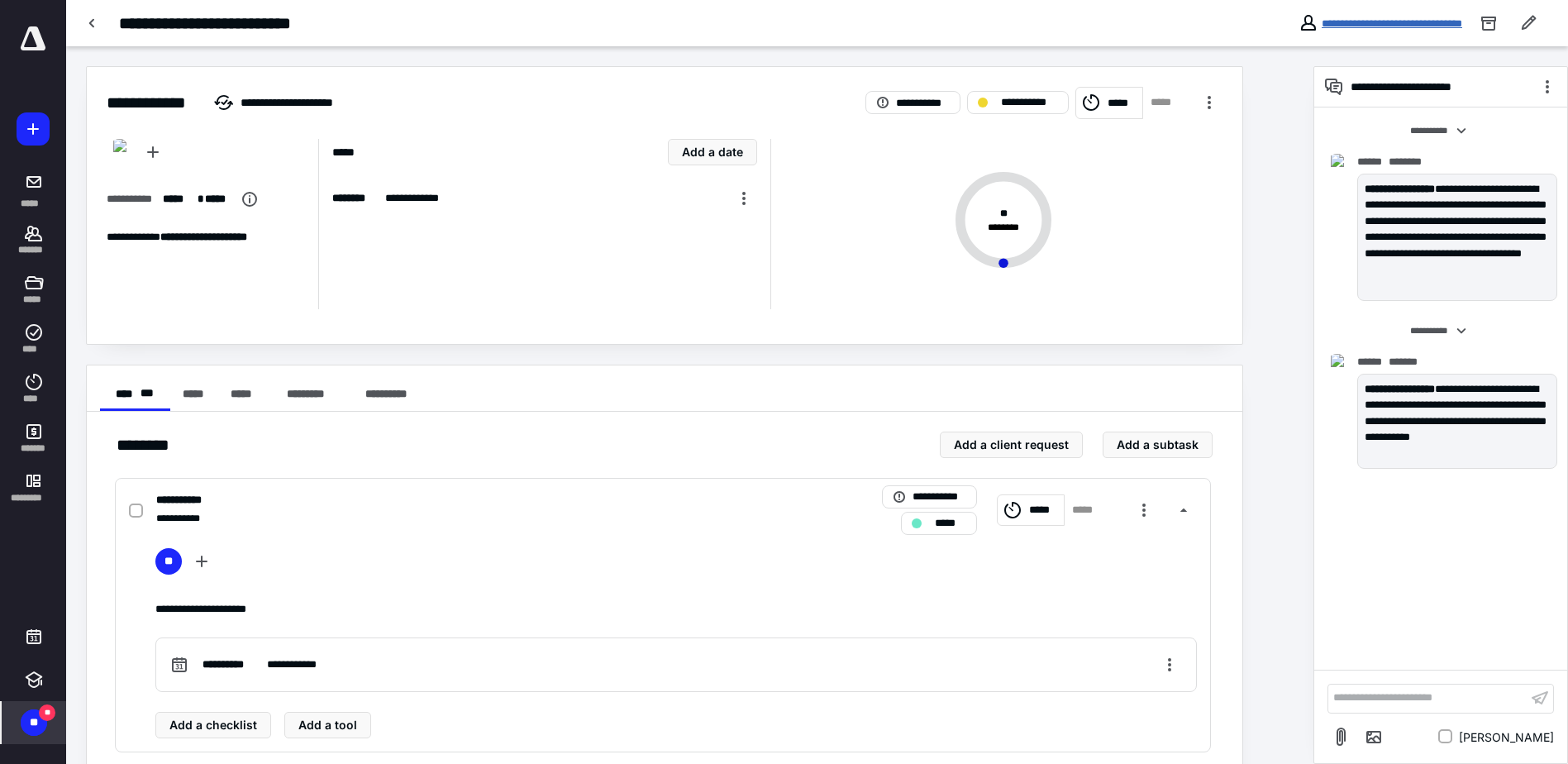 click on "**********" at bounding box center [1392, 23] 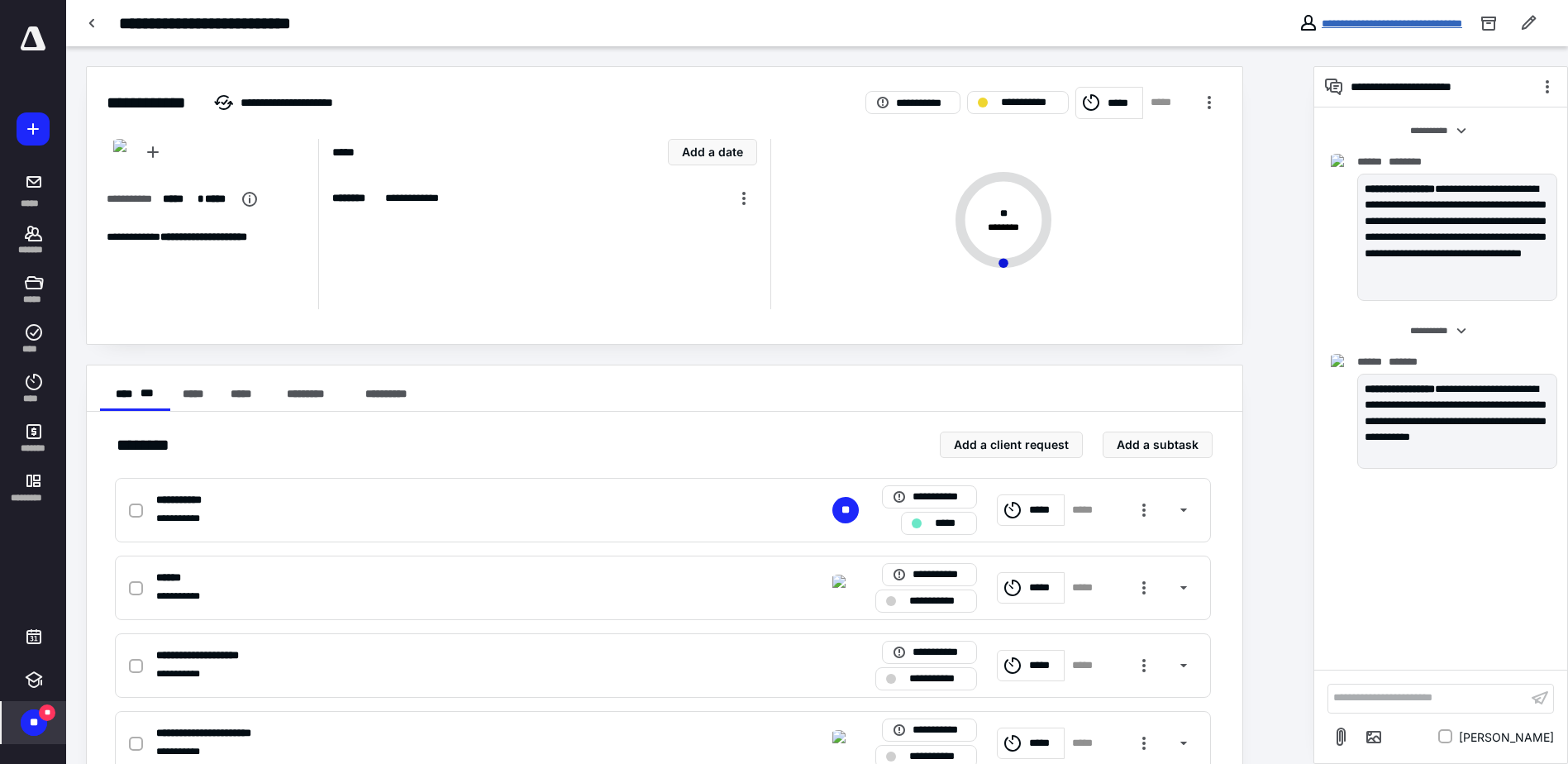 click on "**********" at bounding box center (1392, 23) 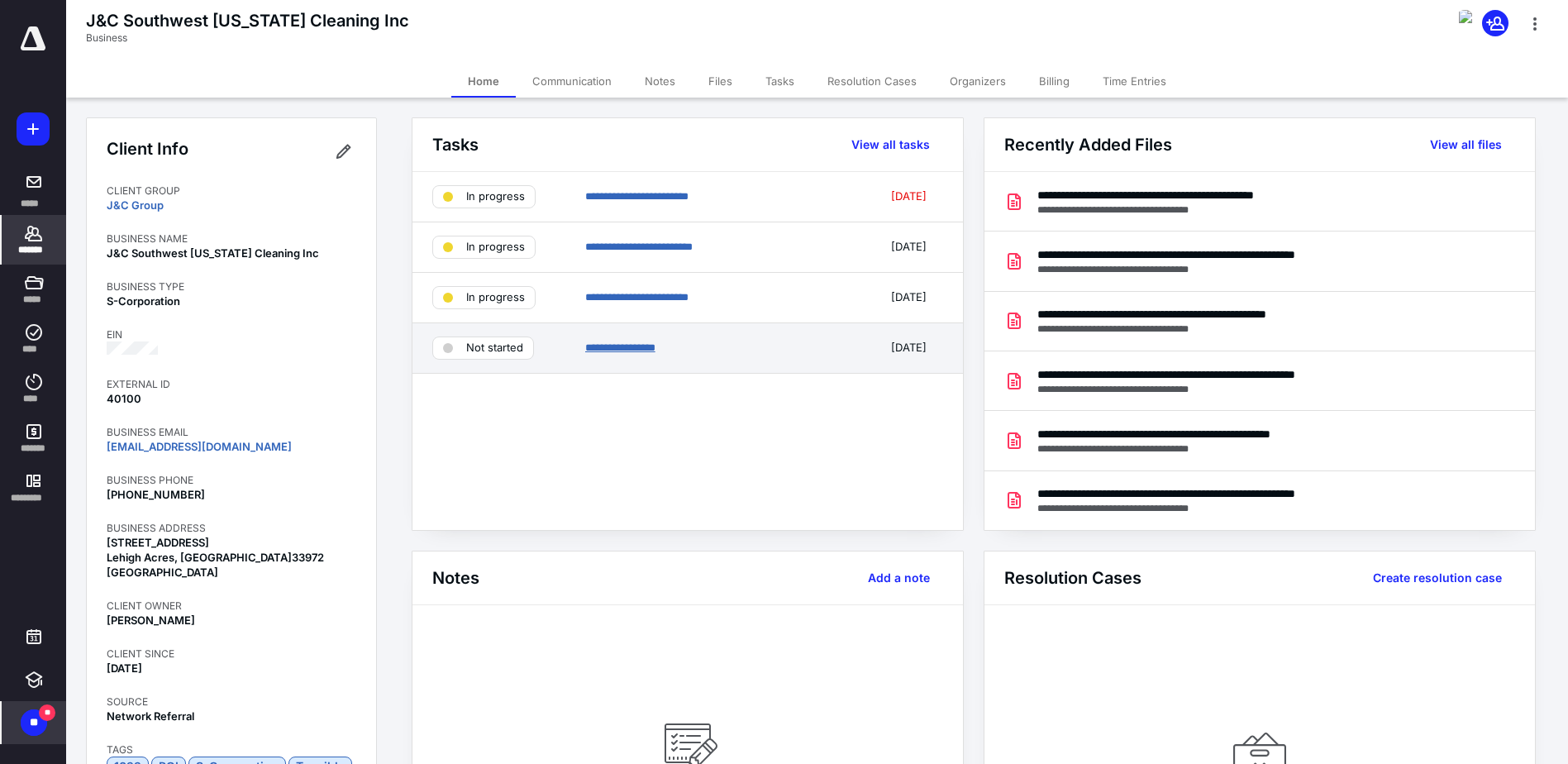 click on "**********" at bounding box center [620, 347] 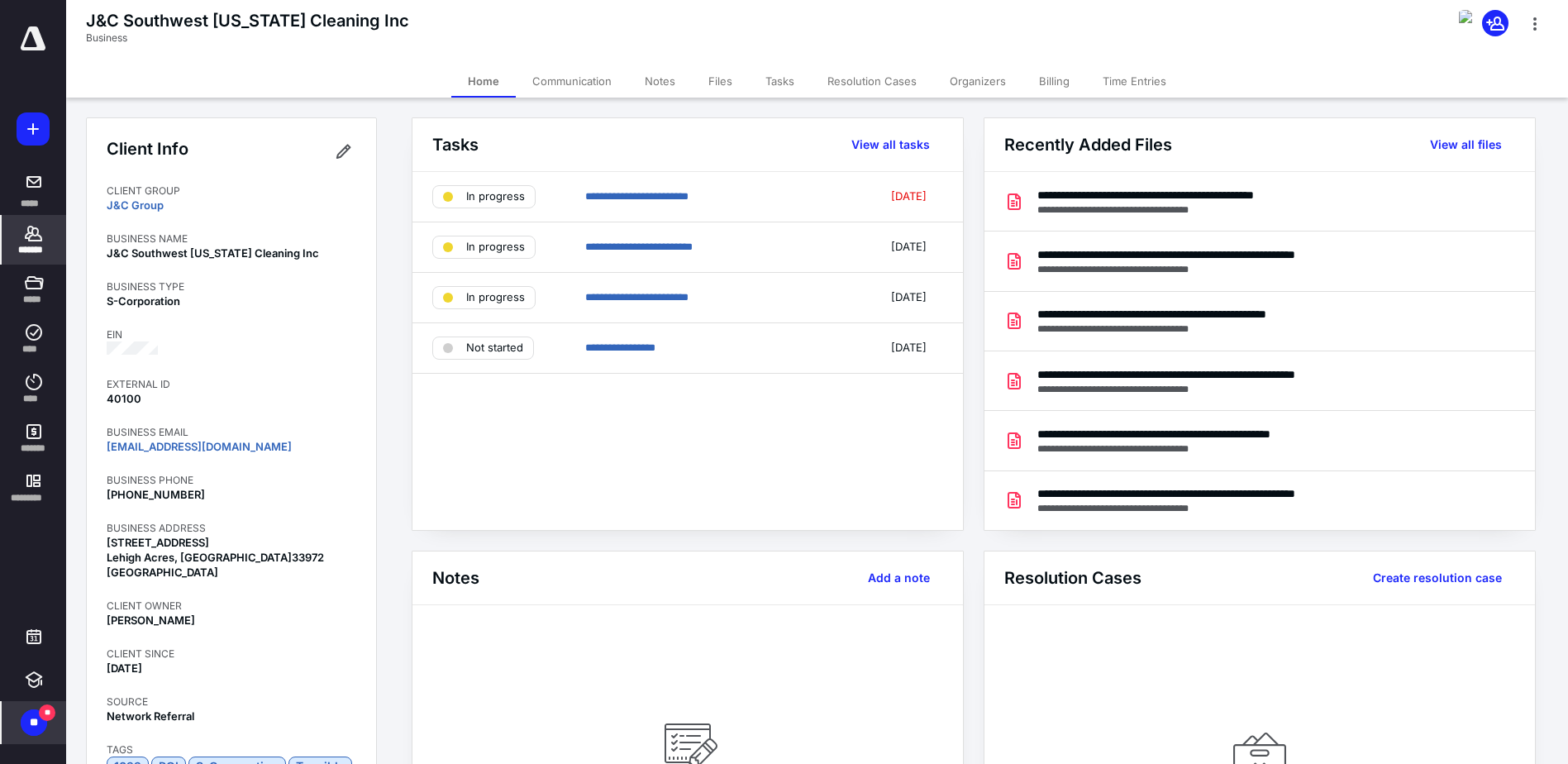 click on "Tasks" at bounding box center (779, 81) 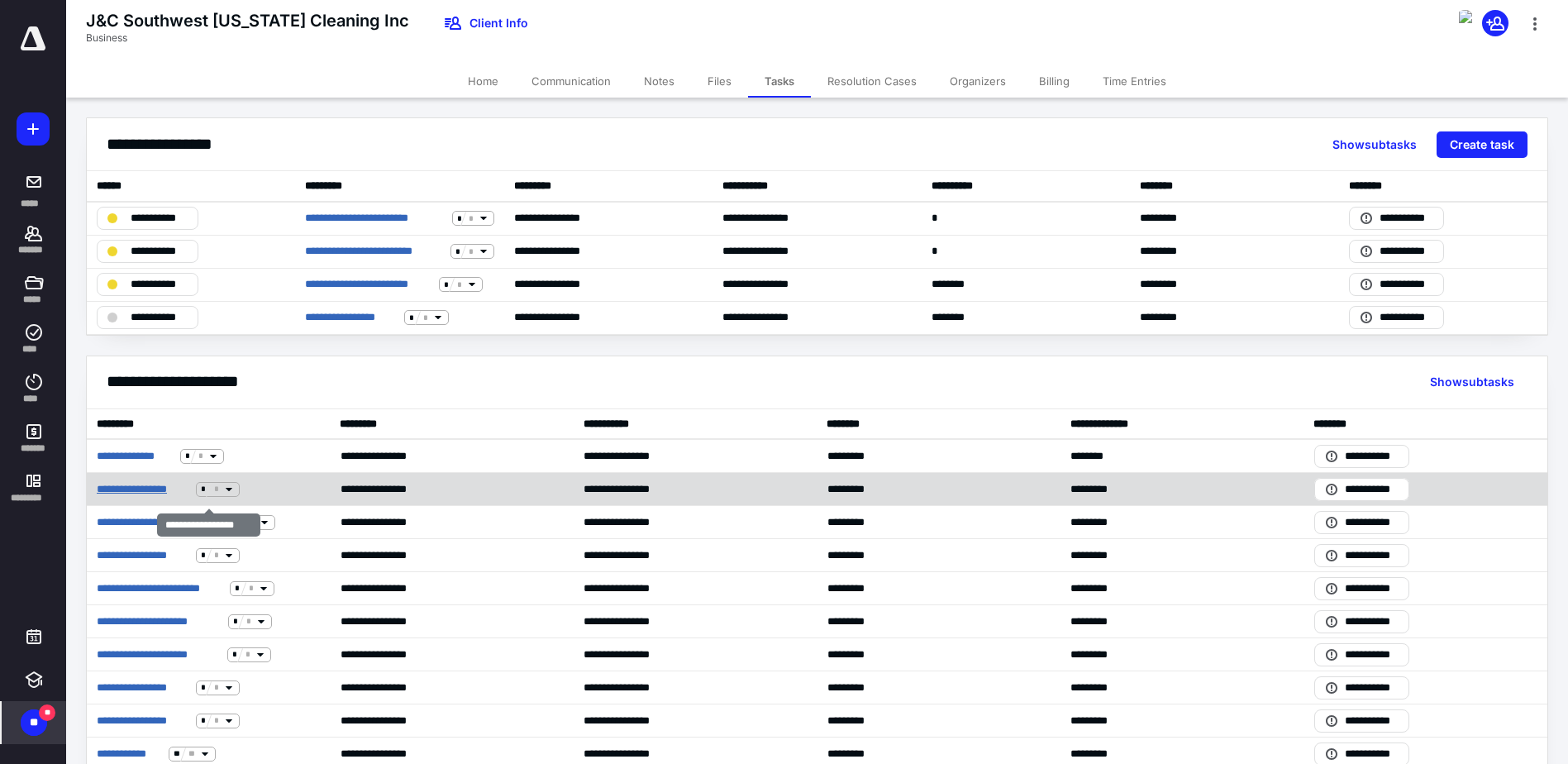 click on "**********" at bounding box center (143, 489) 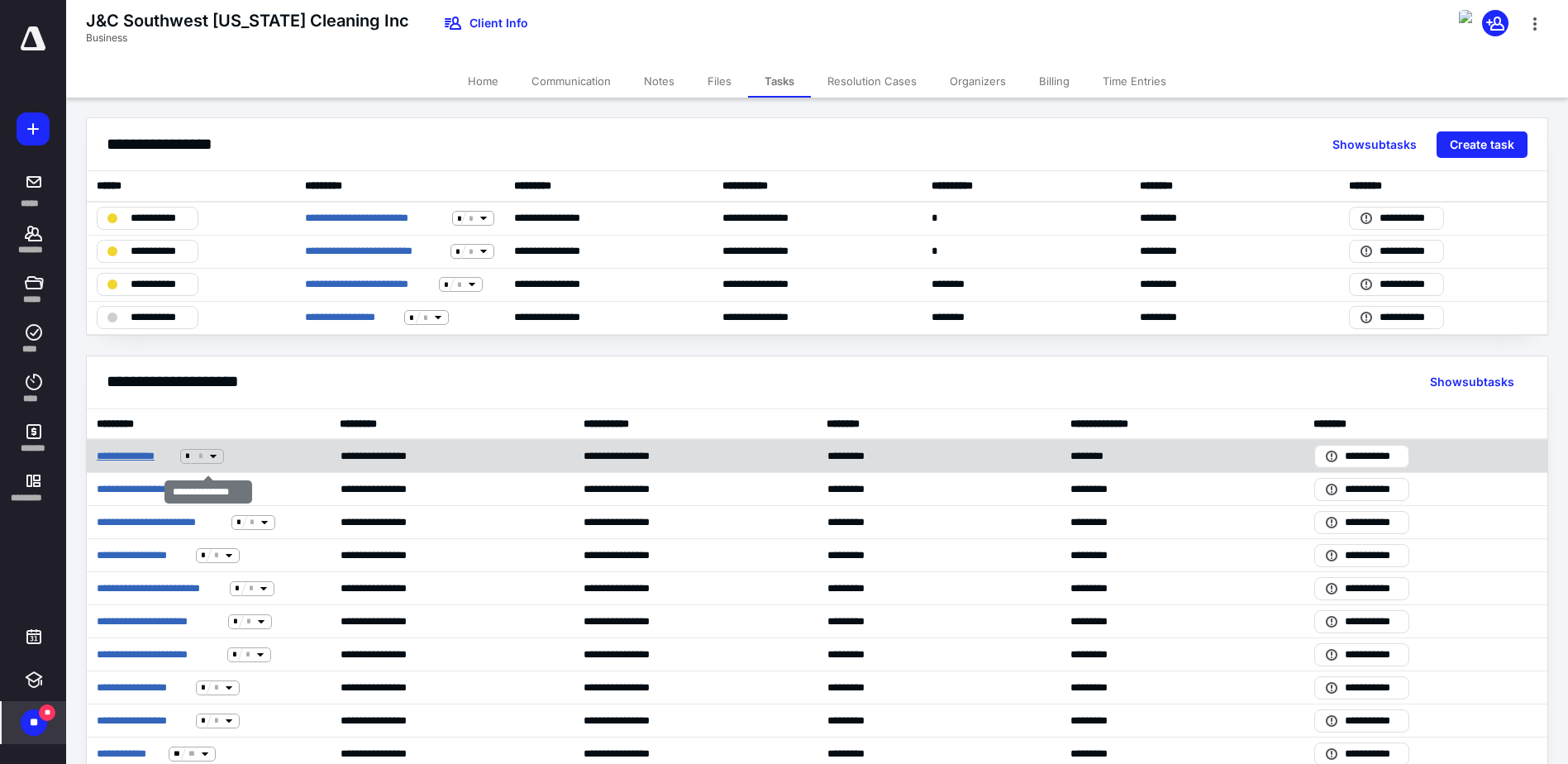 click on "**********" at bounding box center [135, 456] 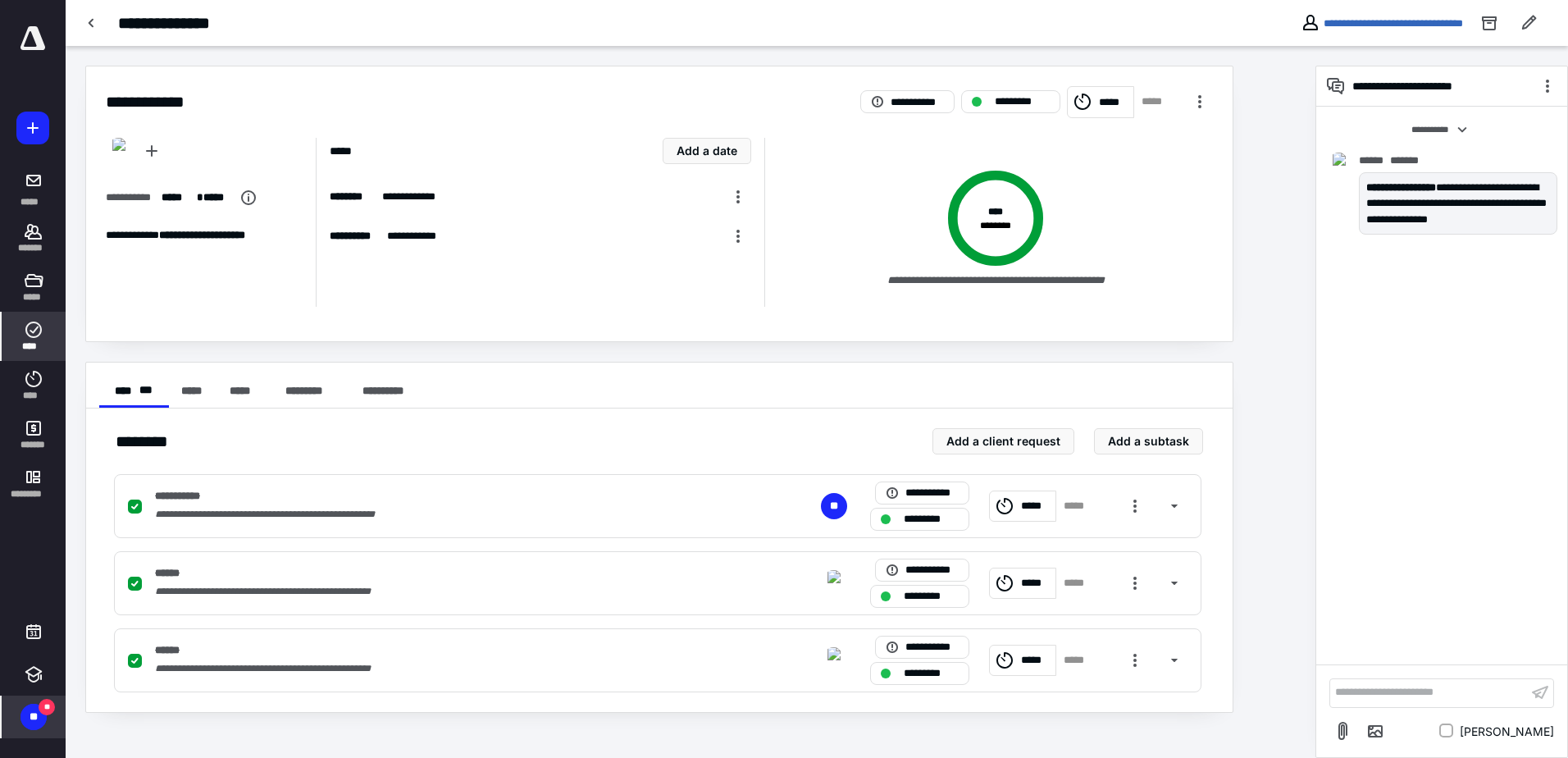 click on "****" at bounding box center (34, 336) 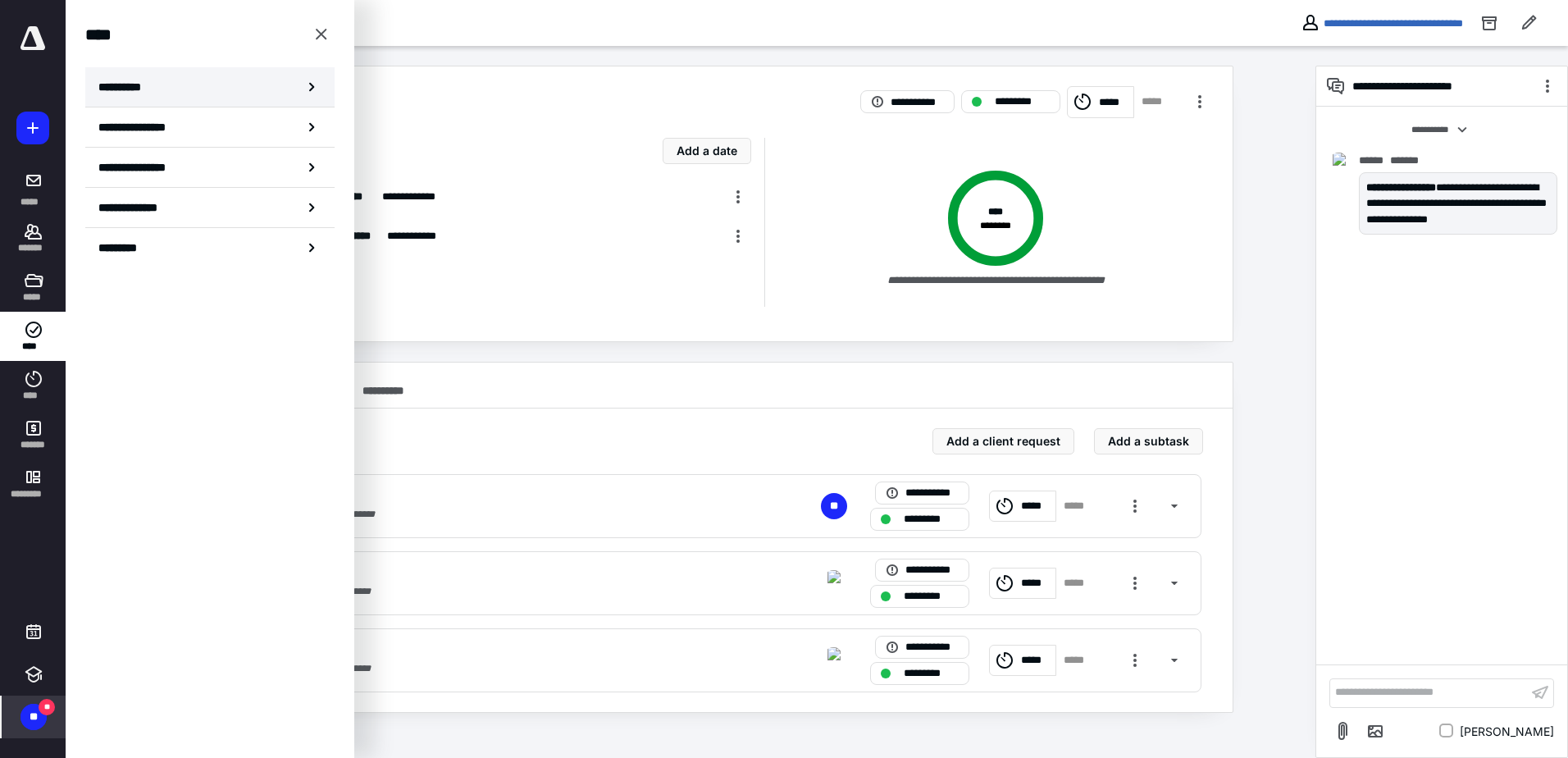 click on "**********" at bounding box center [210, 87] 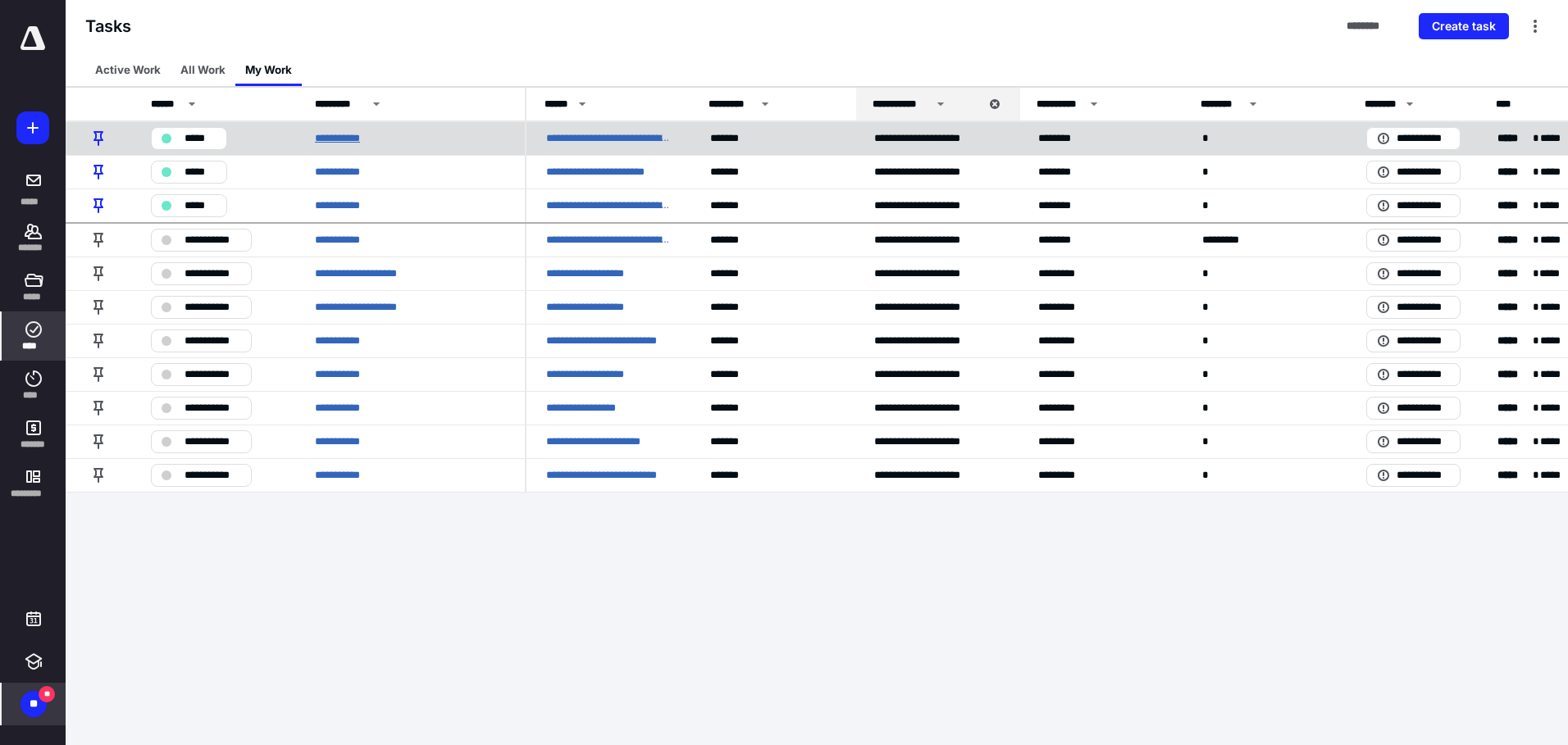 click on "**********" at bounding box center [344, 139] 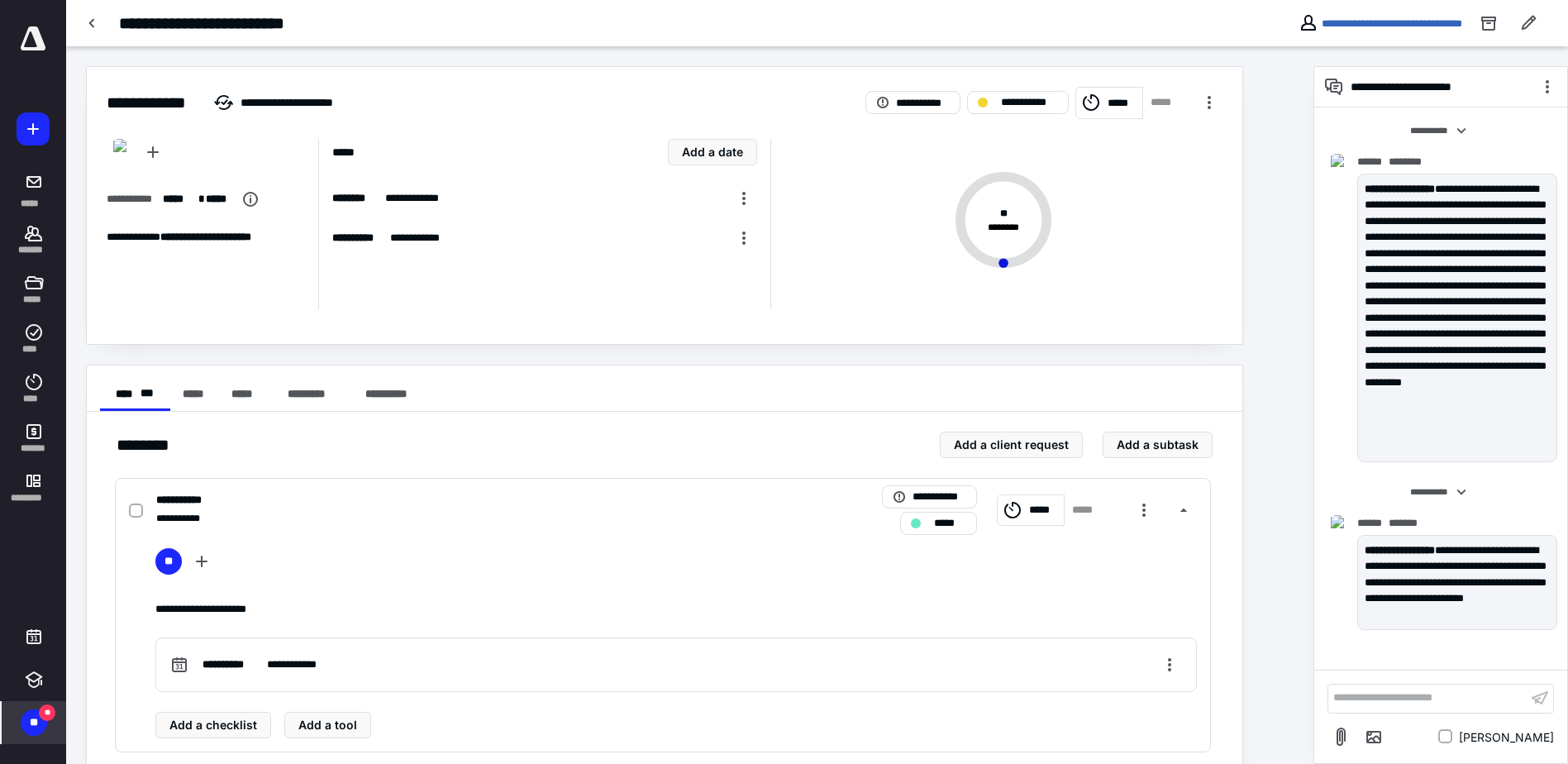click at bounding box center (33, 39) 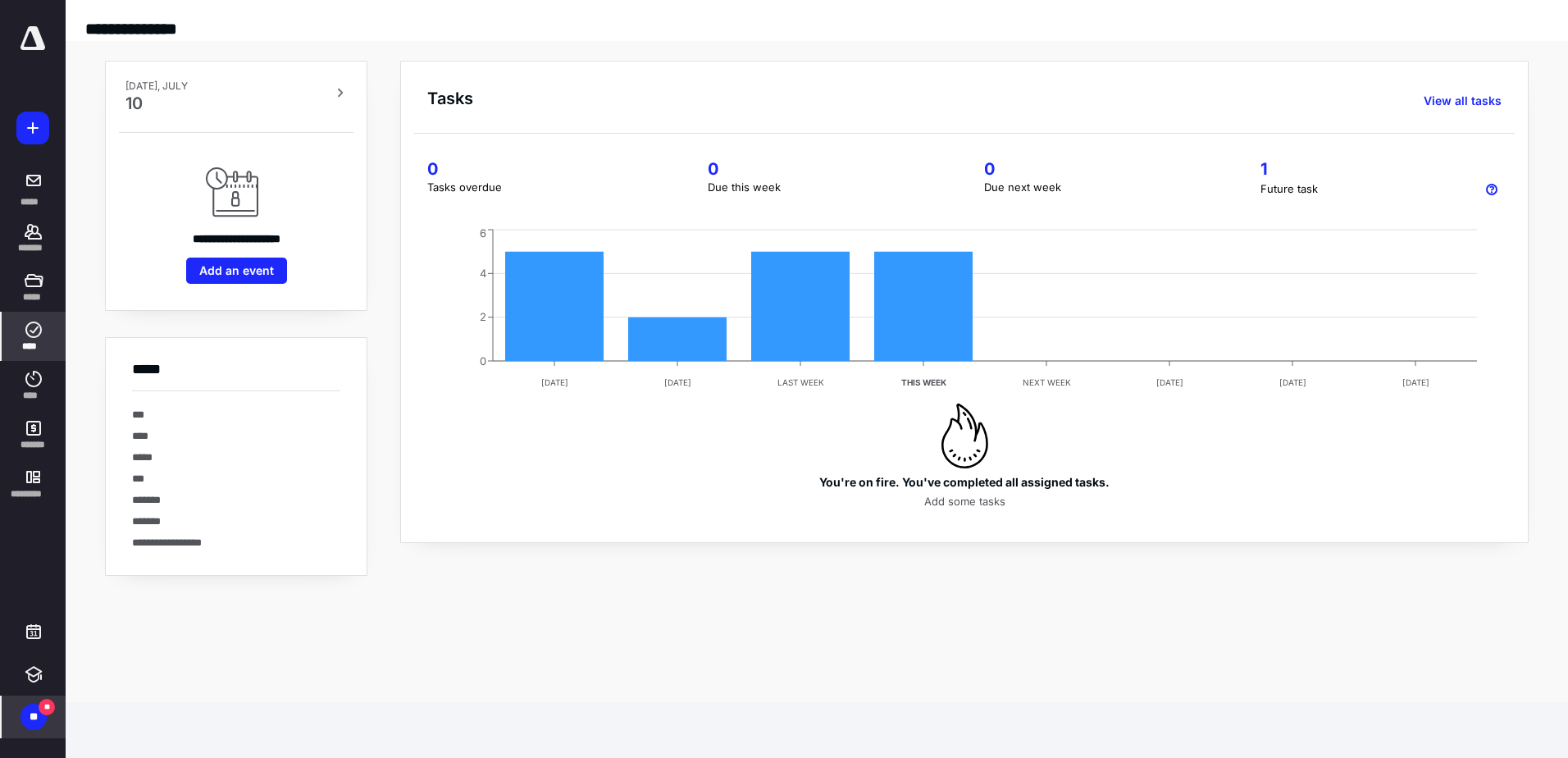 click on "****" at bounding box center [34, 336] 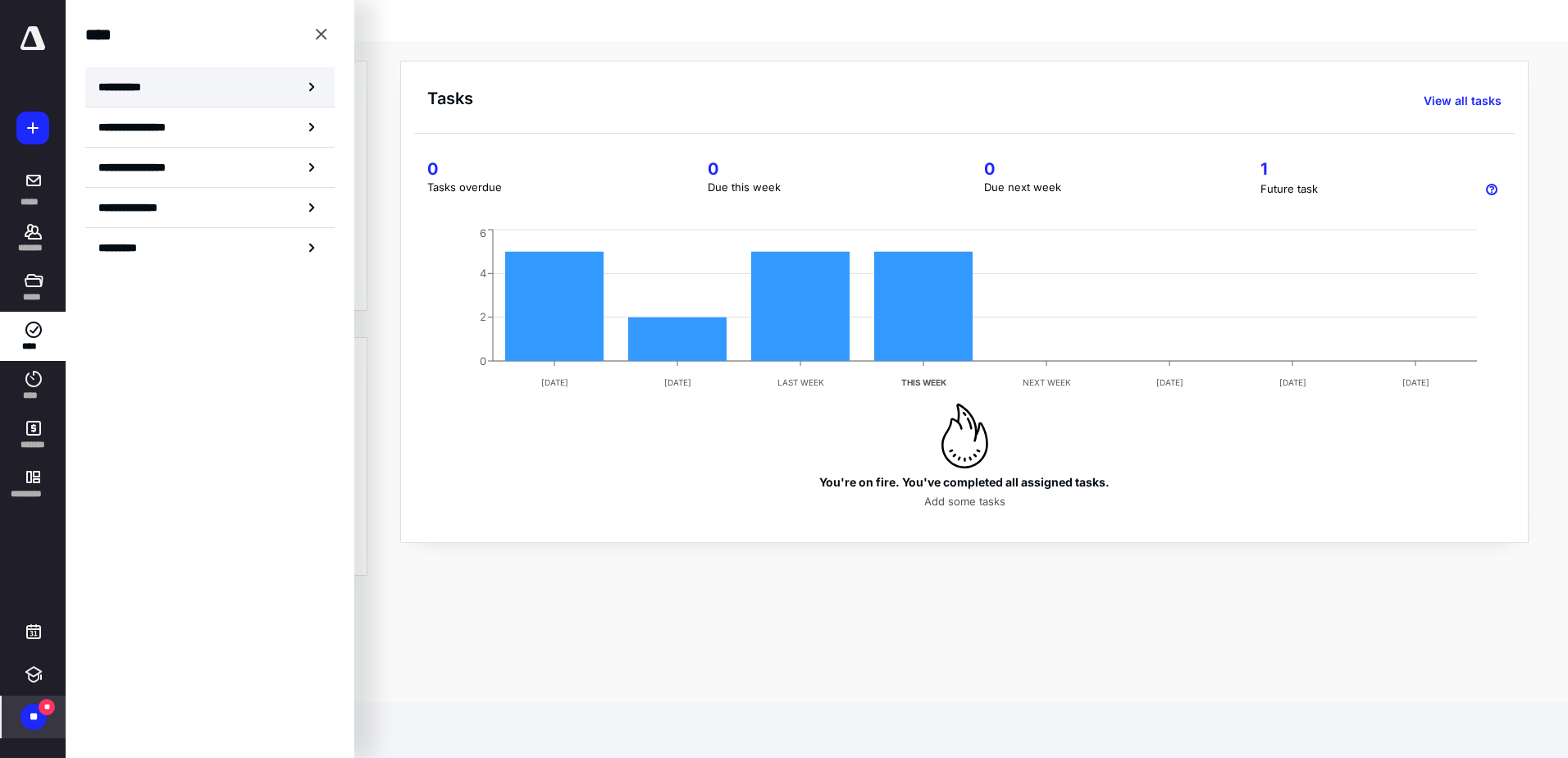 click on "**********" at bounding box center [210, 87] 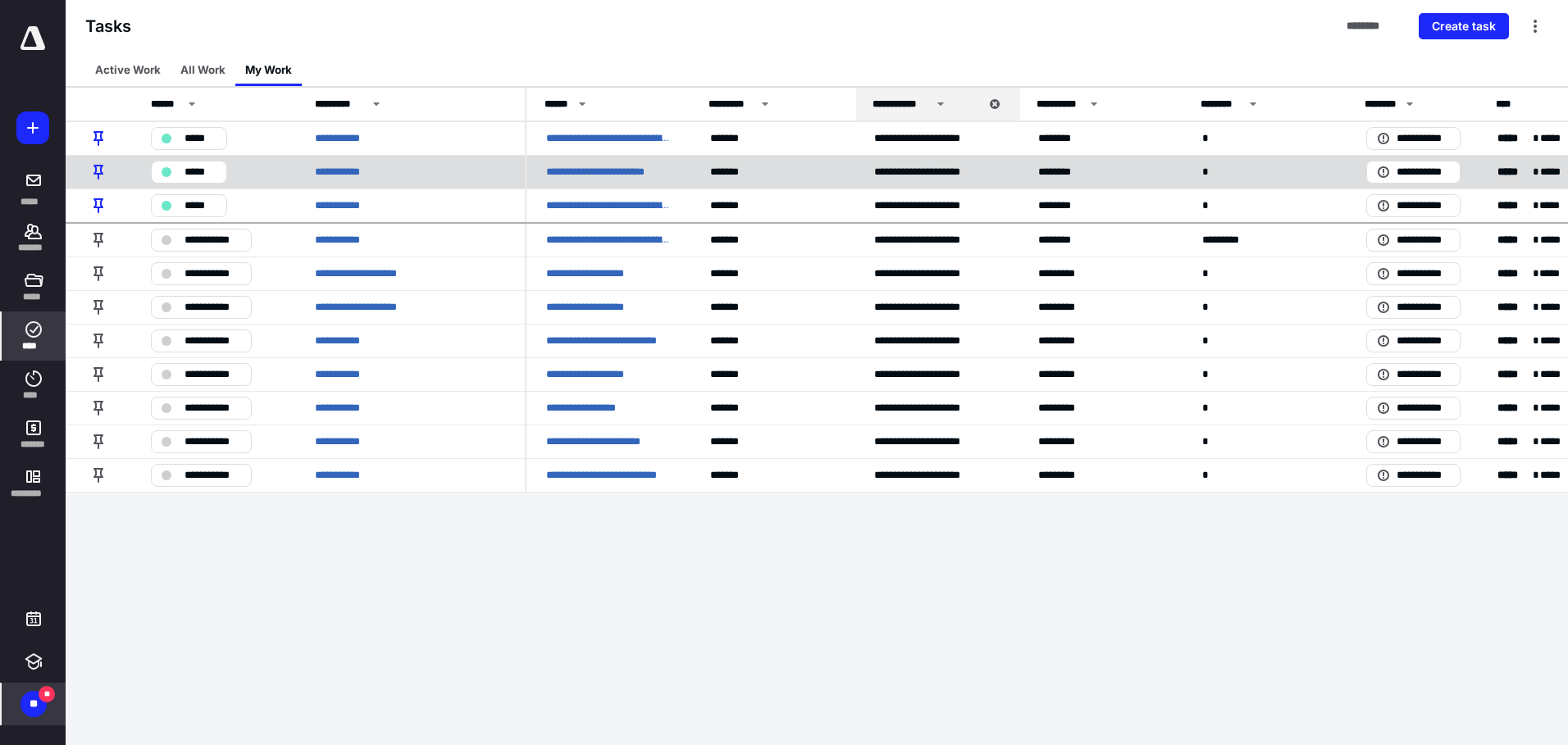 click on "**********" at bounding box center (410, 171) 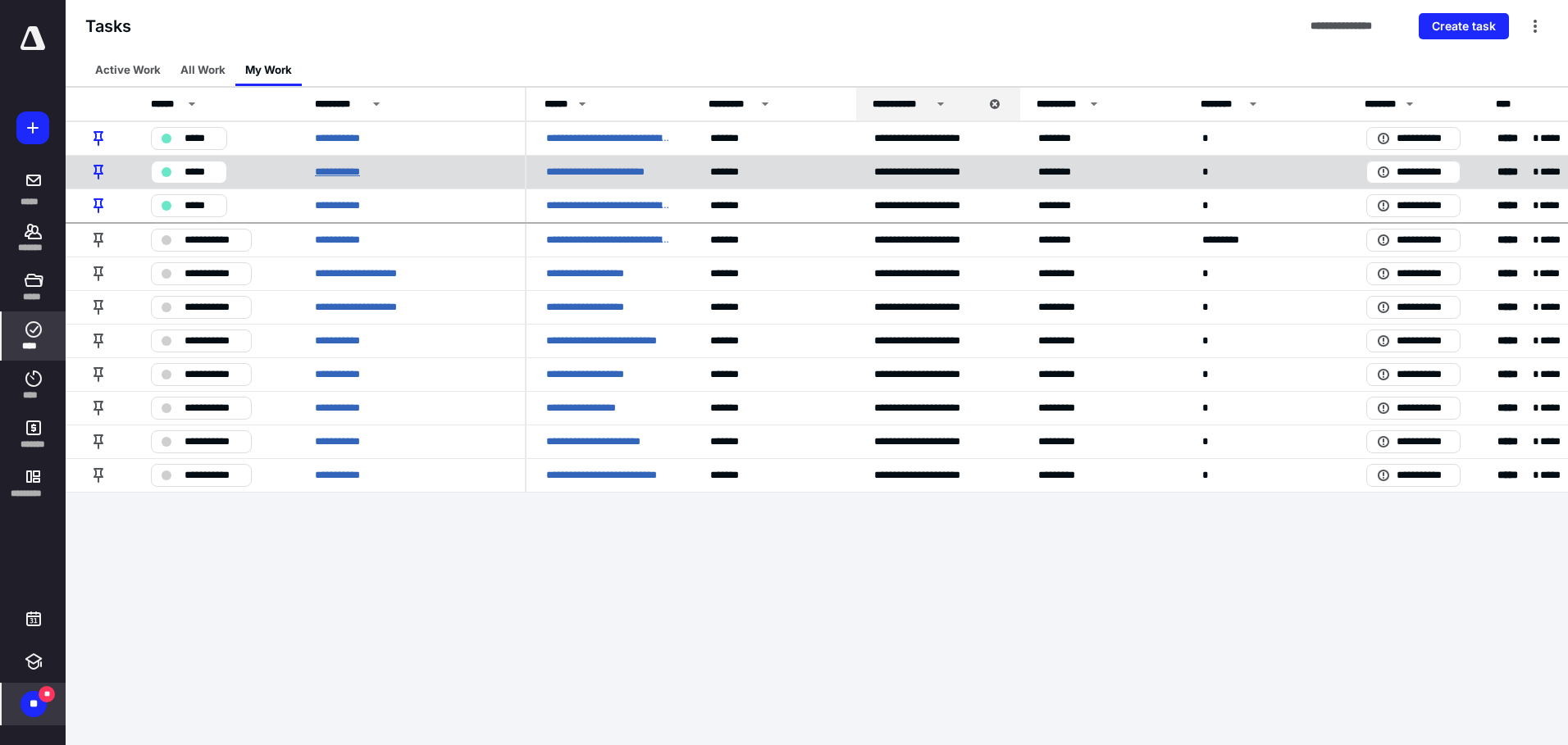 click on "**********" at bounding box center [344, 172] 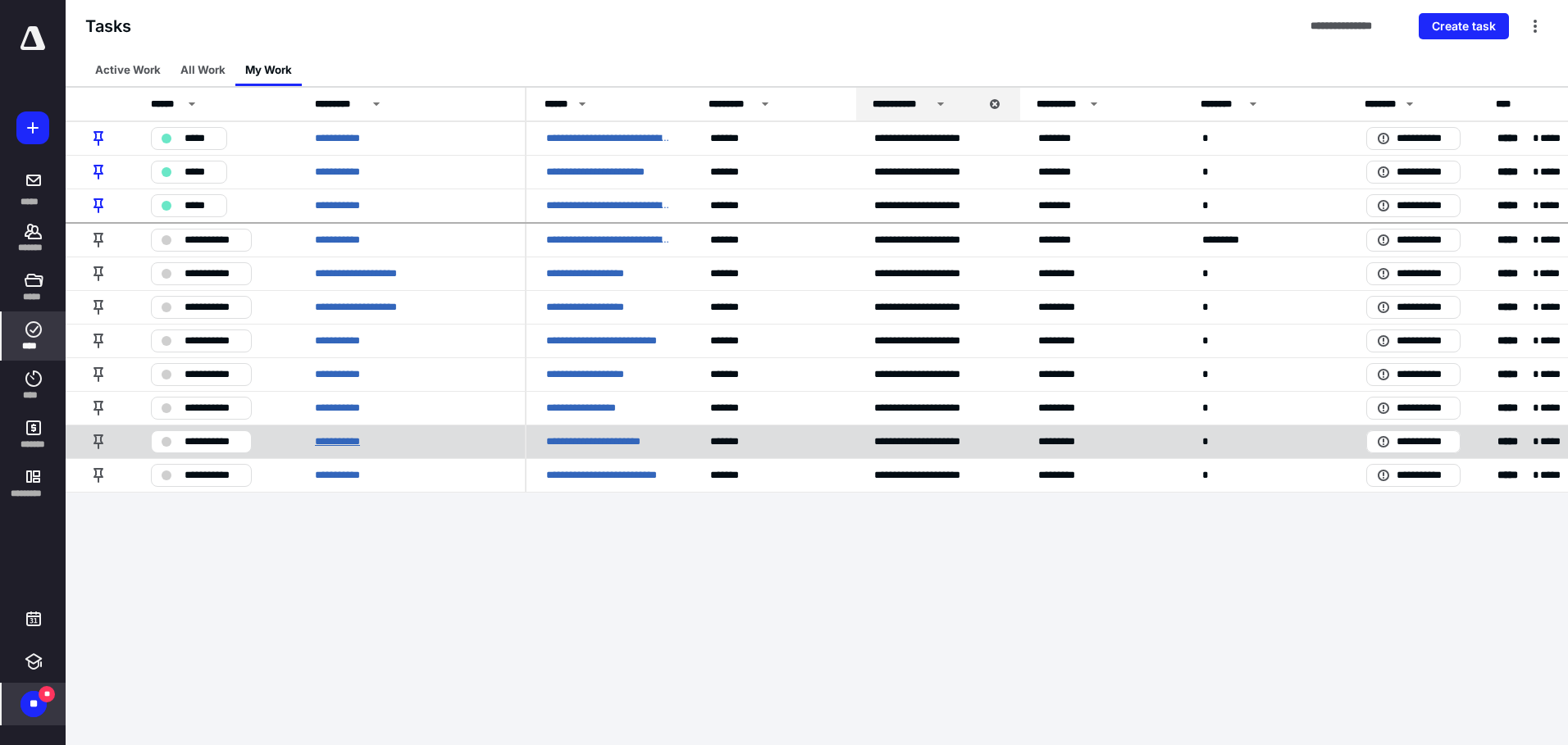 click on "**********" at bounding box center [344, 442] 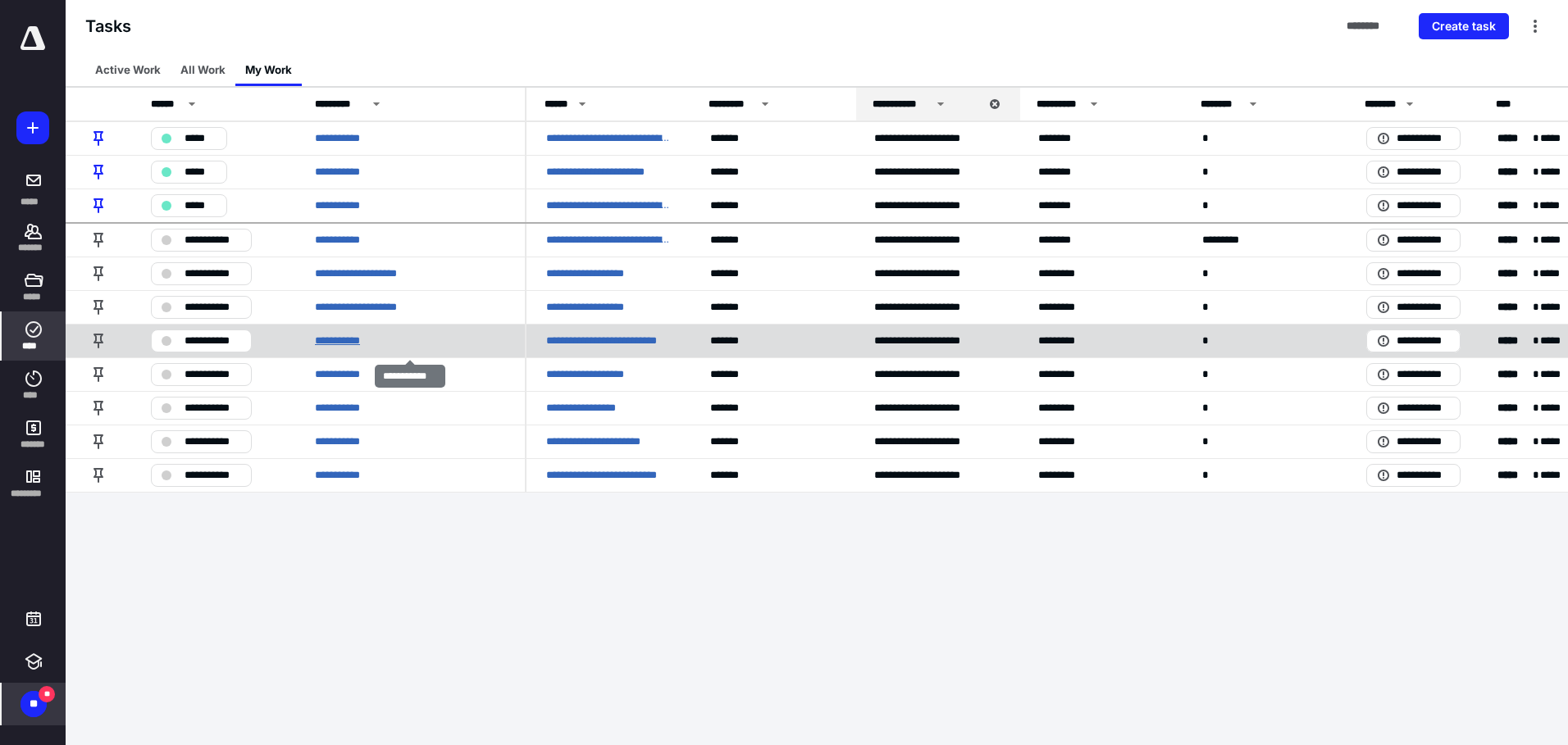 click on "**********" at bounding box center (344, 341) 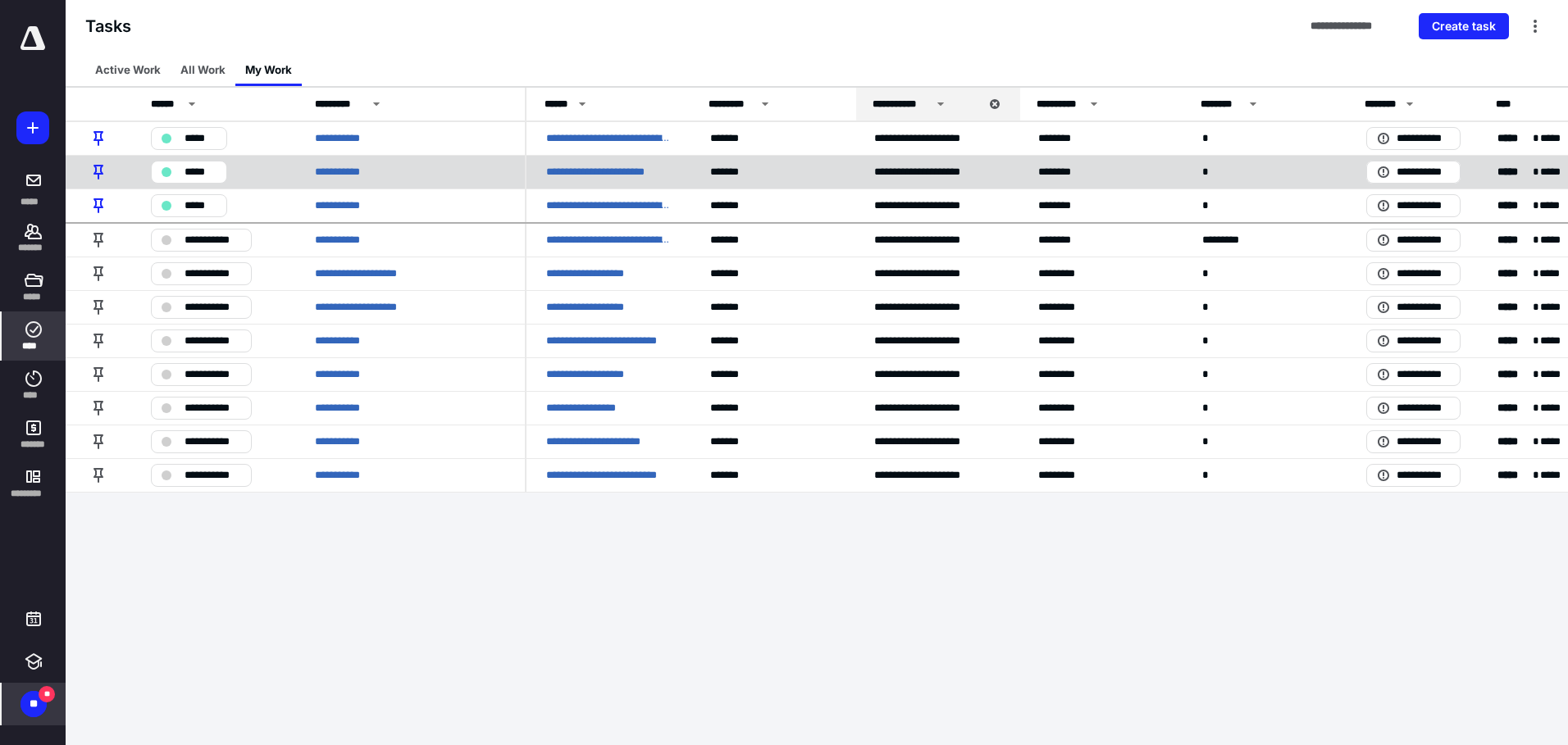 click on "**********" at bounding box center (608, 172) 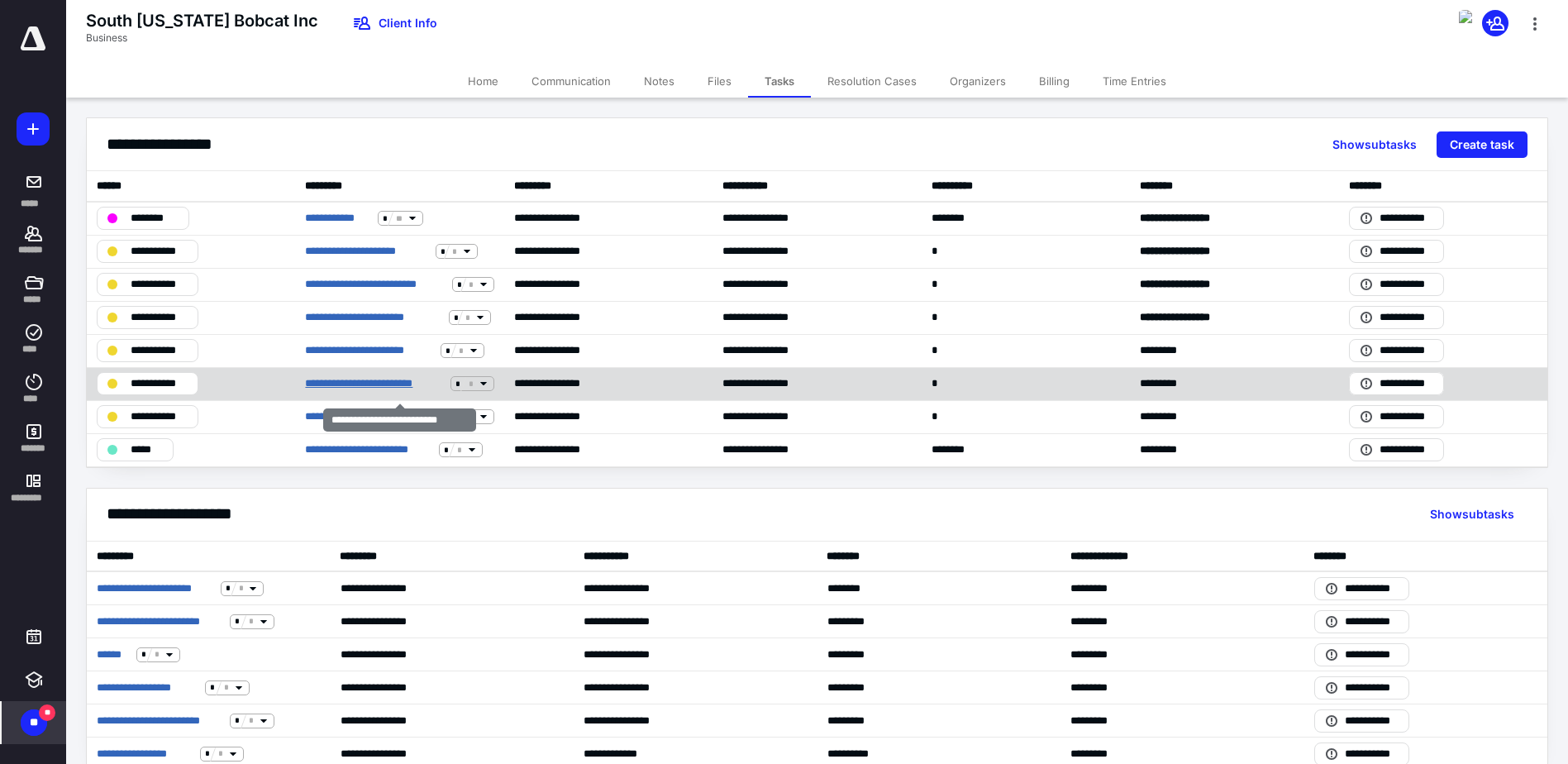 click on "**********" at bounding box center (374, 384) 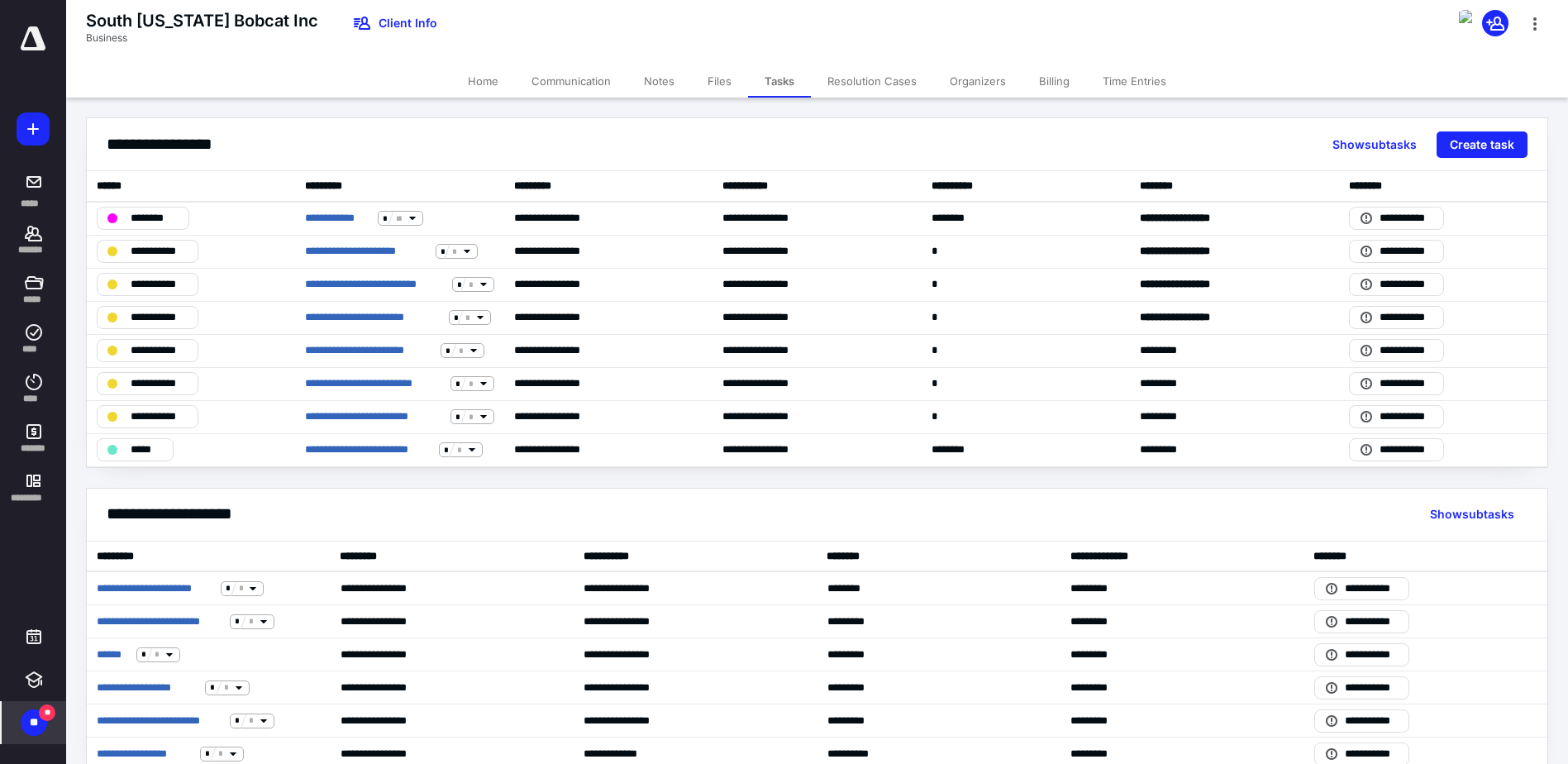 click on "***** ******* ***** **** **** ******* *********" at bounding box center [33, 270] 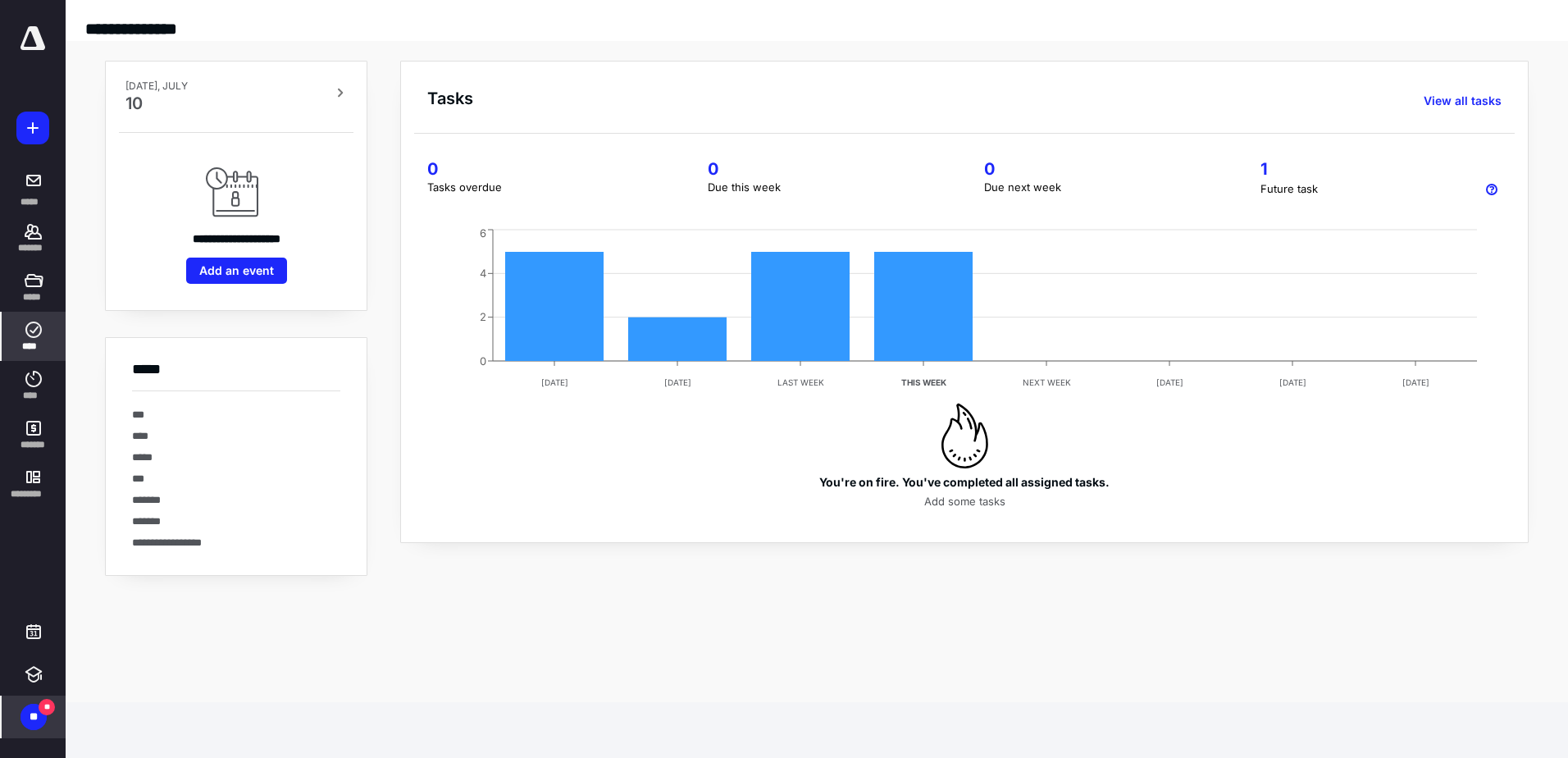 click on "****" at bounding box center (34, 336) 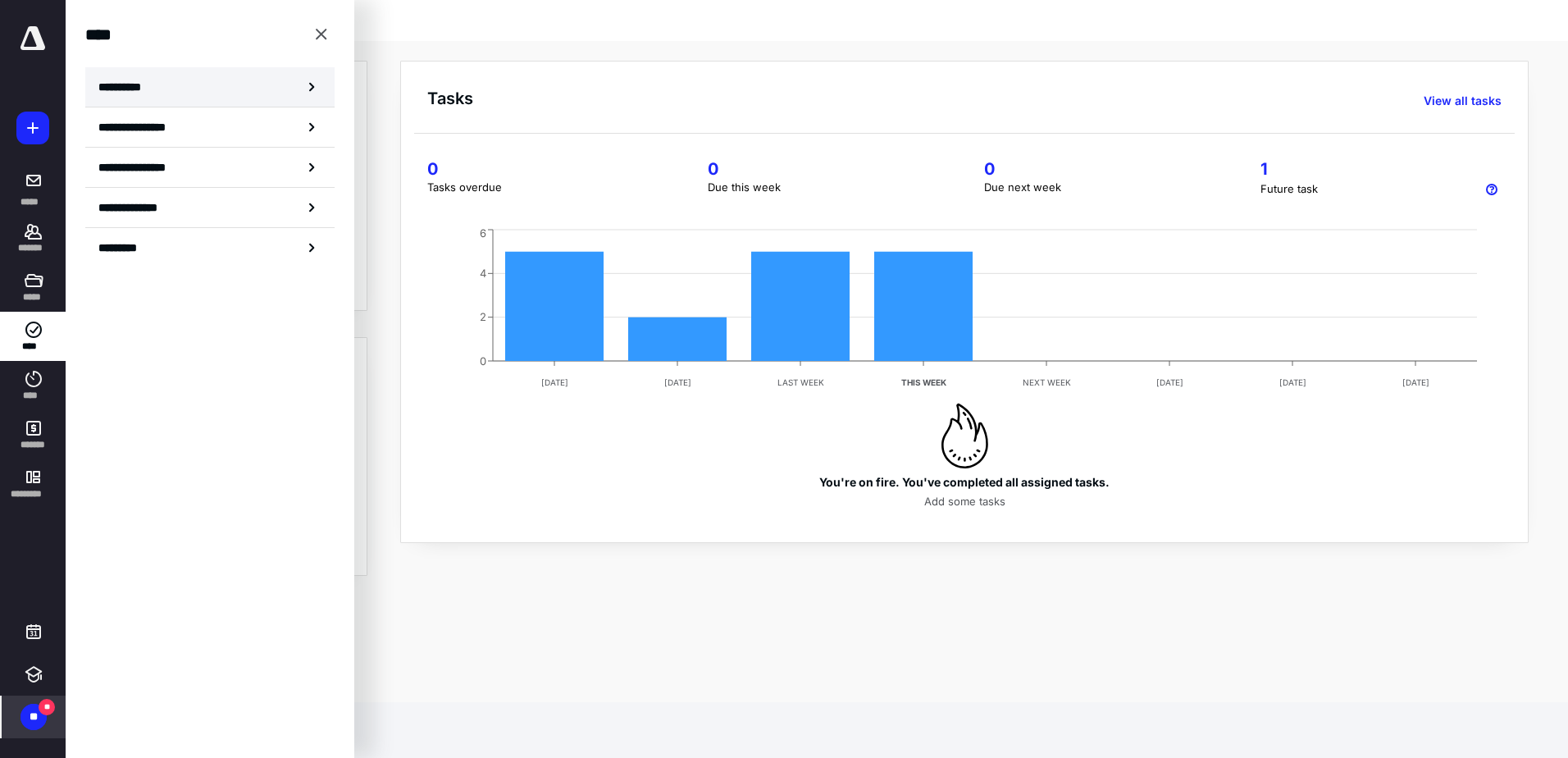 click on "**********" at bounding box center (210, 87) 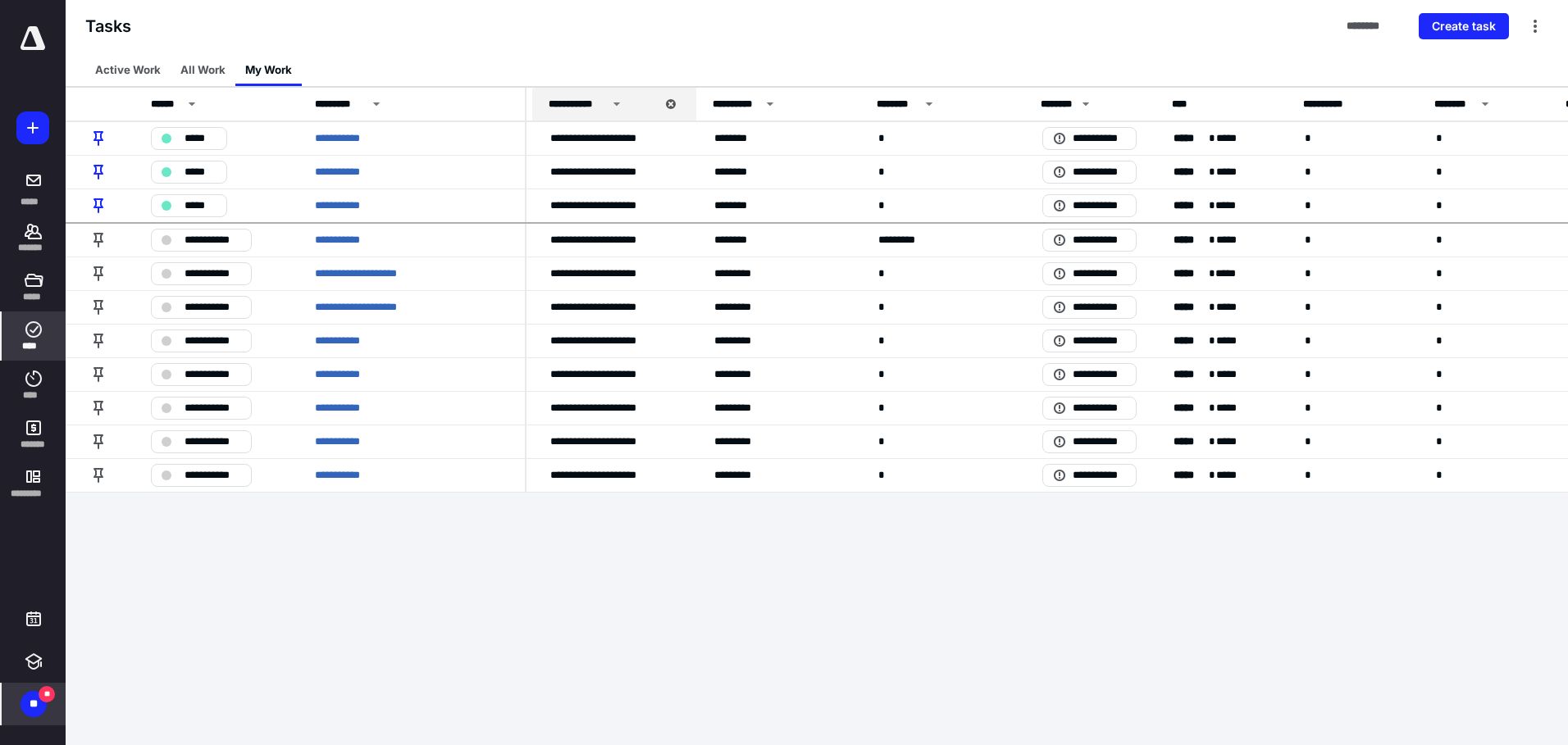 scroll, scrollTop: 0, scrollLeft: 602, axis: horizontal 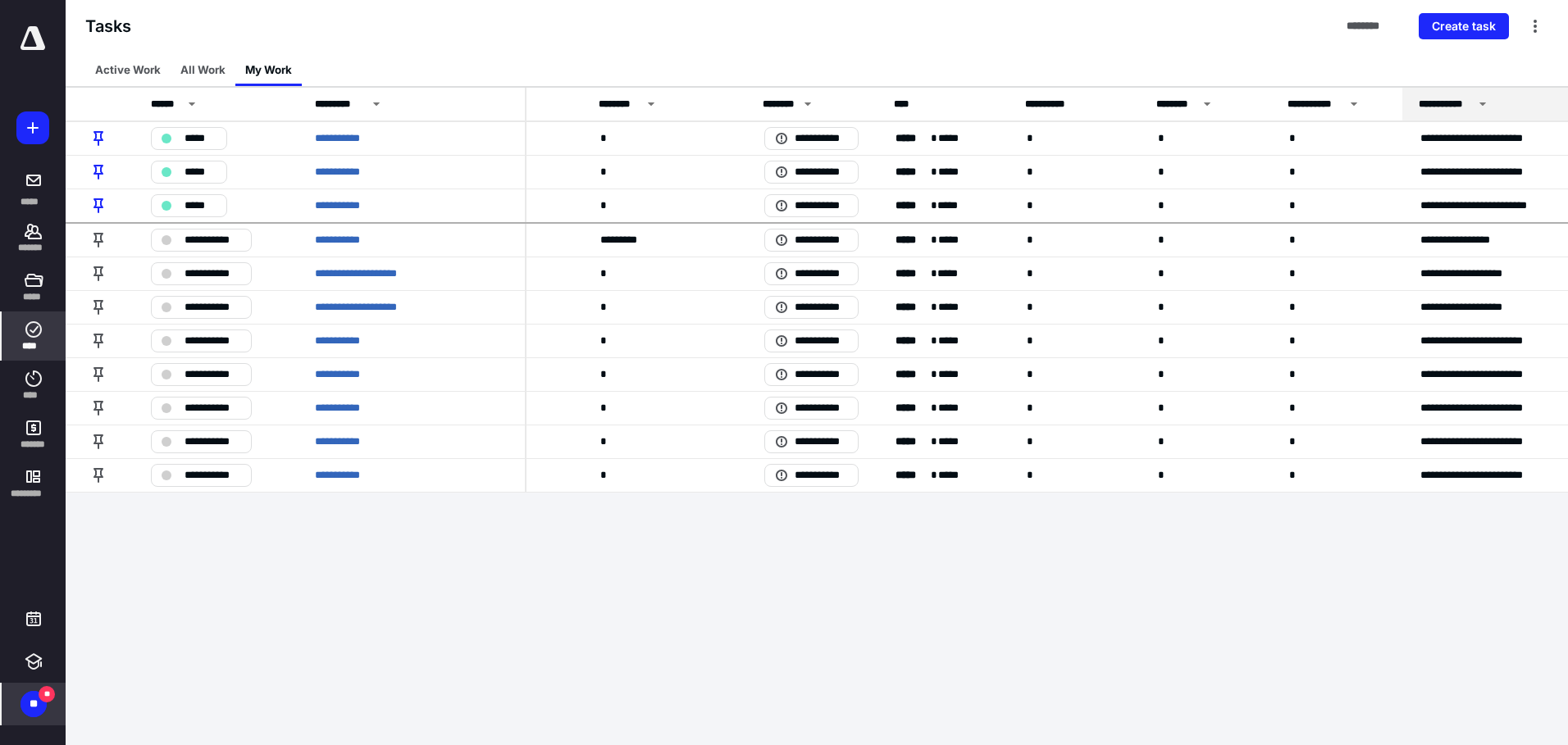 click on "**********" at bounding box center [1446, 104] 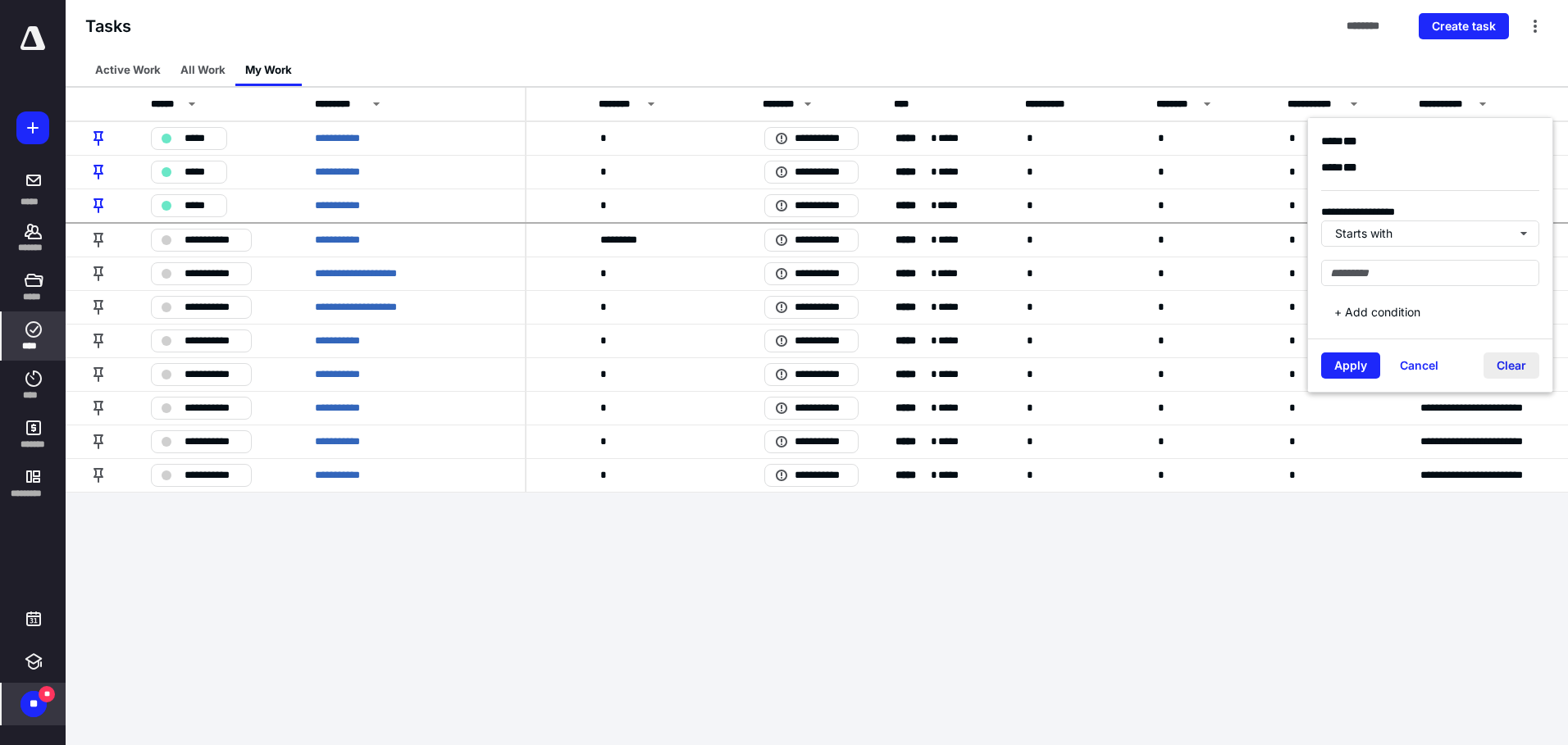click on "Clear" at bounding box center [1511, 366] 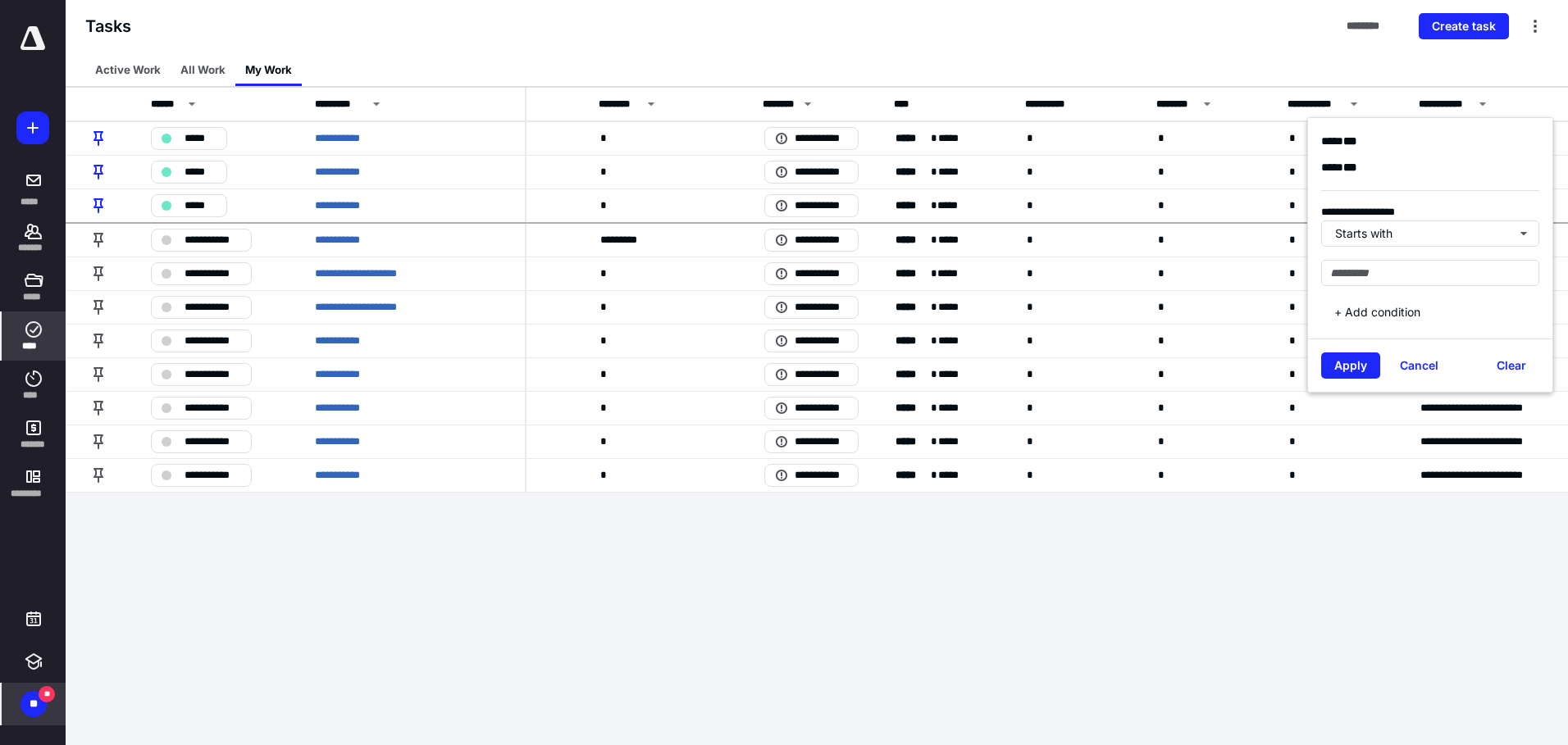 click on "**********" at bounding box center (182, 372) 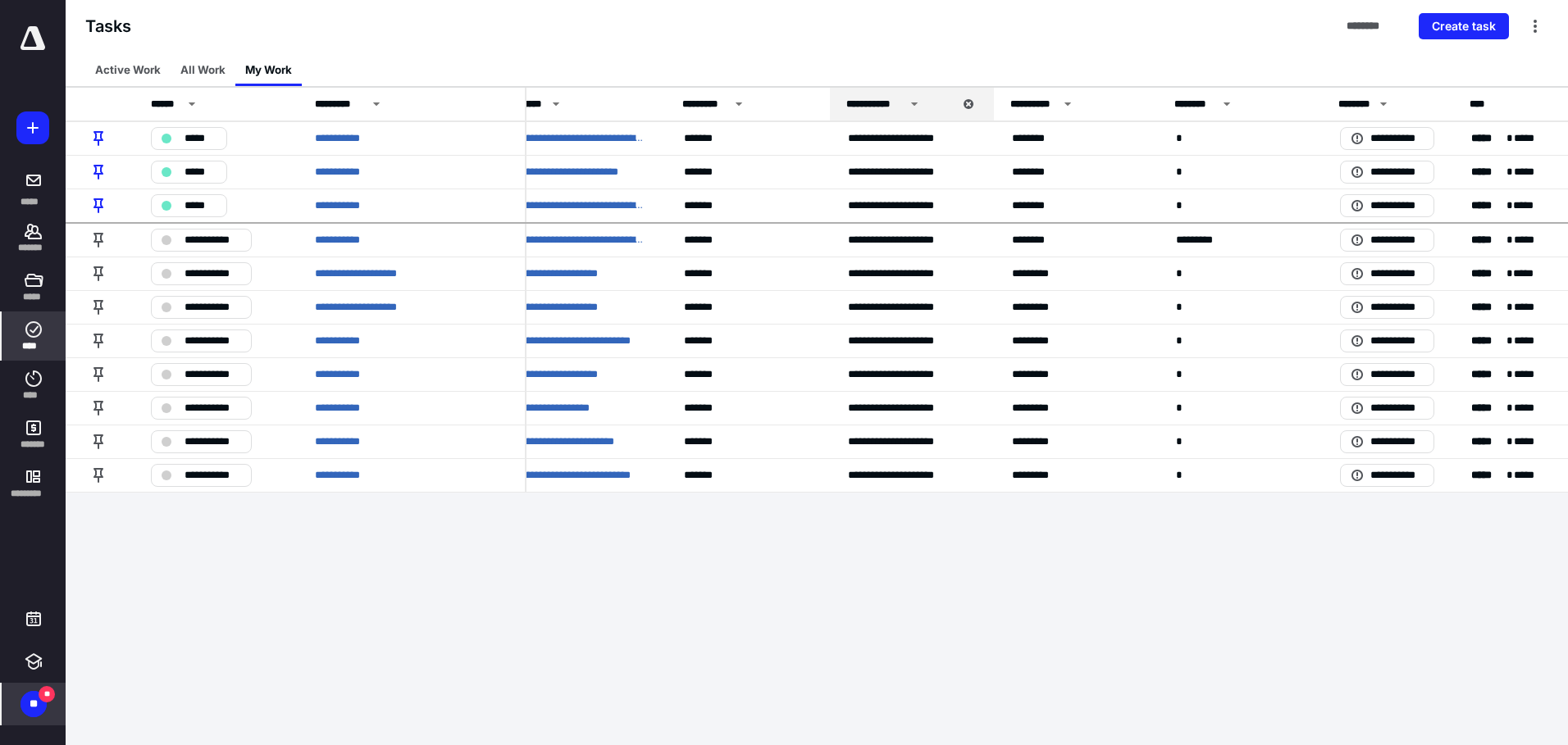 scroll, scrollTop: 0, scrollLeft: 0, axis: both 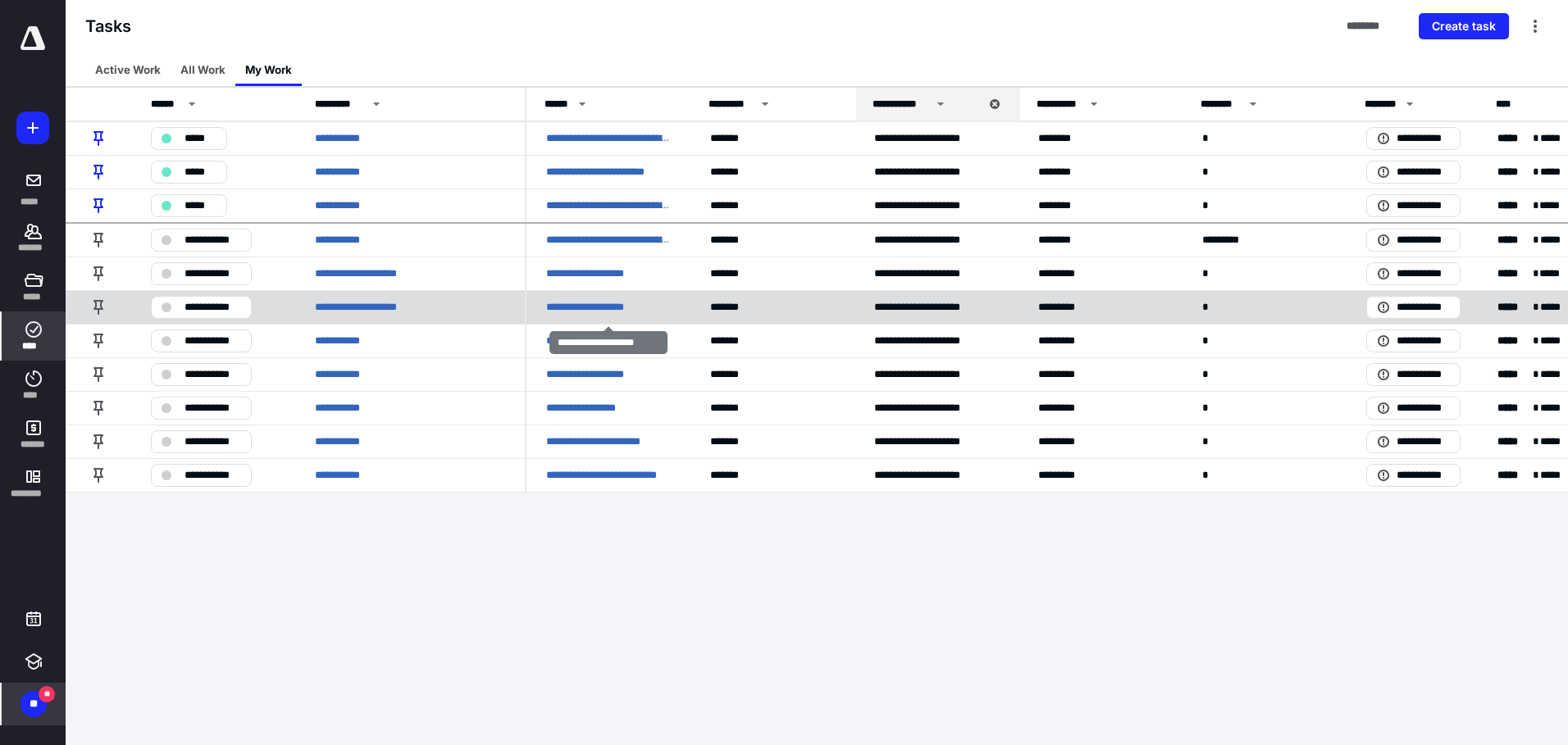click on "**********" at bounding box center (600, 307) 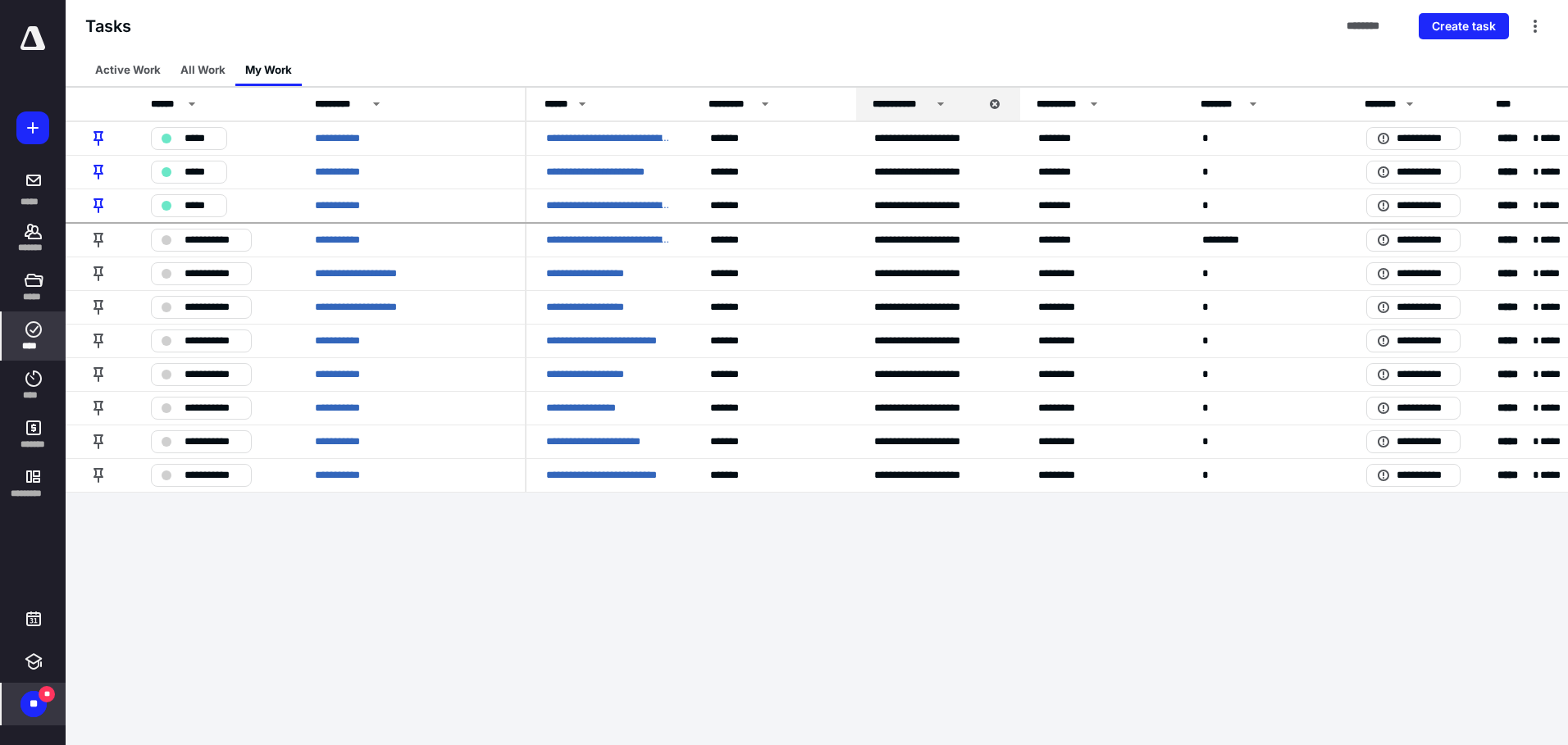 click on "** **" at bounding box center [34, 704] 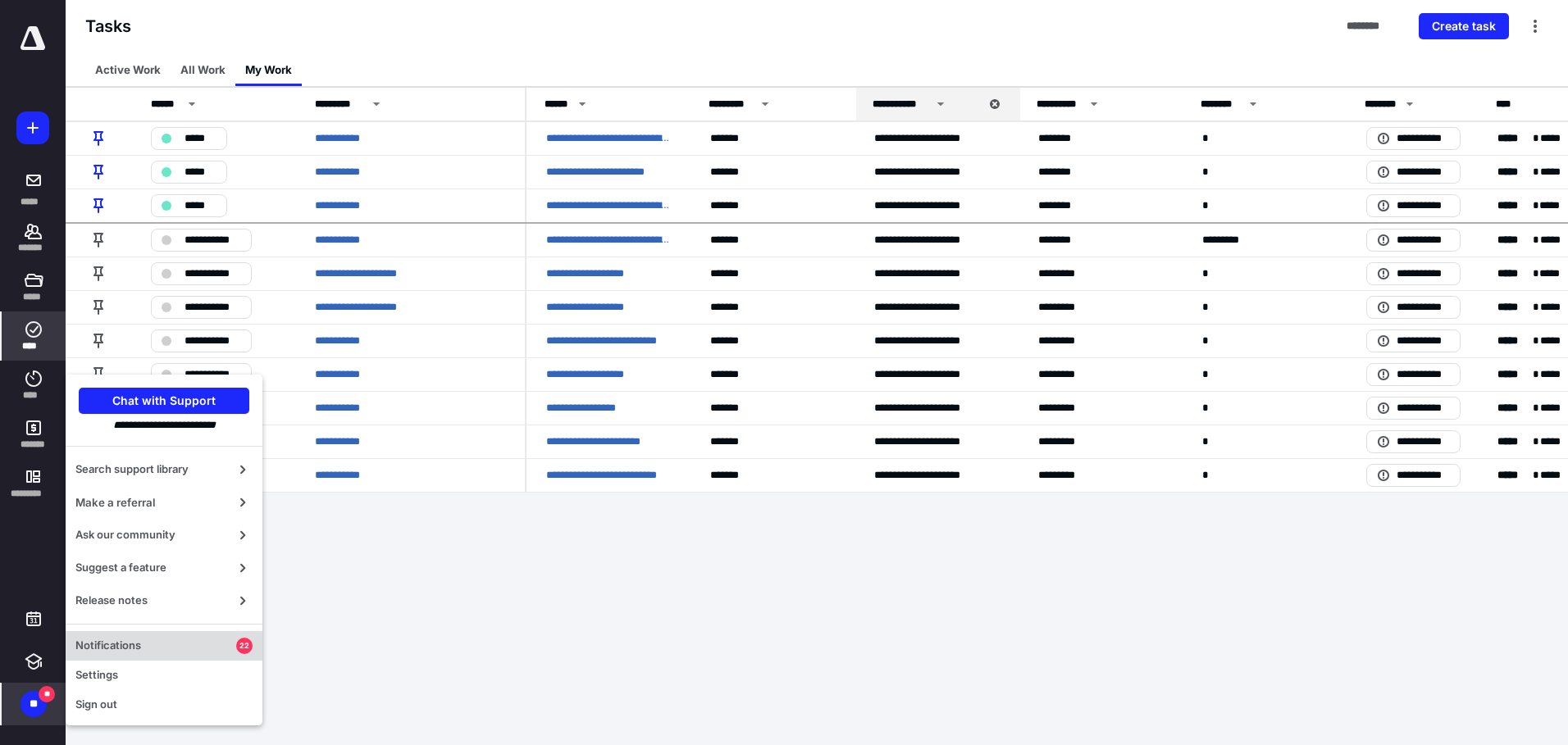 click on "Notifications" at bounding box center (156, 646) 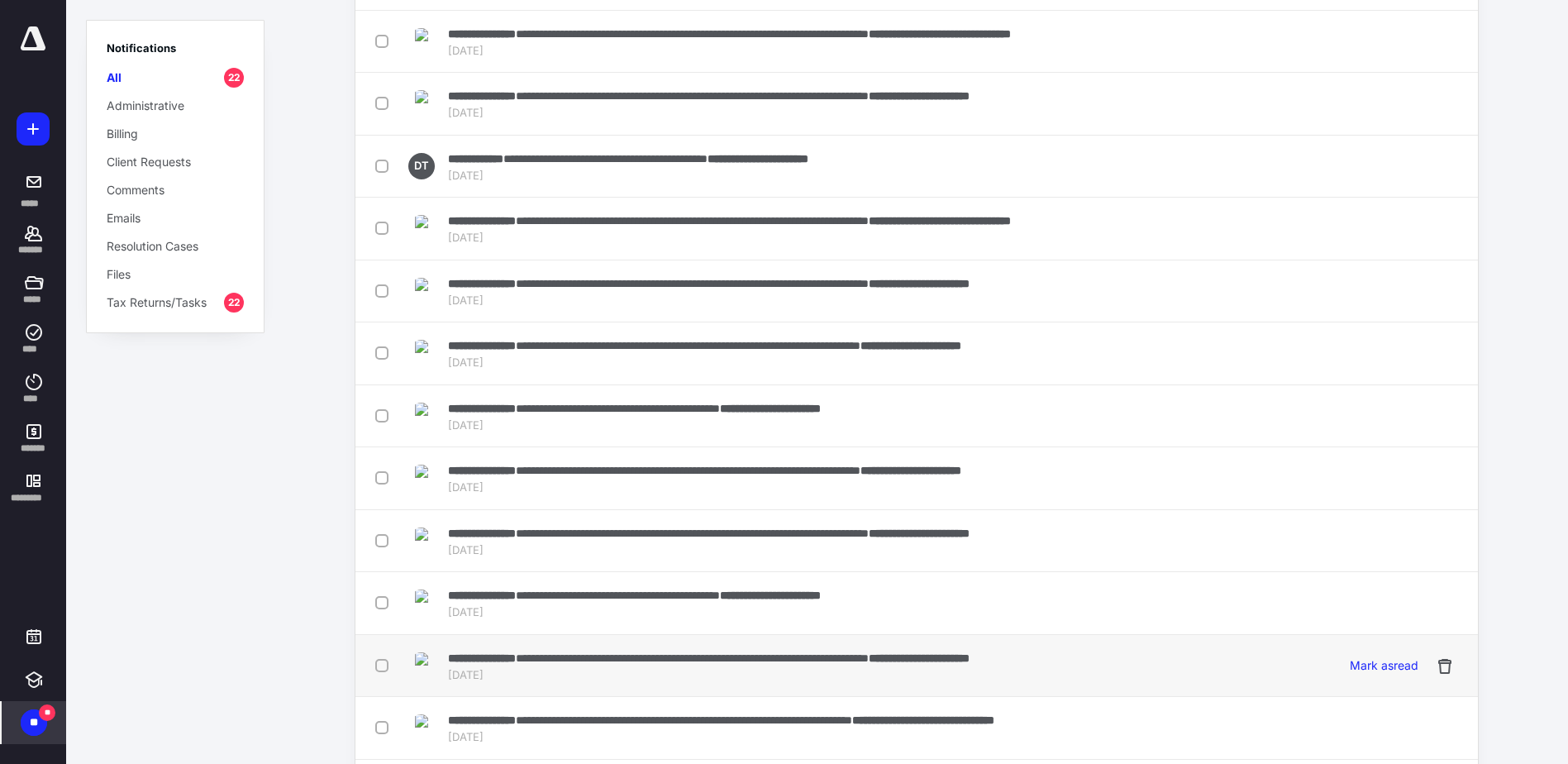 scroll, scrollTop: 463, scrollLeft: 0, axis: vertical 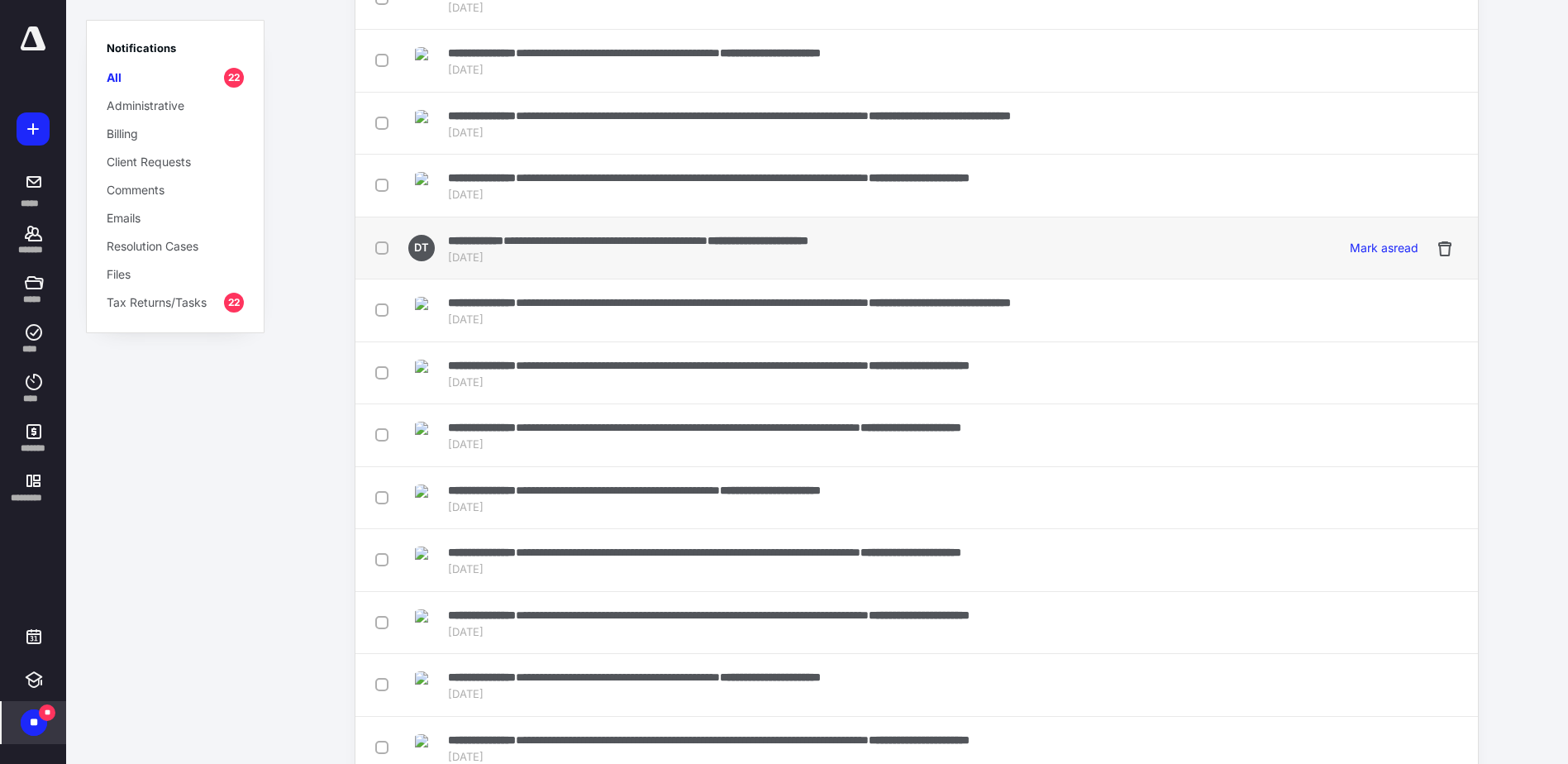 click at bounding box center [385, 248] 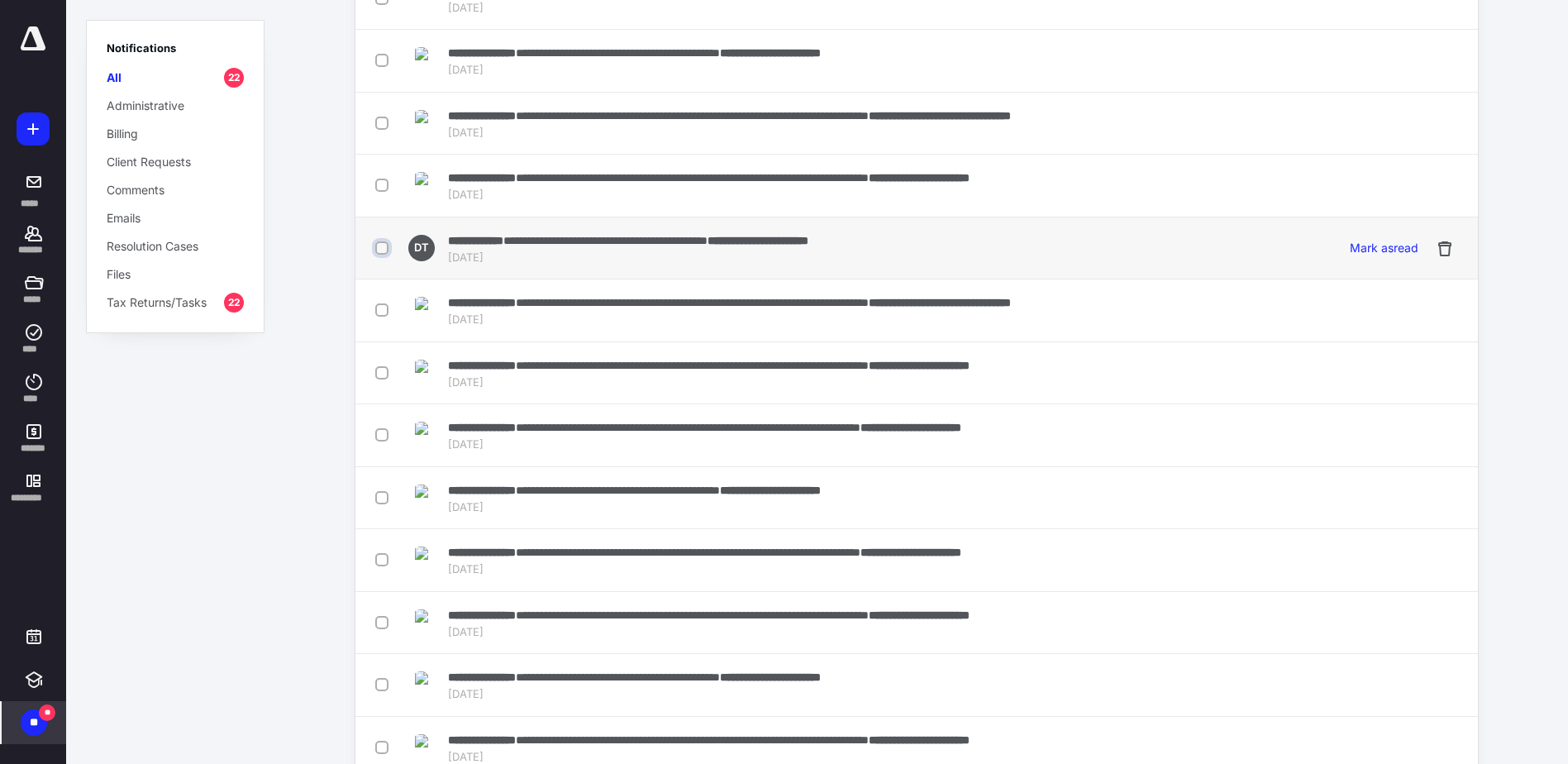 click at bounding box center [384, 248] 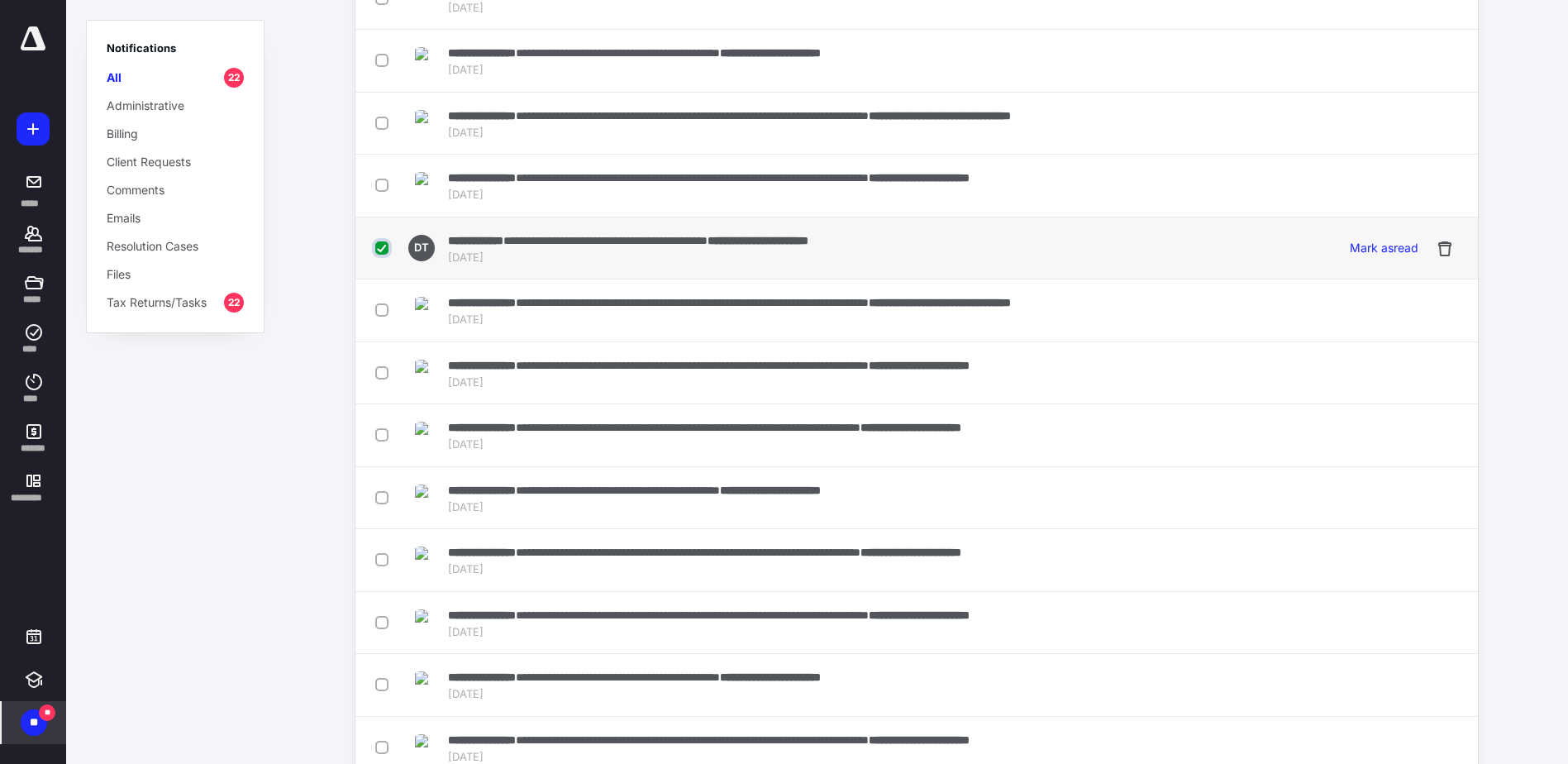 checkbox on "true" 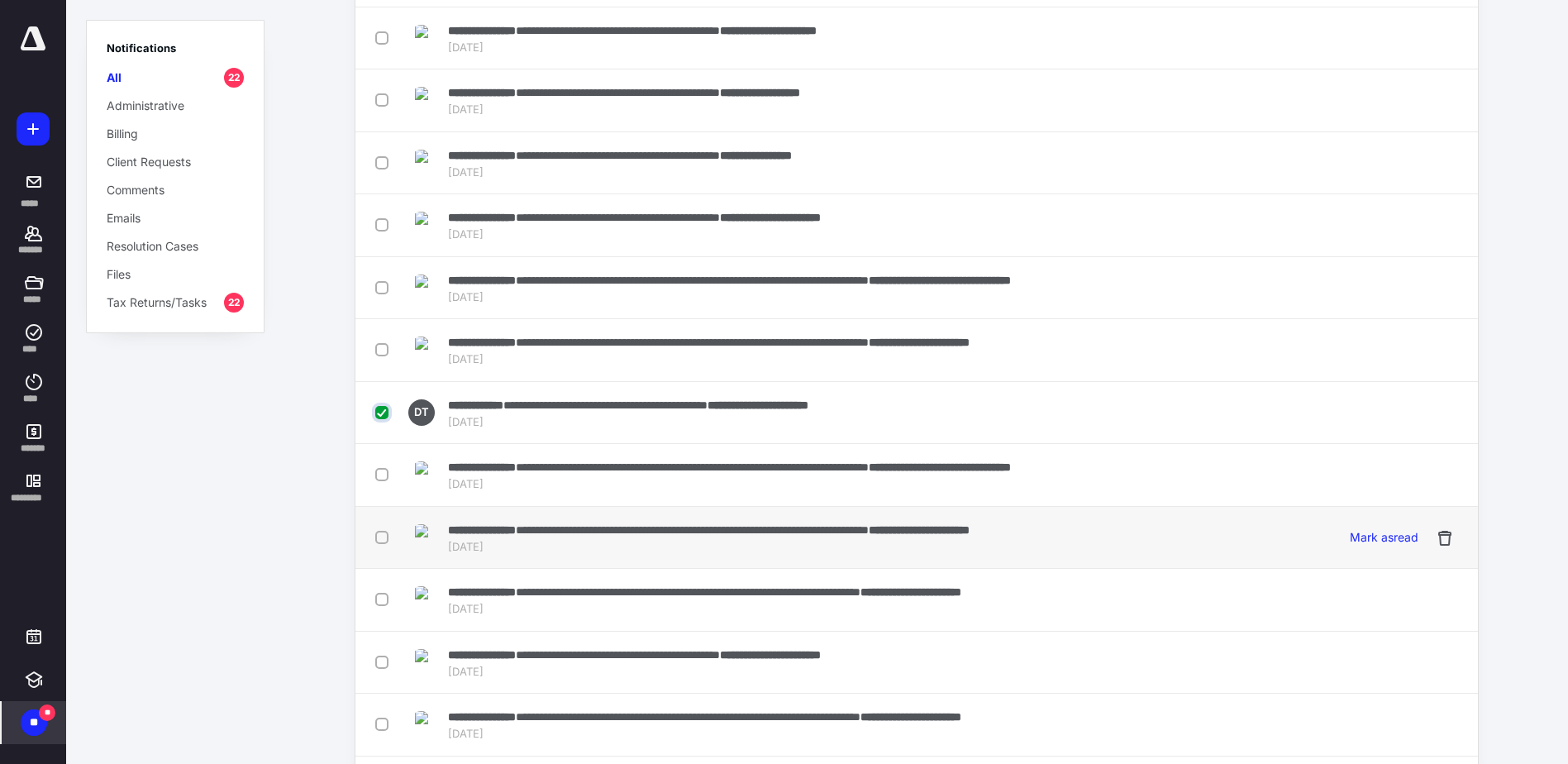 scroll, scrollTop: 308, scrollLeft: 0, axis: vertical 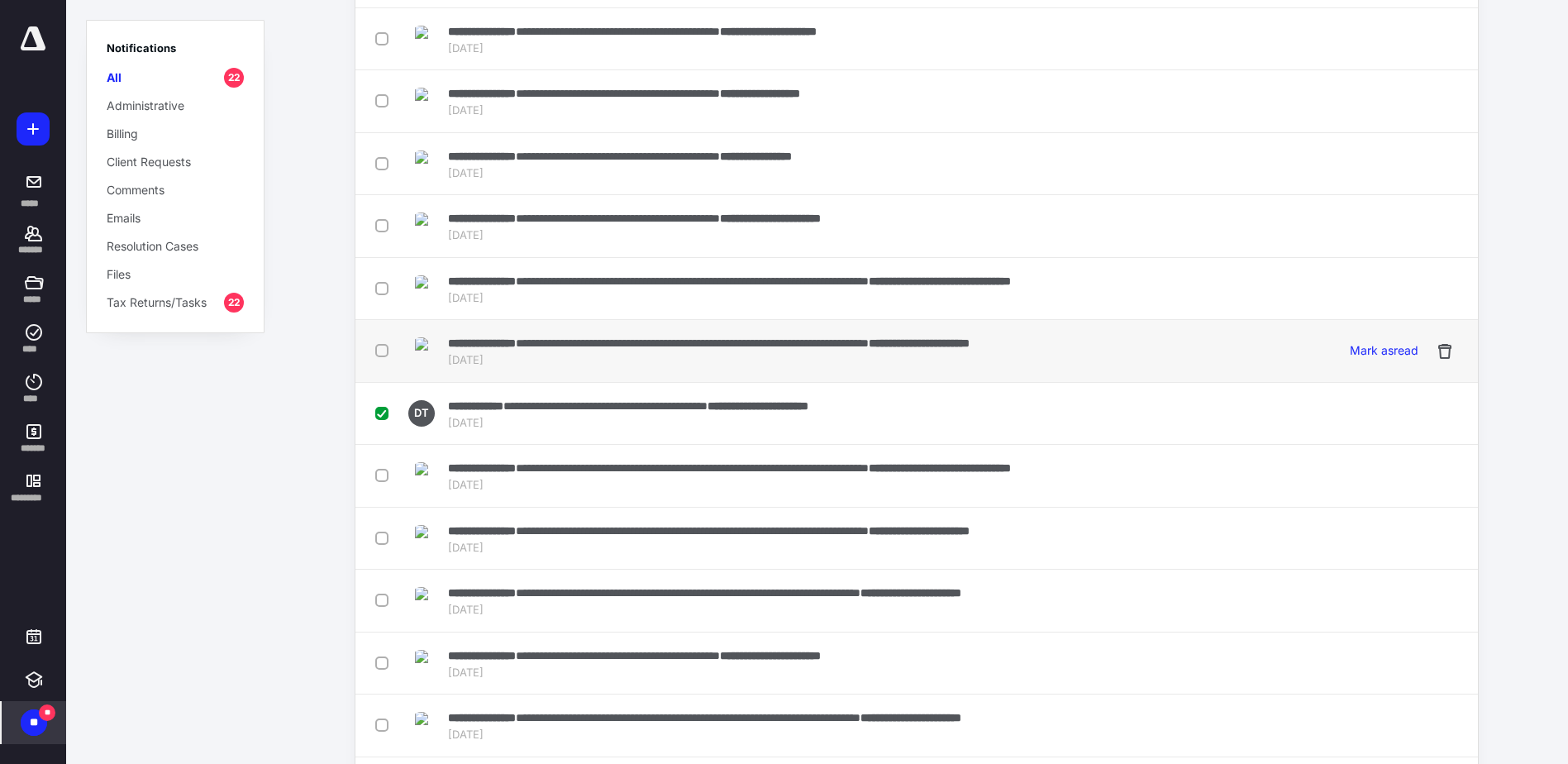 click at bounding box center (385, 350) 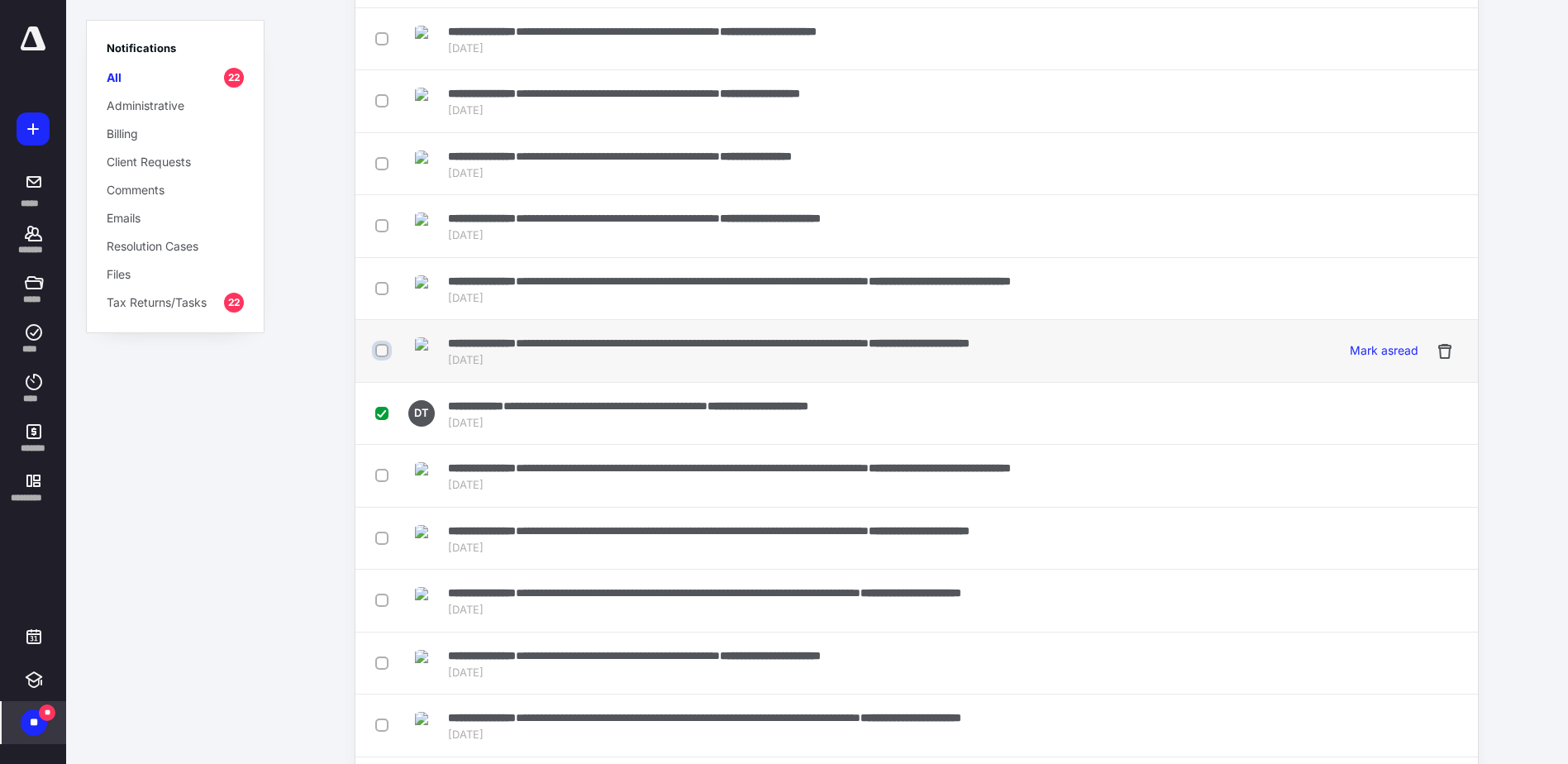 click at bounding box center (384, 351) 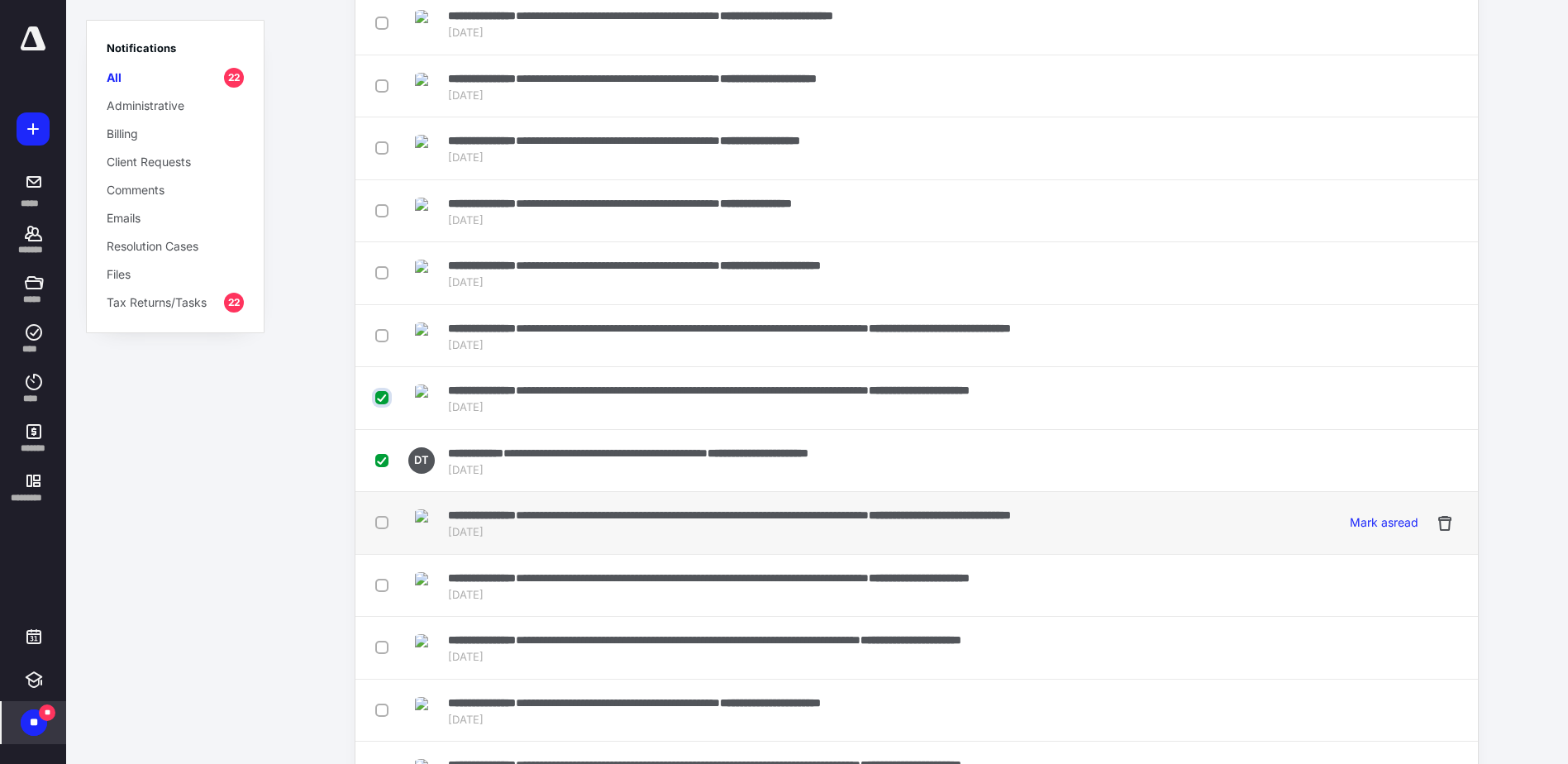 scroll, scrollTop: 225, scrollLeft: 0, axis: vertical 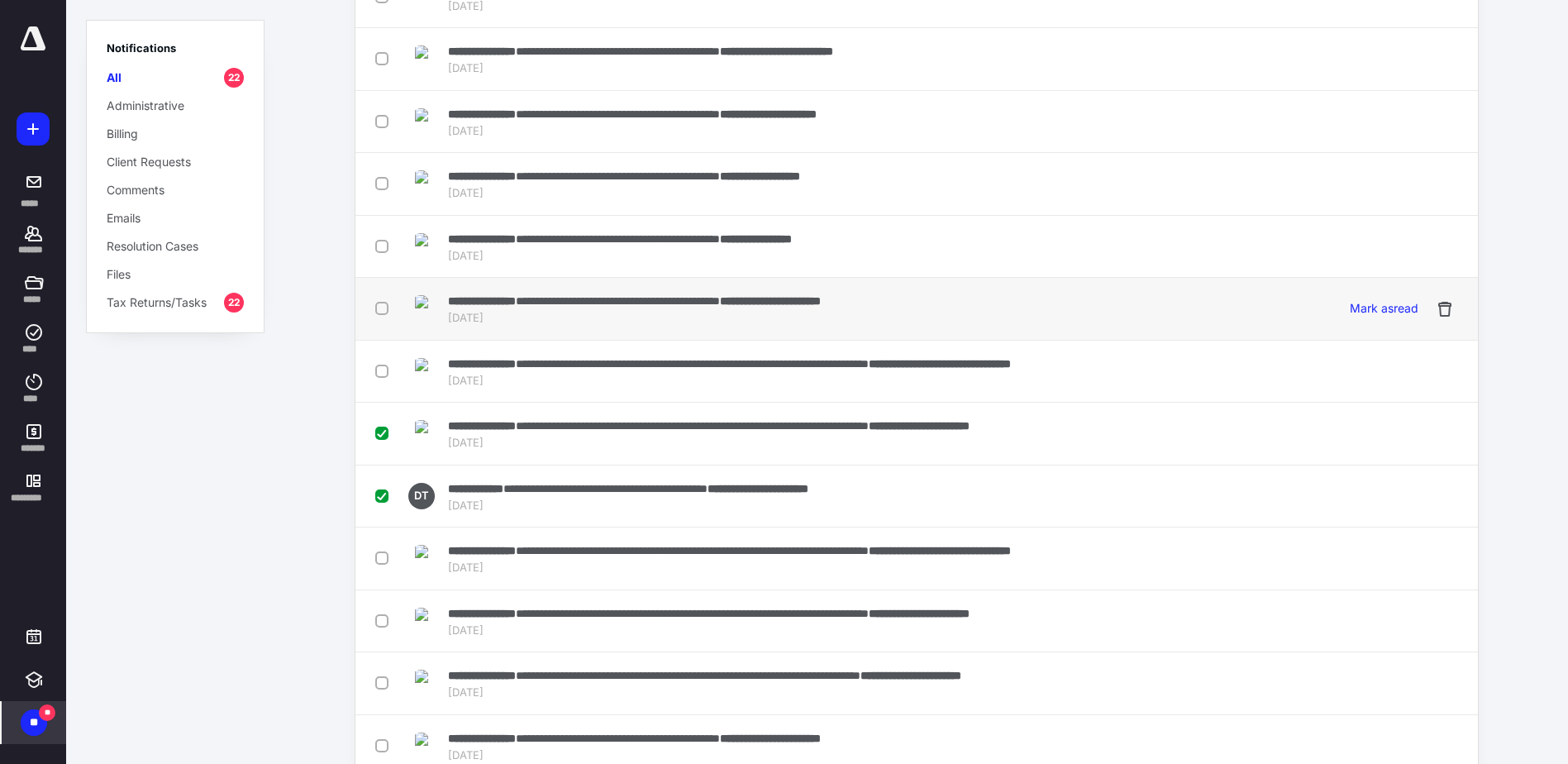 click at bounding box center (385, 308) 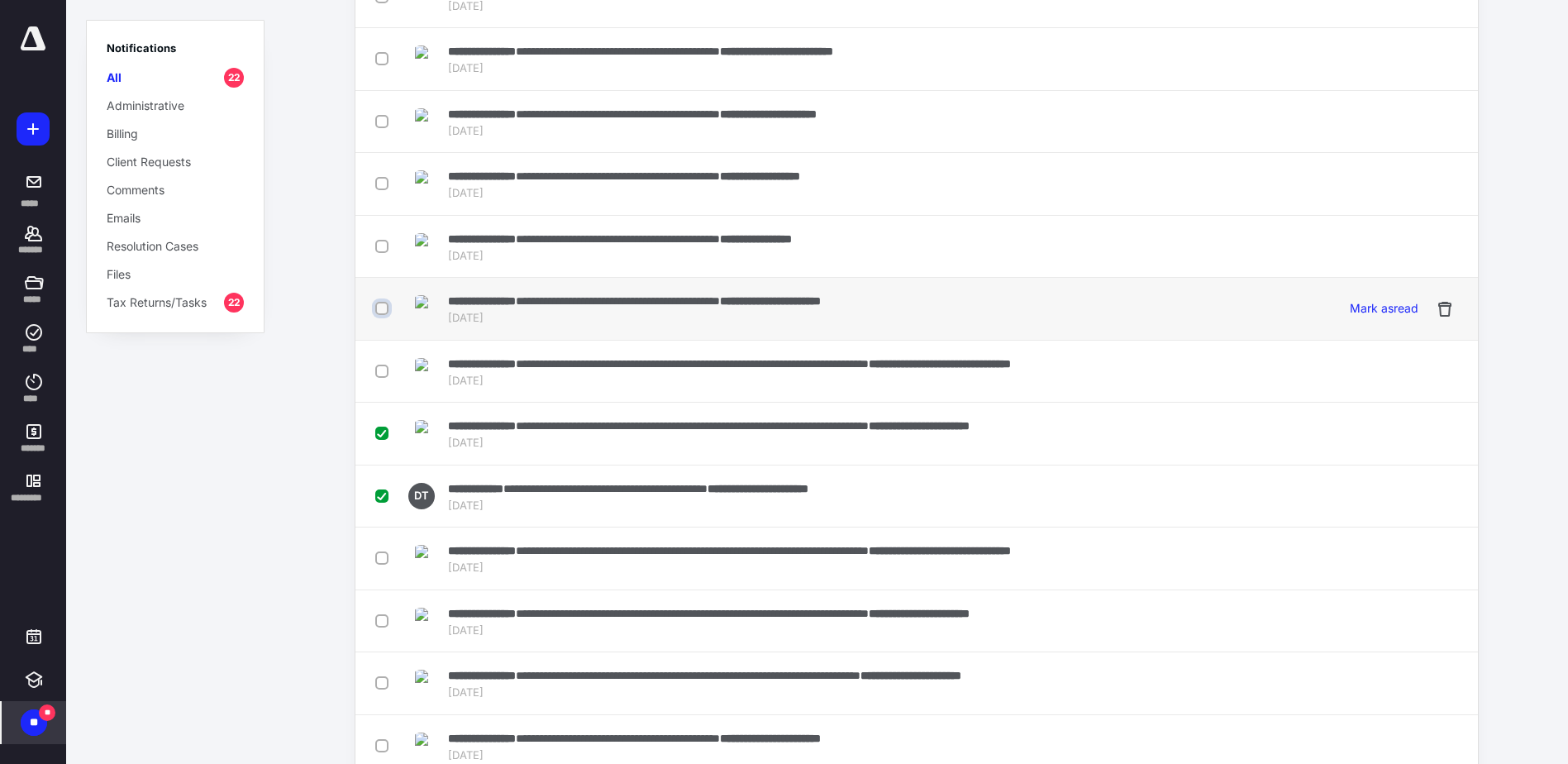 click at bounding box center (384, 308) 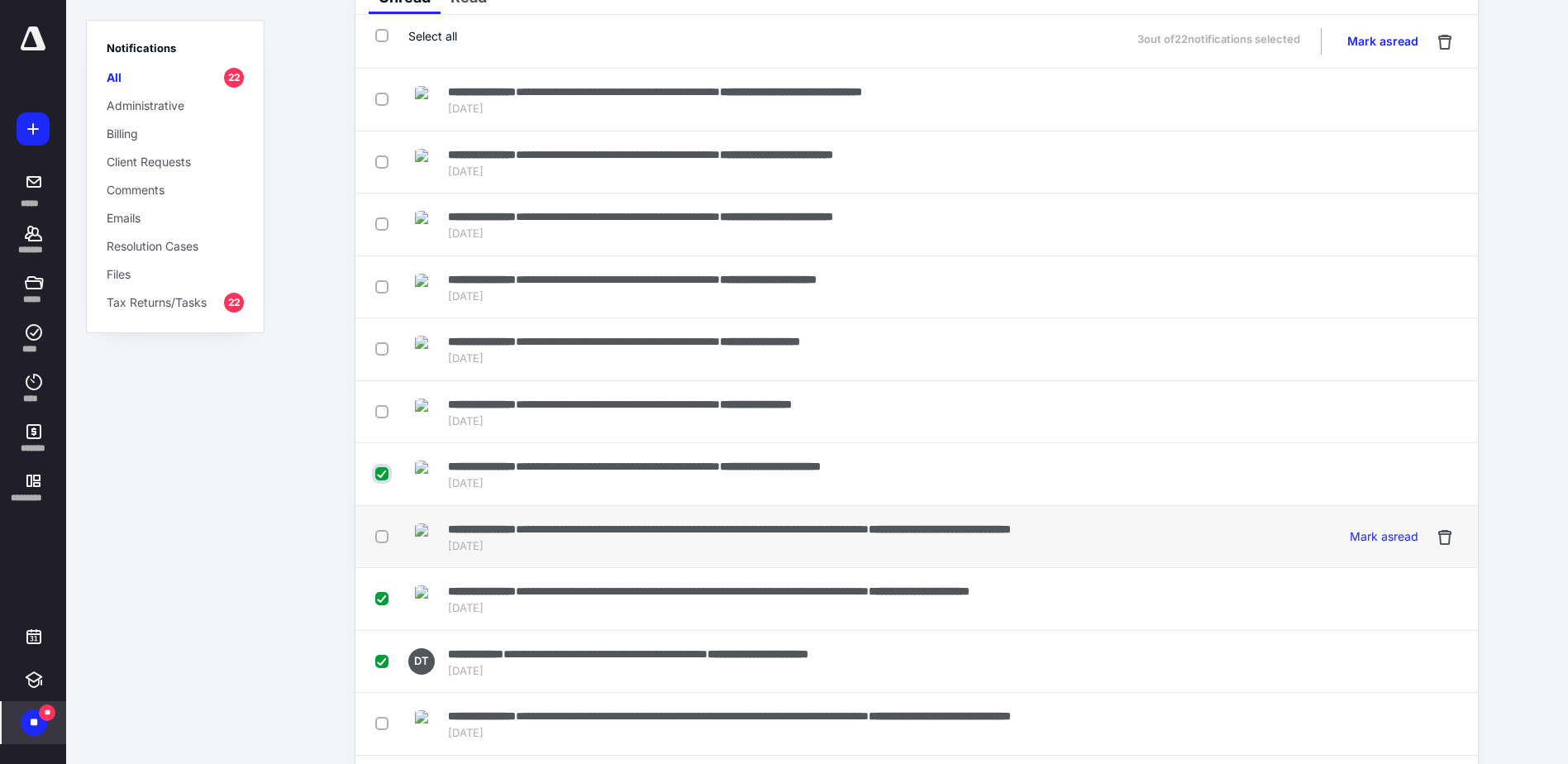 scroll, scrollTop: 0, scrollLeft: 0, axis: both 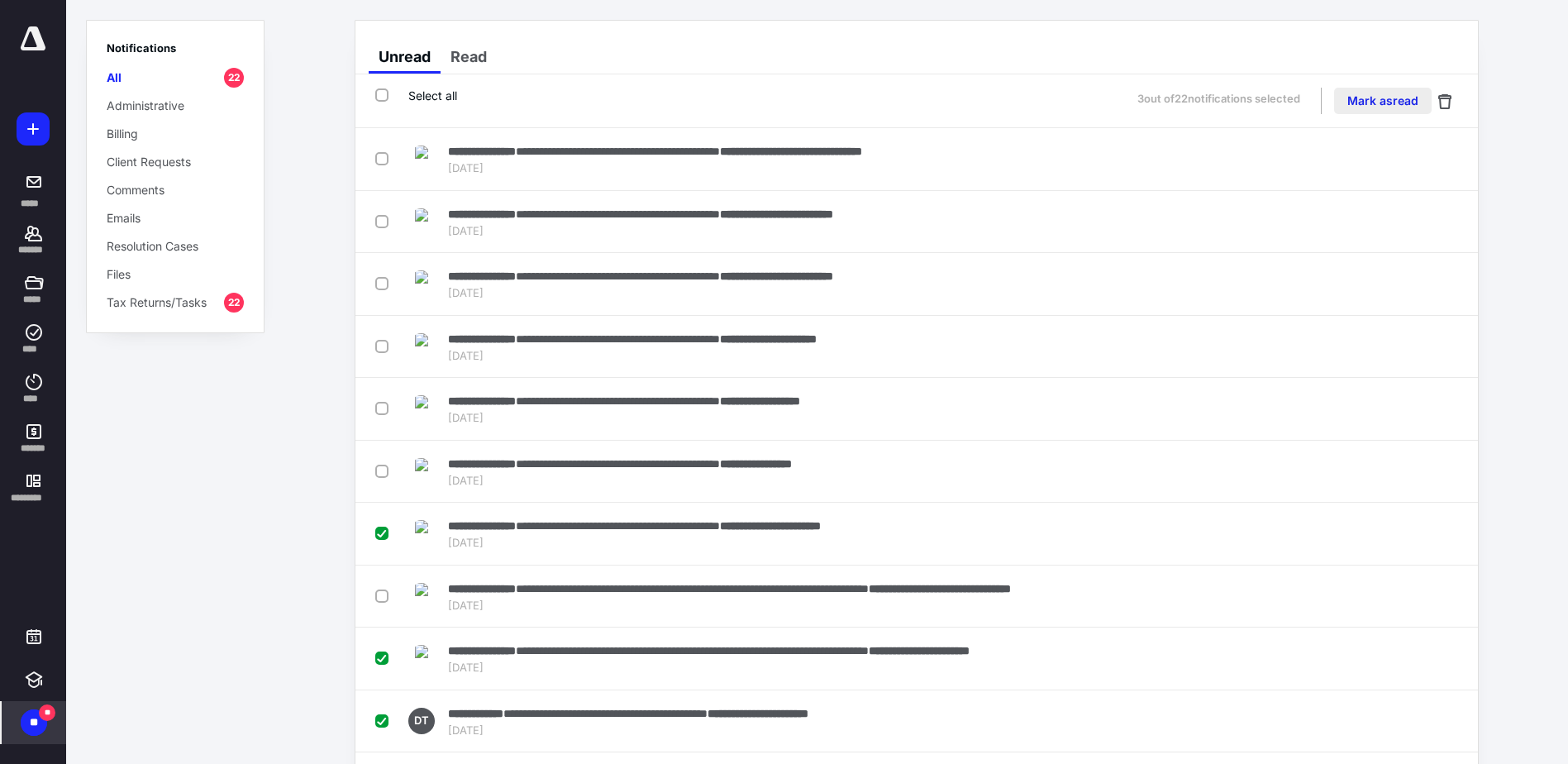 click on "Mark as  read" at bounding box center [1383, 101] 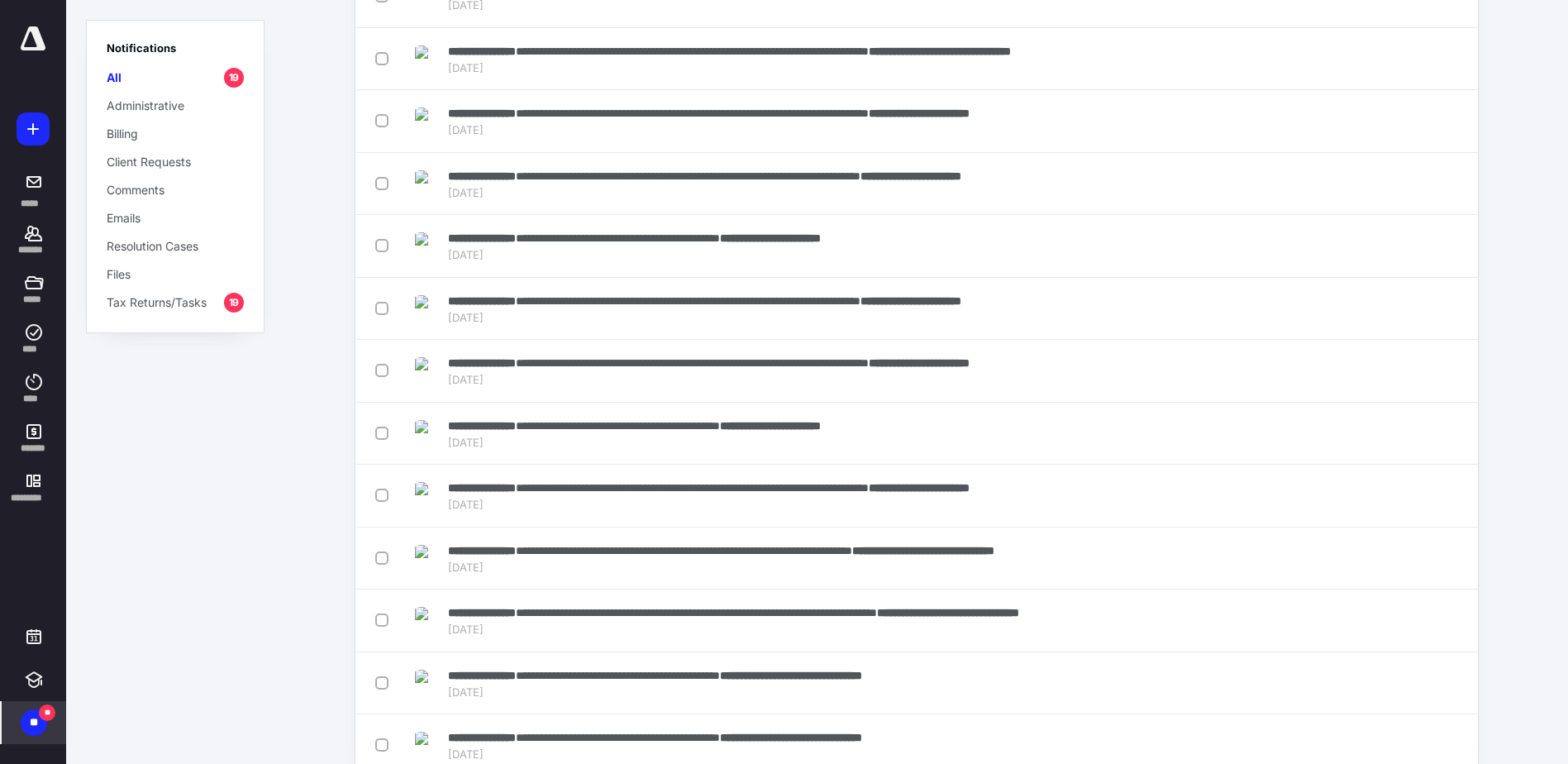 scroll, scrollTop: 529, scrollLeft: 0, axis: vertical 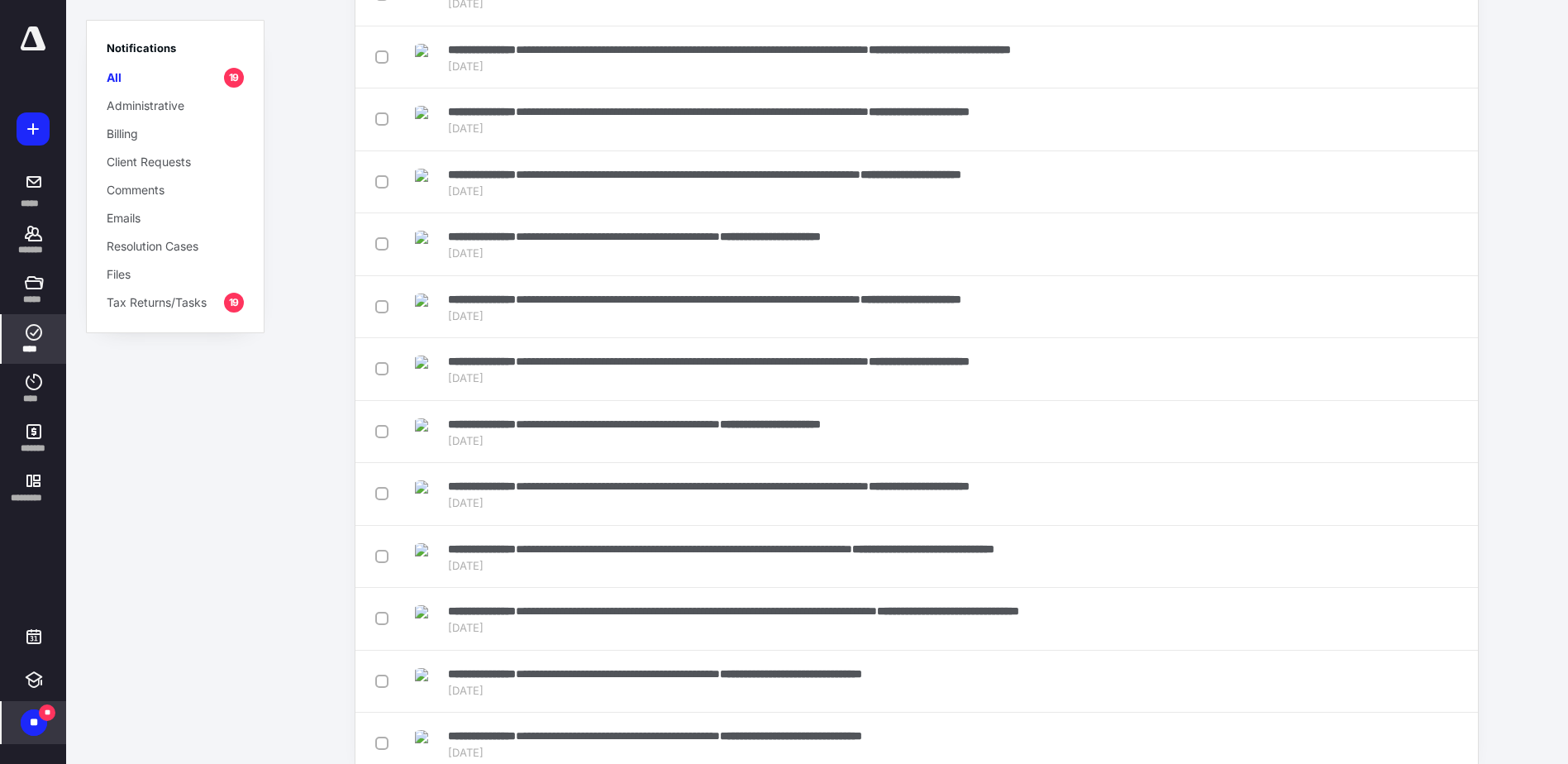 click on "****" at bounding box center [34, 339] 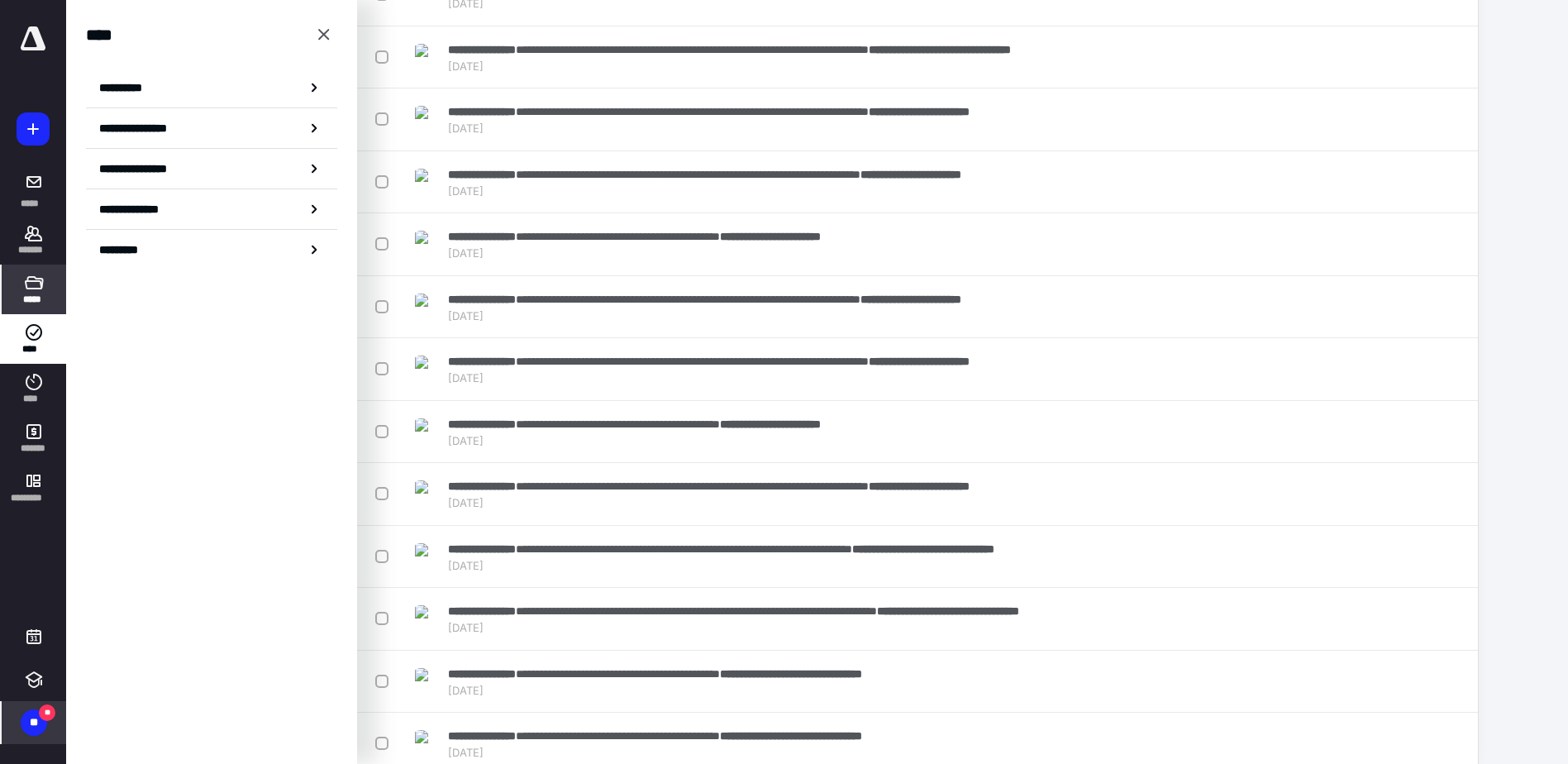 click 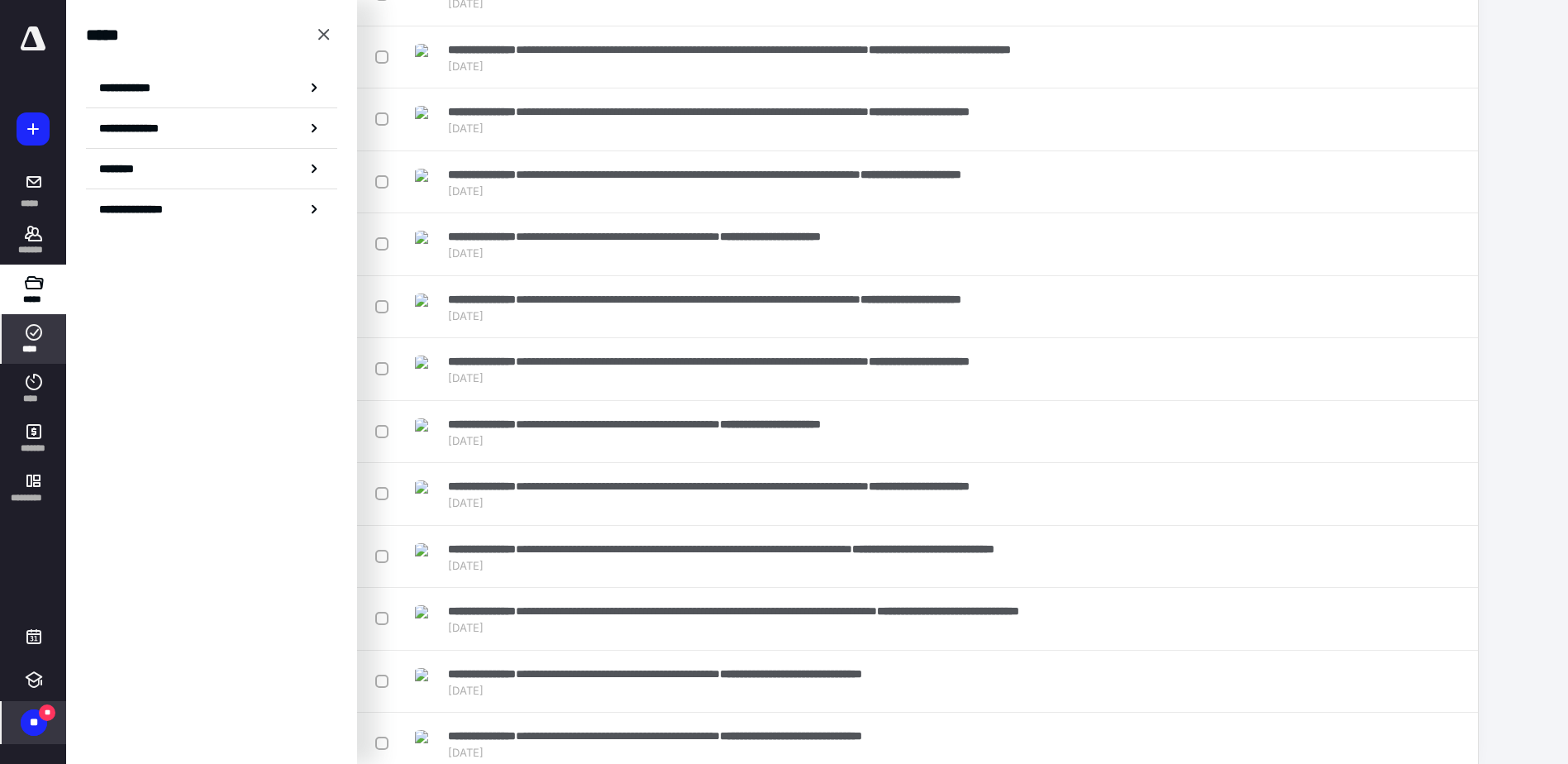 click on "****" at bounding box center [34, 339] 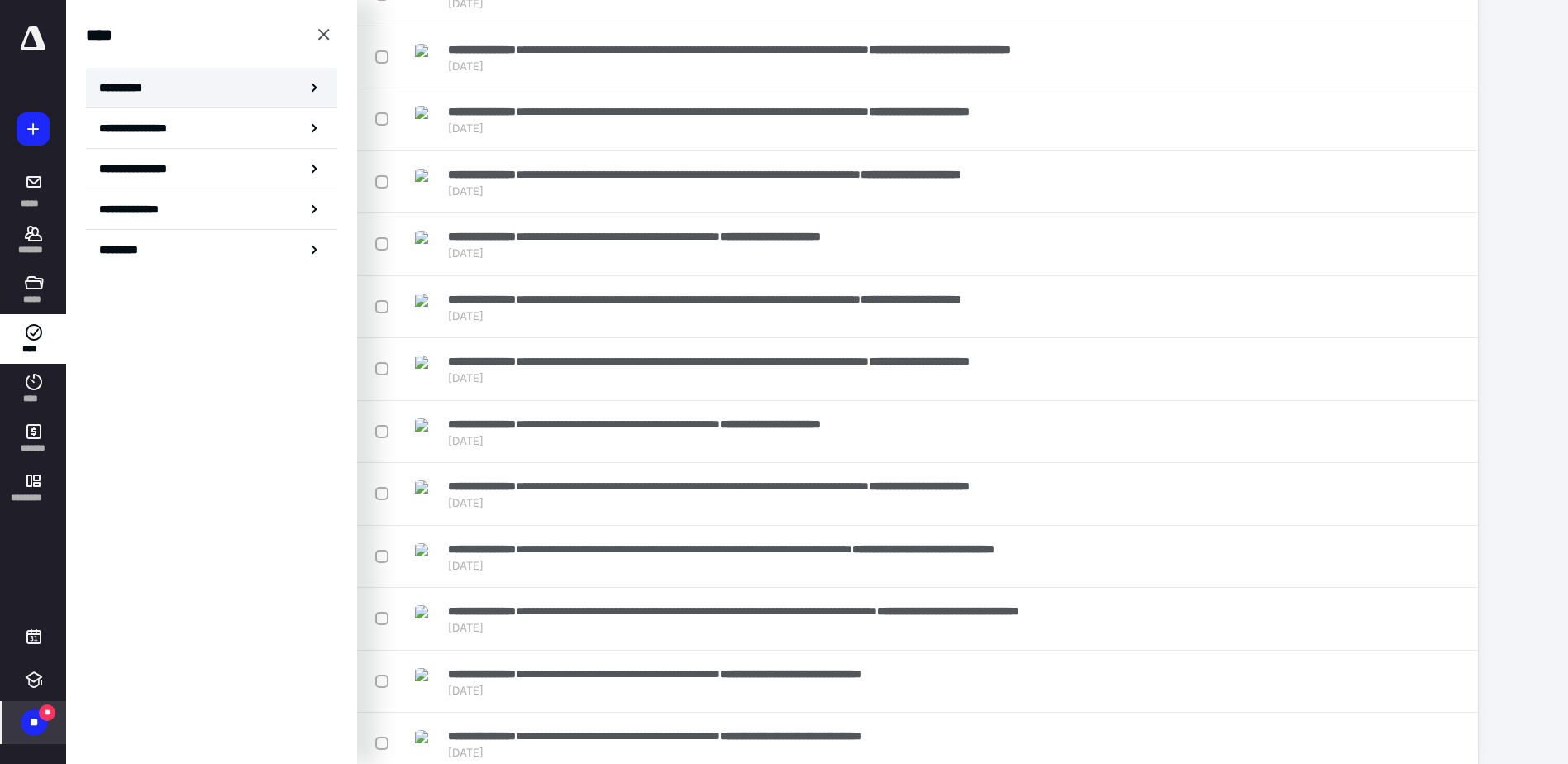 click on "**********" at bounding box center (212, 88) 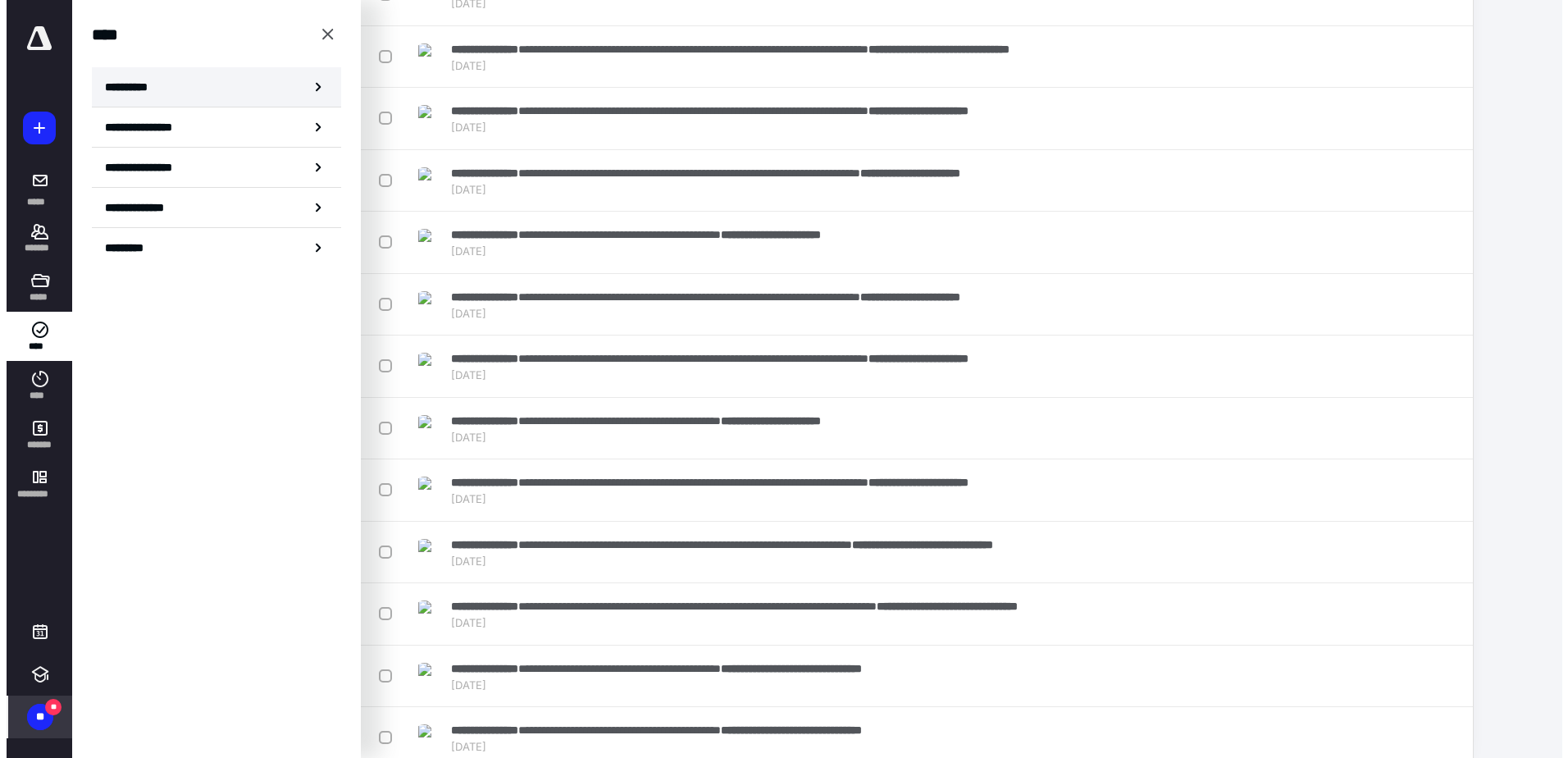 scroll, scrollTop: 0, scrollLeft: 0, axis: both 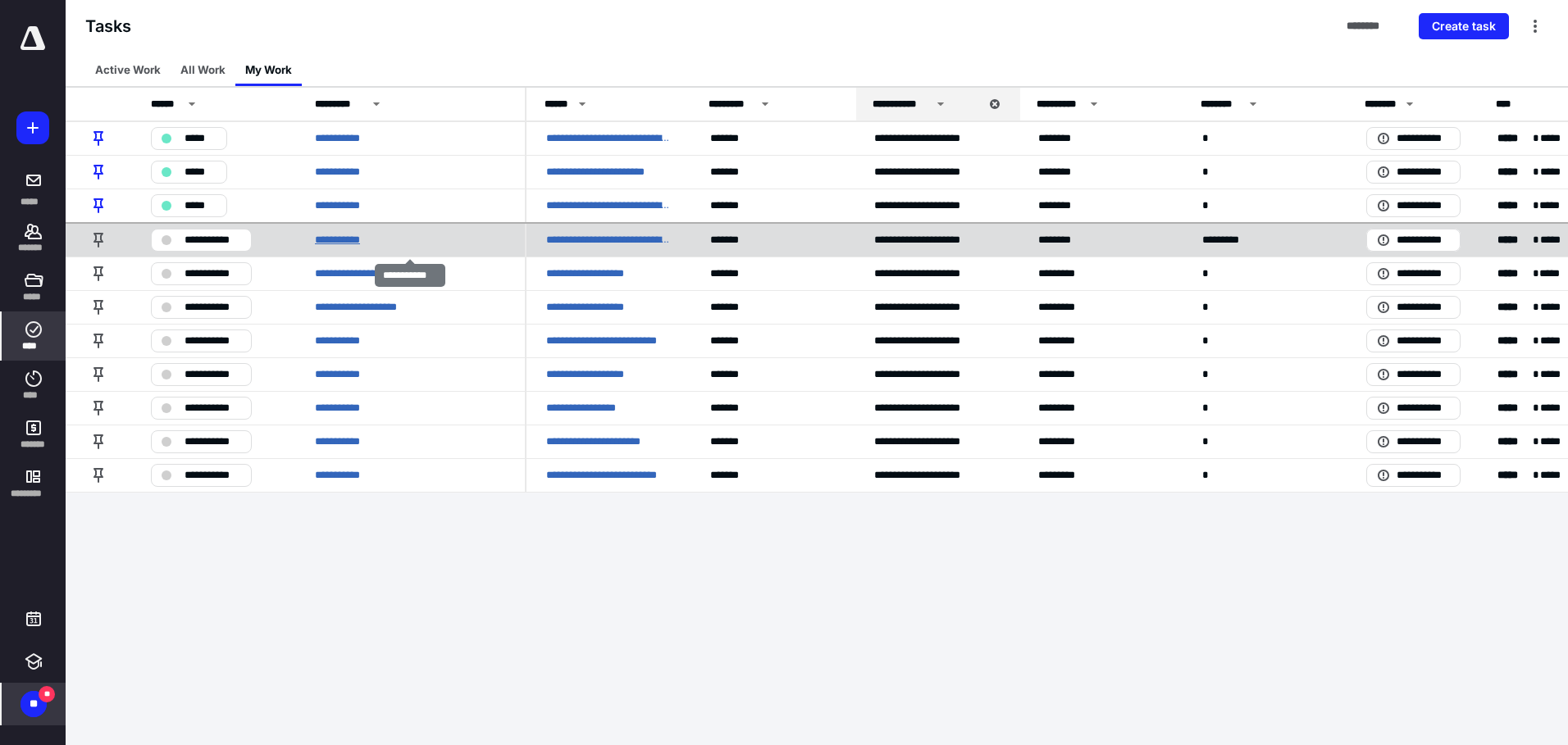 click on "**********" at bounding box center [344, 240] 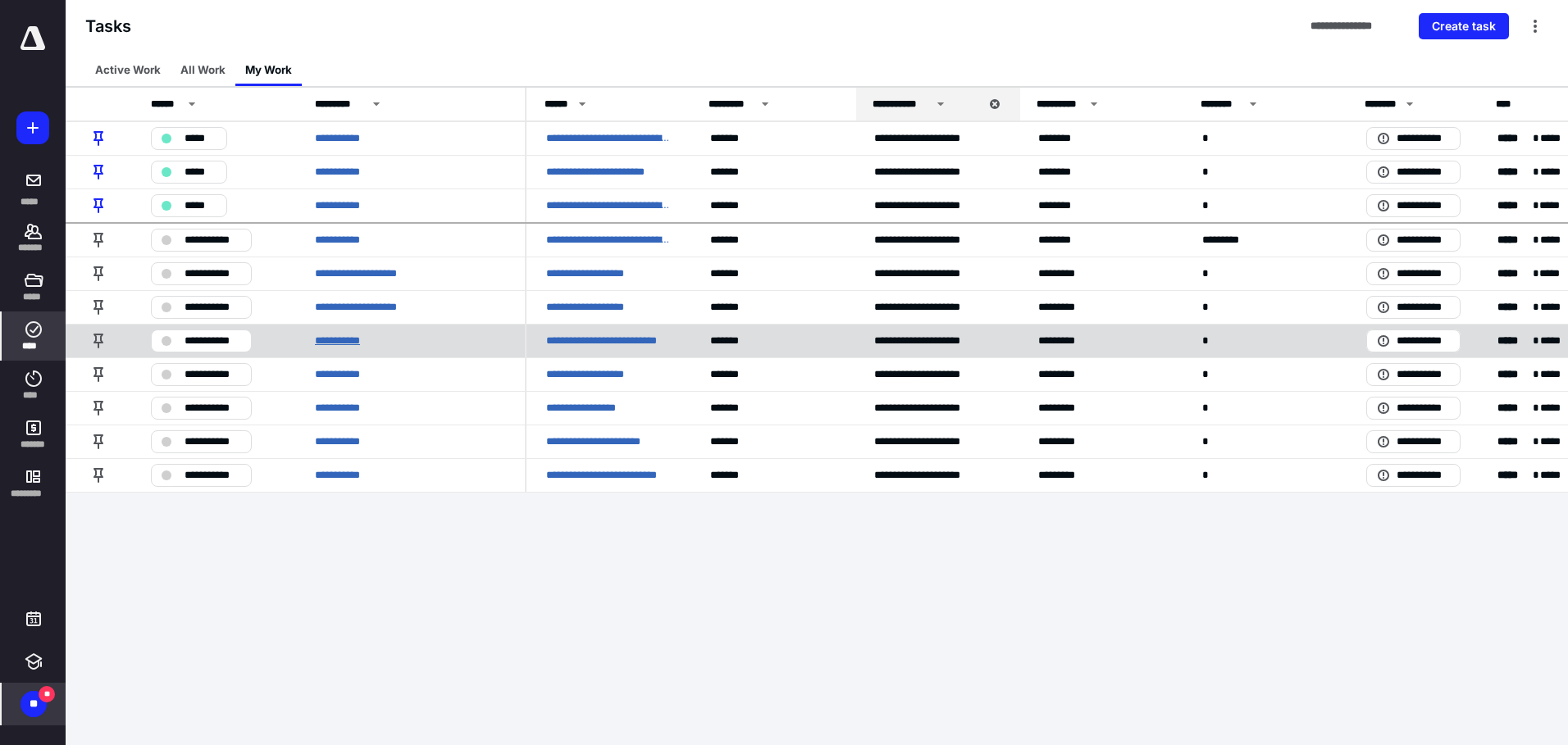 click on "**********" at bounding box center (344, 341) 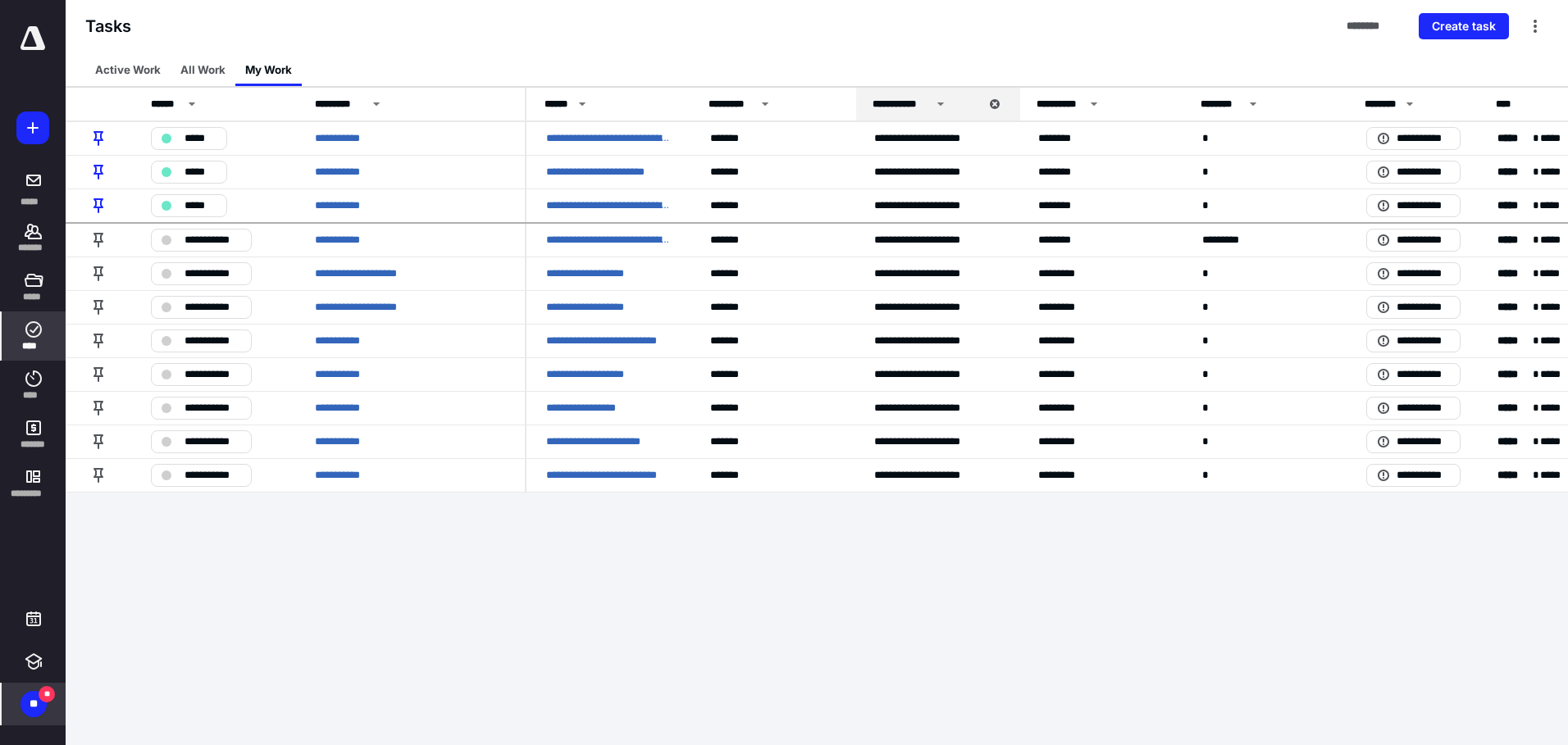 click on "**" at bounding box center [34, 704] 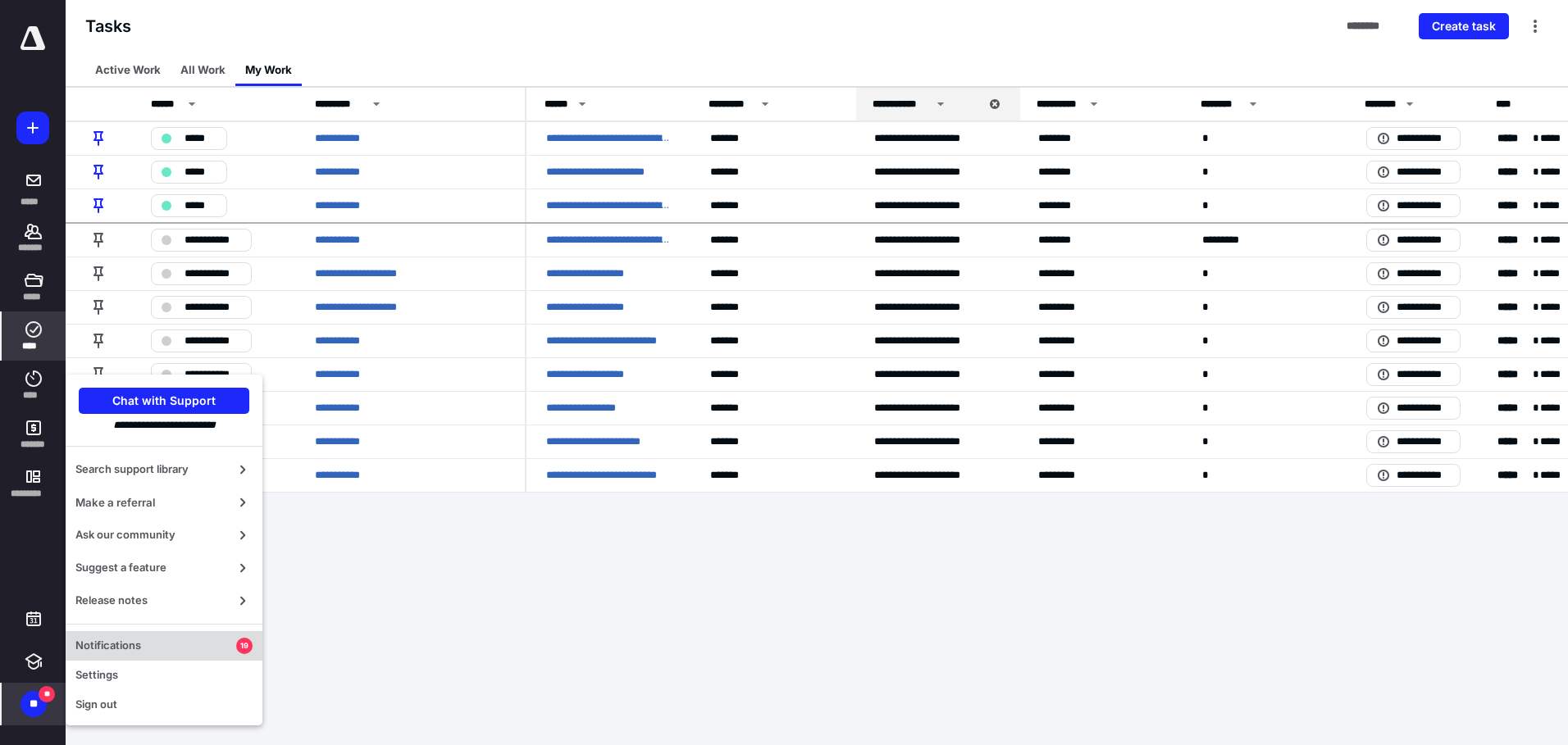 click on "Notifications" at bounding box center (156, 646) 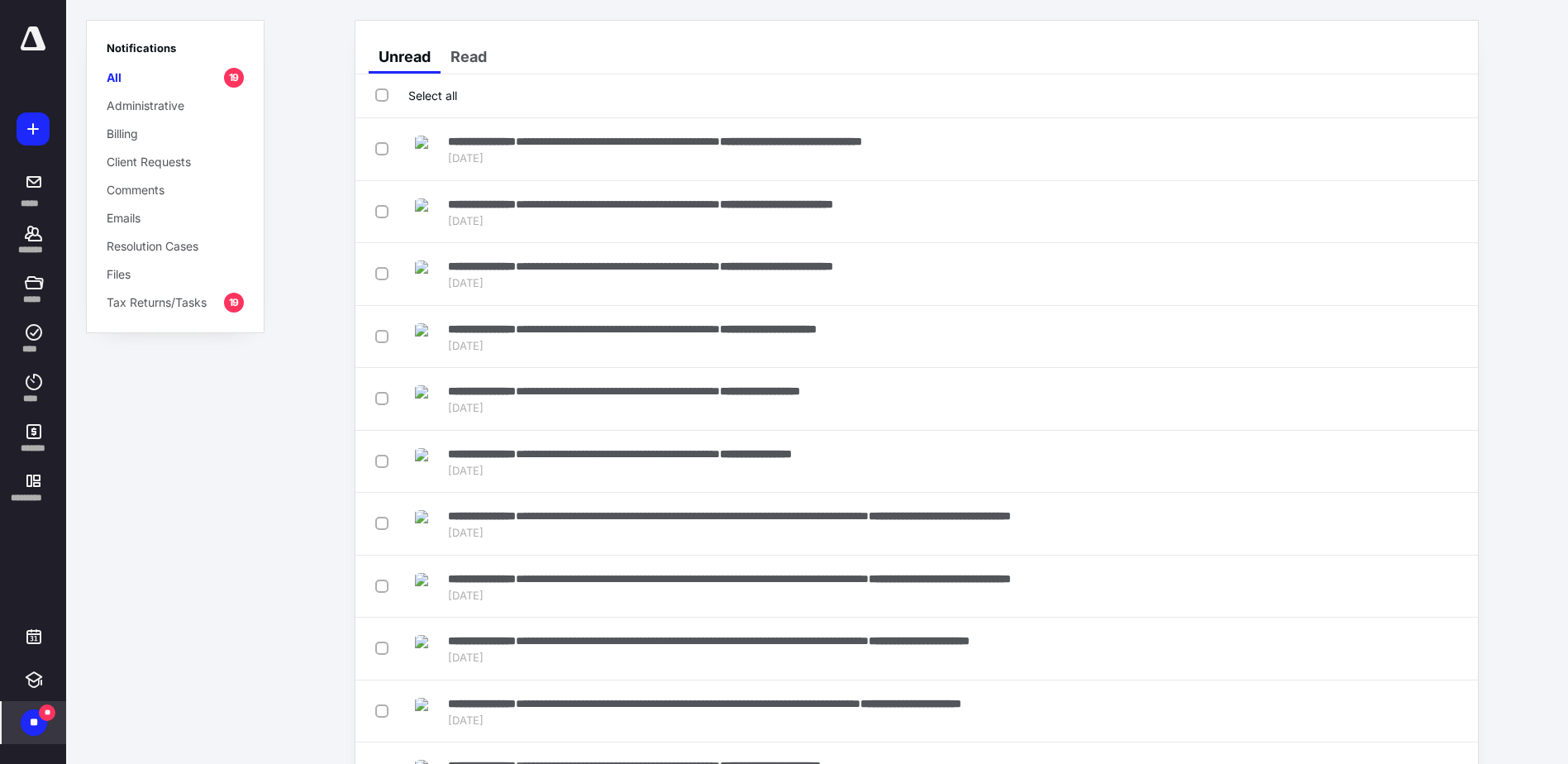 click on "Select all" at bounding box center (416, 95) 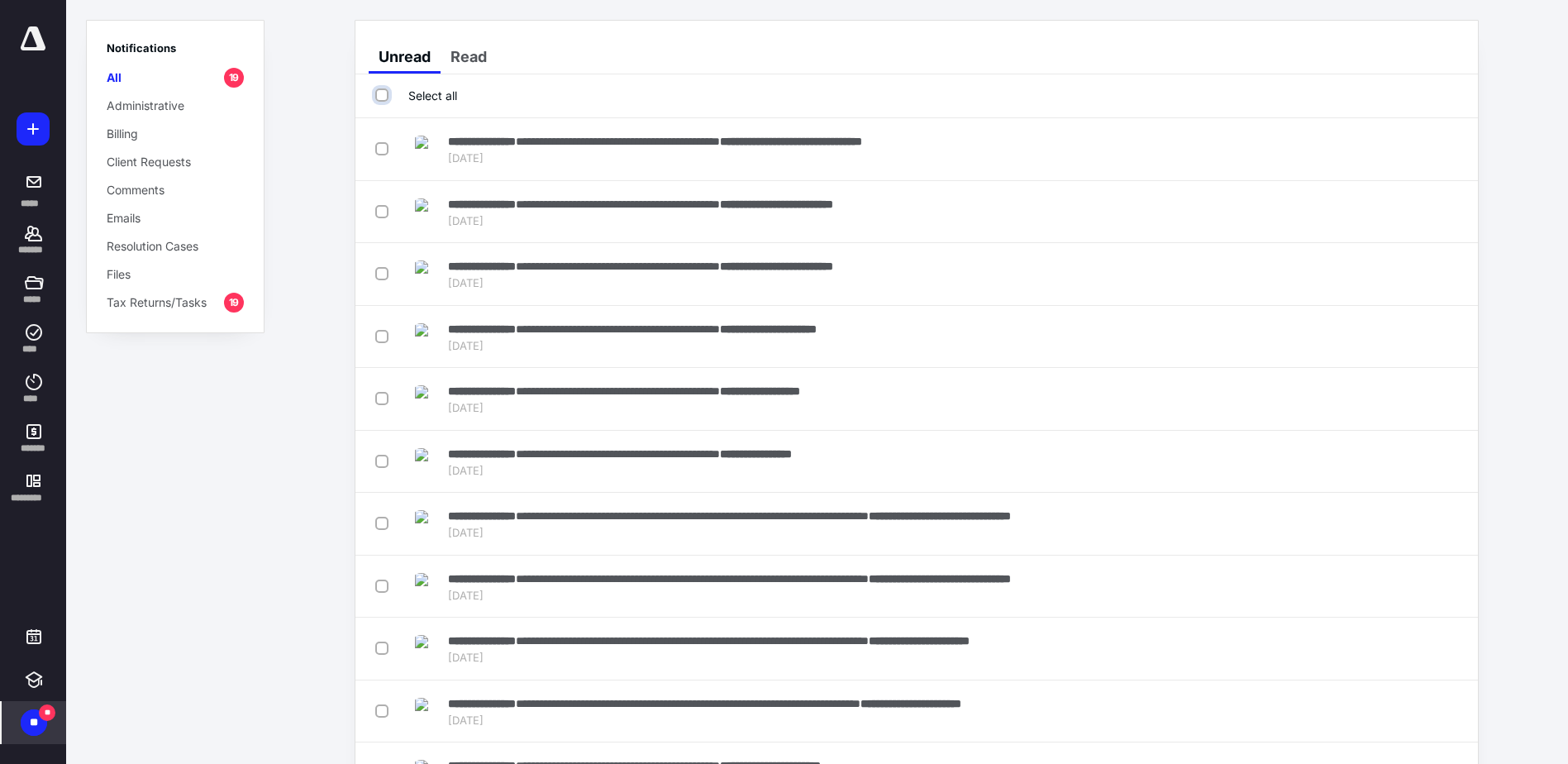 click on "Select all" at bounding box center [384, 95] 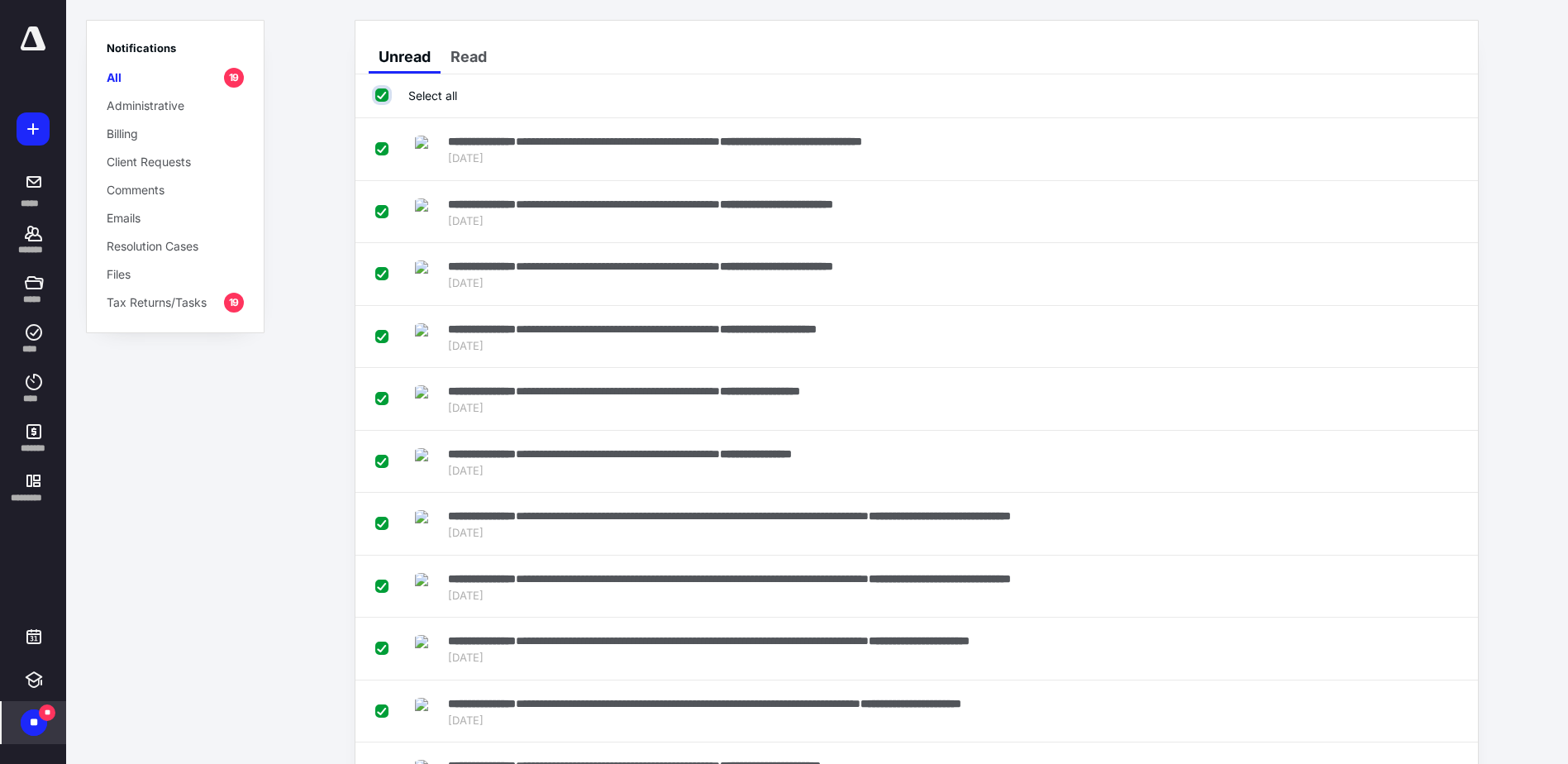 checkbox on "true" 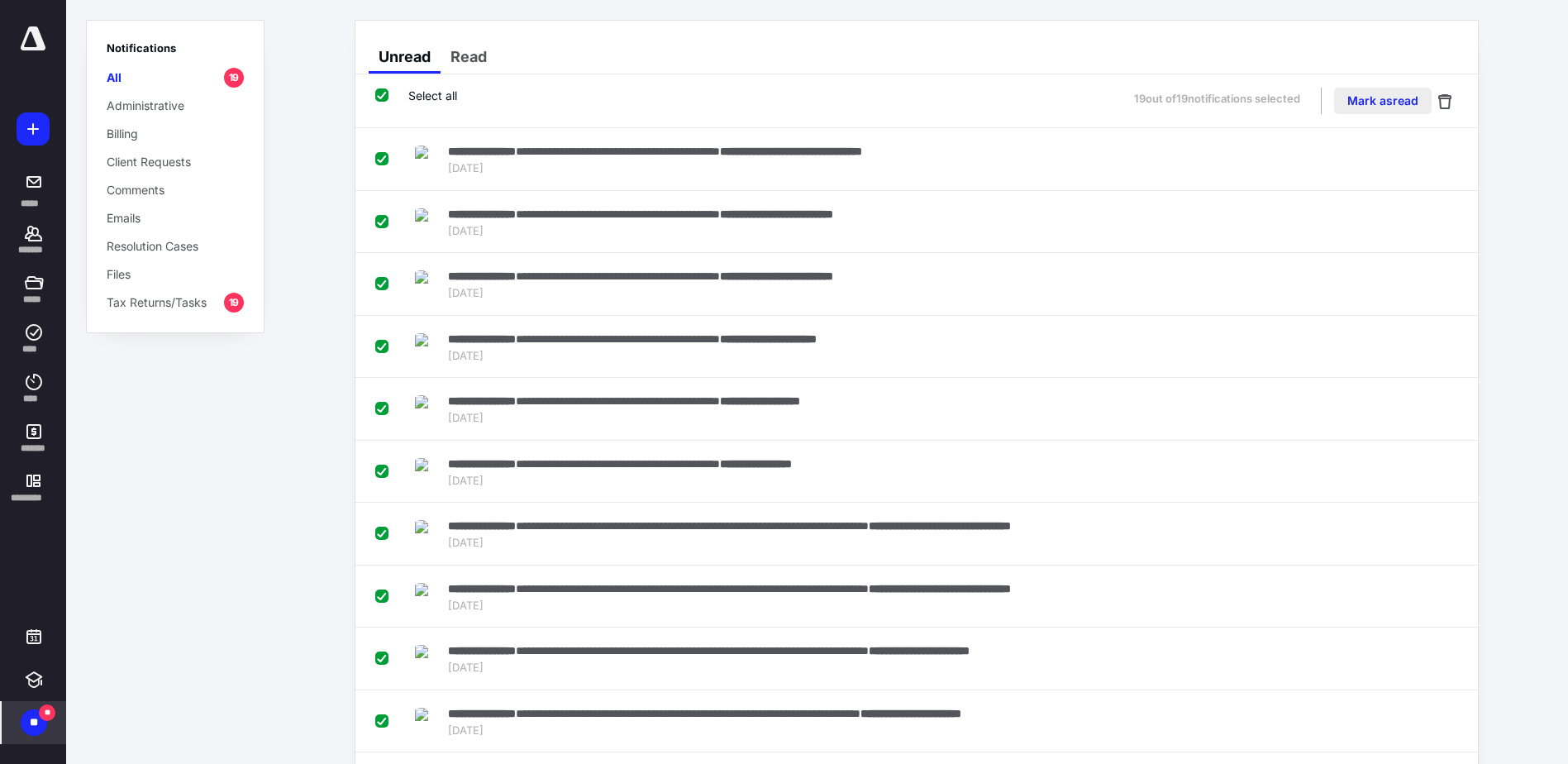 click on "Mark as  read" at bounding box center (1383, 101) 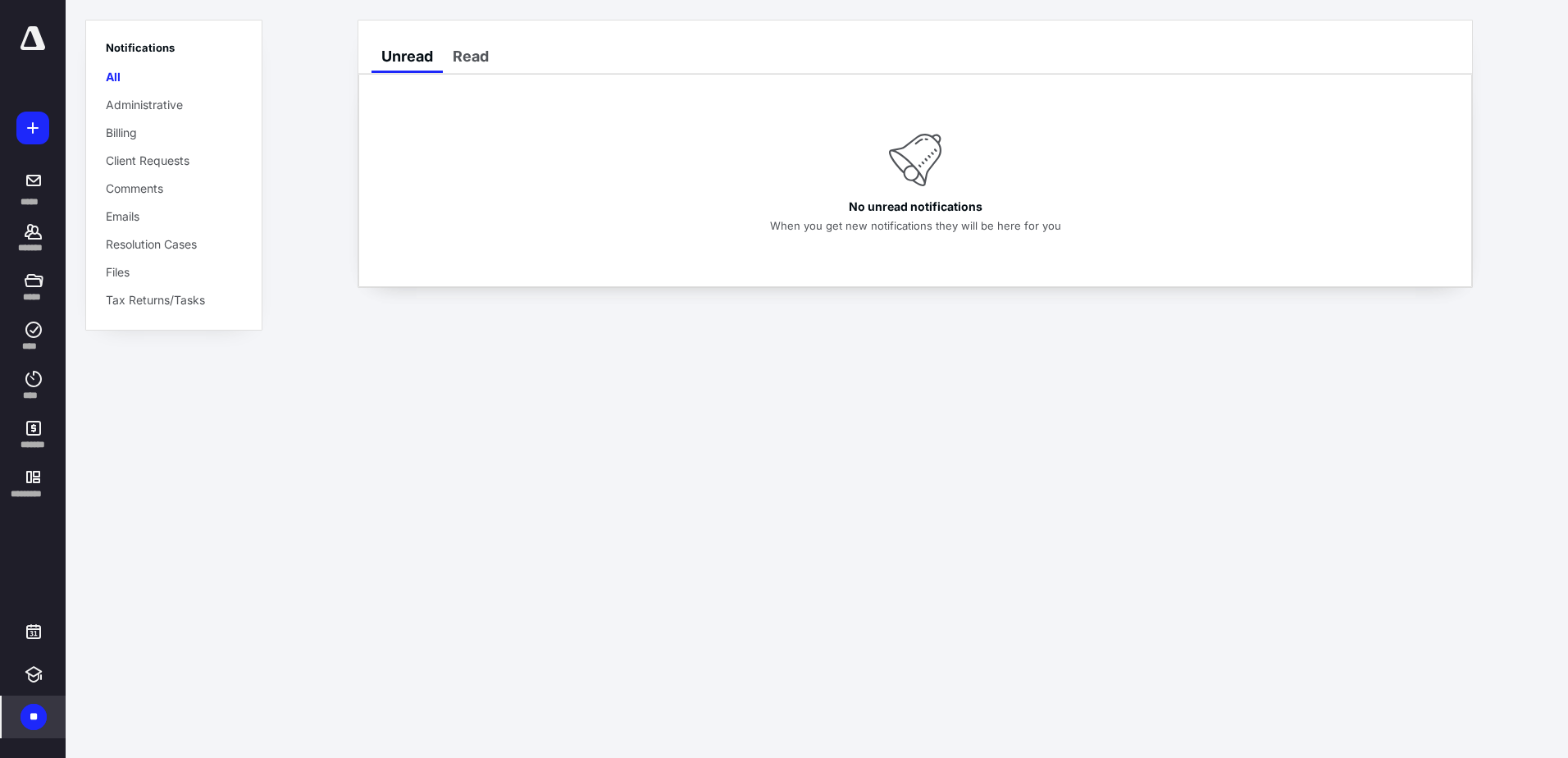 click on "**********" at bounding box center [33, 379] 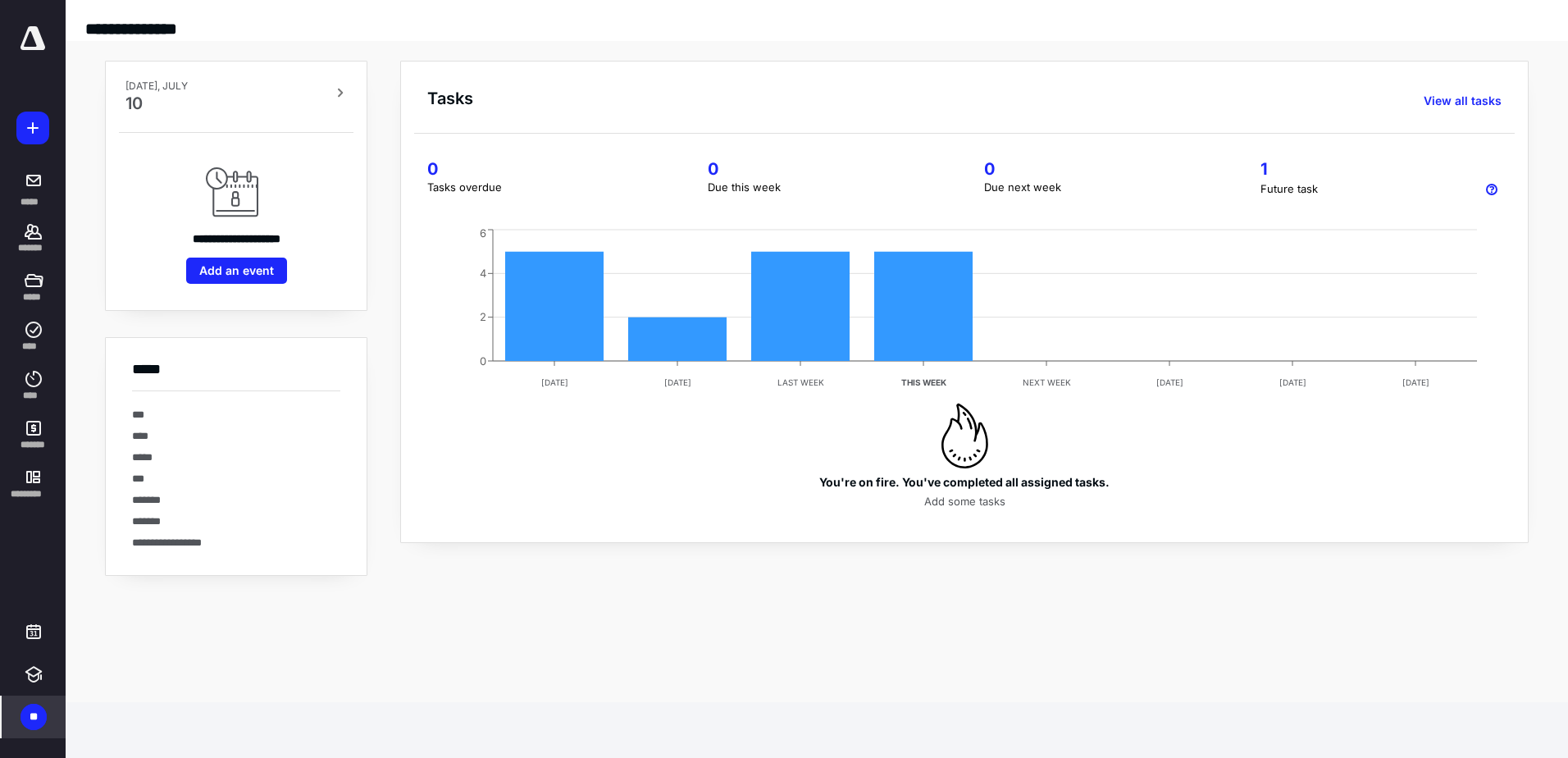 click on "**" at bounding box center (34, 717) 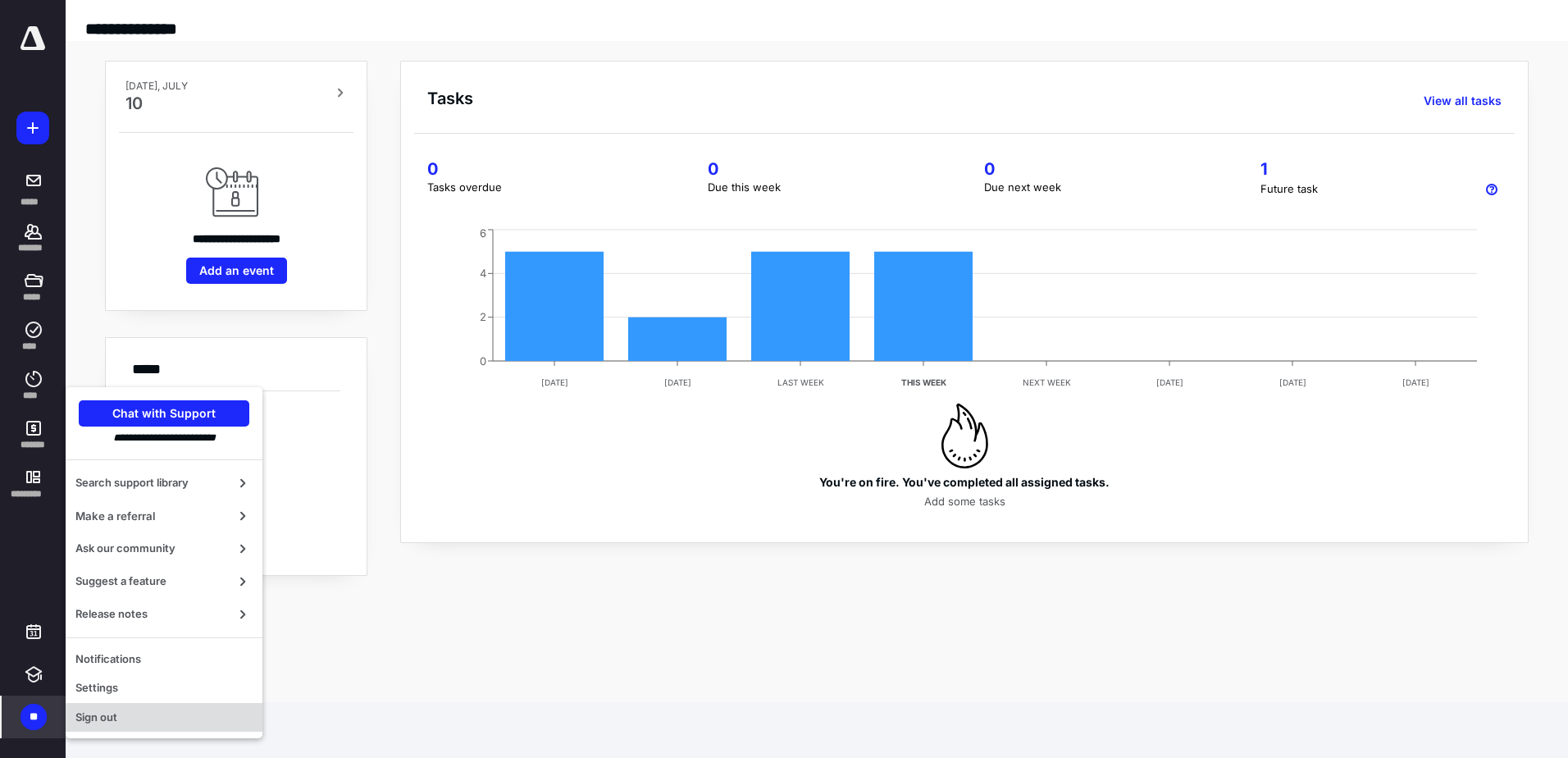 click on "Sign out" at bounding box center (164, 718) 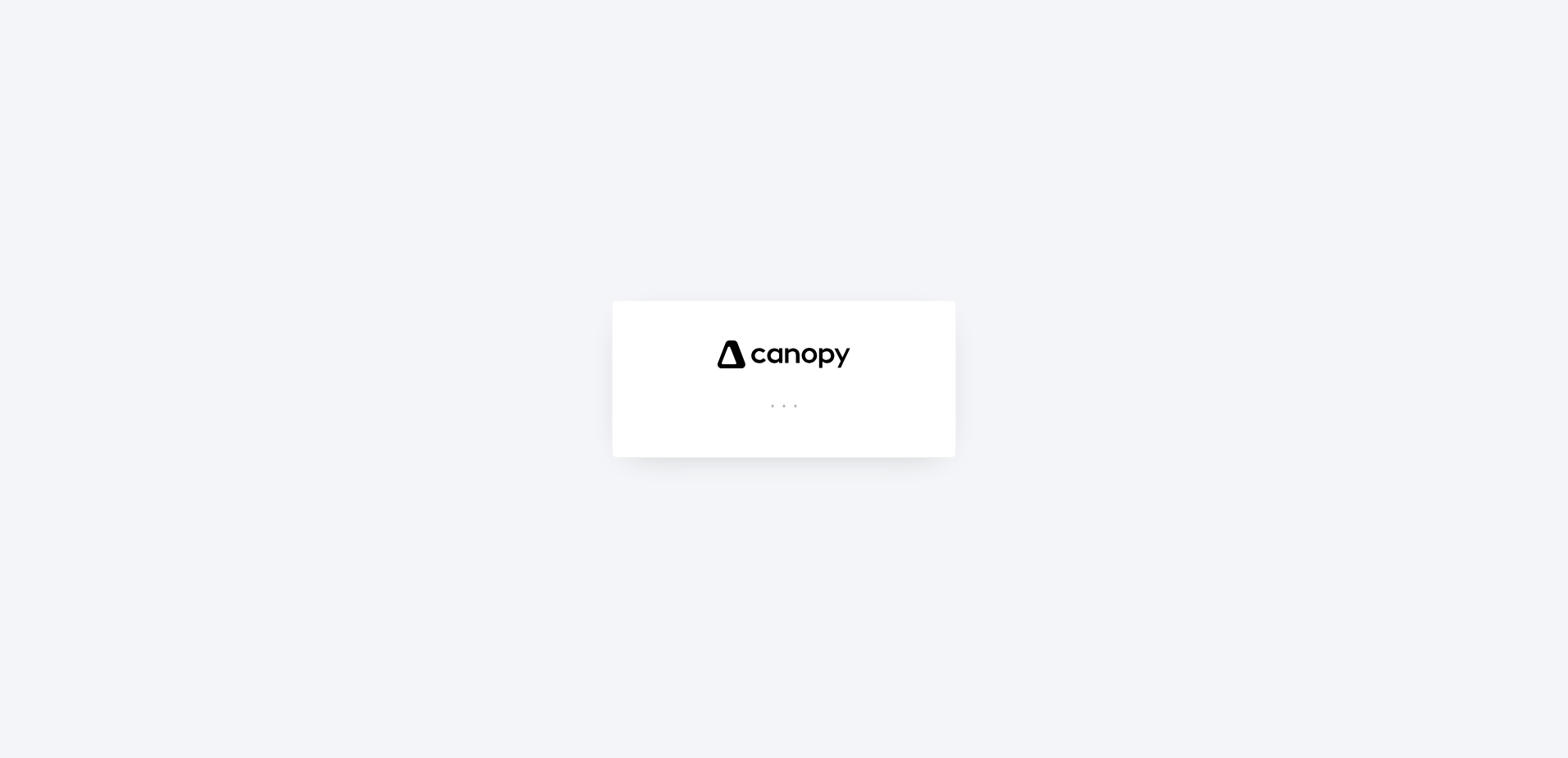 scroll, scrollTop: 0, scrollLeft: 0, axis: both 